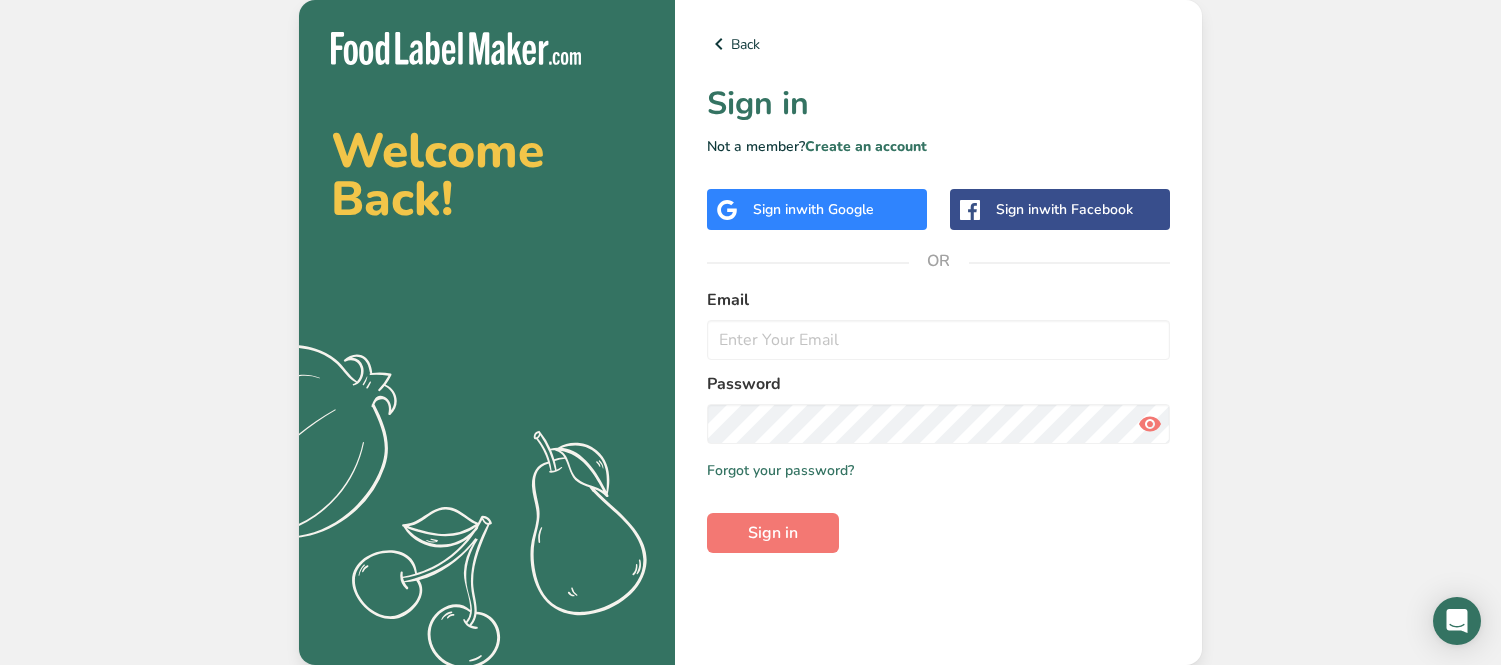 scroll, scrollTop: 0, scrollLeft: 0, axis: both 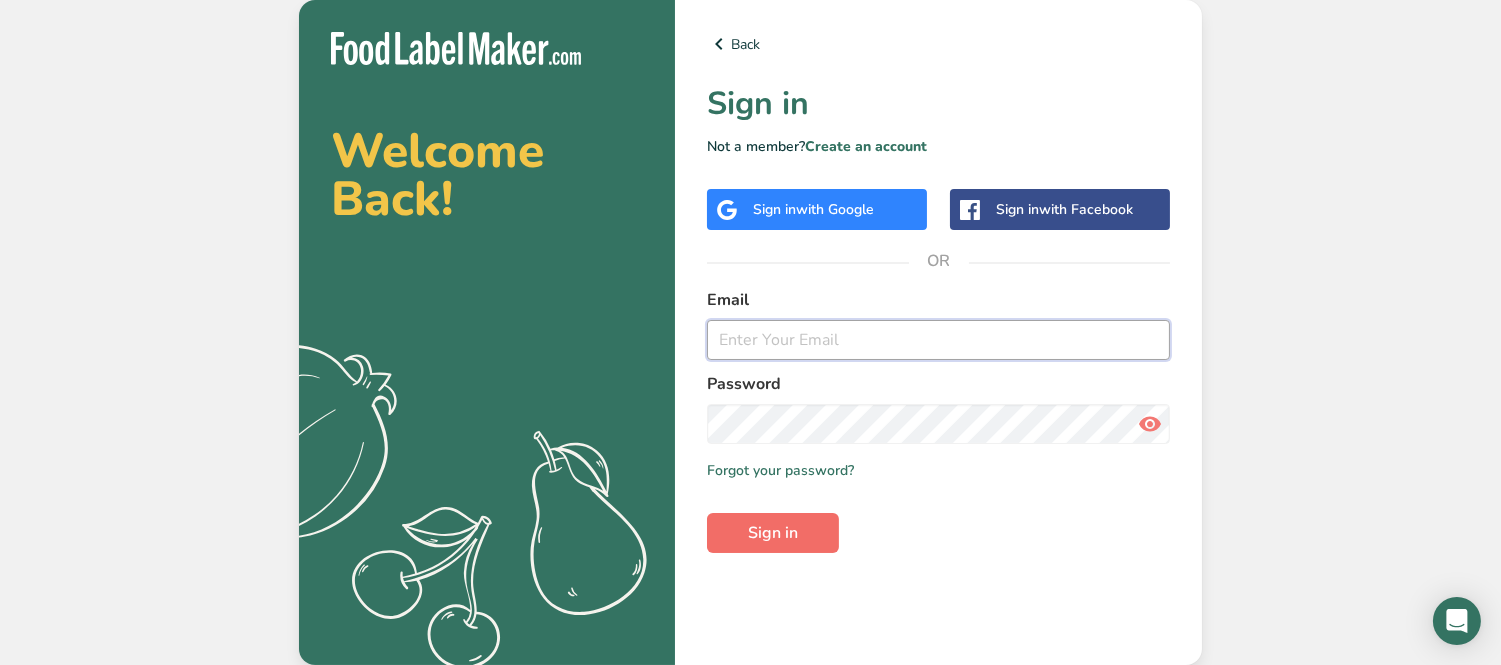 type on "lrodriguez@cookiesunited.com" 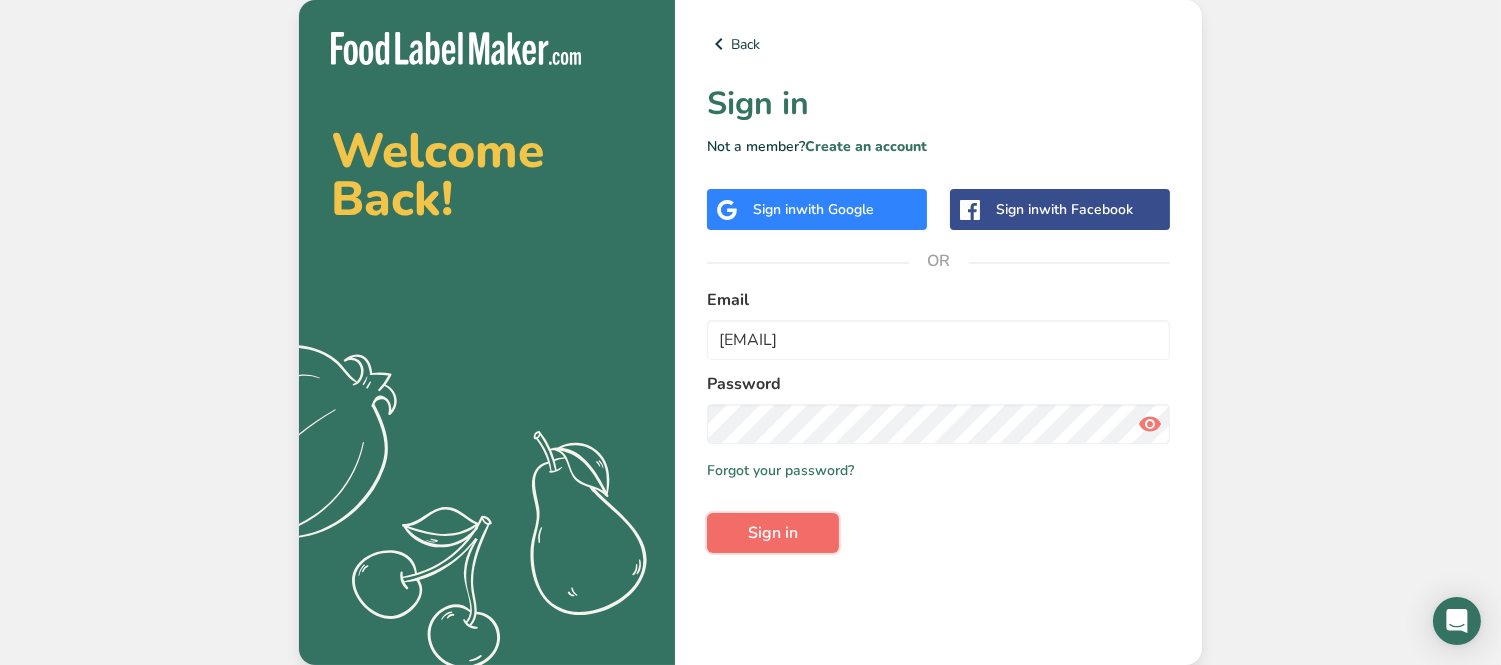 click on "Sign in" at bounding box center [773, 533] 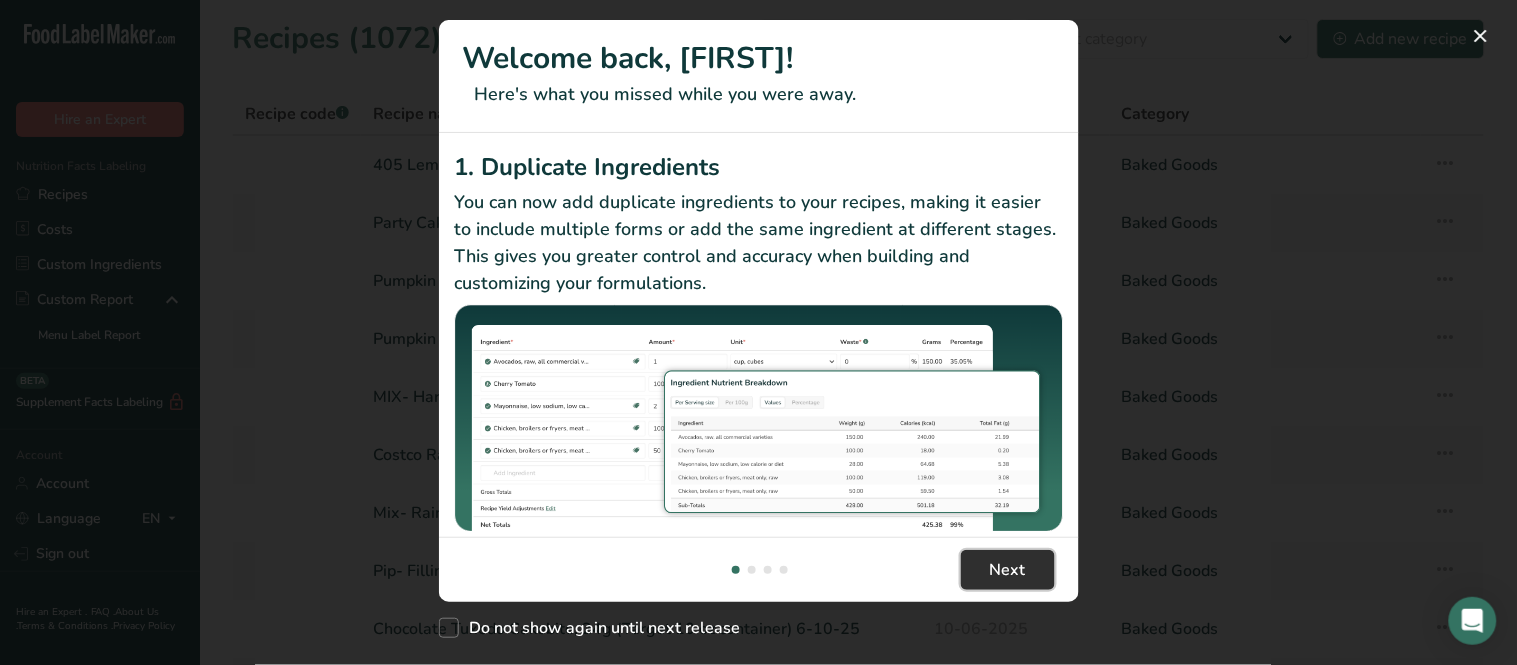 click on "Next" at bounding box center [1008, 570] 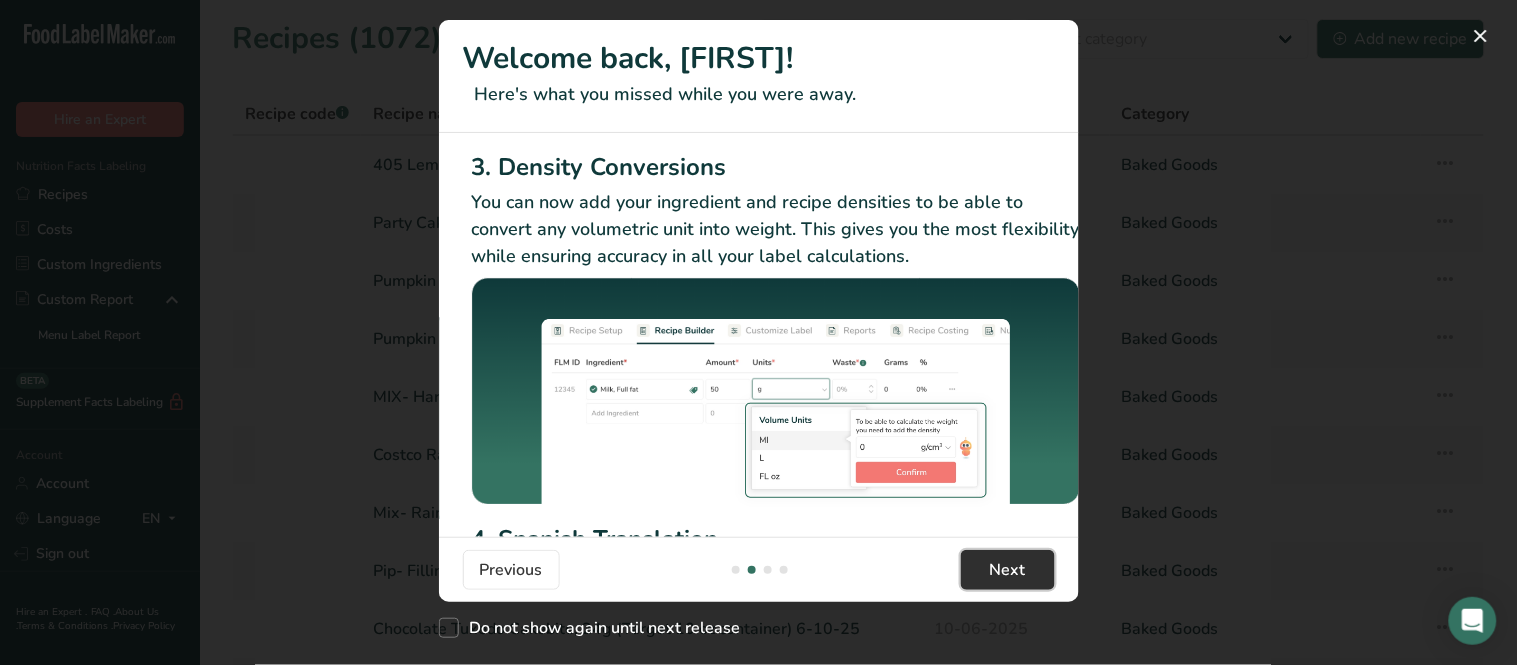 click on "Next" at bounding box center [1008, 570] 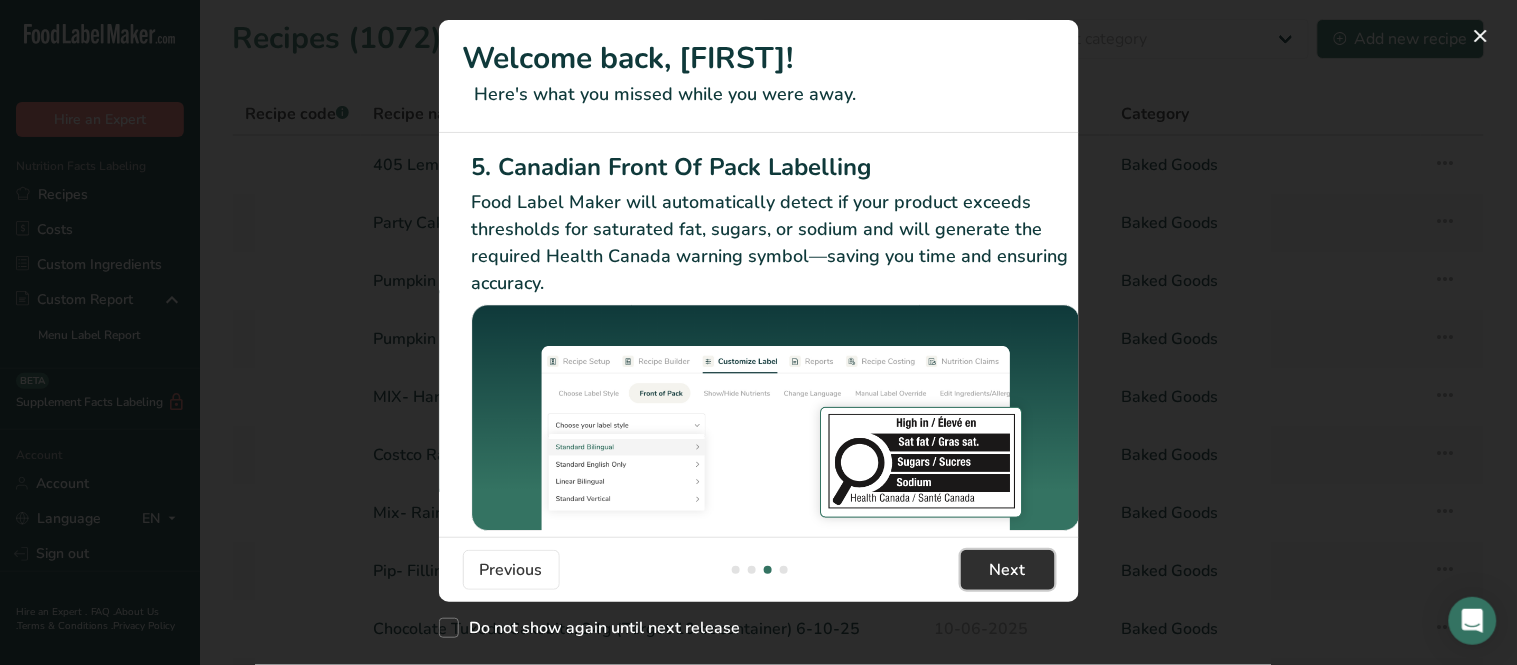 click on "Next" at bounding box center [1008, 570] 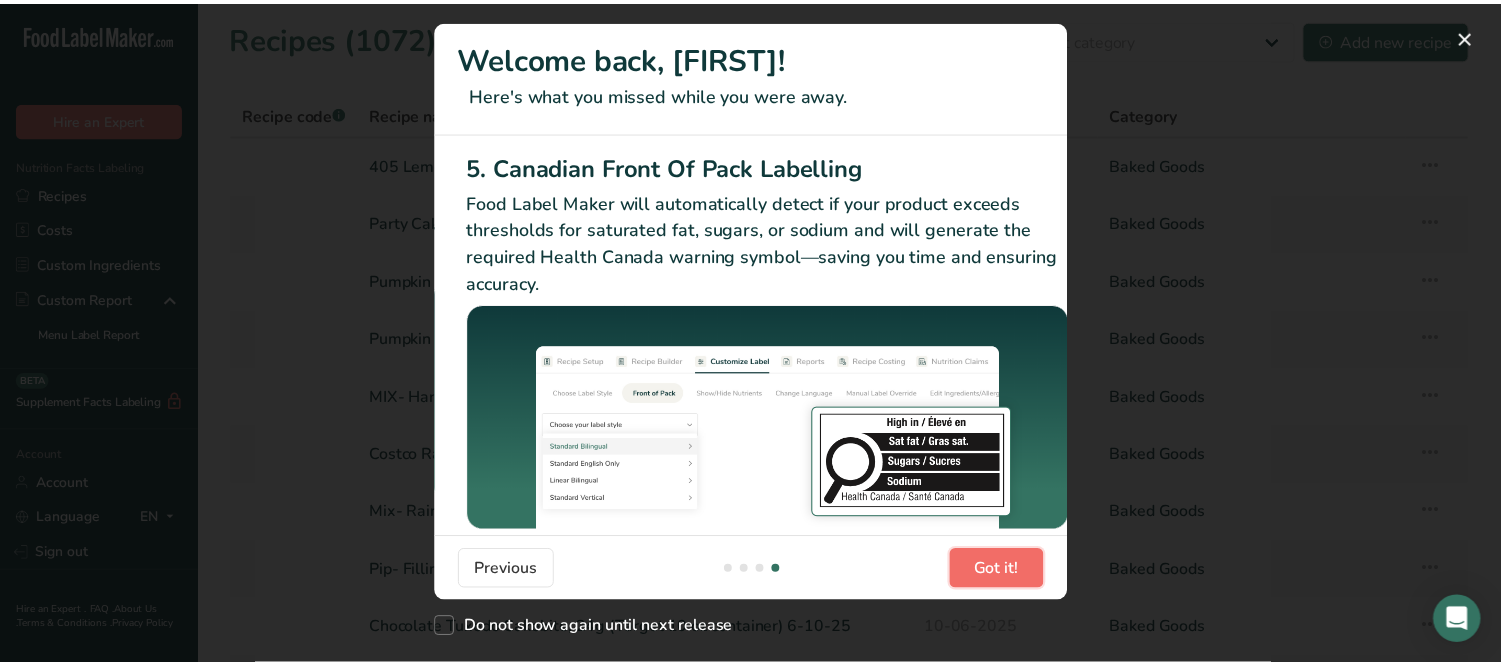 scroll, scrollTop: 0, scrollLeft: 1903, axis: horizontal 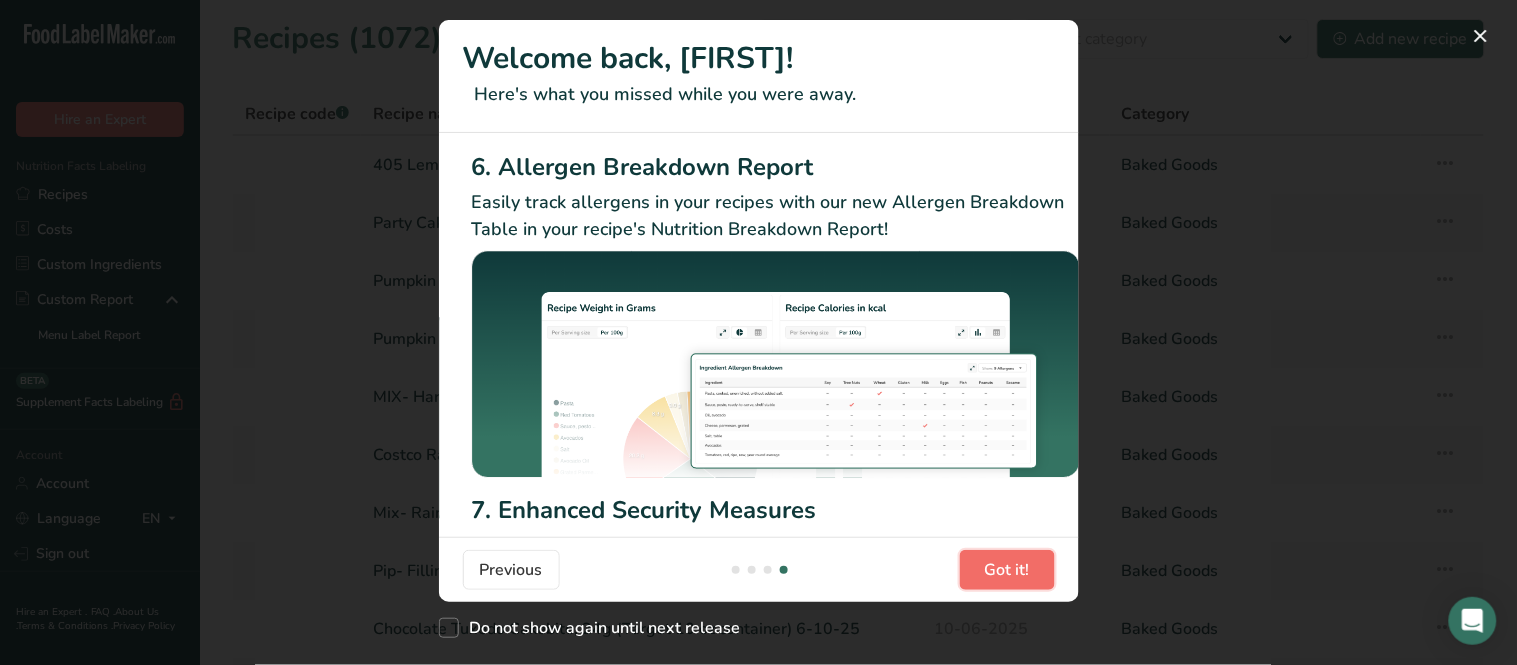 click on "Got it!" at bounding box center (1007, 570) 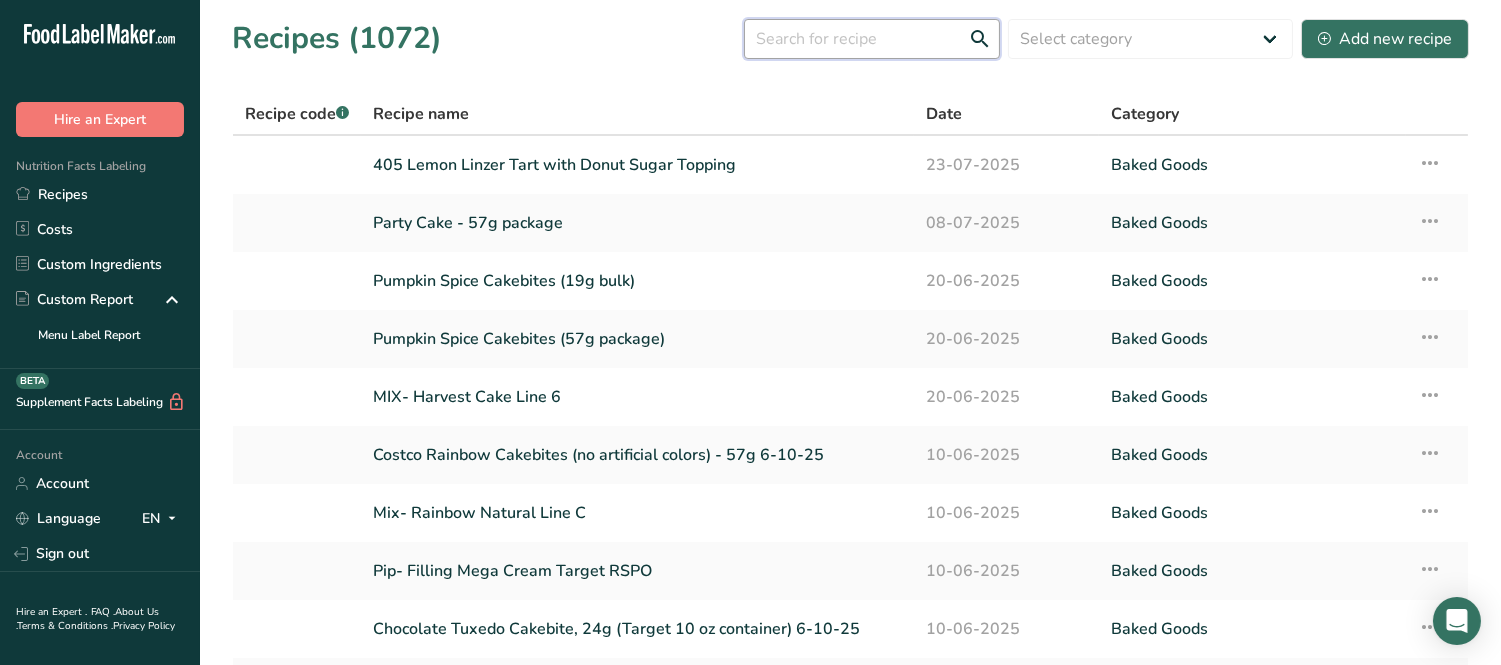 click at bounding box center [872, 39] 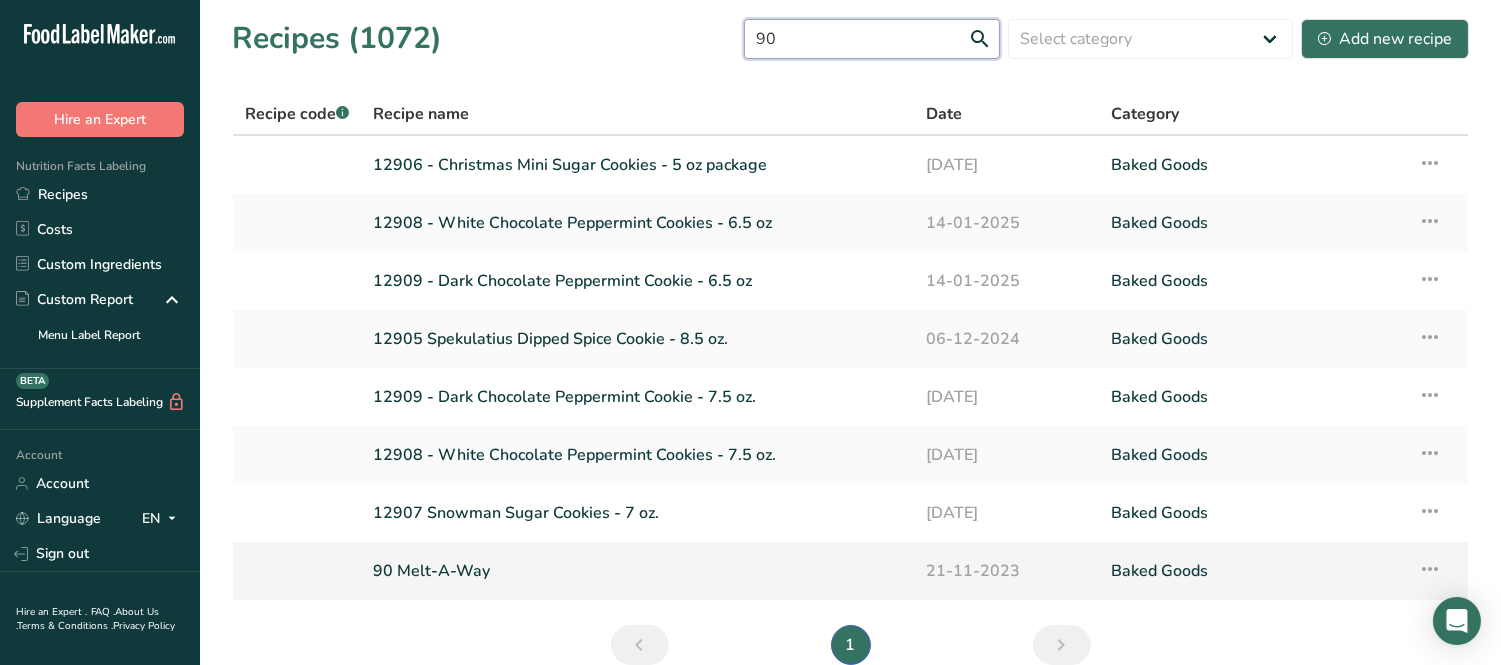 type on "90" 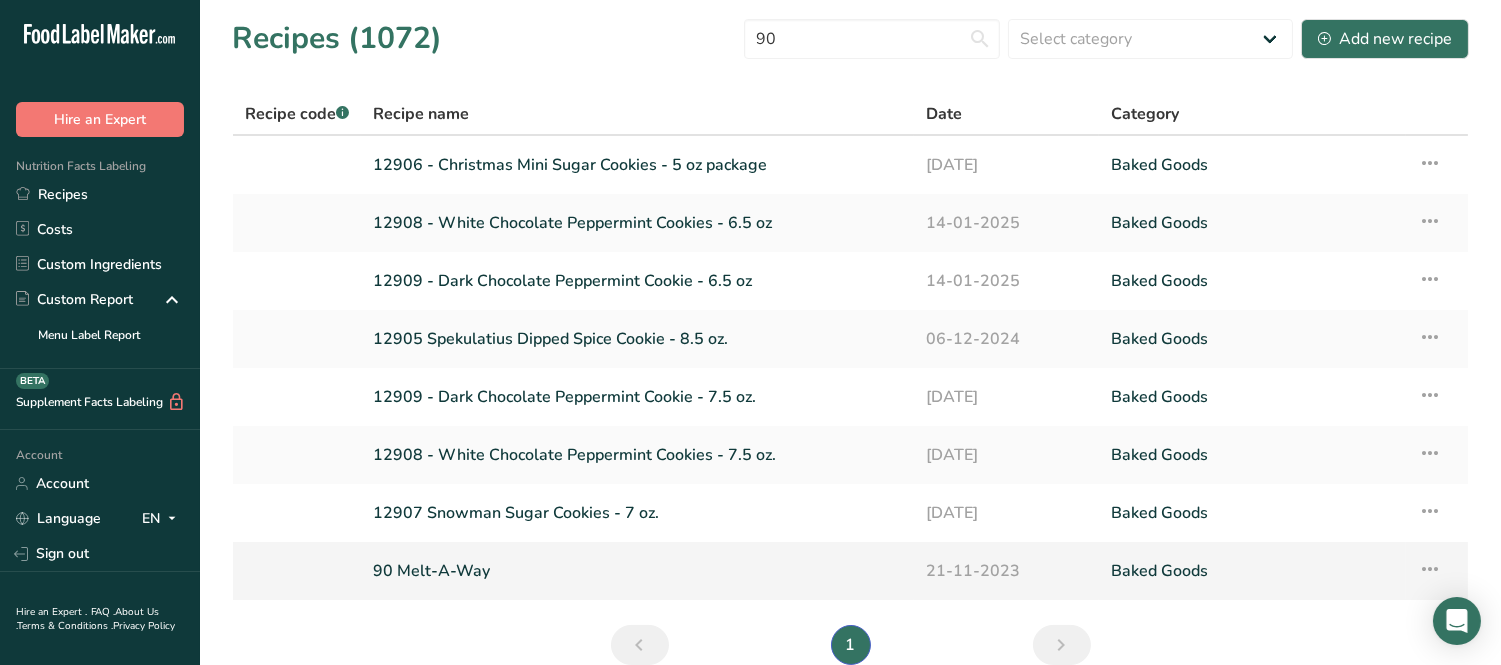 click on "90 Melt-A-Way" at bounding box center [637, 571] 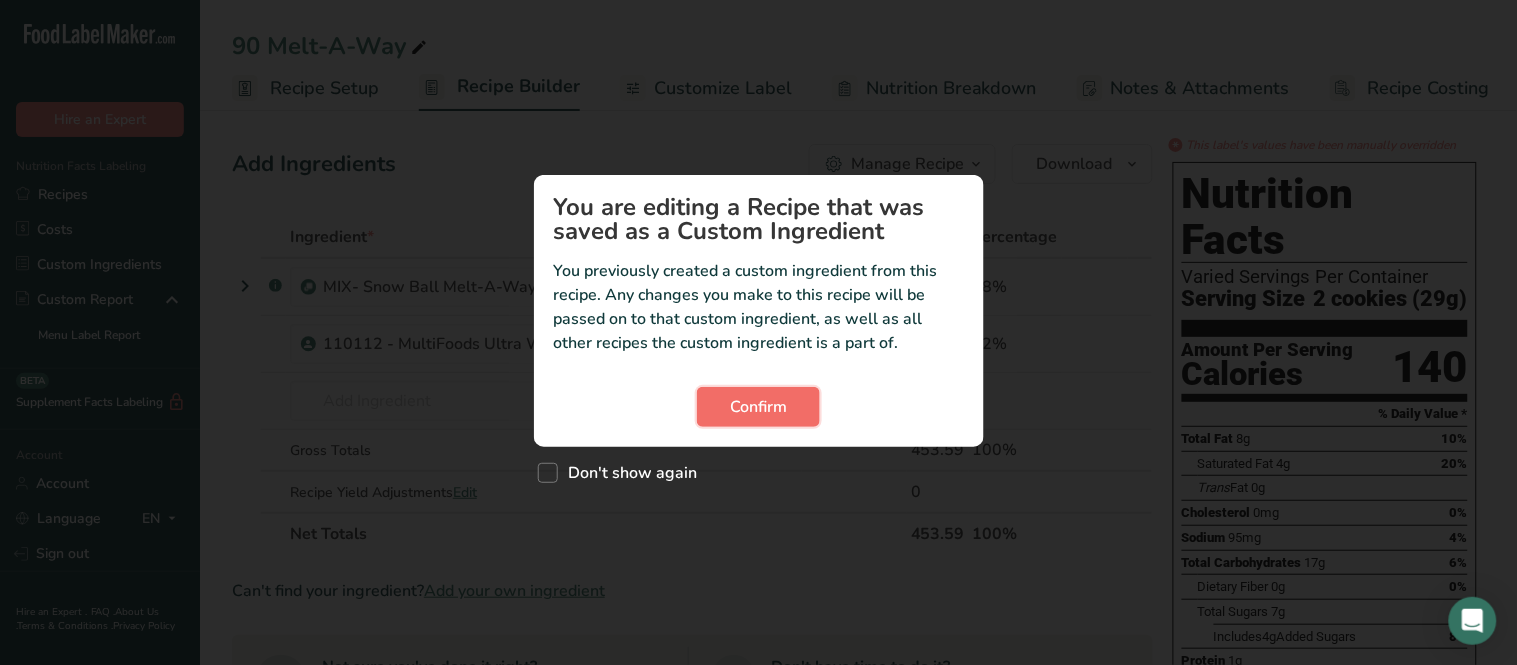 click on "Confirm" at bounding box center (758, 407) 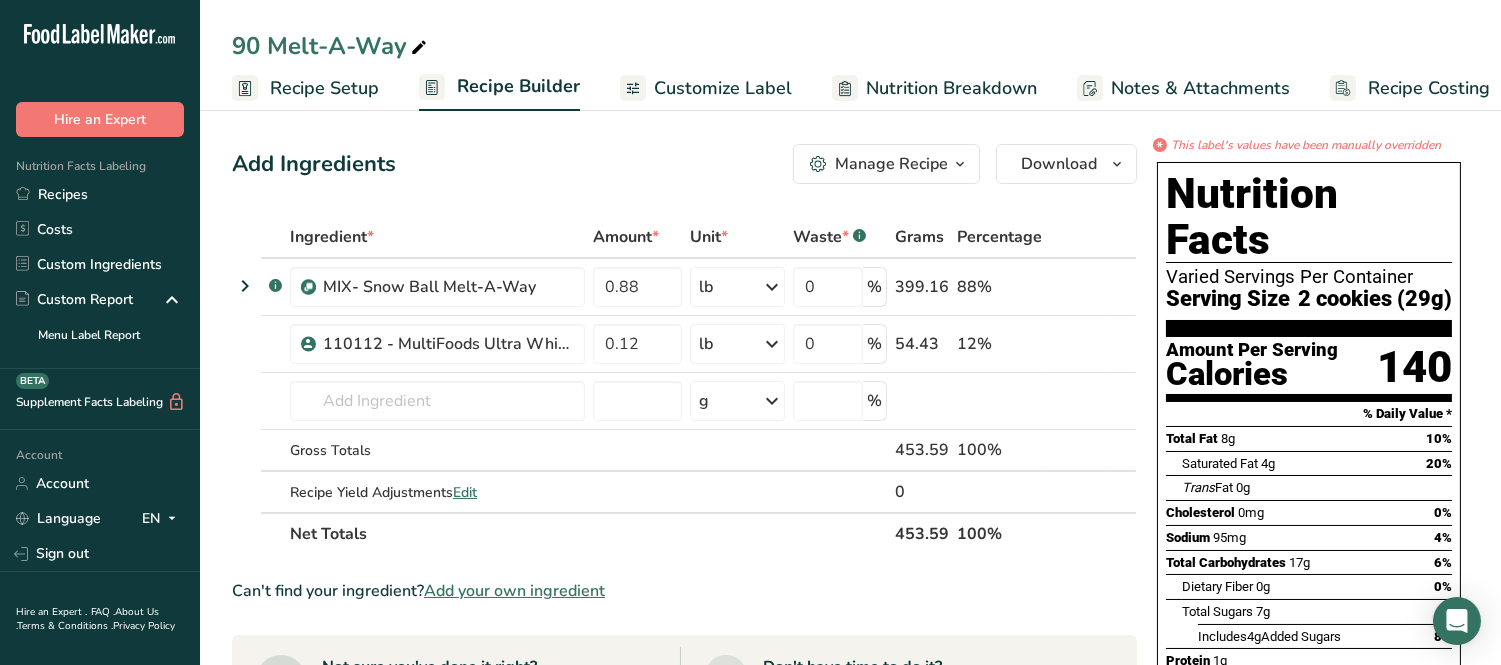 click on "Customize Label" at bounding box center (723, 88) 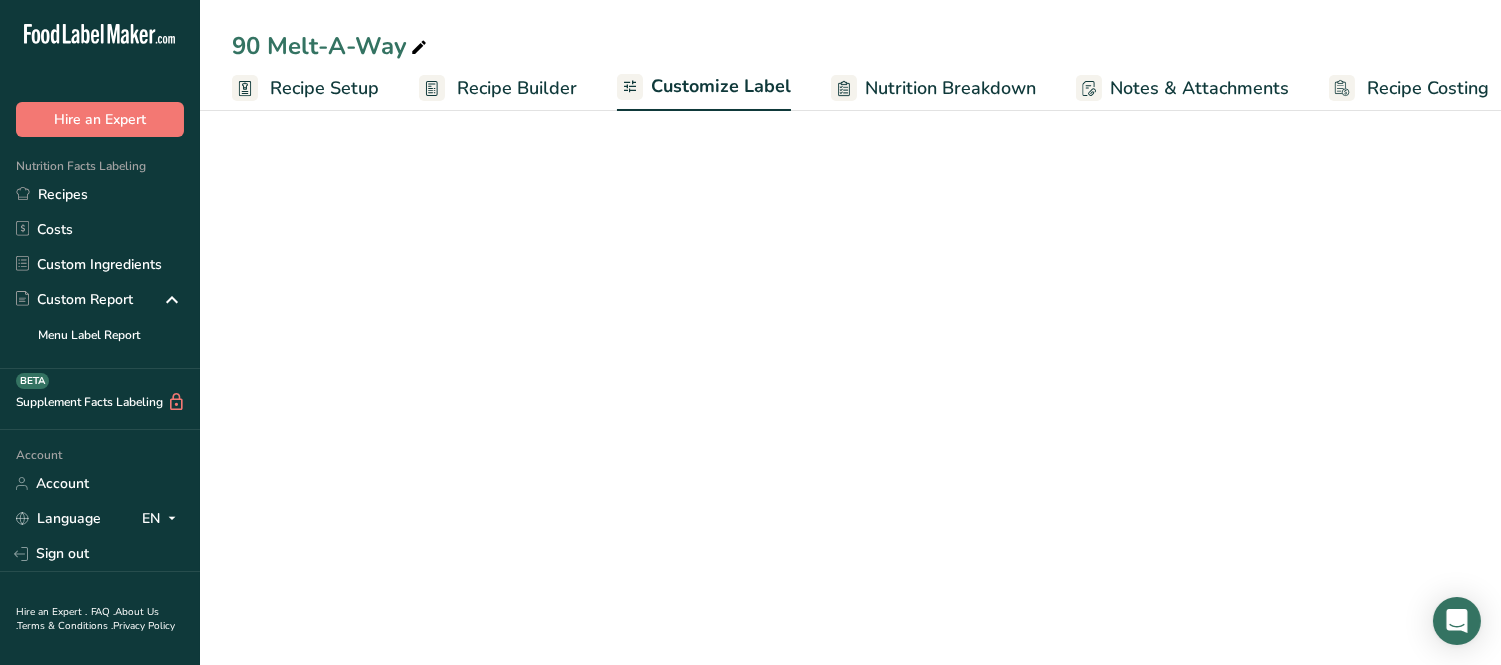 scroll, scrollTop: 0, scrollLeft: 20, axis: horizontal 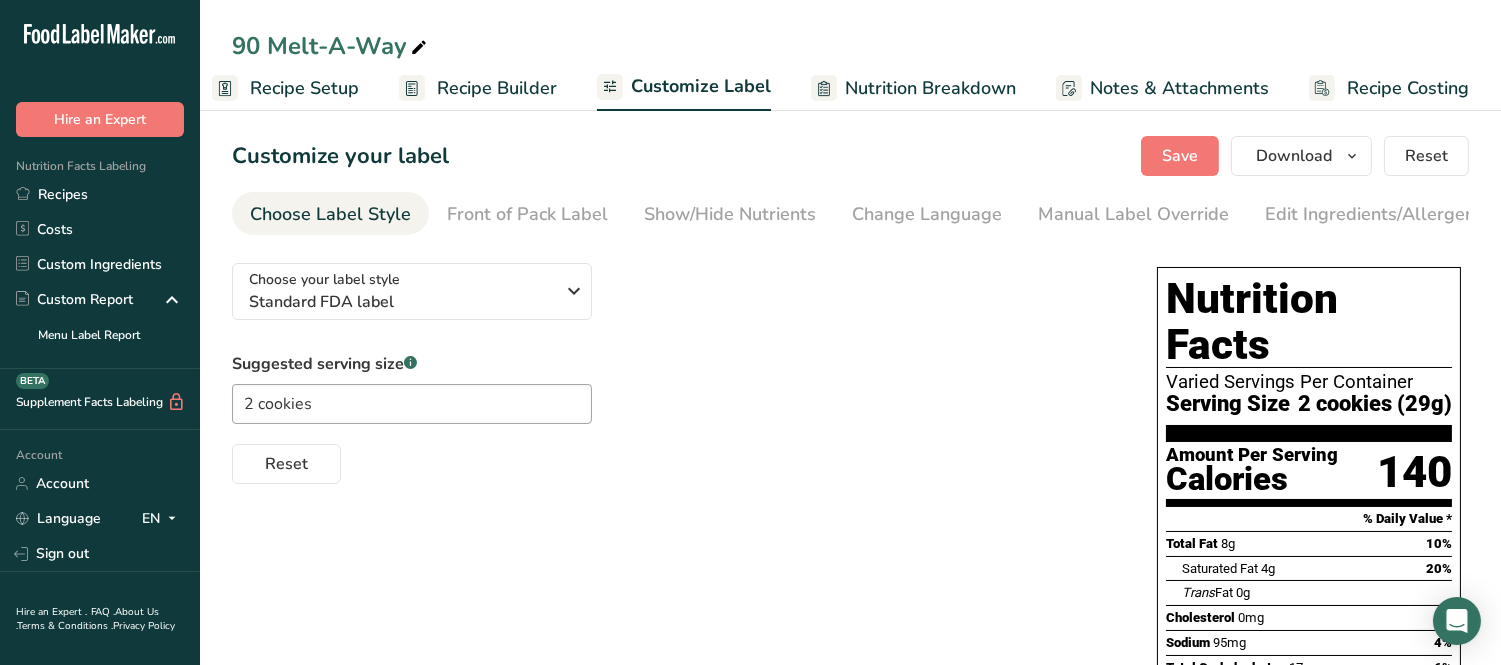 click on "Nutrition Breakdown" at bounding box center [930, 88] 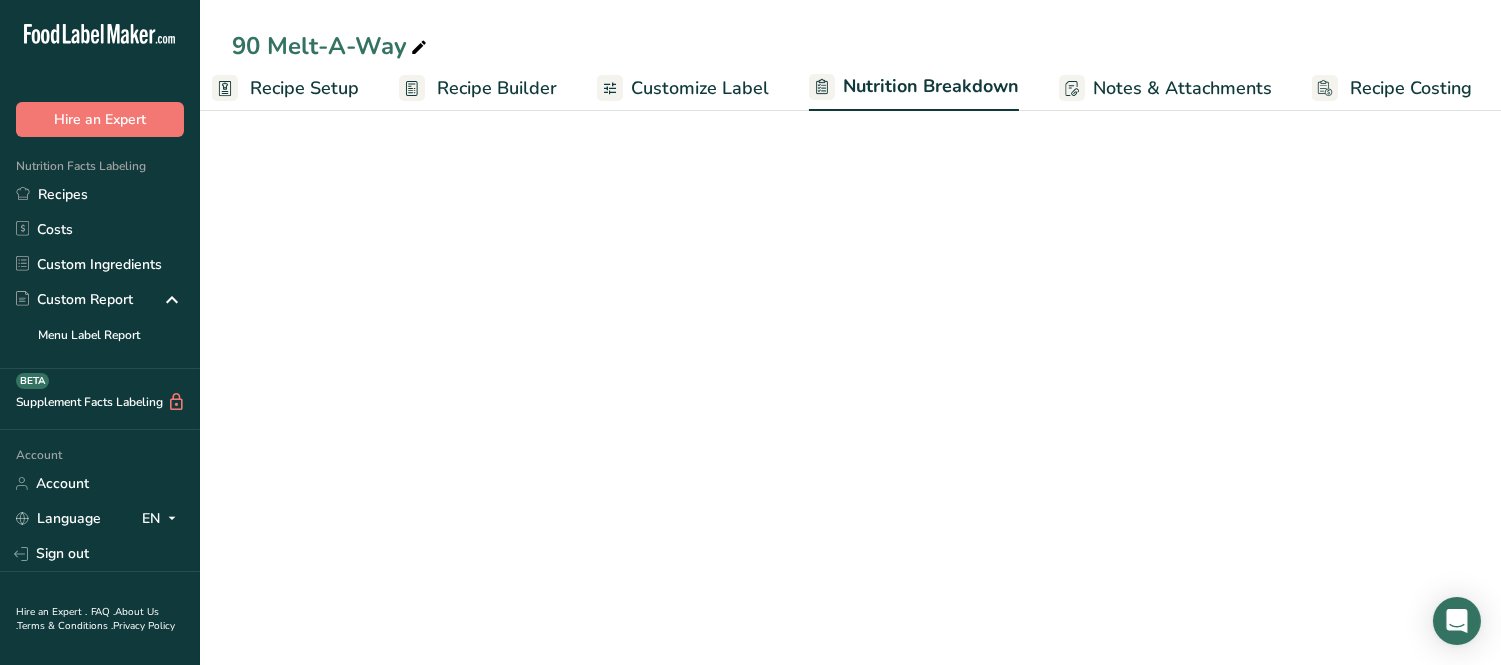 scroll, scrollTop: 0, scrollLeft: 21, axis: horizontal 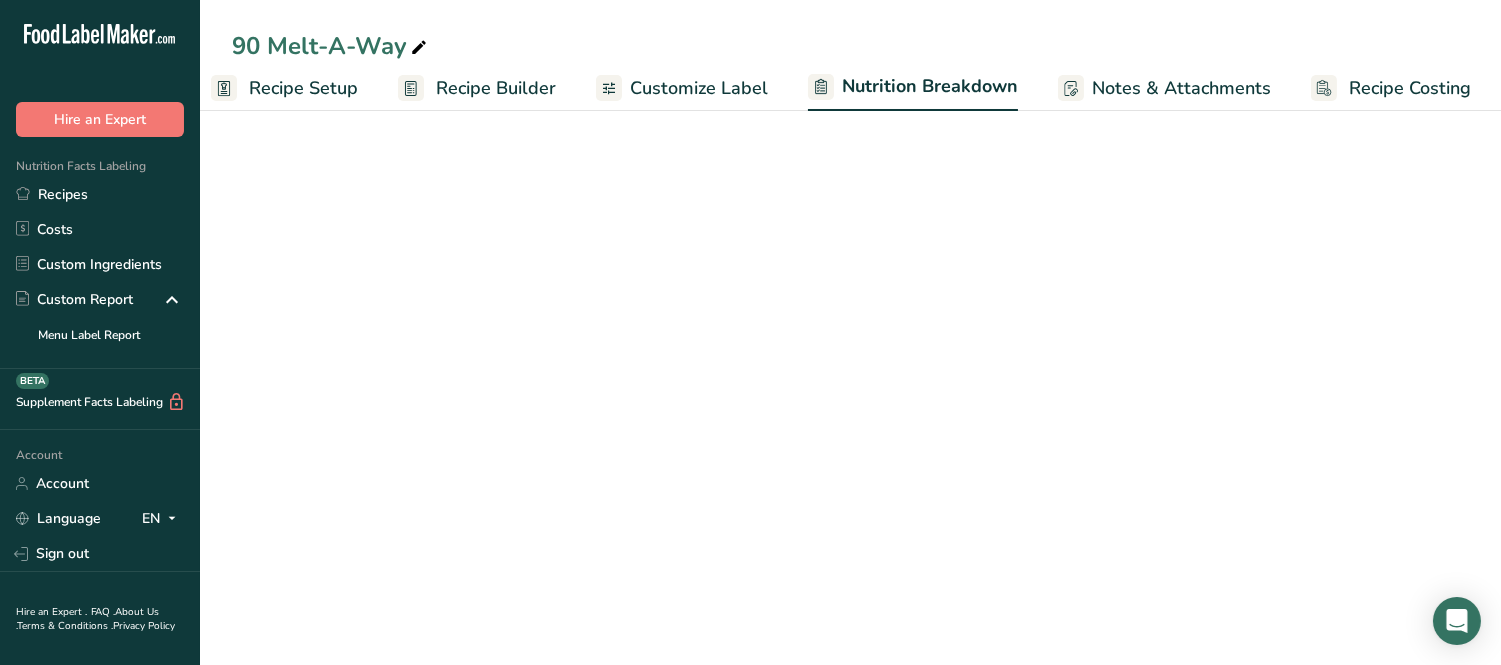 select on "Calories" 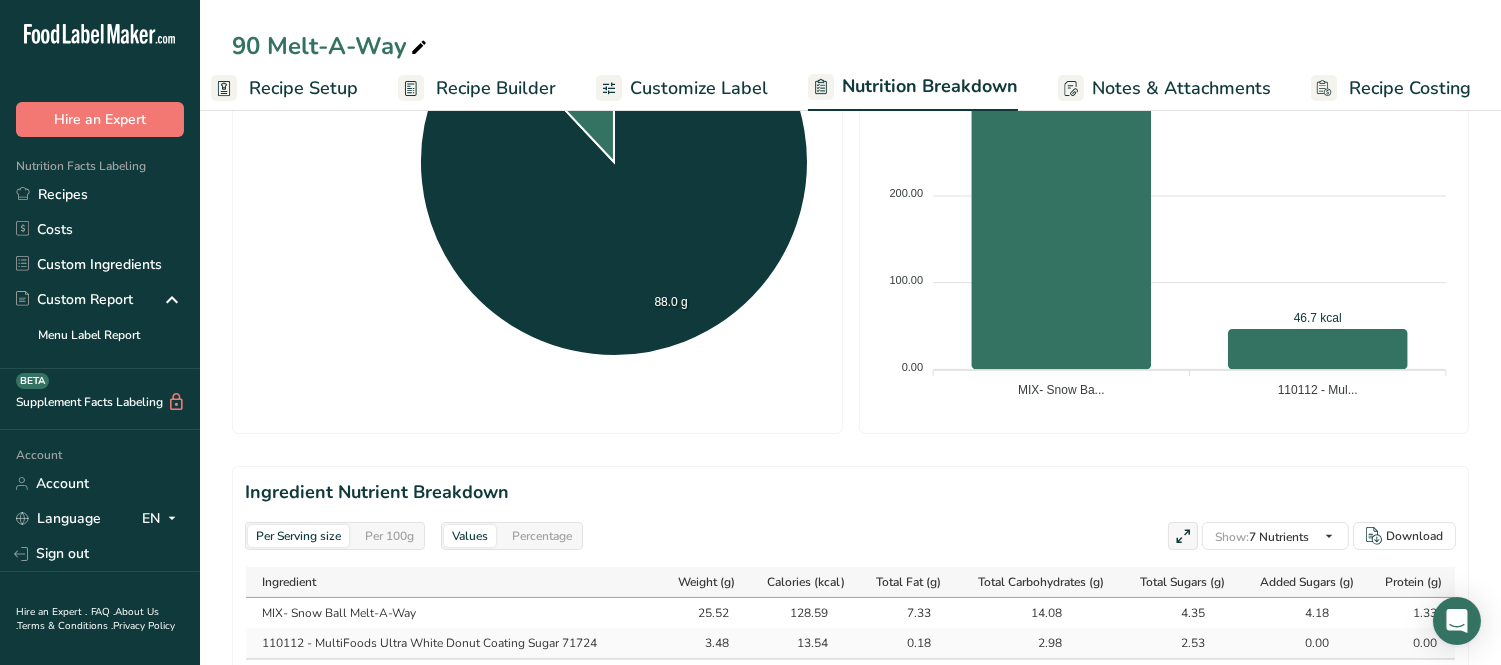 scroll, scrollTop: 888, scrollLeft: 0, axis: vertical 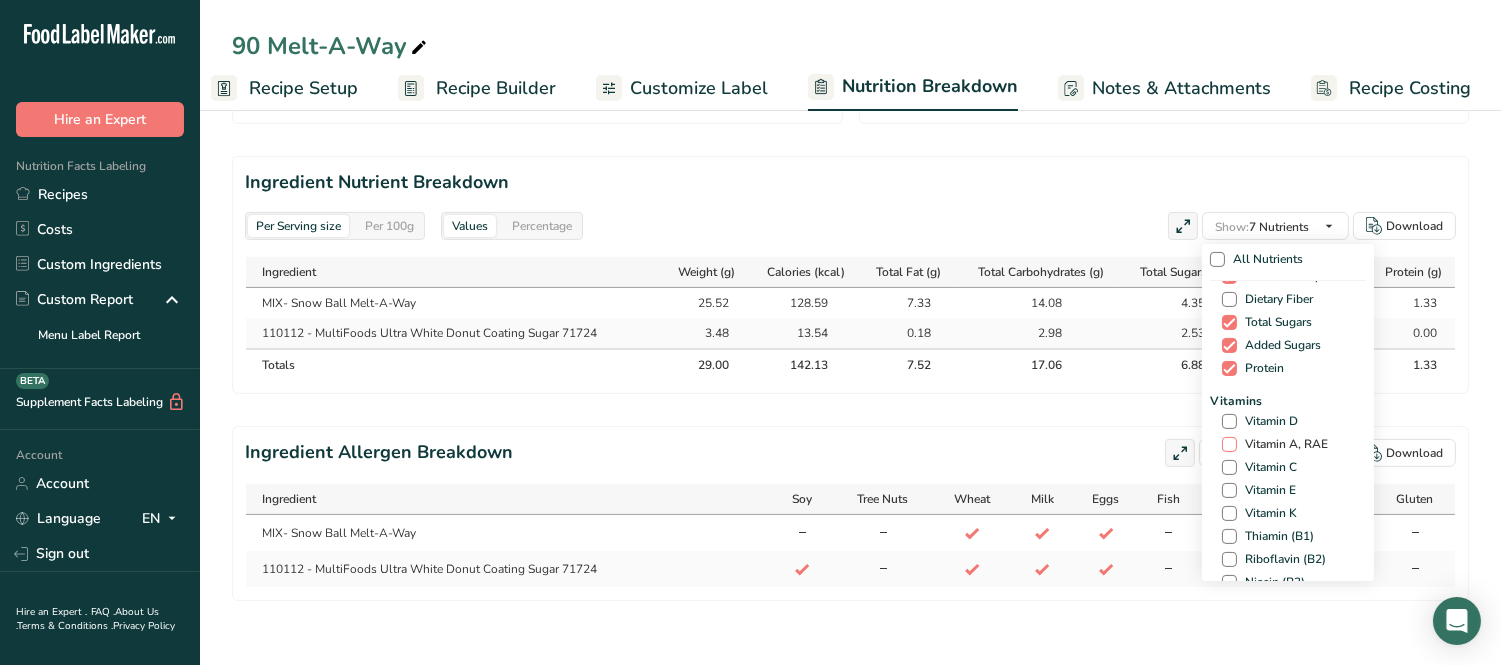 click at bounding box center (1229, 444) 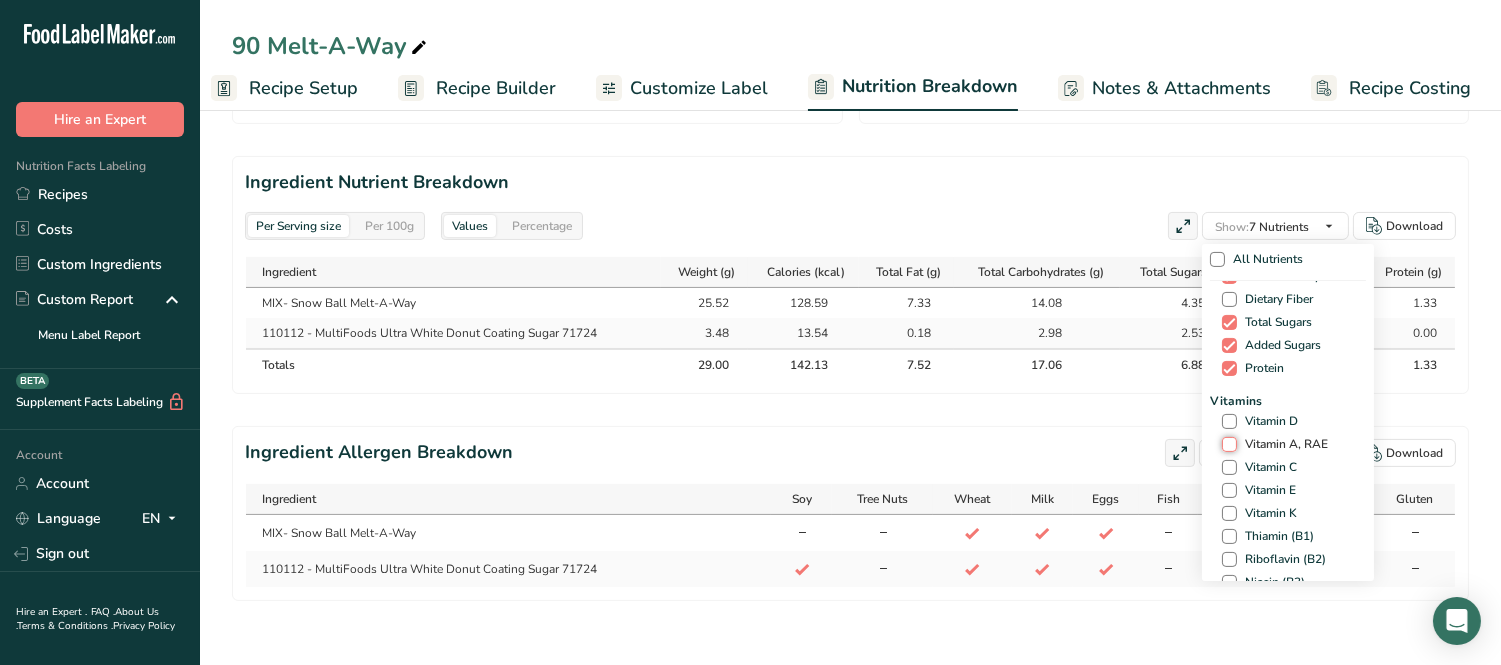 click on "Vitamin A, RAE" at bounding box center (1228, 444) 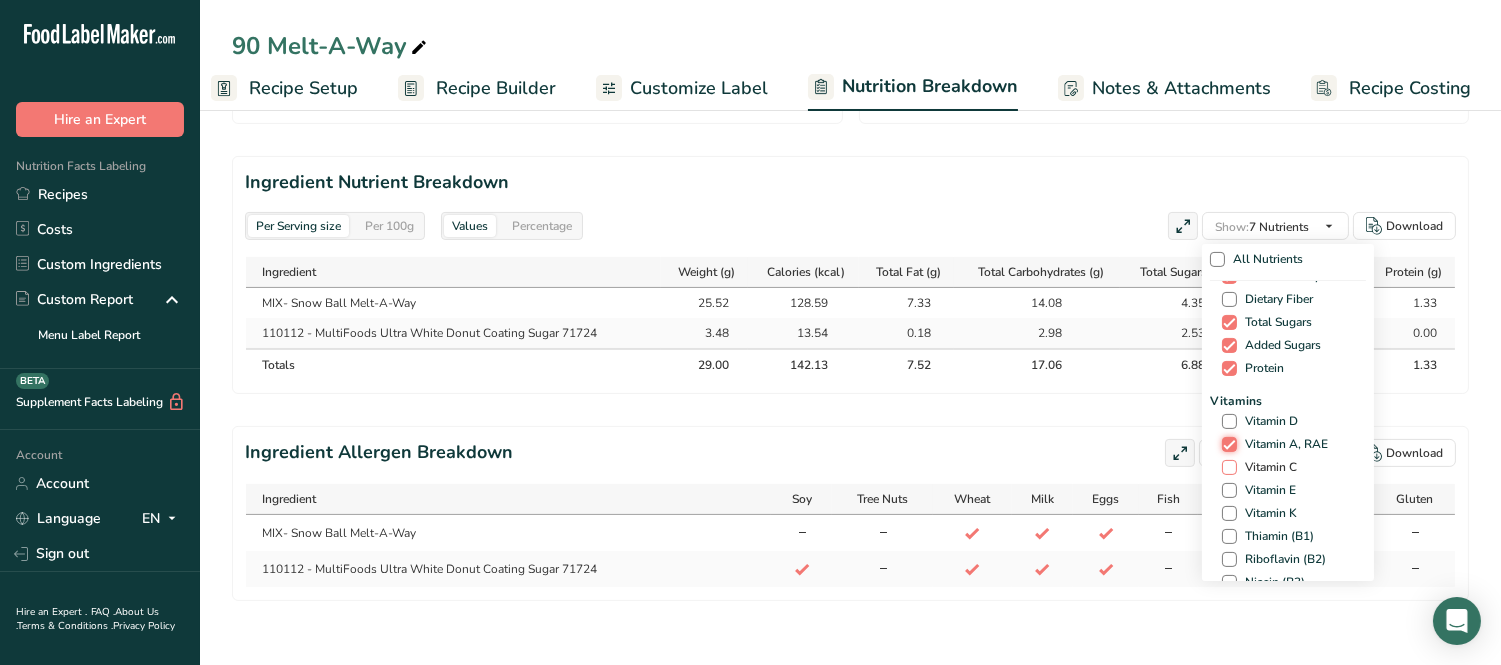scroll, scrollTop: 882, scrollLeft: 0, axis: vertical 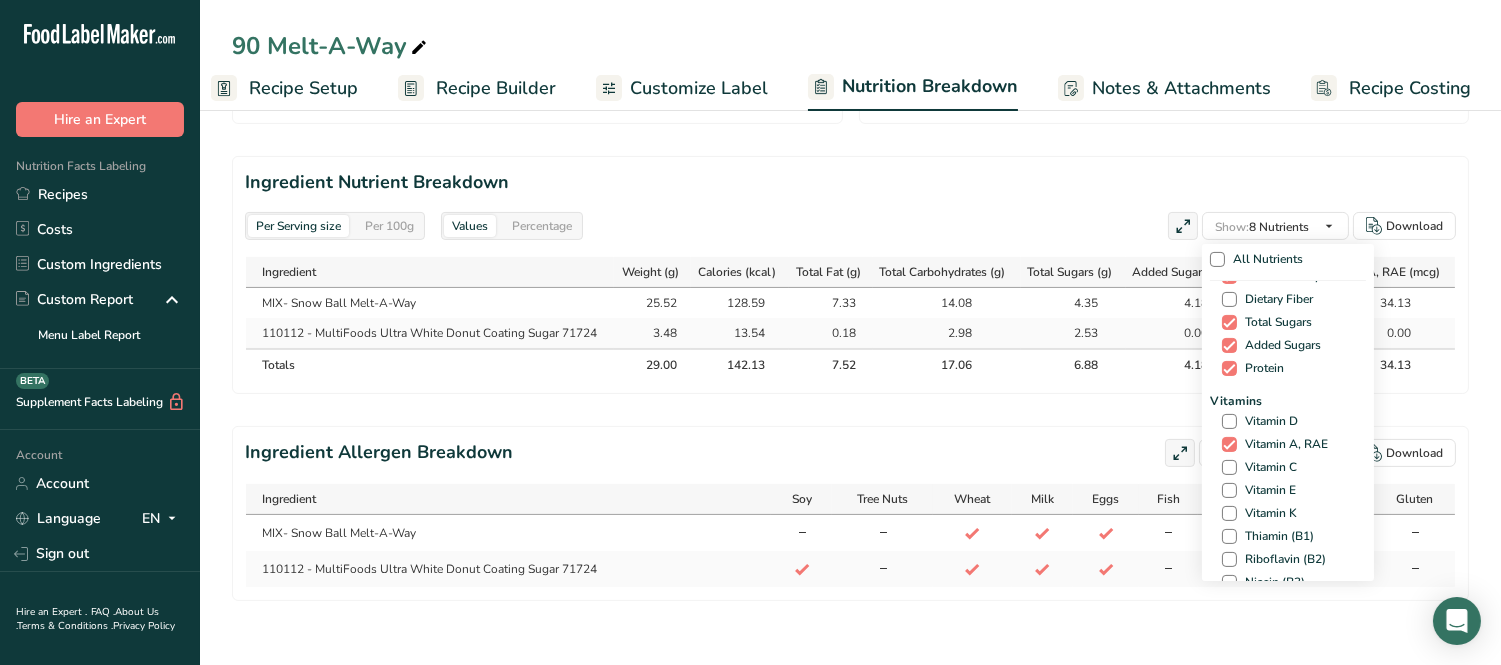 drag, startPoint x: 1230, startPoint y: 450, endPoint x: 1234, endPoint y: 440, distance: 10.770329 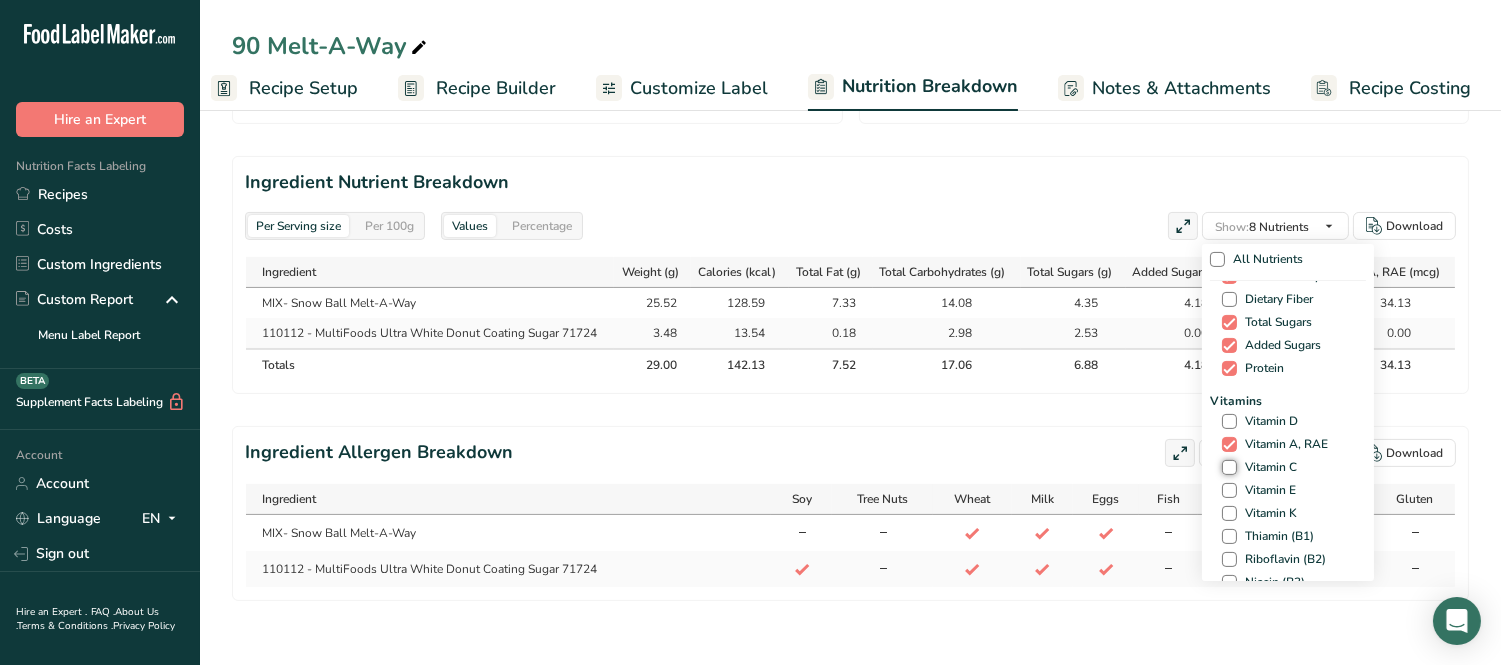 click on "Vitamin C" at bounding box center [1228, 467] 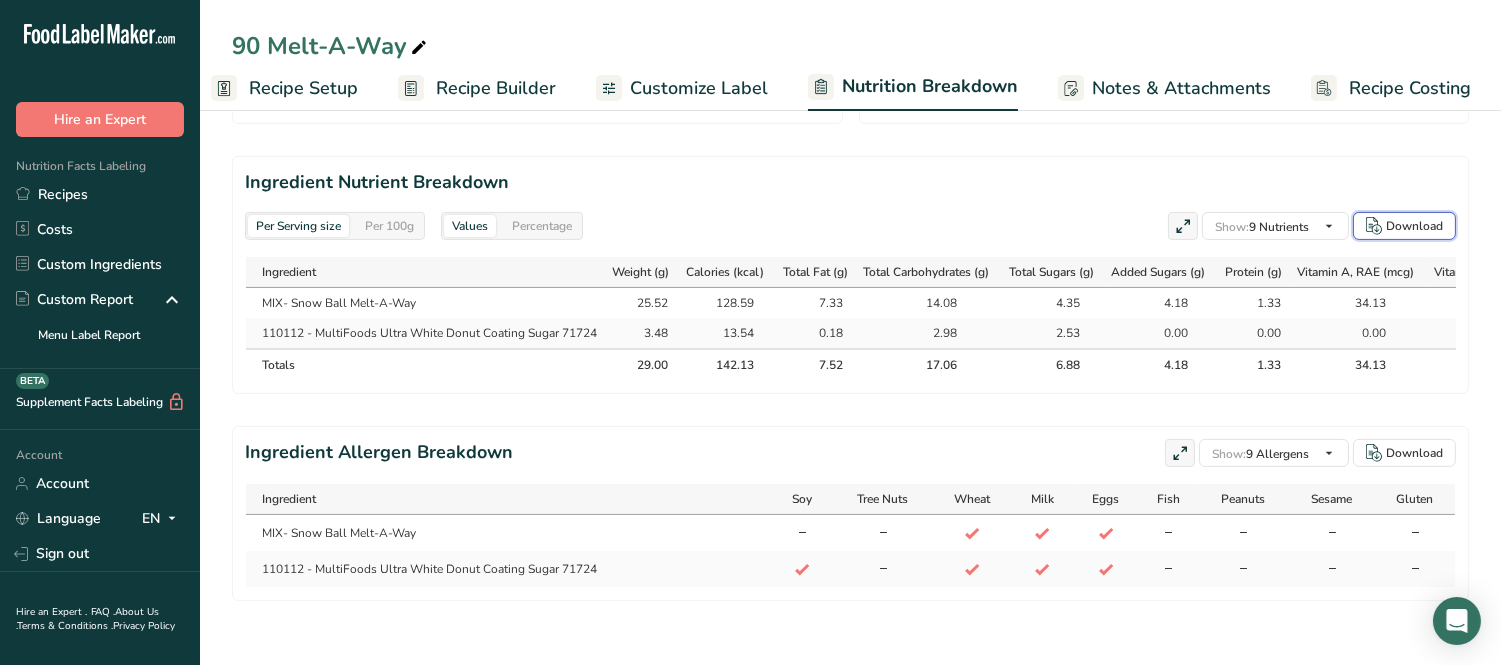 click on "Download" at bounding box center [1414, 226] 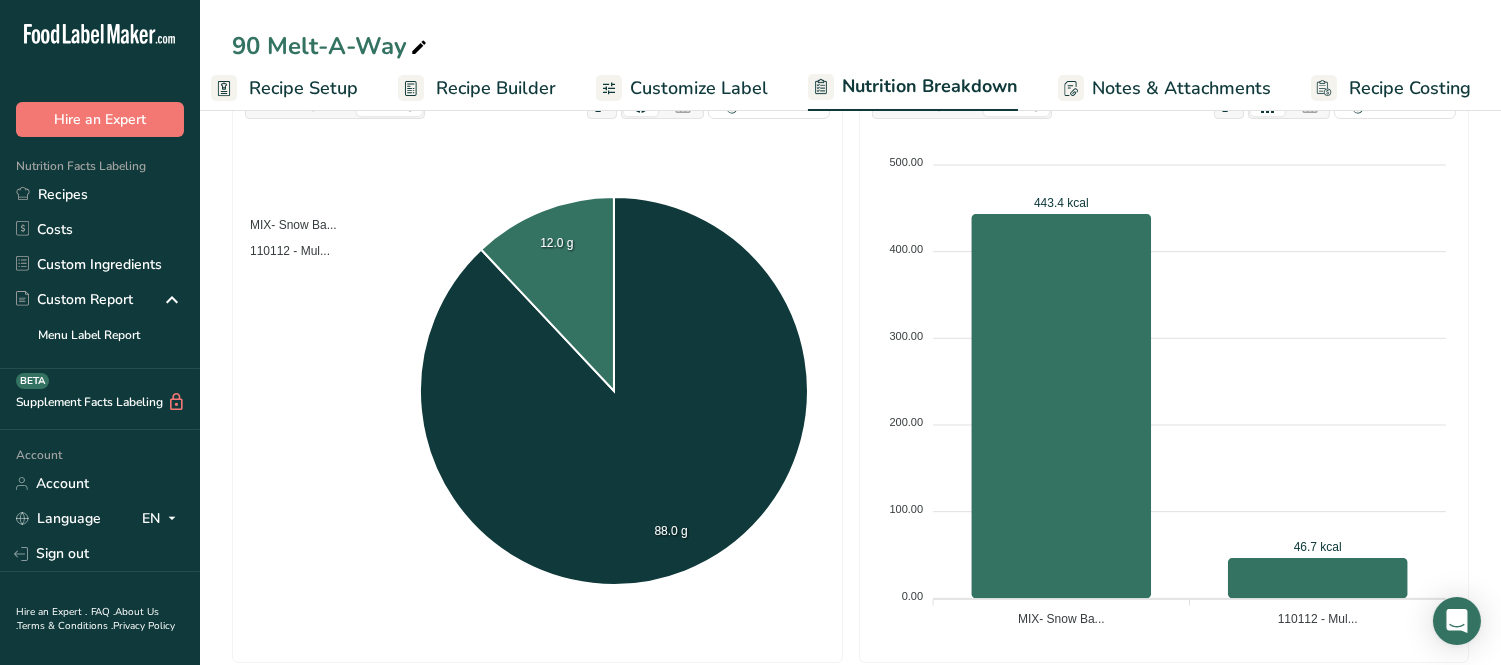 scroll, scrollTop: 0, scrollLeft: 0, axis: both 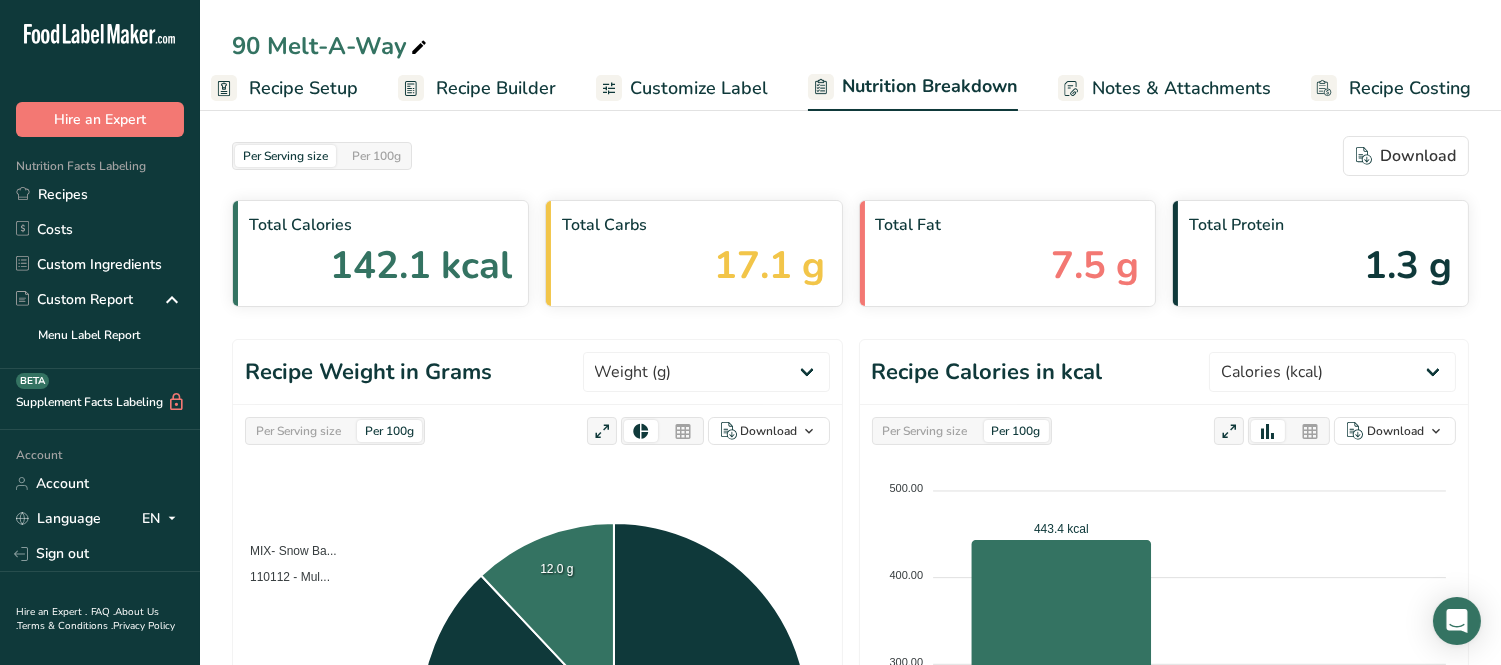 click on "Nutrition Breakdown" at bounding box center [930, 86] 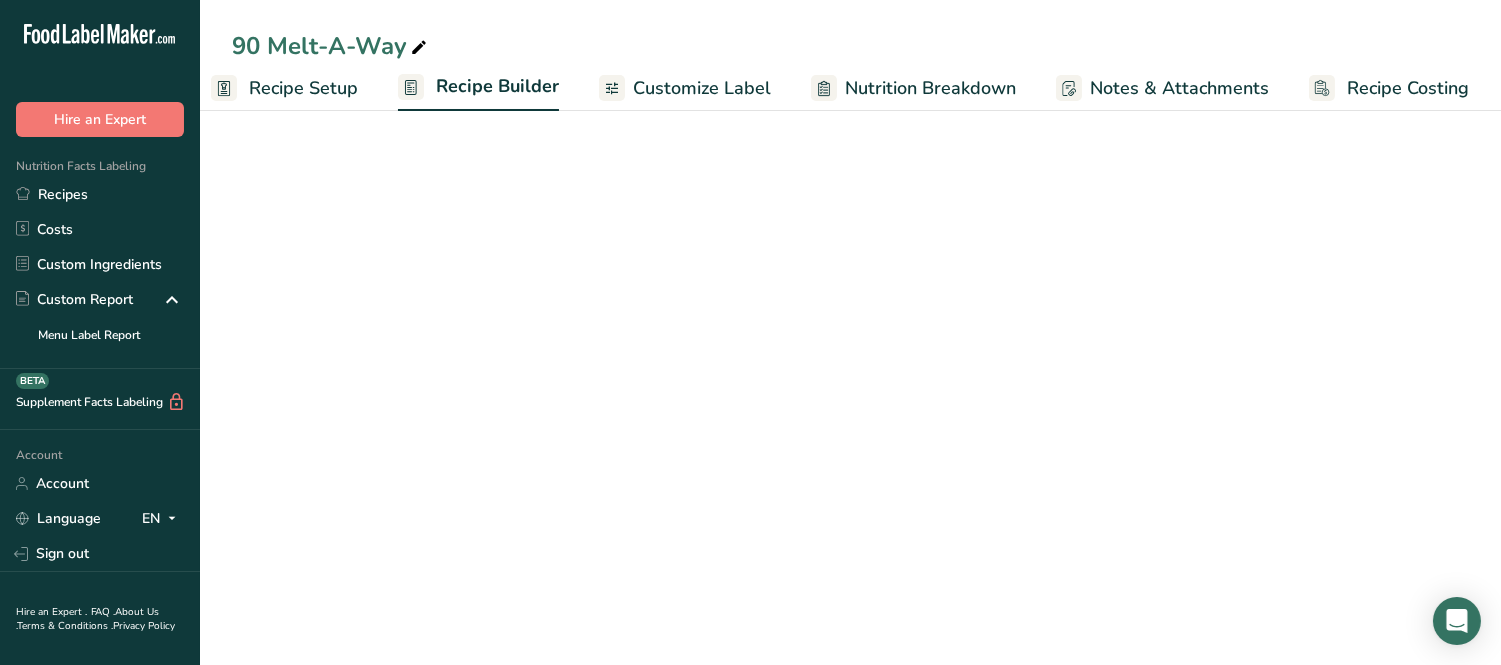 scroll, scrollTop: 0, scrollLeft: 20, axis: horizontal 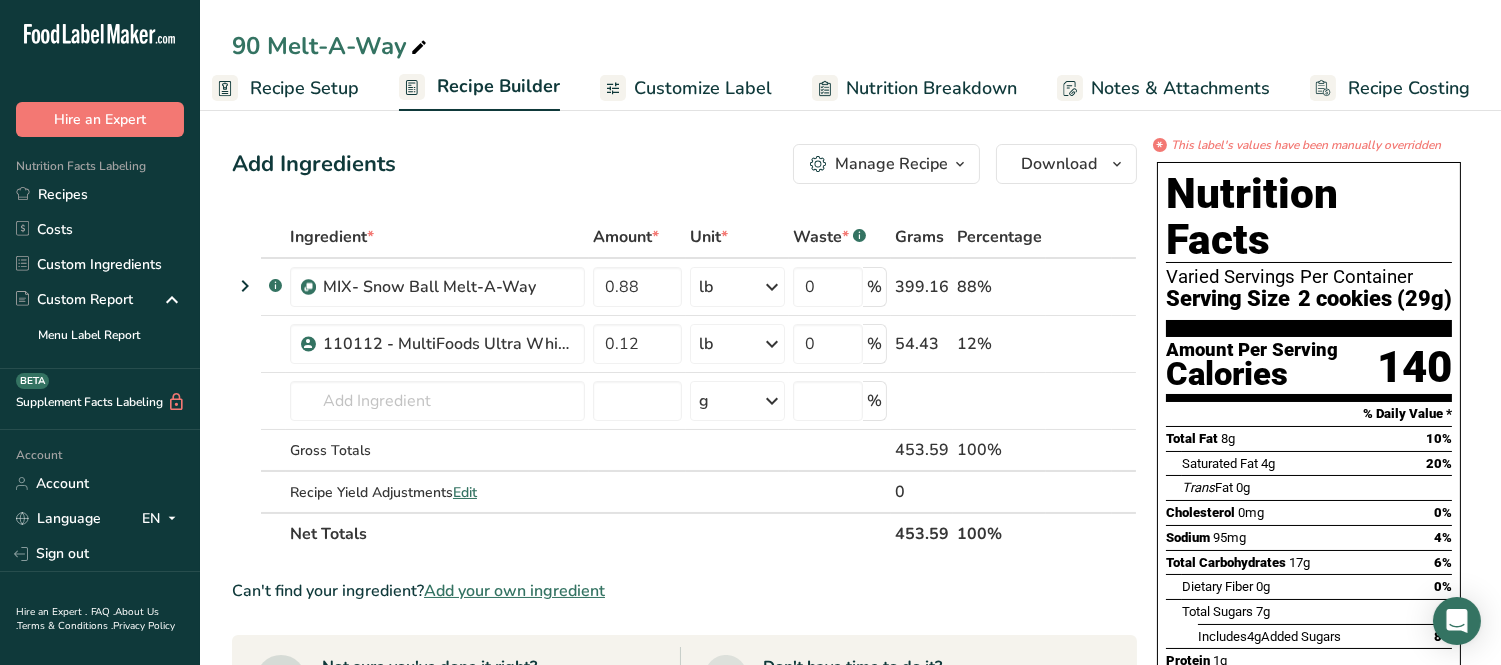 click on "Manage Recipe" at bounding box center (891, 164) 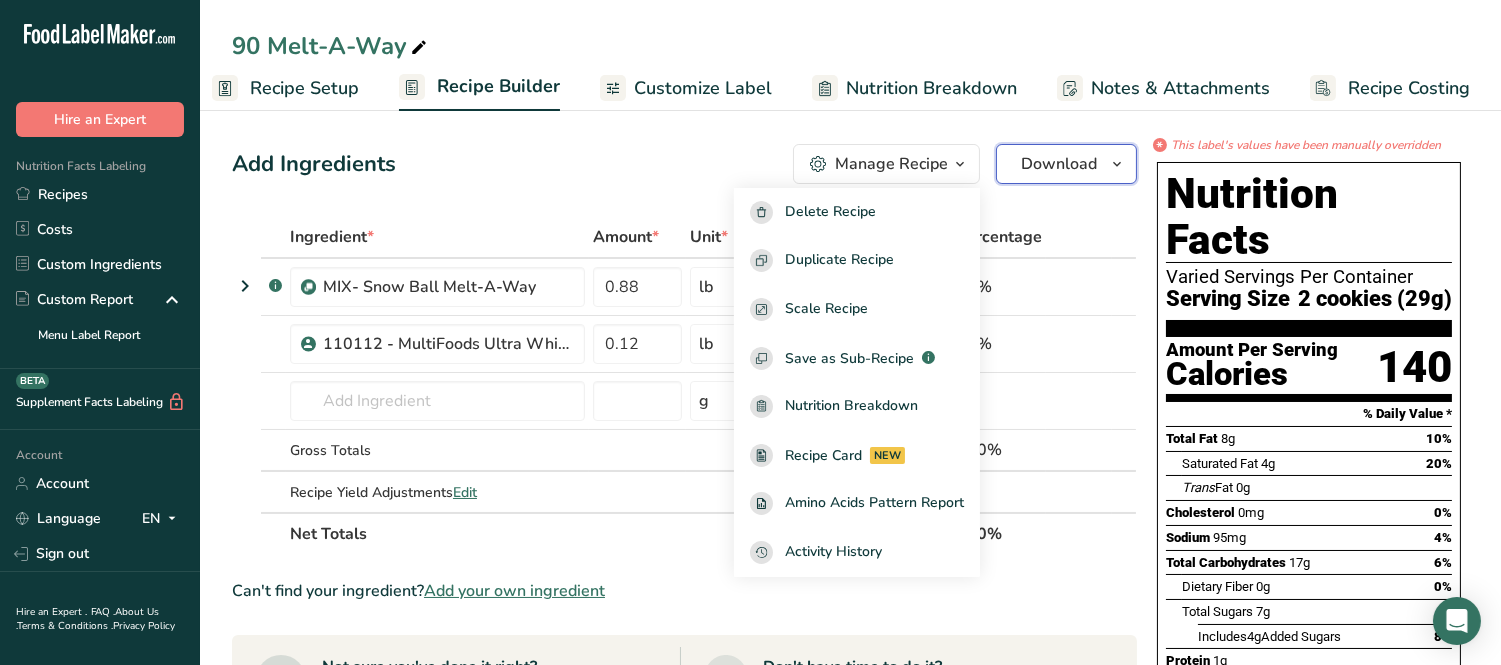 click on "Download" at bounding box center (1059, 164) 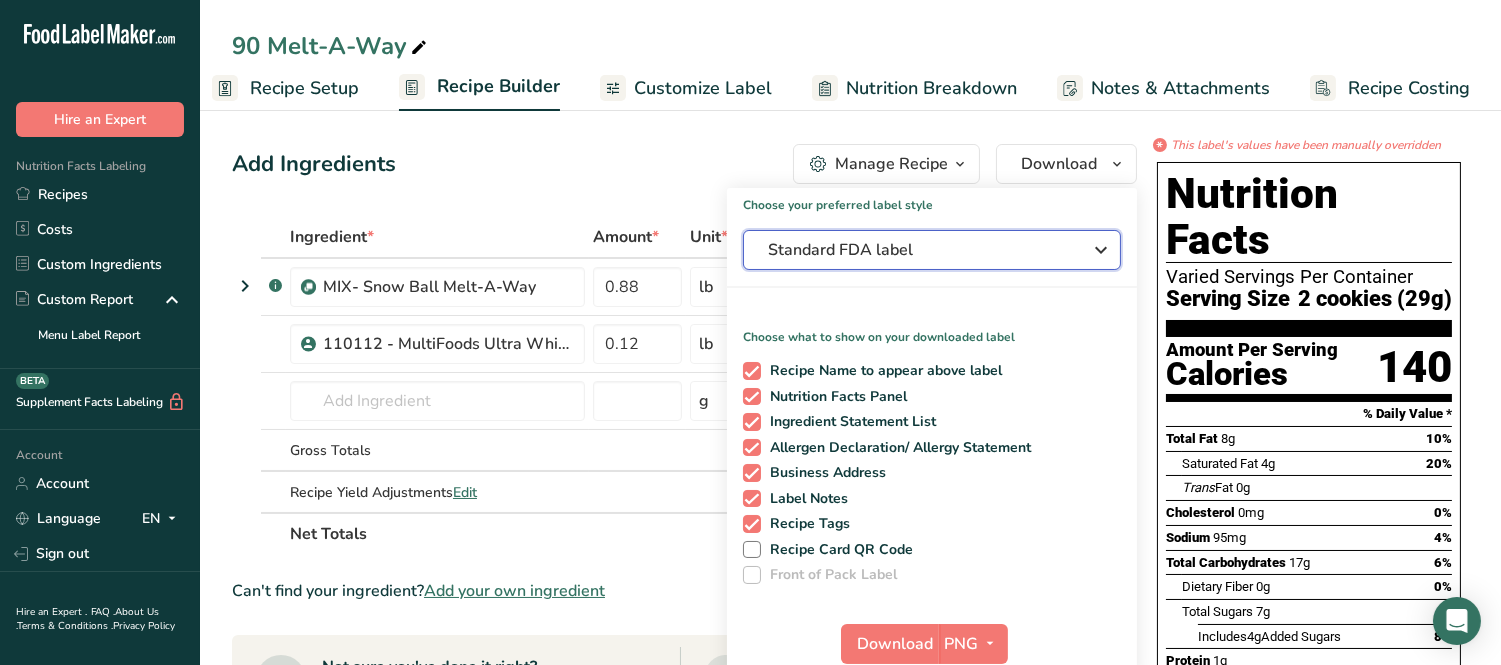 click on "Standard FDA label" at bounding box center (918, 250) 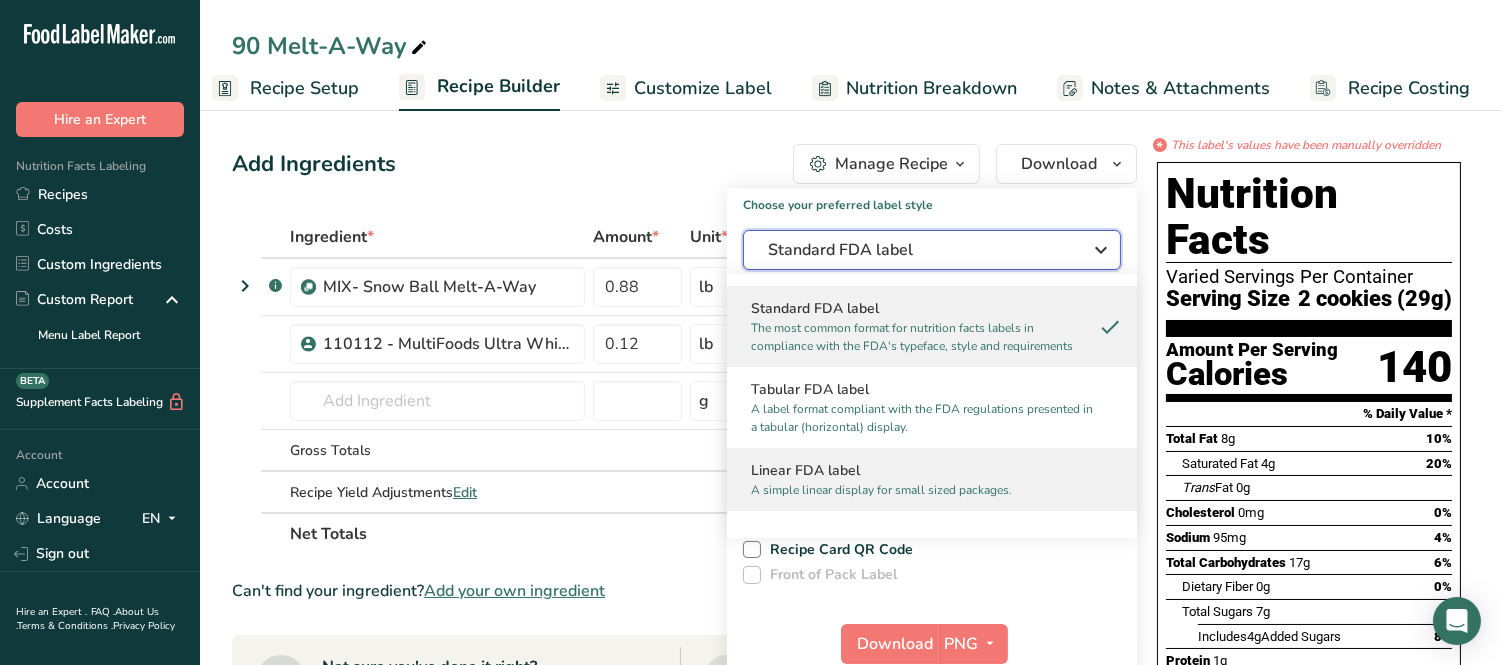 scroll, scrollTop: 111, scrollLeft: 0, axis: vertical 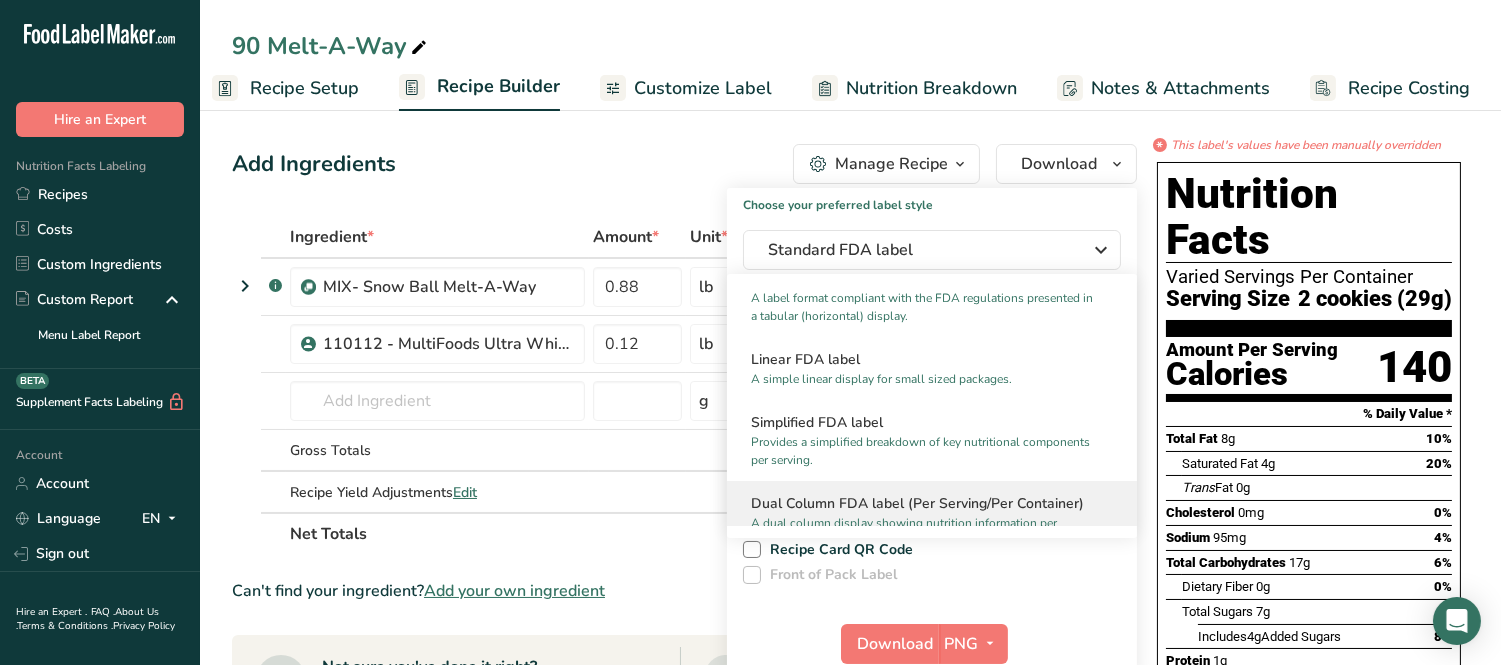 click on "Dual Column FDA label (Per Serving/Per Container)" at bounding box center (932, 503) 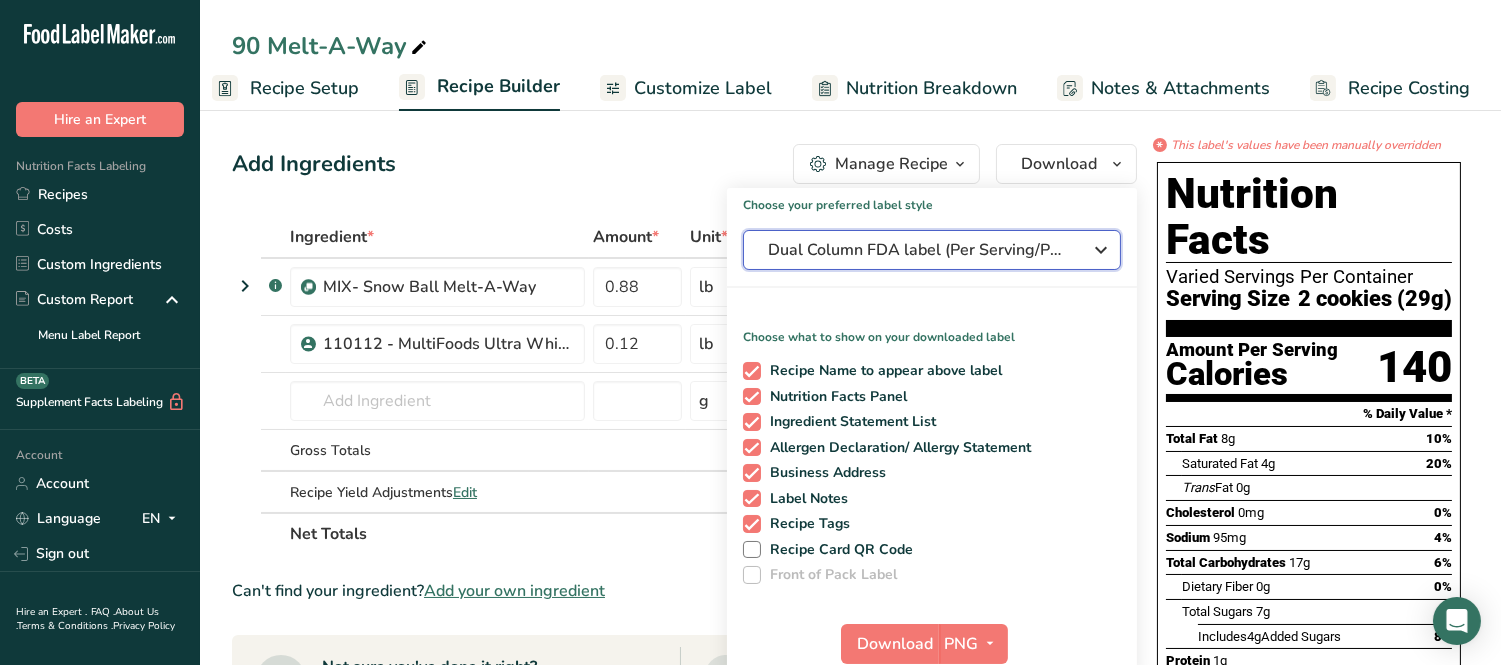 click on "Dual Column FDA label (Per Serving/Per Container)" at bounding box center (918, 250) 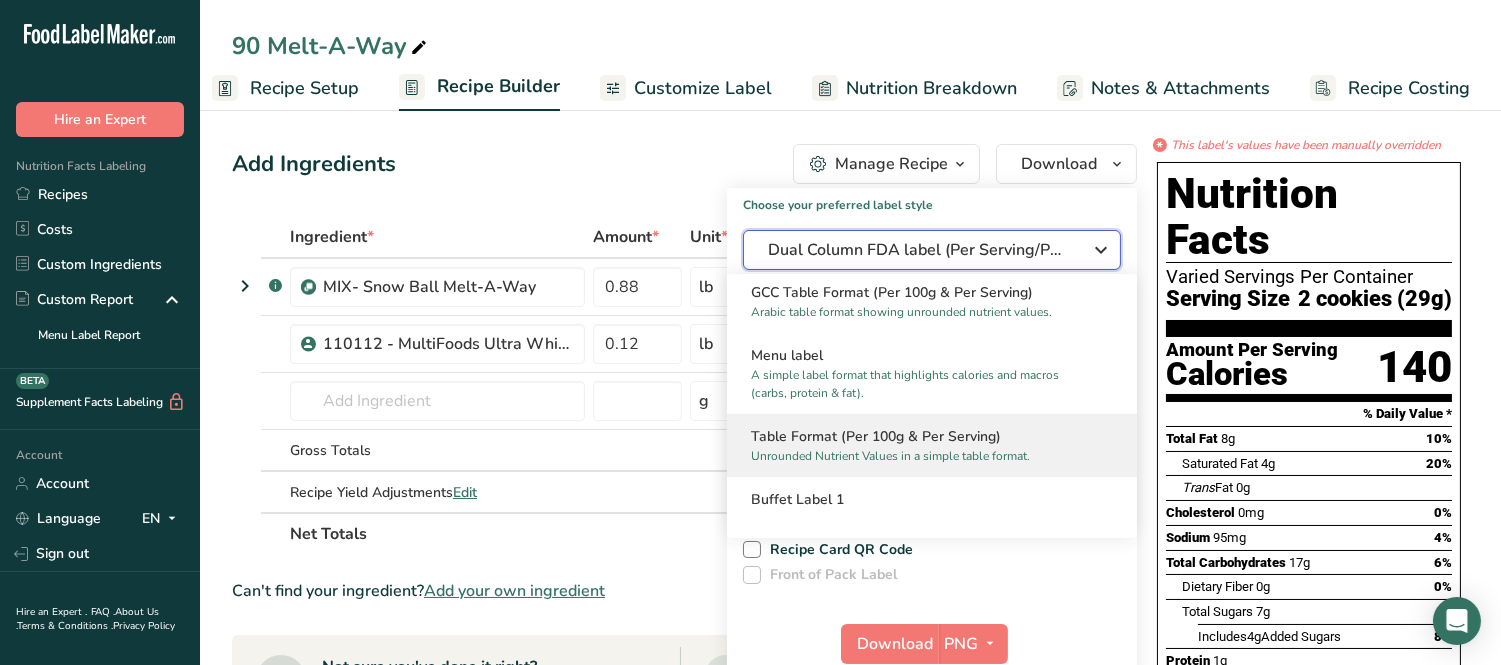 scroll, scrollTop: 1502, scrollLeft: 0, axis: vertical 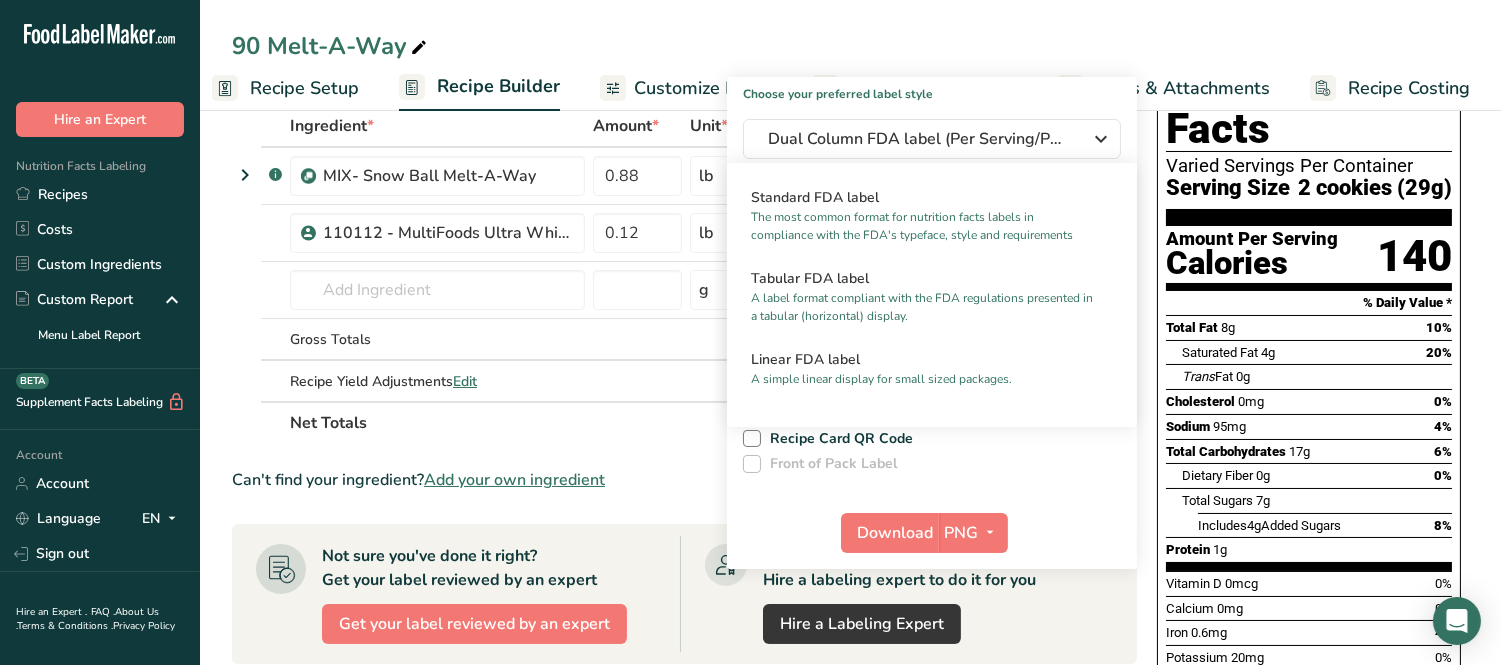 click on "Add Ingredients
Manage Recipe         Delete Recipe           Duplicate Recipe             Scale Recipe             Save as Sub-Recipe   .a-a{fill:#347362;}.b-a{fill:#fff;}                               Nutrition Breakdown                 Recipe Card
NEW
Amino Acids Pattern Report           Activity History
Download
Choose your preferred label style
Dual Column FDA label (Per Serving/Per Container)
Standard FDA label
The most common format for nutrition facts labels in compliance with the FDA's typeface, style and requirements
Tabular FDA label
A label format compliant with the FDA regulations presented in a tabular (horizontal) display.
Linear FDA label
A simple linear display for small sized packages.
Simplified FDA label" at bounding box center (690, 587) 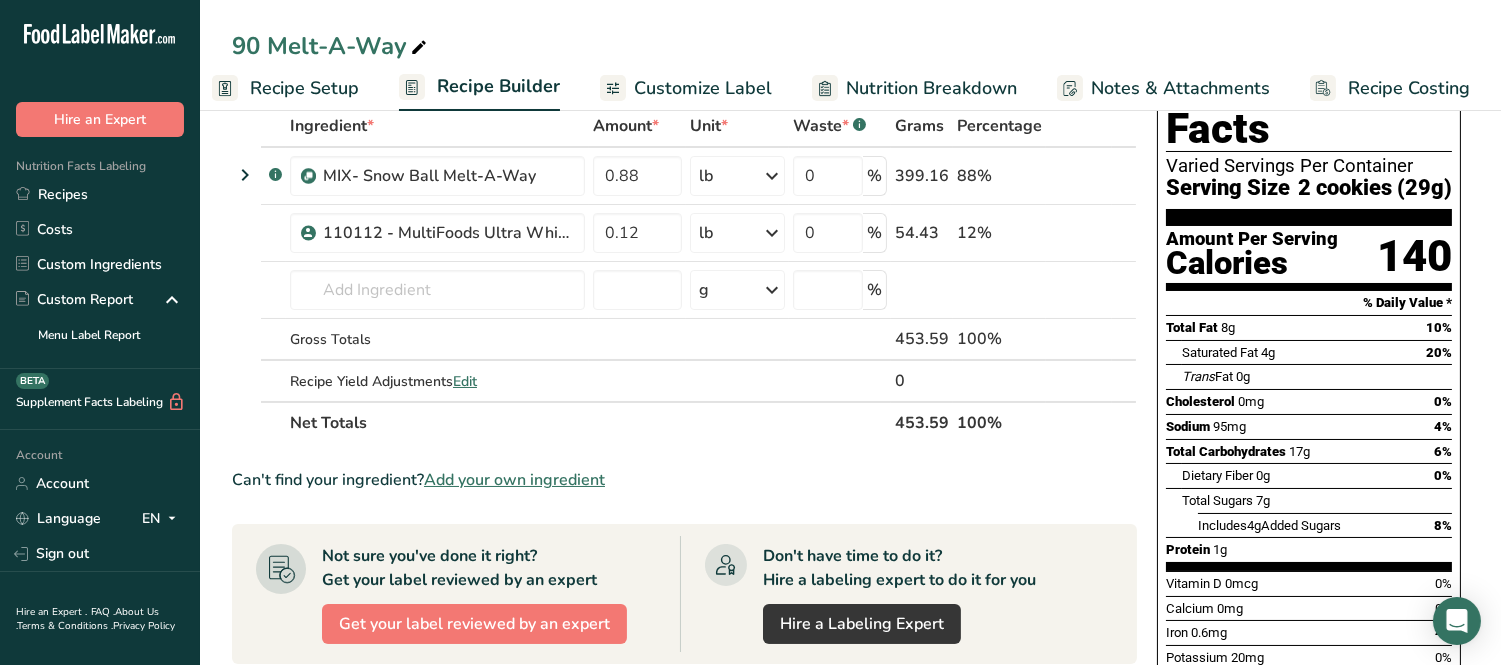 scroll, scrollTop: 0, scrollLeft: 0, axis: both 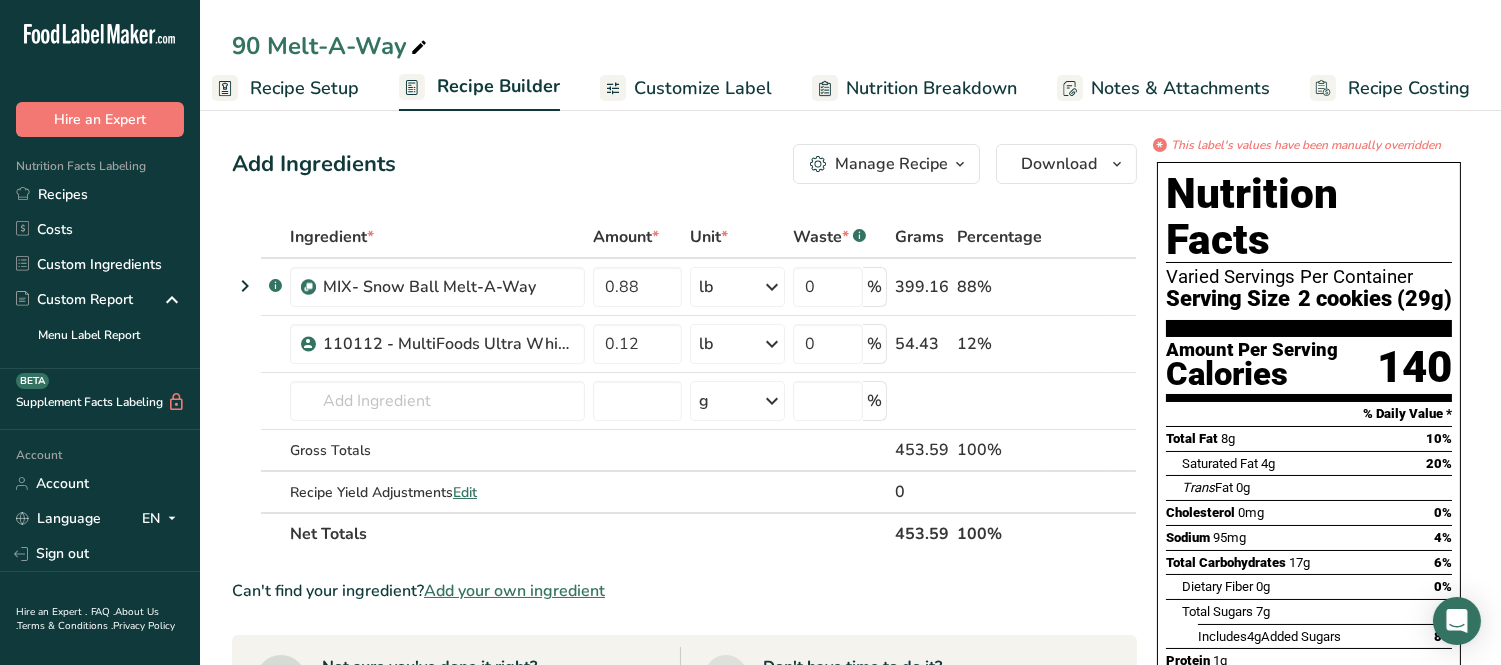 click on "Customize Label" at bounding box center (703, 88) 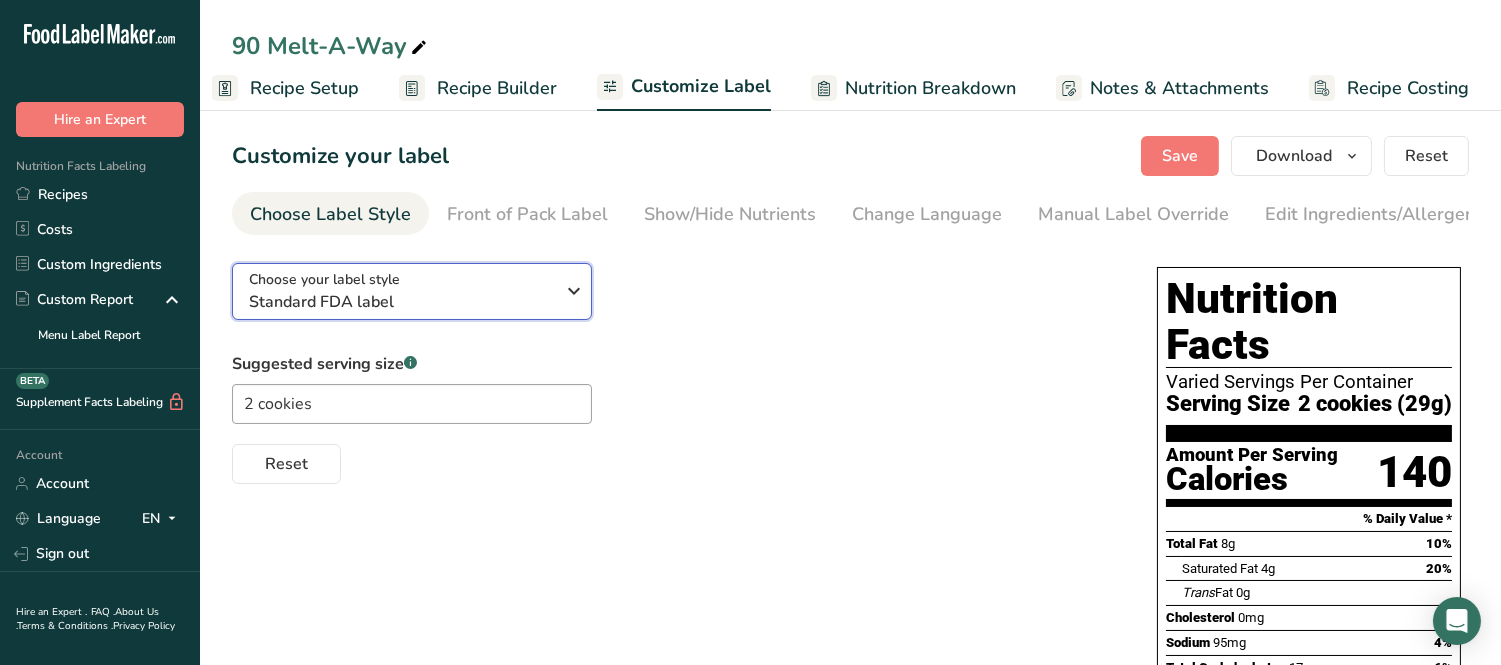click on "Standard FDA label" at bounding box center [401, 302] 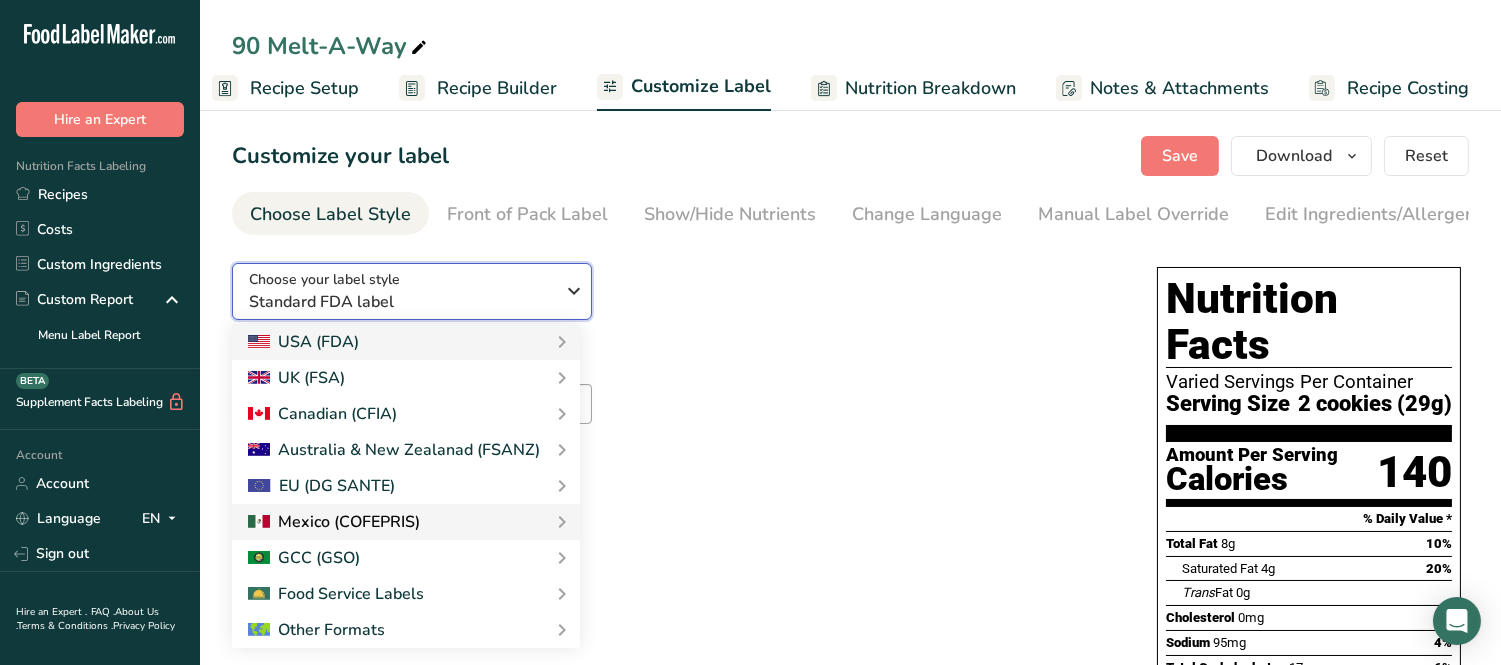 scroll, scrollTop: 111, scrollLeft: 0, axis: vertical 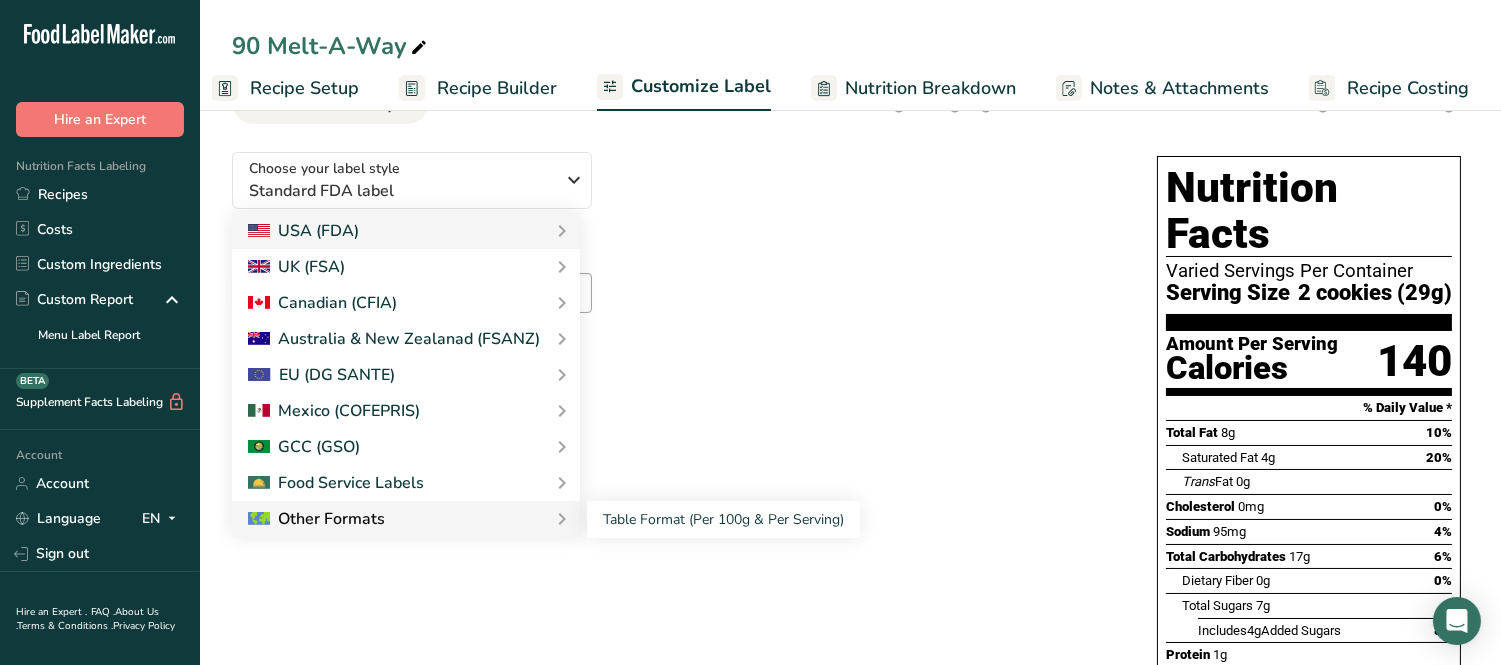 click on "Other Formats" at bounding box center [316, 519] 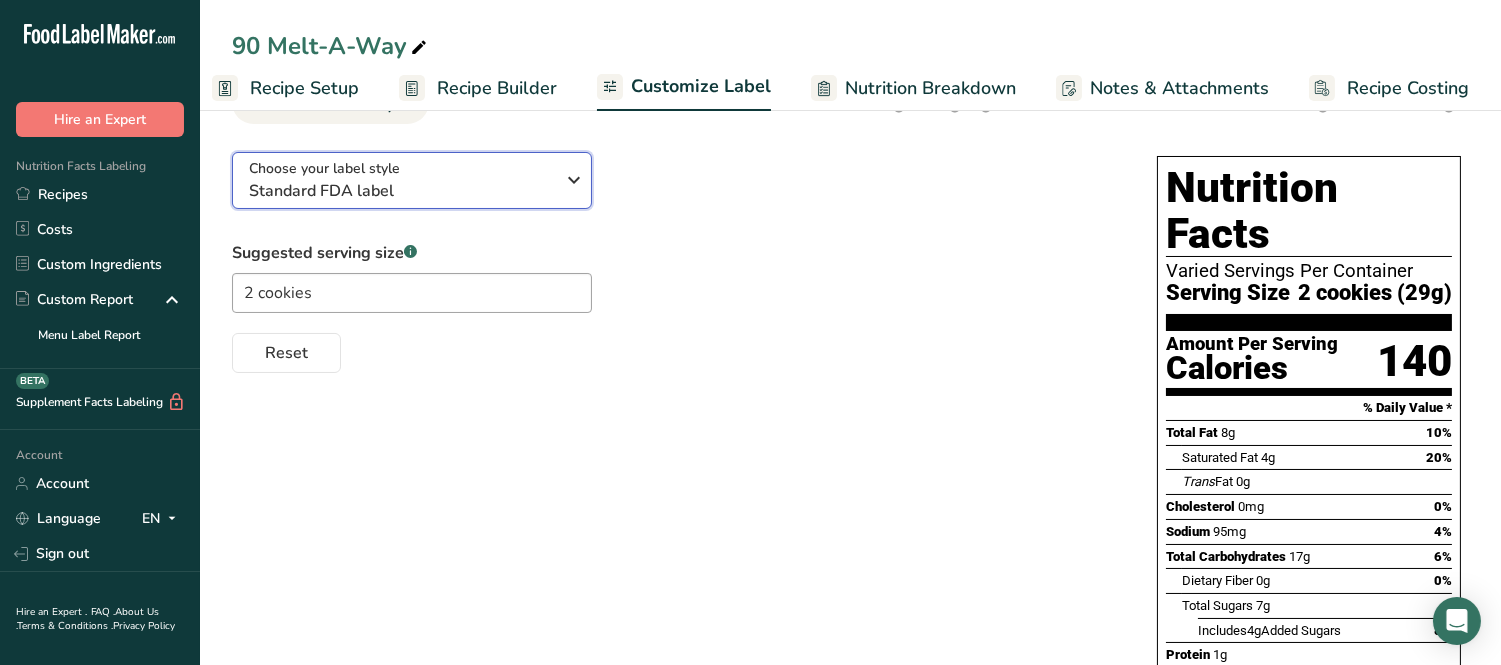 click at bounding box center [574, 180] 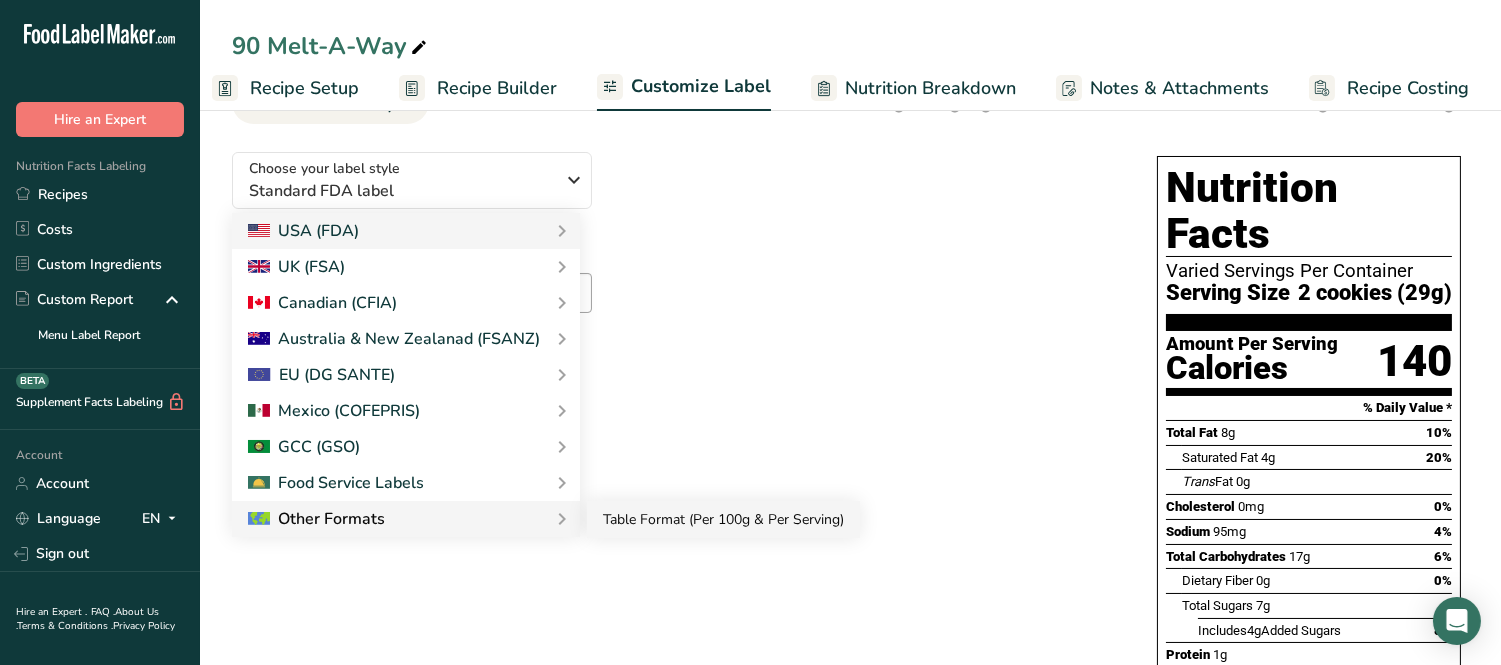 click on "Table Format (Per 100g & Per Serving)" at bounding box center [723, 519] 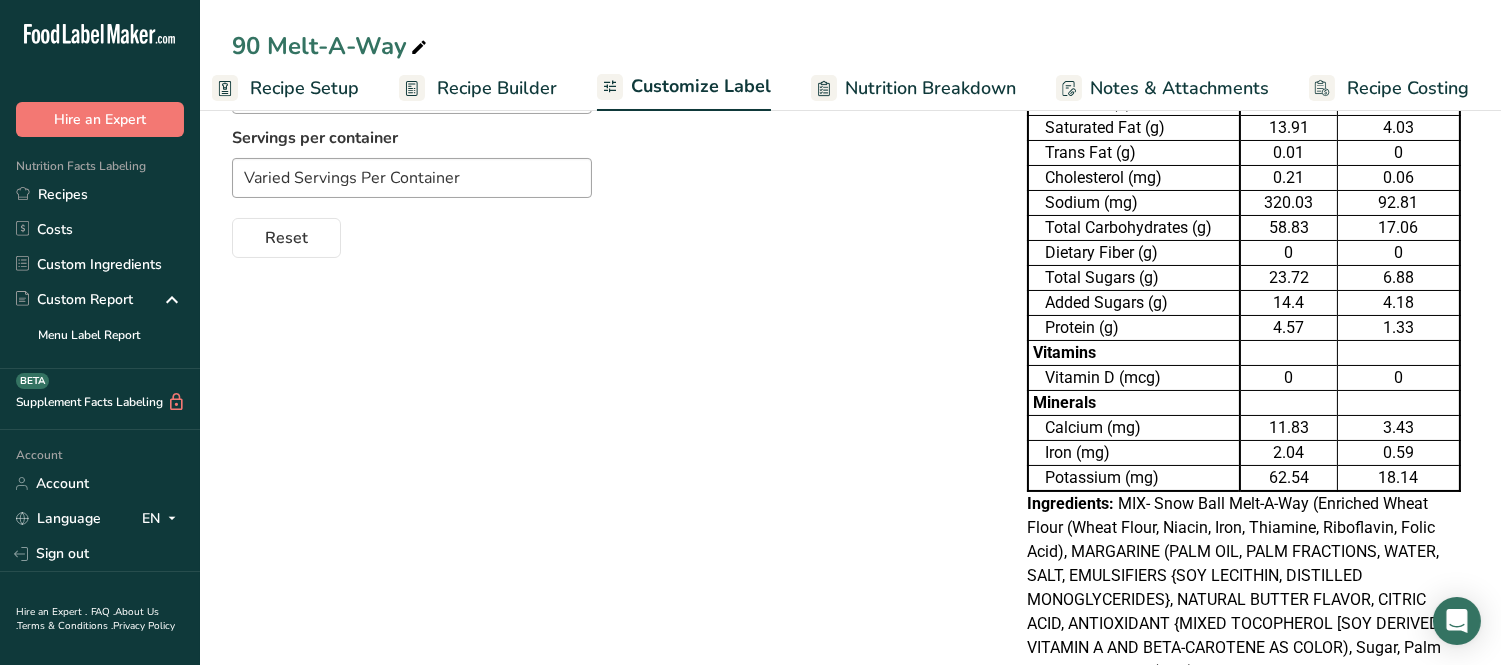 scroll, scrollTop: 0, scrollLeft: 0, axis: both 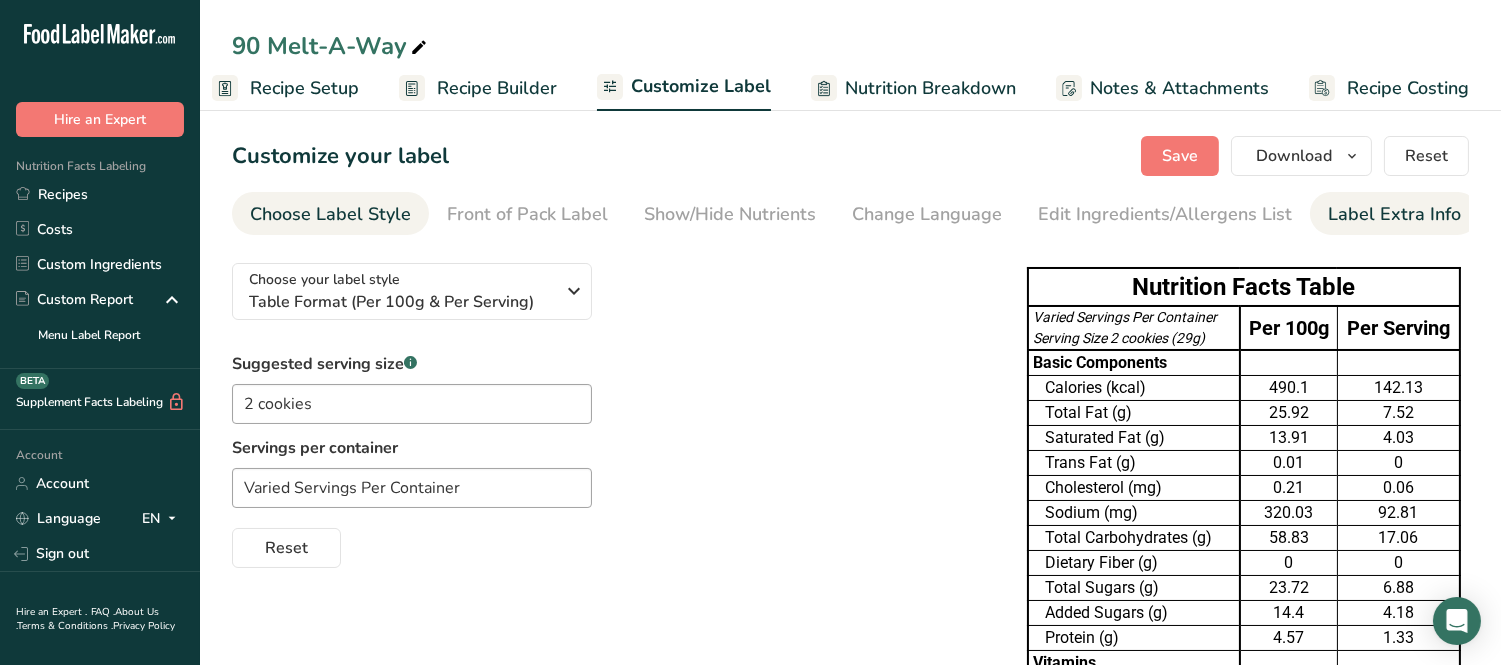 click on "Label Extra Info" at bounding box center (1394, 214) 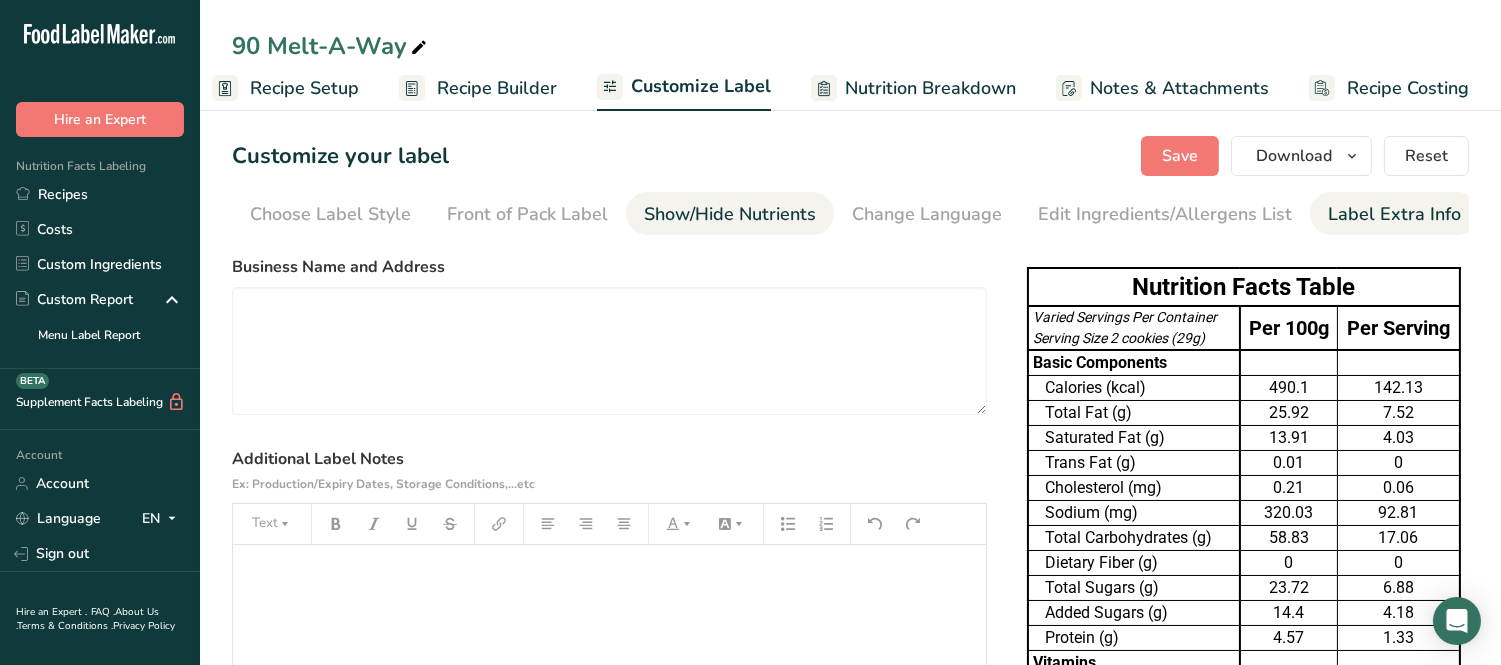 click on "Show/Hide Nutrients" at bounding box center [730, 214] 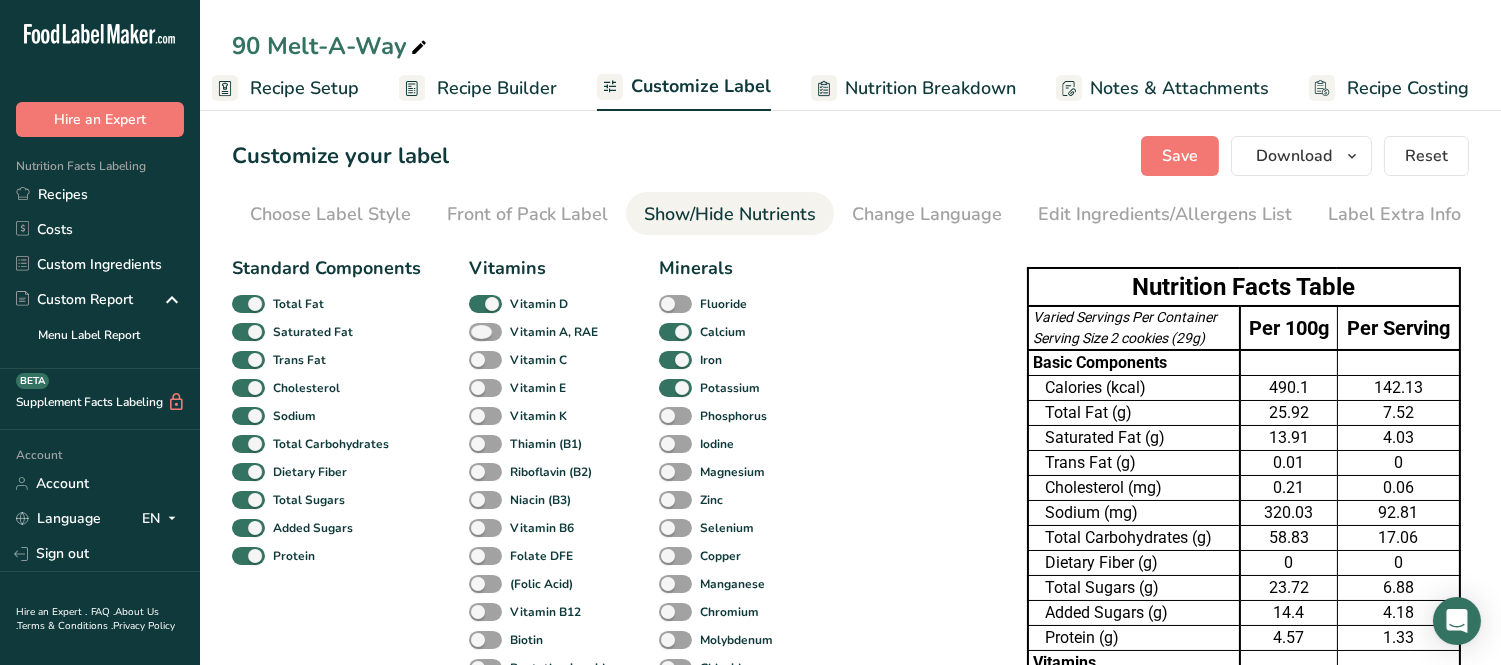 drag, startPoint x: 495, startPoint y: 331, endPoint x: 491, endPoint y: 347, distance: 16.492422 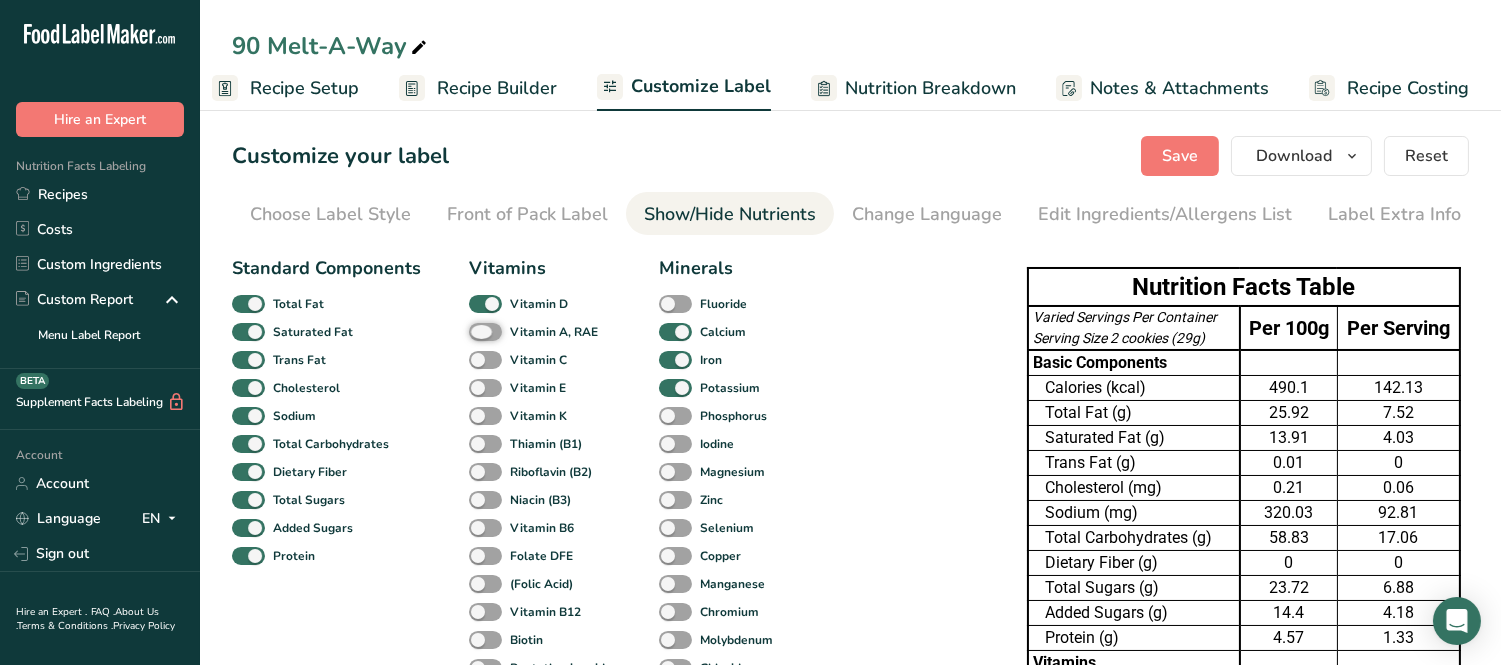 click on "Vitamin A, RAE" at bounding box center (475, 331) 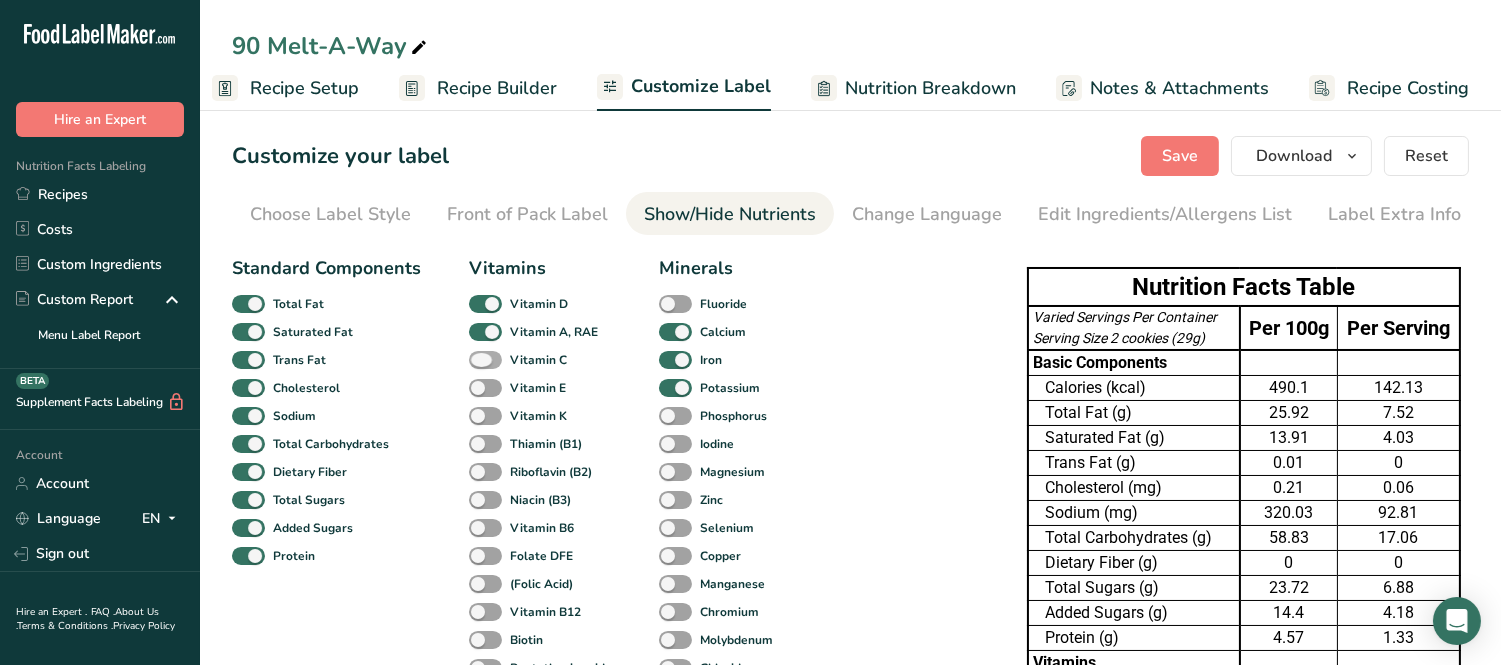 click at bounding box center (485, 360) 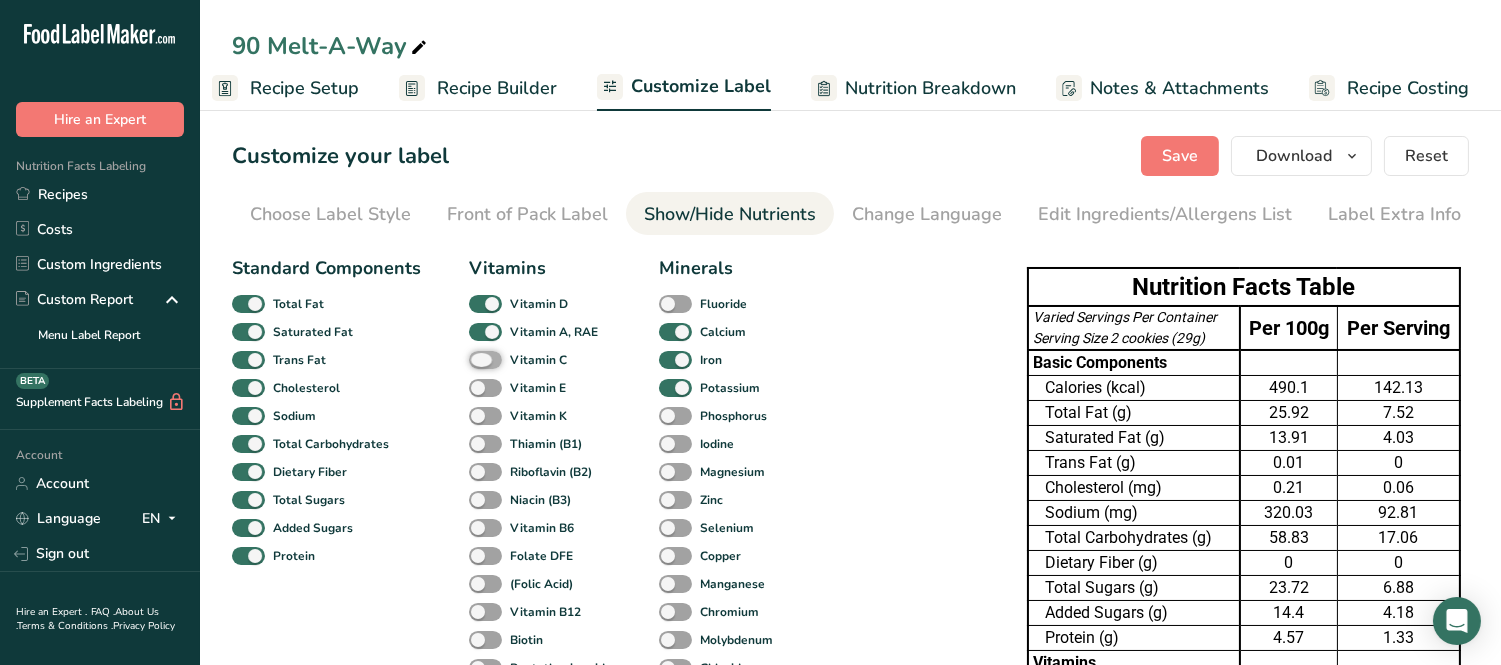 click on "Vitamin C" at bounding box center [475, 359] 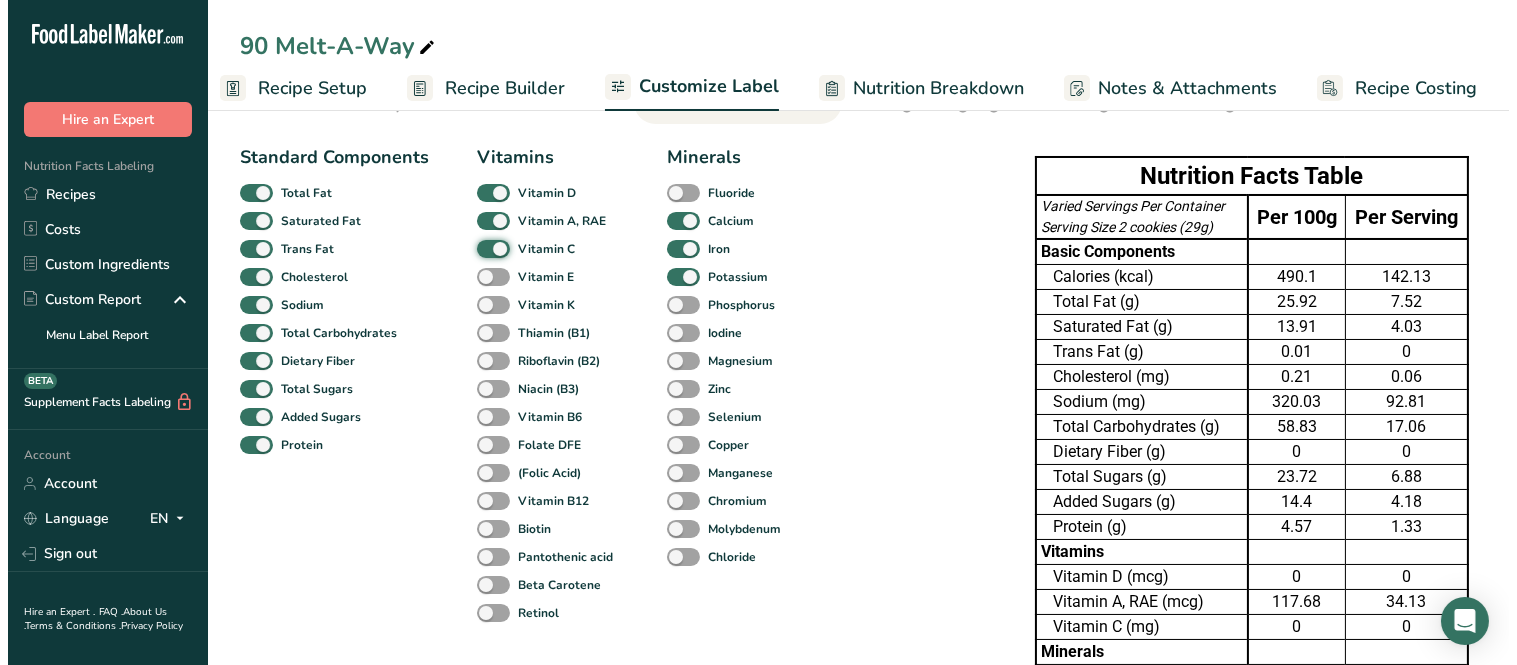 scroll, scrollTop: 0, scrollLeft: 0, axis: both 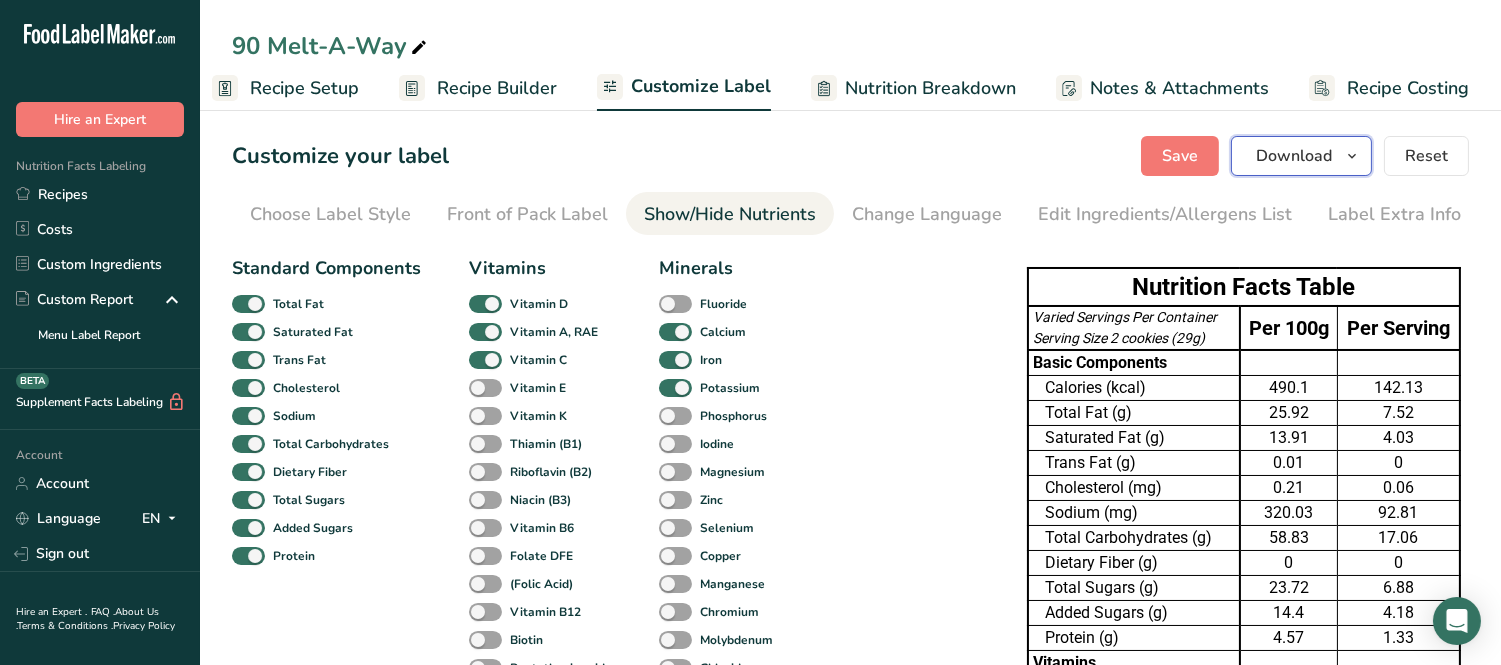 click on "Download" at bounding box center [1294, 156] 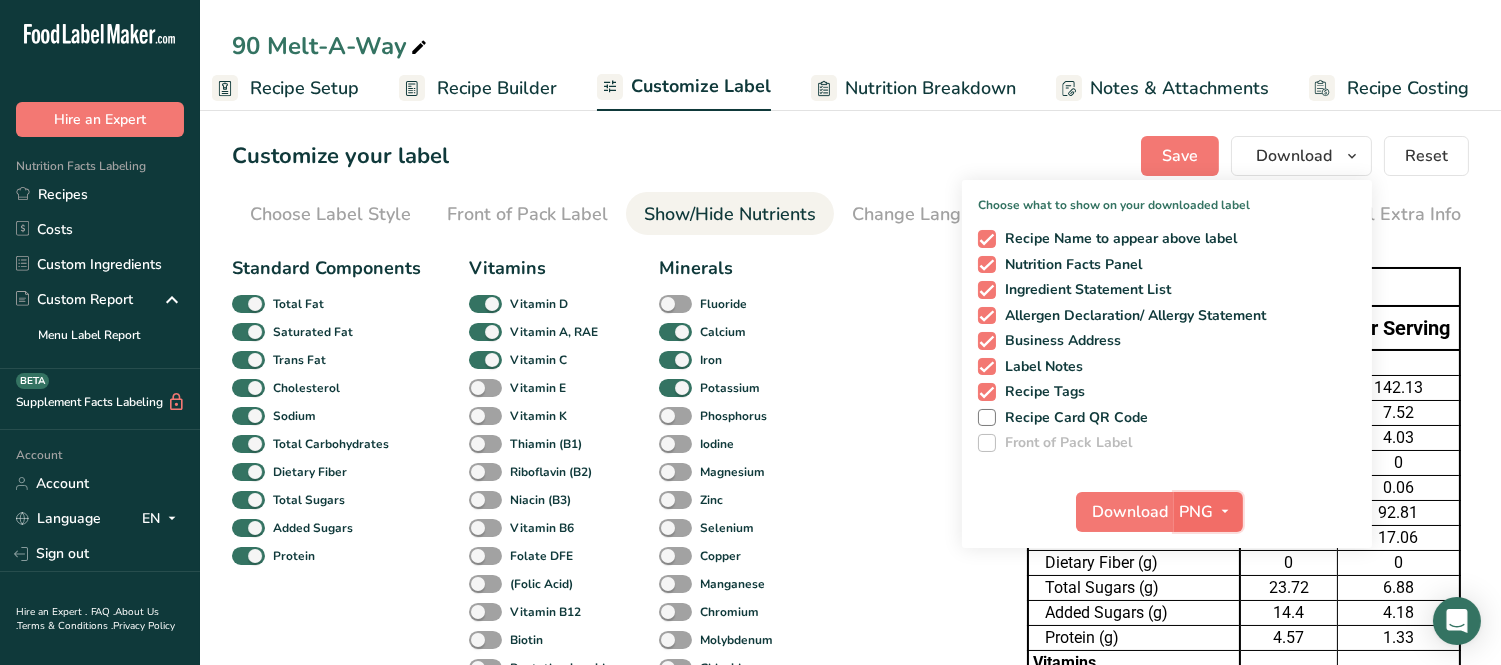 click on "PNG" at bounding box center (1197, 512) 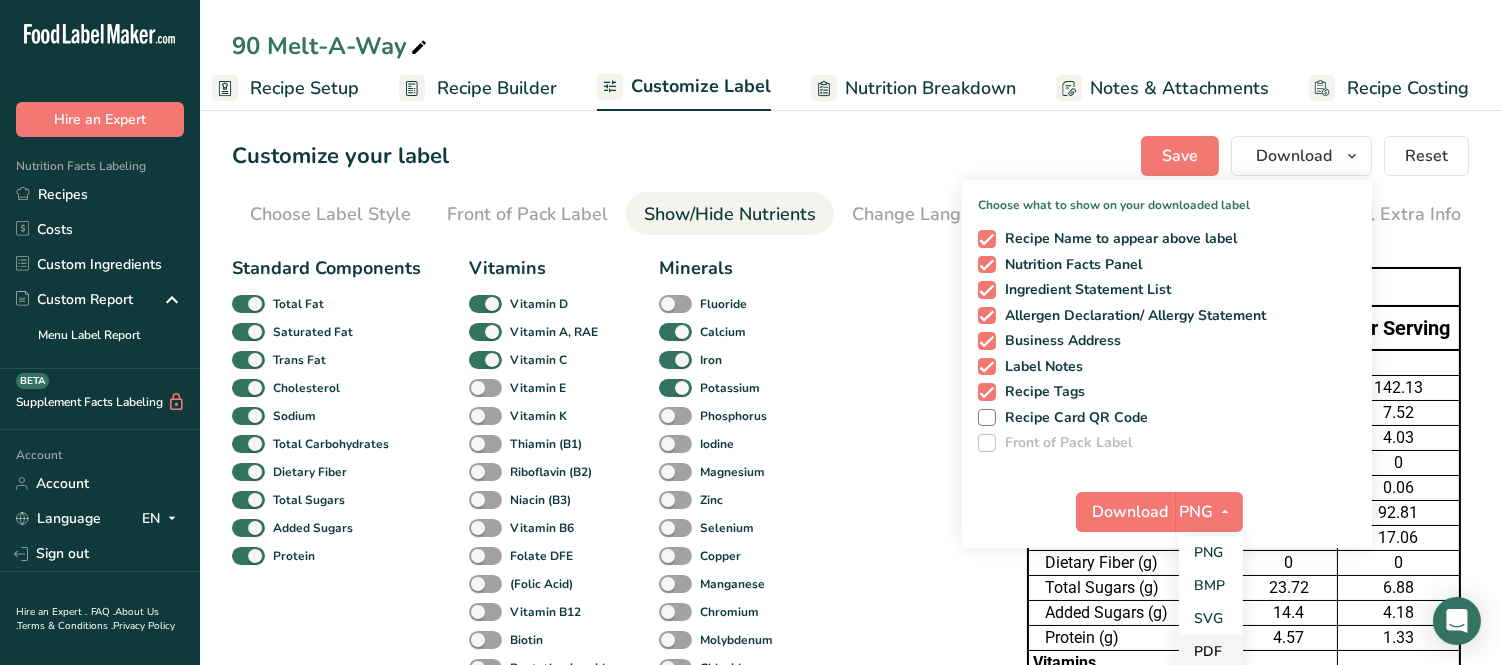click on "PDF" at bounding box center [1211, 651] 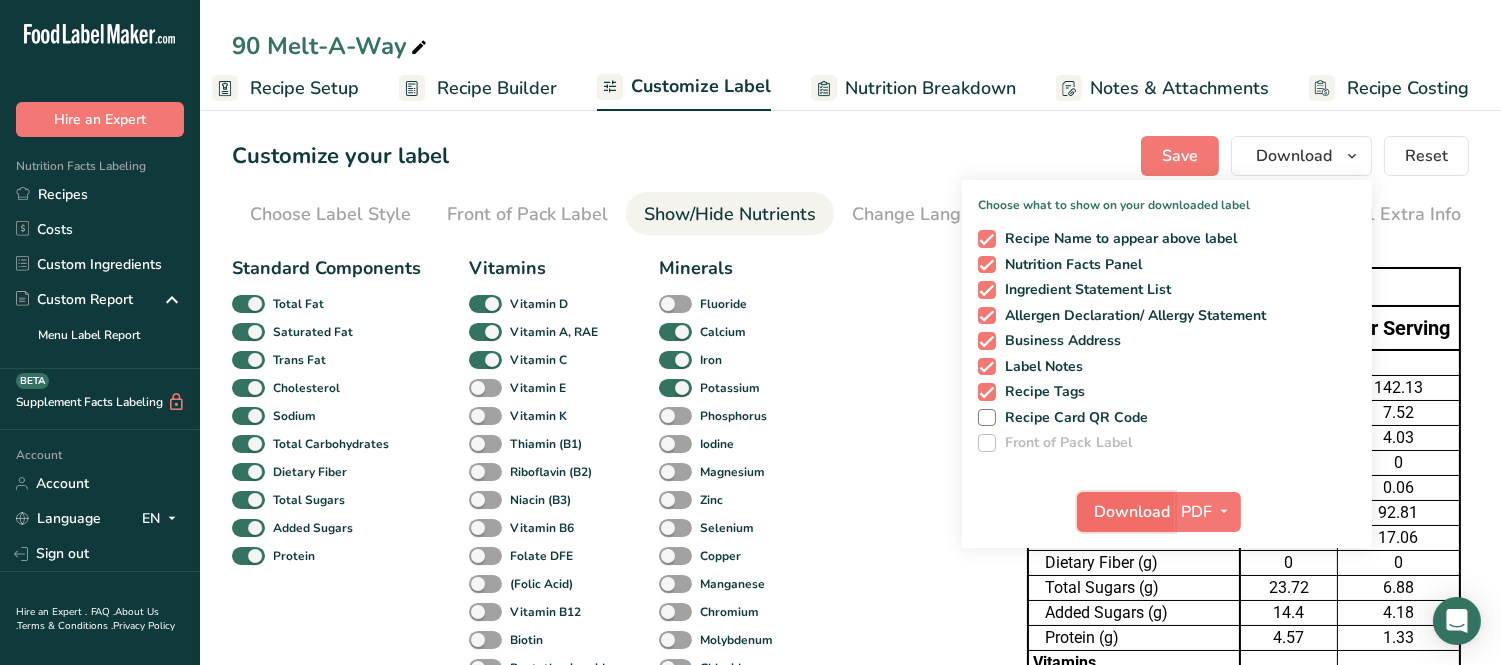 click on "Download" at bounding box center (1132, 512) 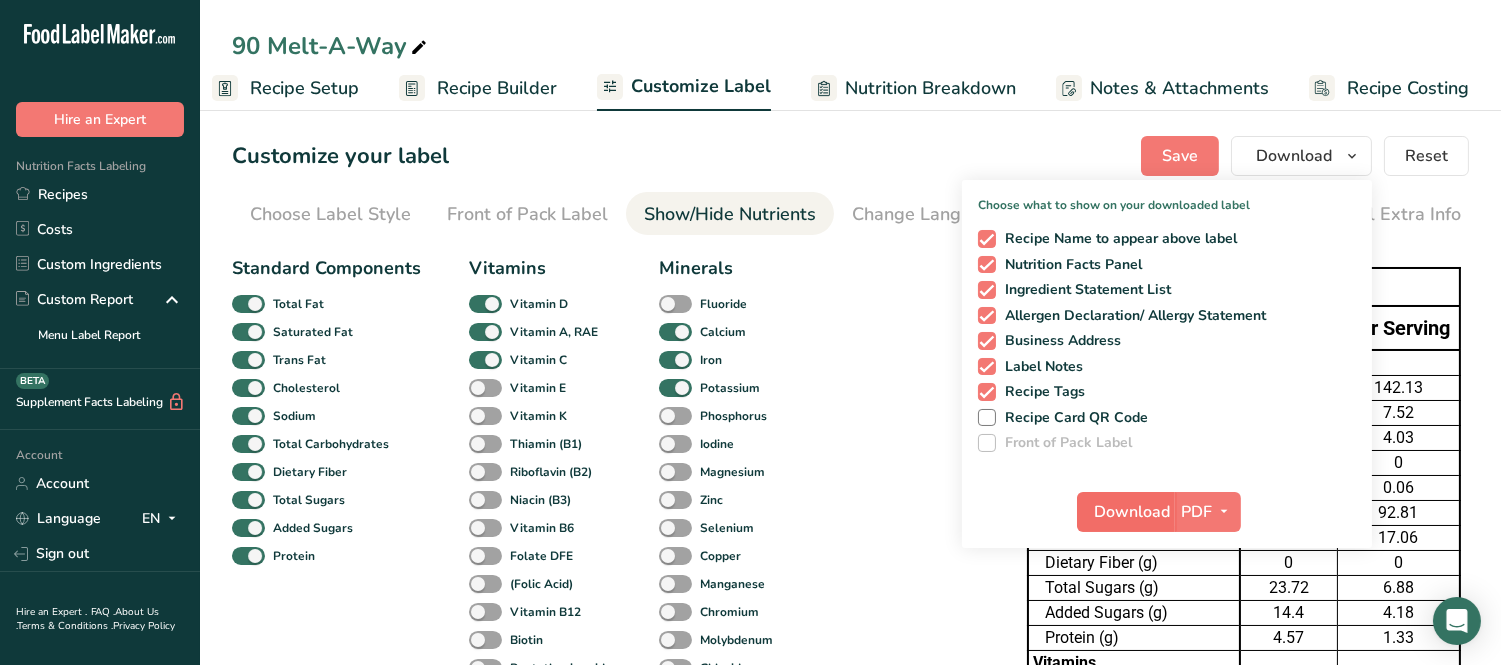 scroll, scrollTop: 0, scrollLeft: 3, axis: horizontal 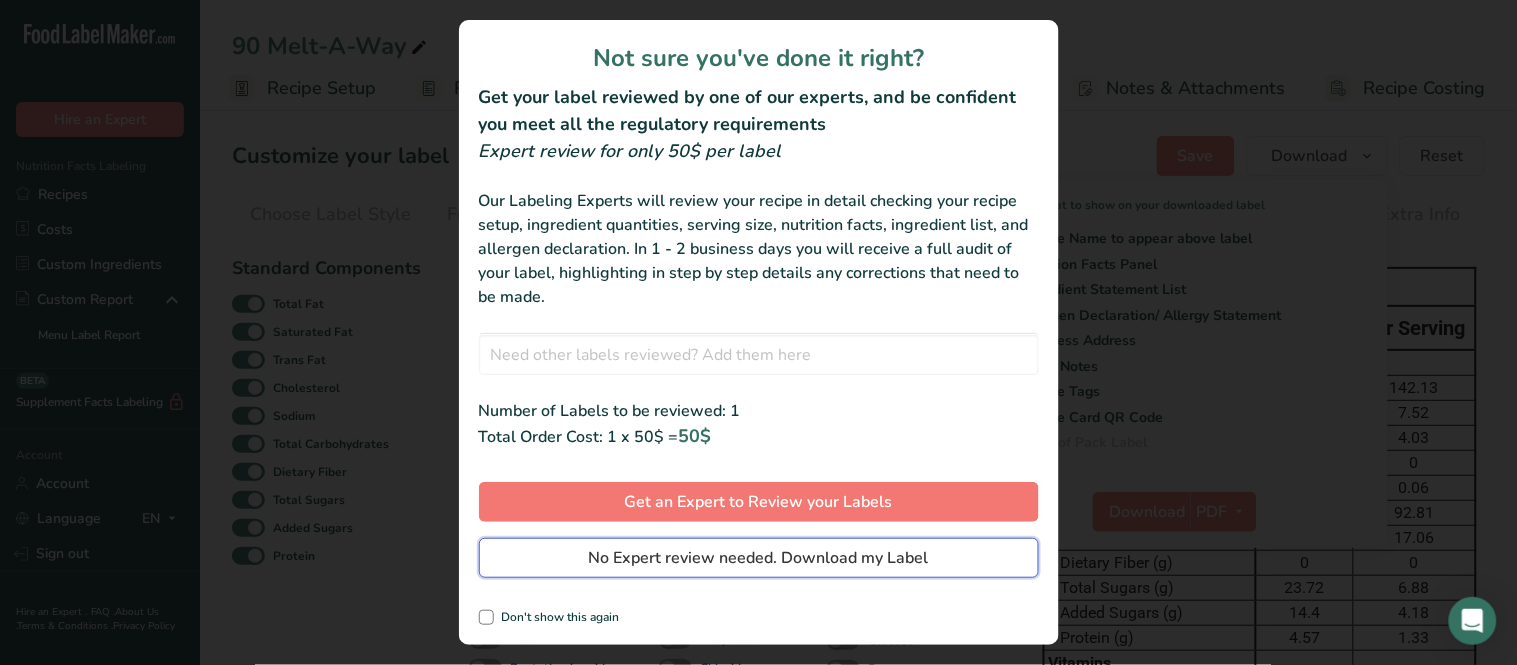 click on "No Expert review needed. Download my Label" at bounding box center [759, 558] 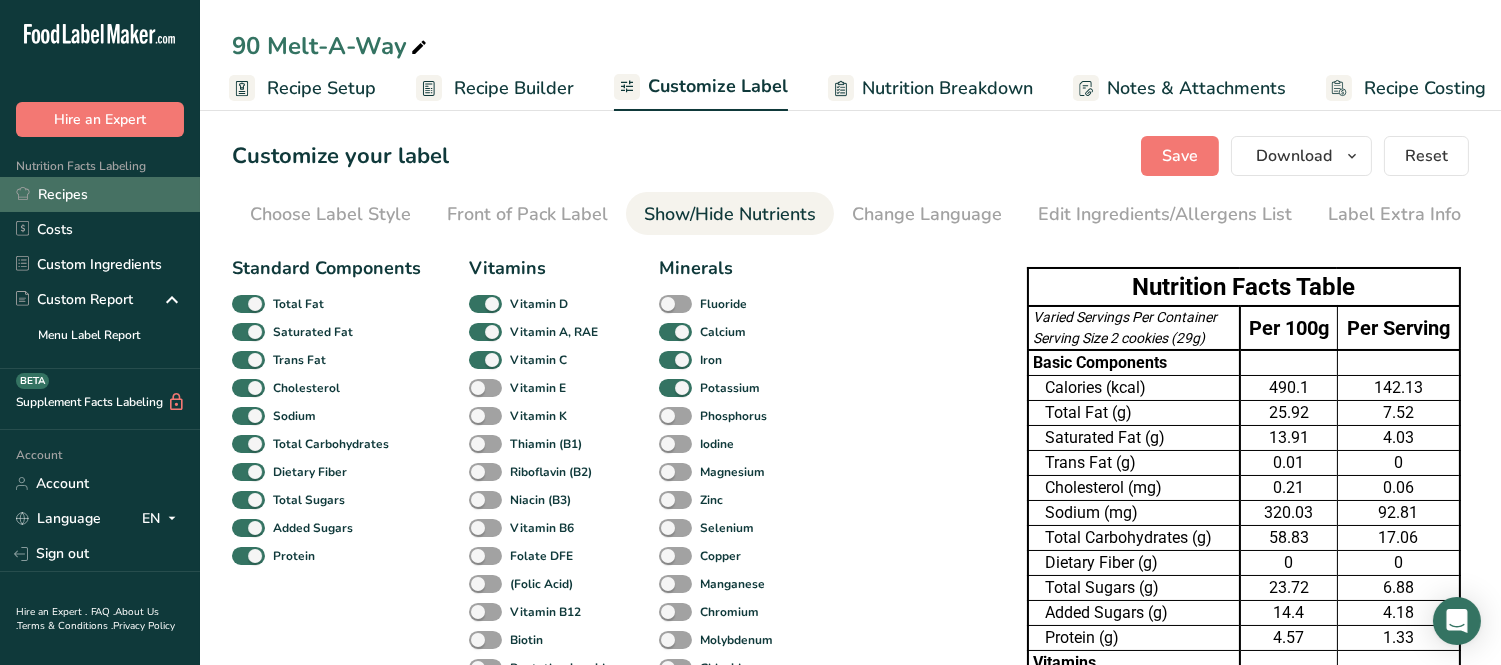 click on "Recipes" at bounding box center [100, 194] 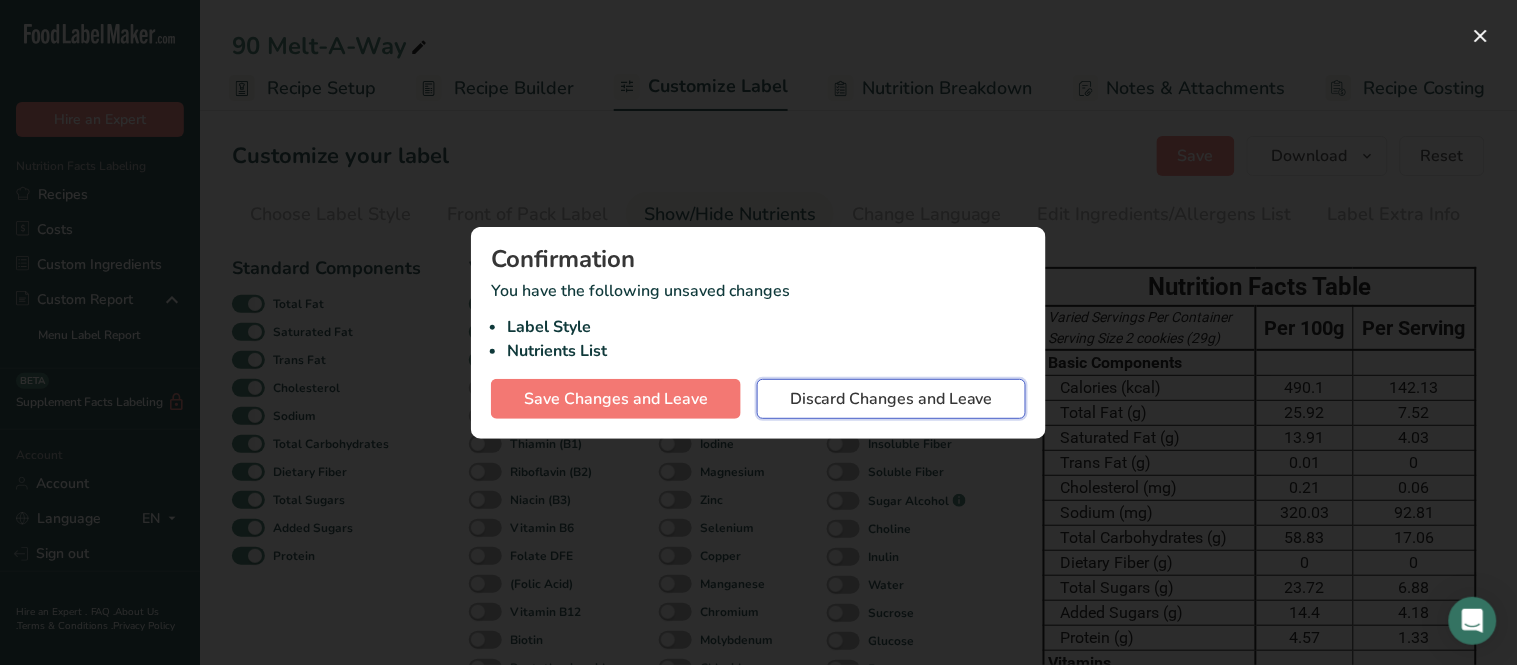 click on "Discard Changes and Leave" at bounding box center (891, 399) 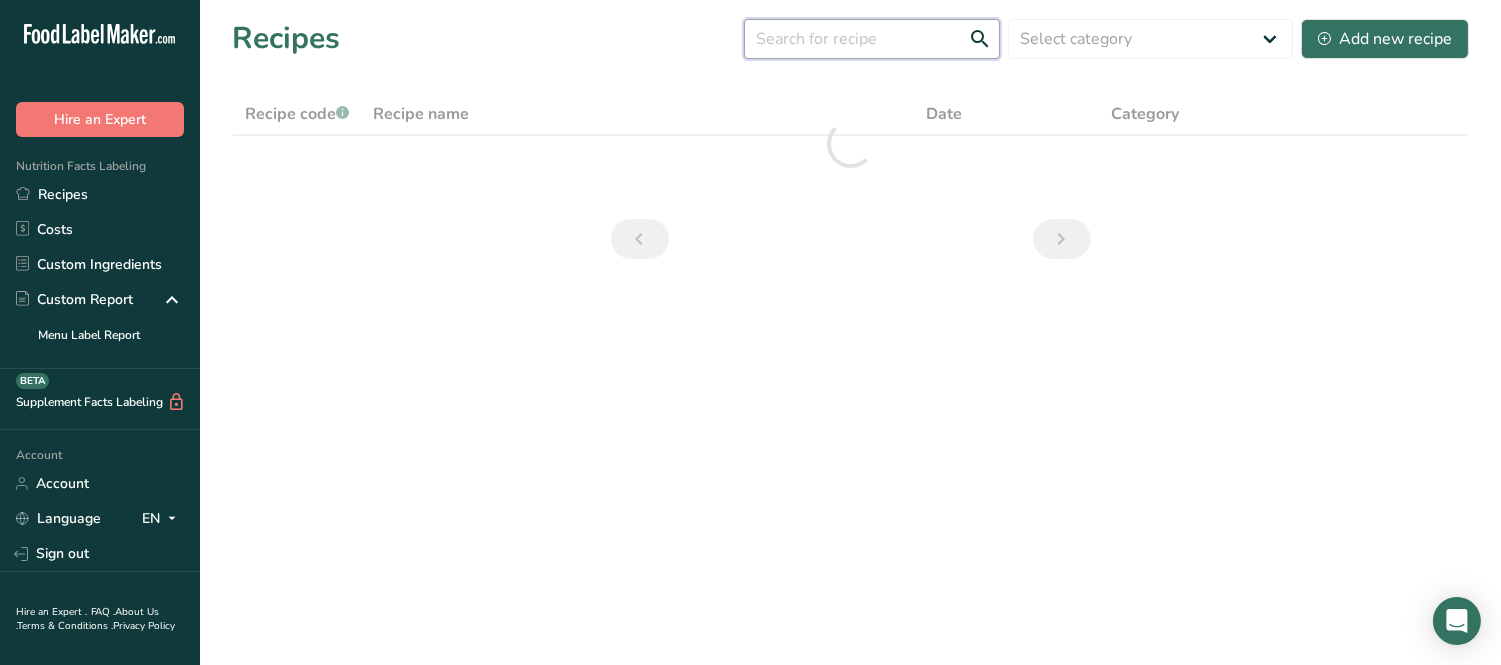 click at bounding box center [872, 39] 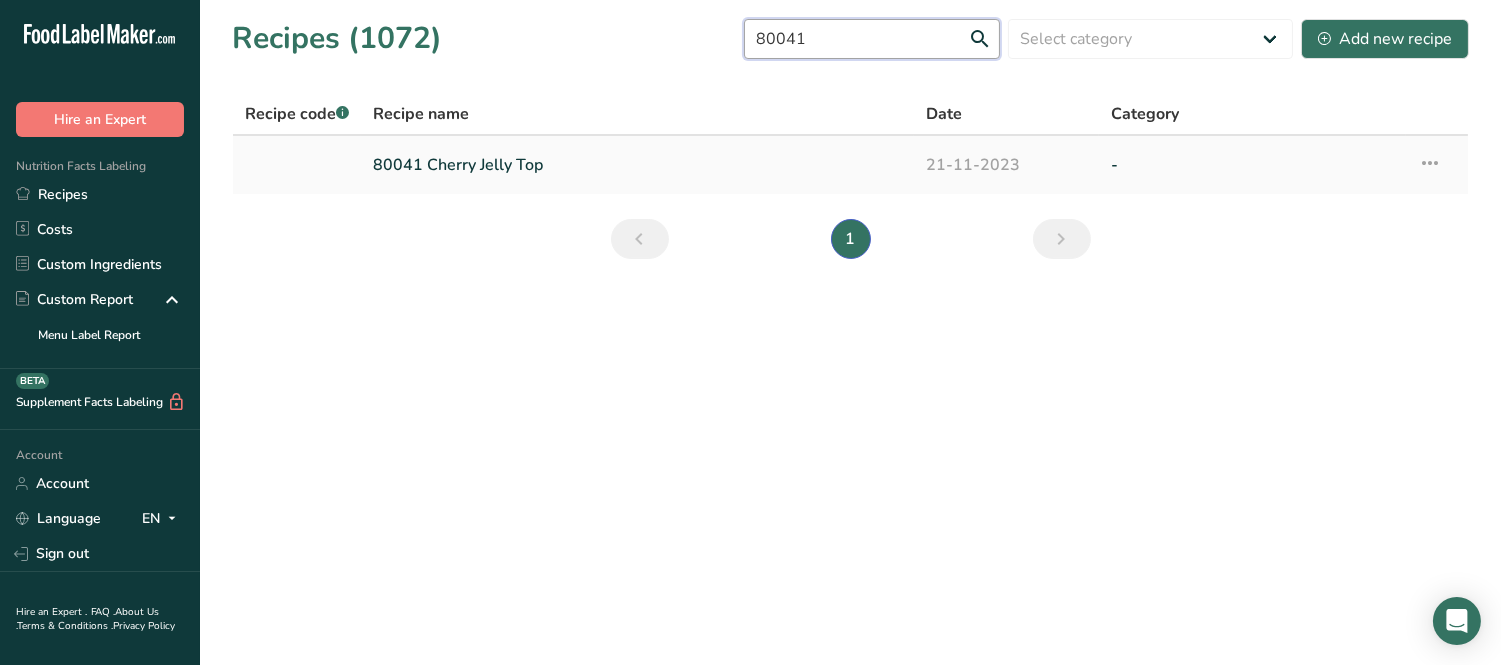 type on "80041" 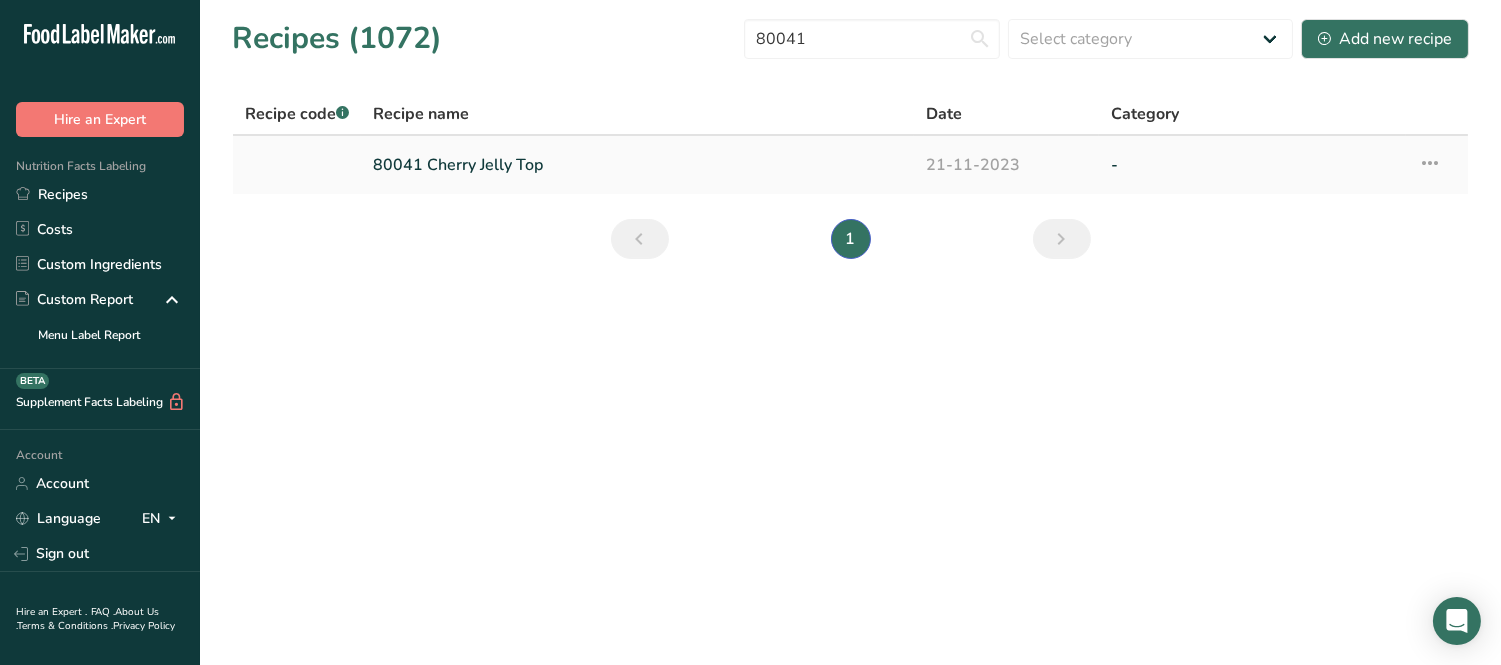 click on "80041 Cherry Jelly Top" at bounding box center [637, 165] 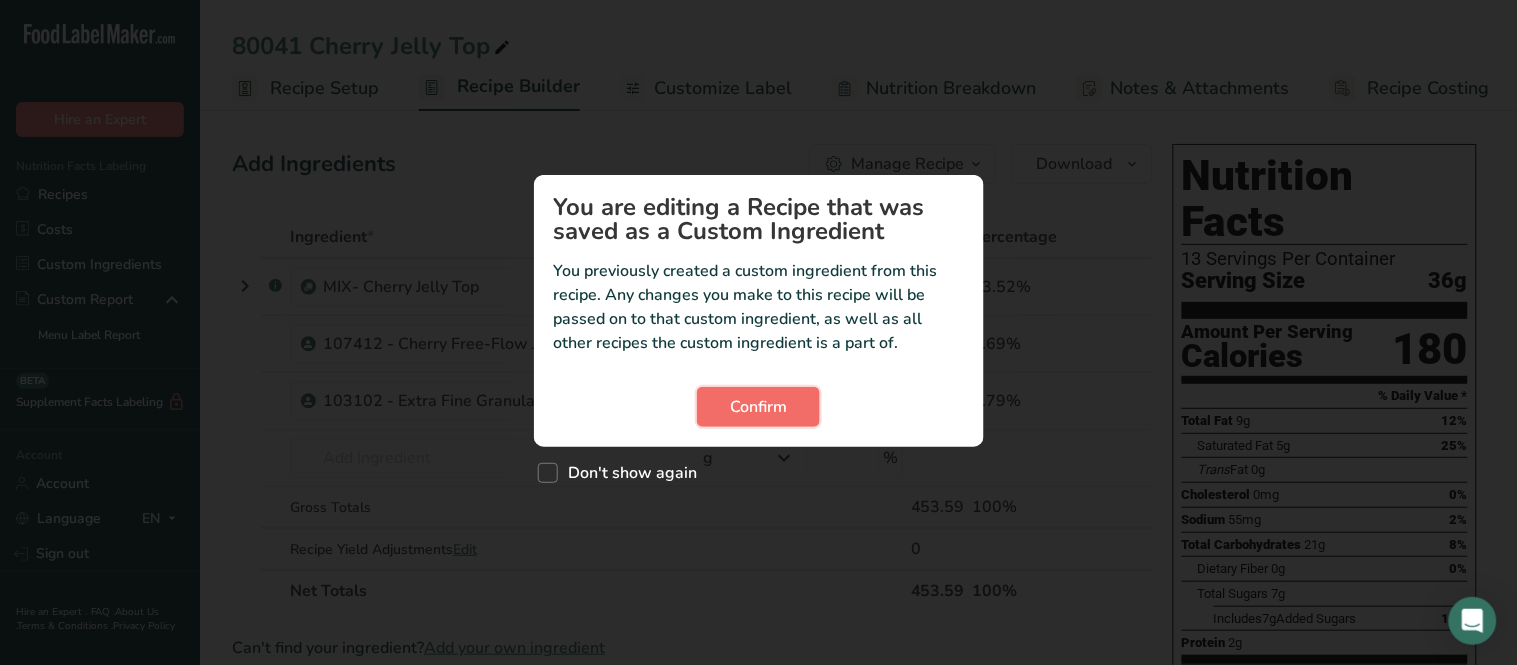 click on "Confirm" at bounding box center (758, 407) 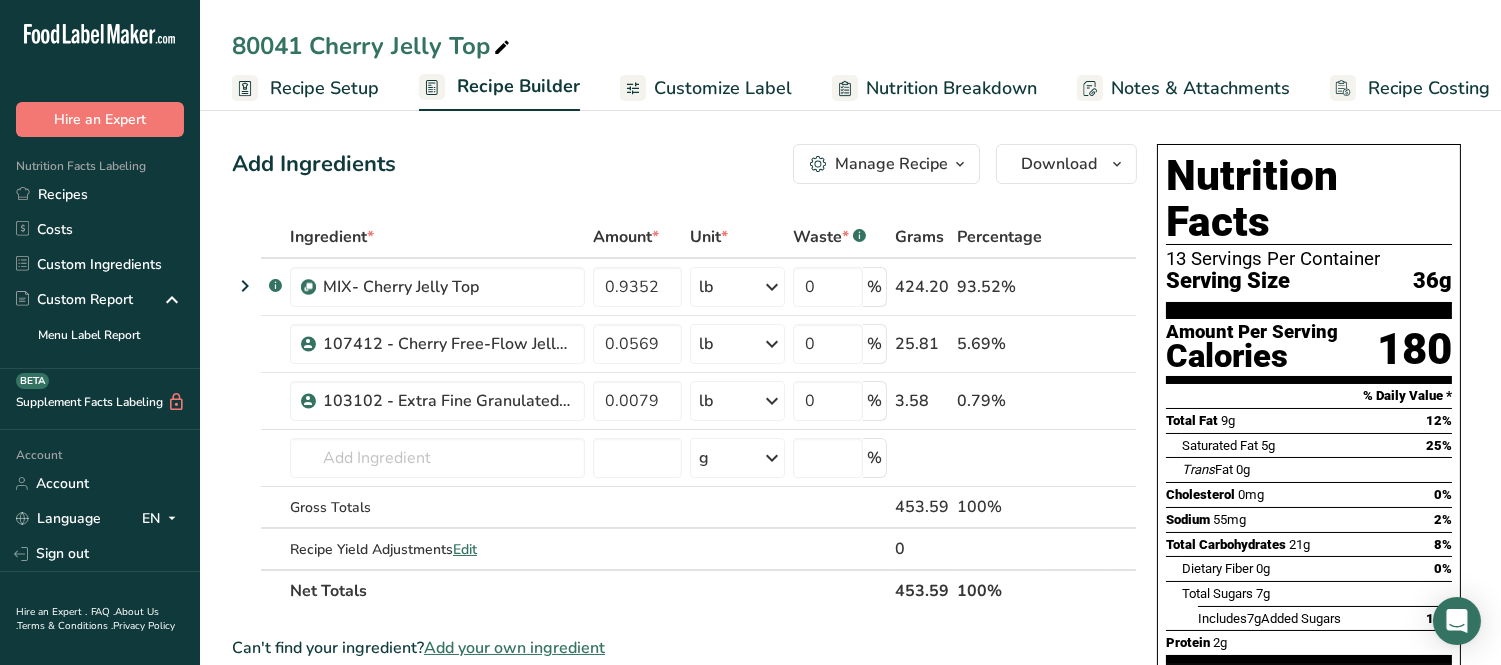 click on "Customize Label" at bounding box center (723, 88) 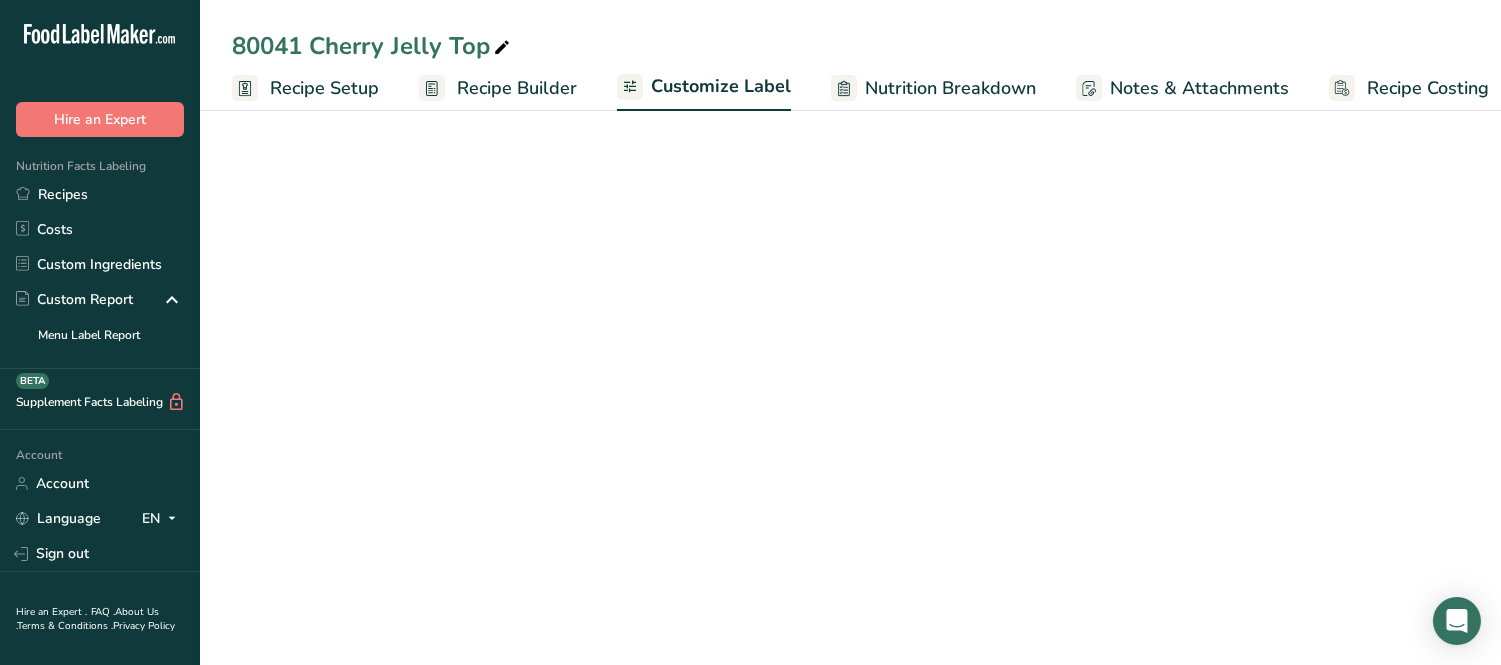 scroll, scrollTop: 0, scrollLeft: 20, axis: horizontal 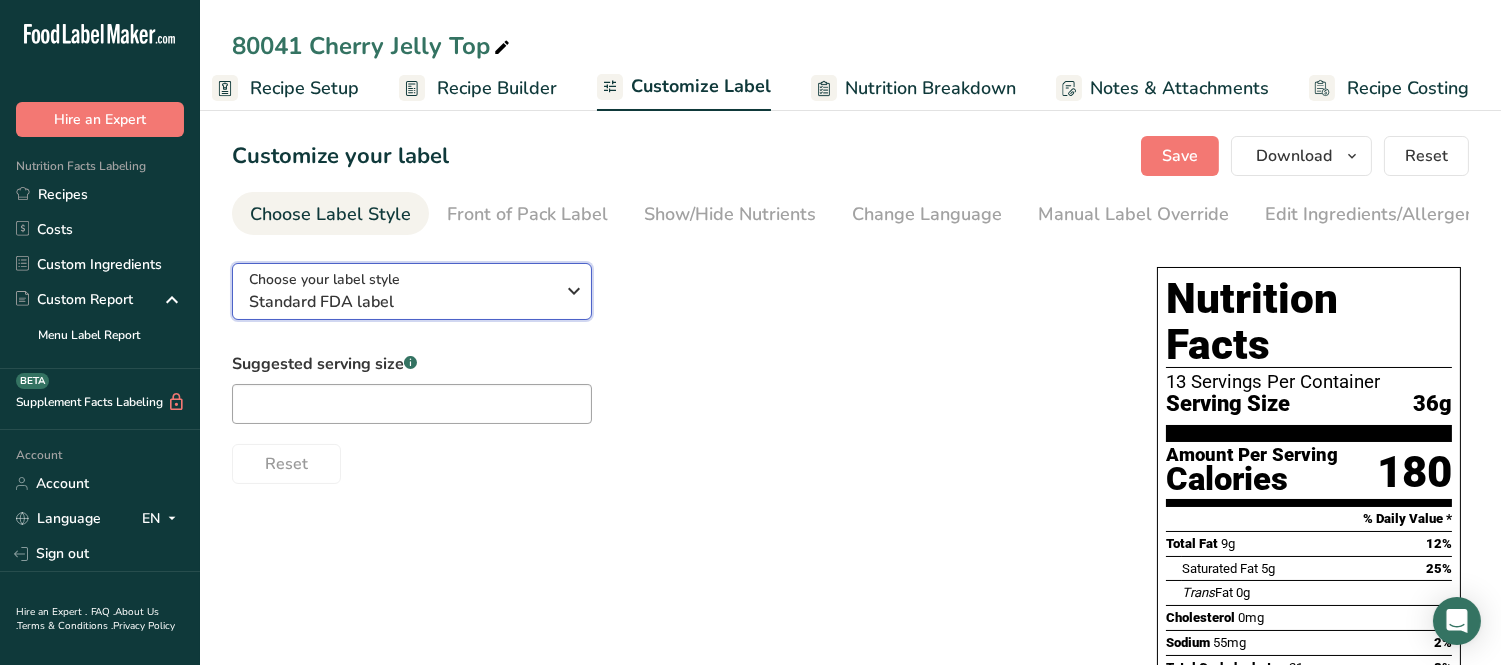 click on "Standard FDA label" at bounding box center [401, 302] 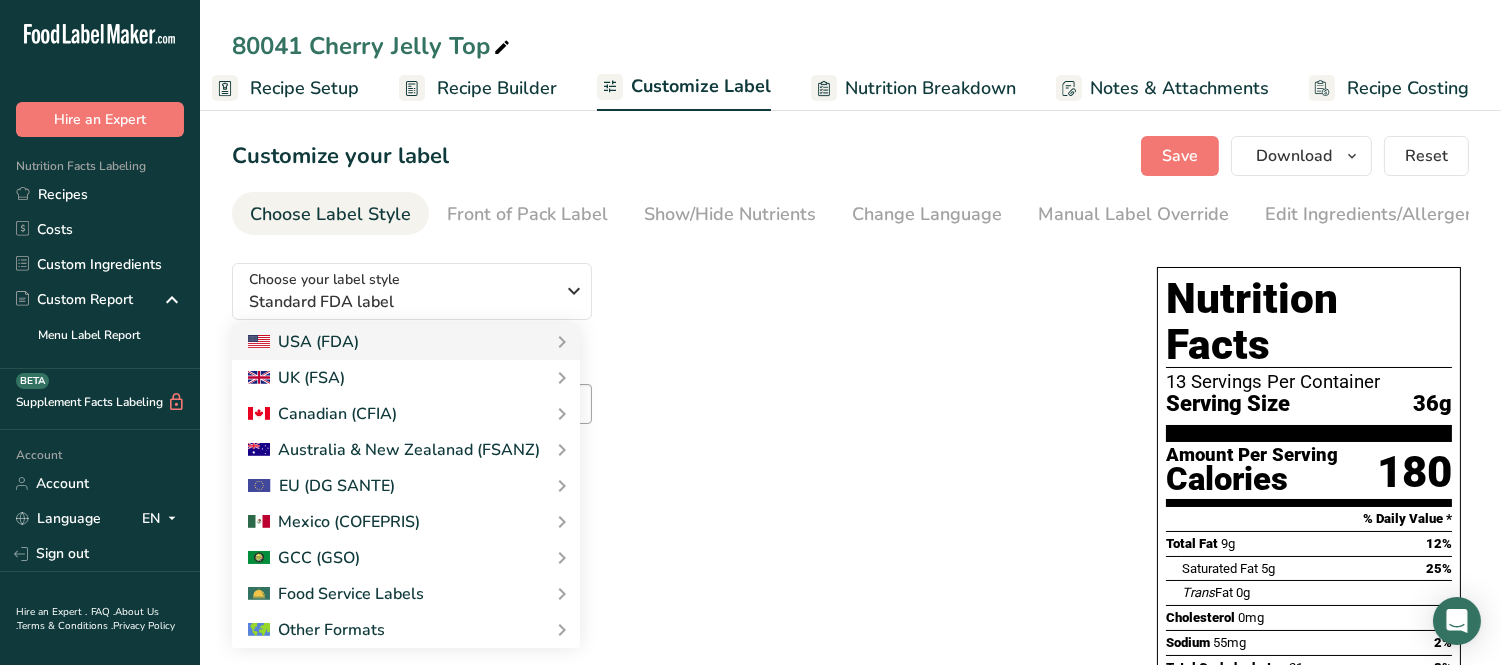click on "Reset" at bounding box center (674, 460) 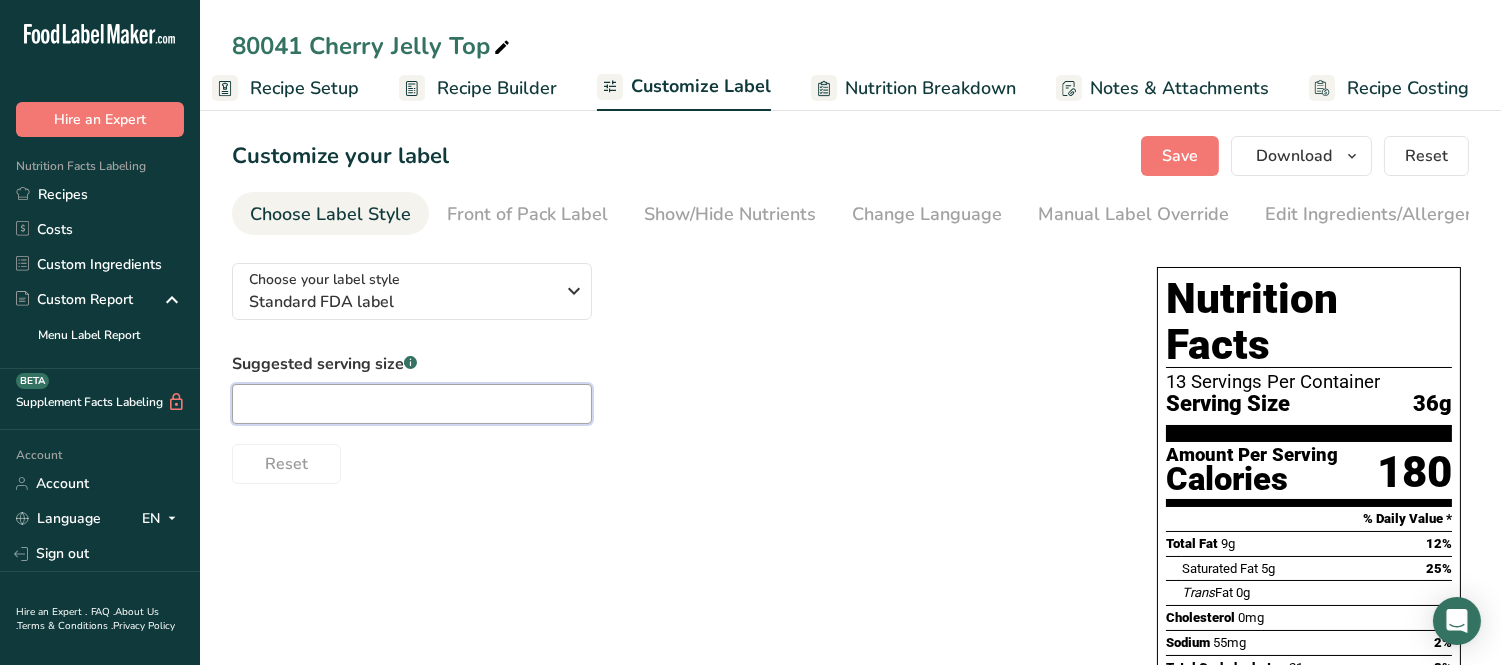 click at bounding box center [412, 404] 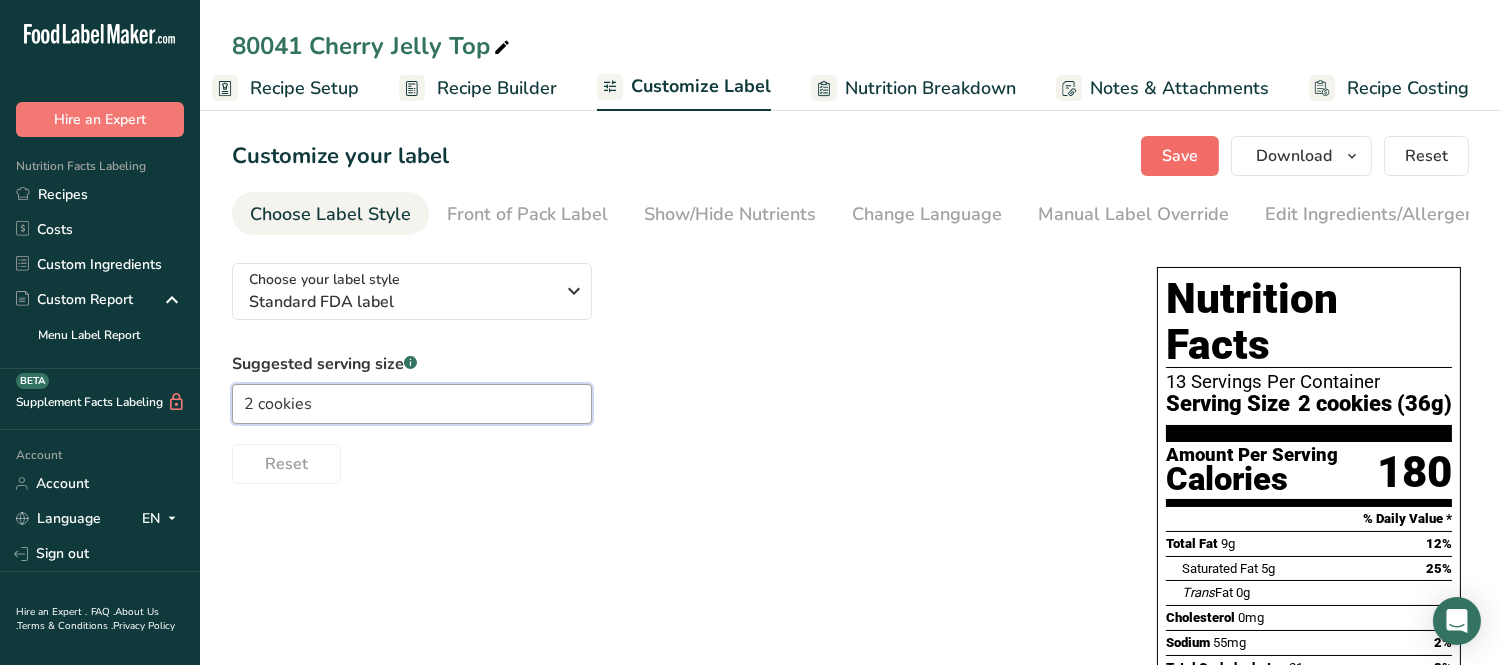 type on "2 cookies" 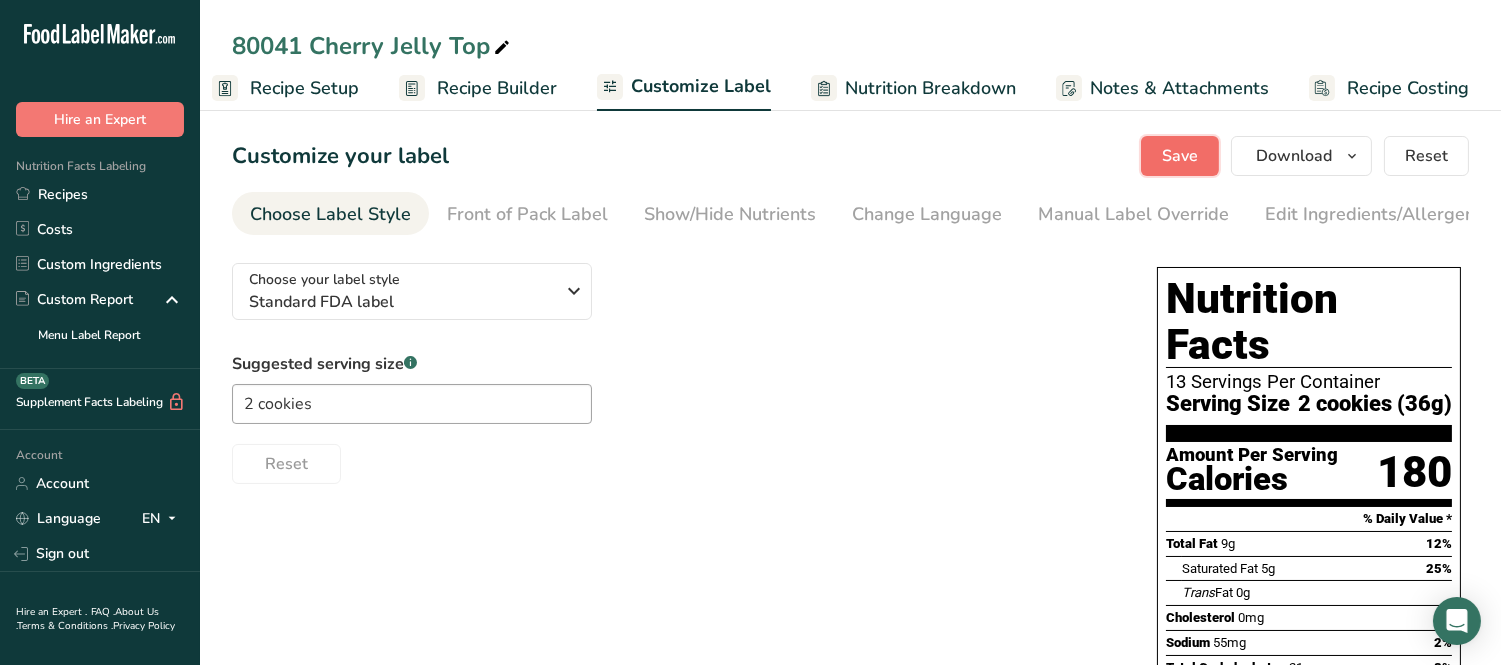 click on "Save" at bounding box center [1180, 156] 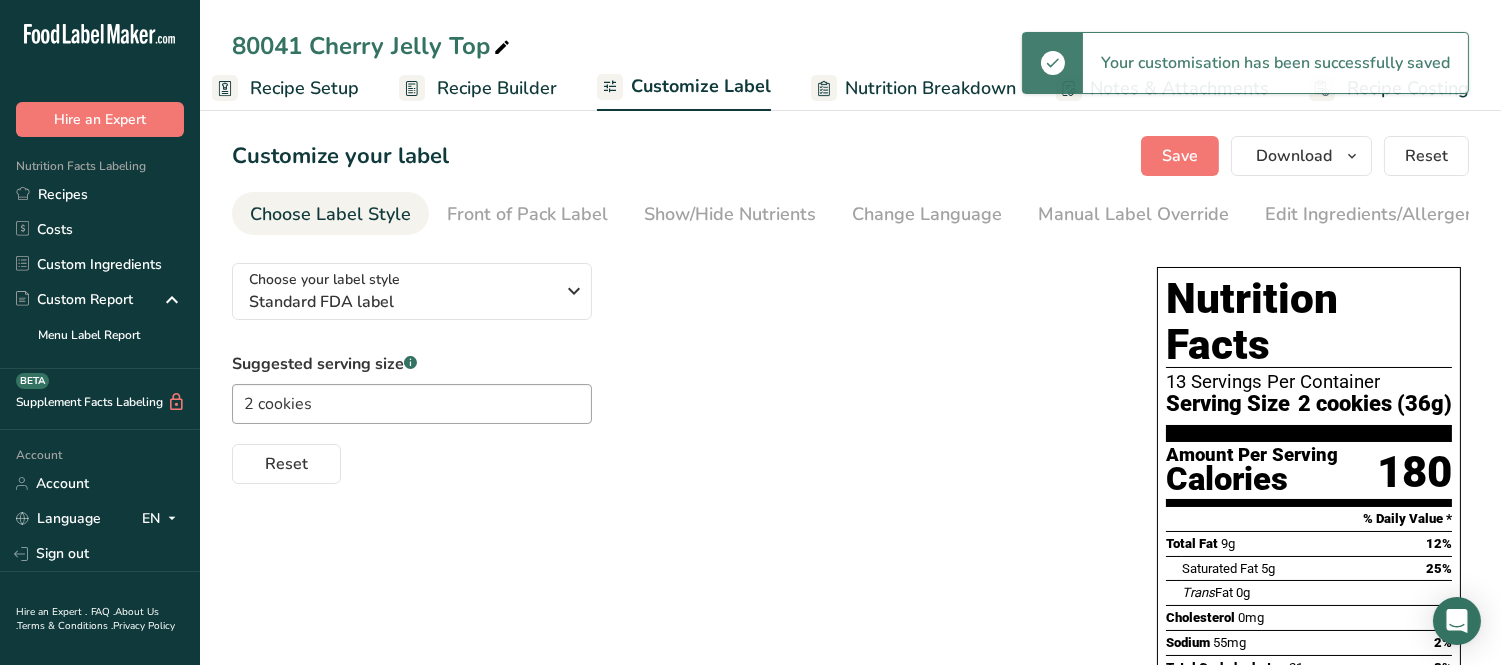 scroll, scrollTop: 111, scrollLeft: 0, axis: vertical 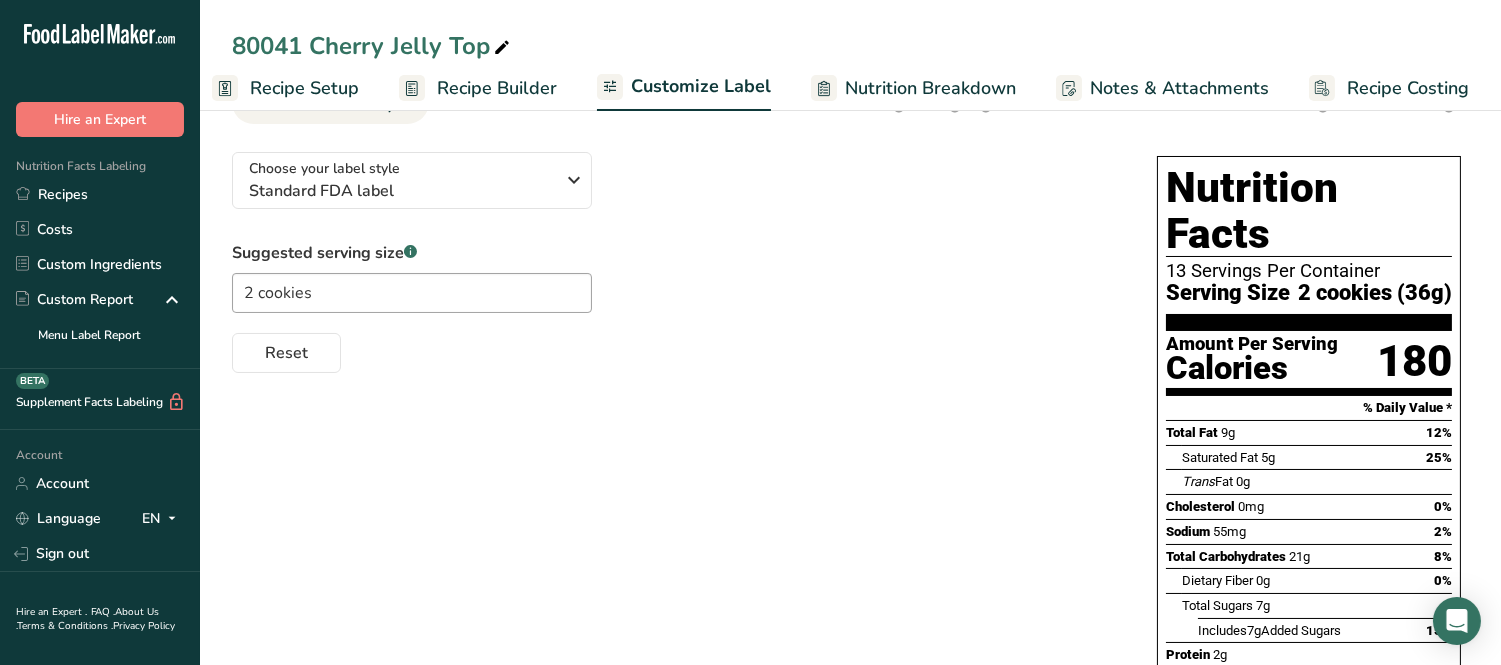 click on "Choose your label style
Standard FDA label
USA (FDA)
Standard FDA label
Tabular FDA label
Linear FDA label
Simplified FDA label
Dual Column FDA label (Per Serving/Per Container)
Dual Column FDA label (As Sold/As Prepared)
Aggregate Standard FDA label
Standard FDA label with Micronutrients listed side-by-side
UK (FSA)
UK Mandatory Label "Back of Pack"
UK Traffic Light Label  "Front of Pack"
Canadian (CFIA)
Canadian Standard label
Canadian Dual Column label" at bounding box center [674, 254] 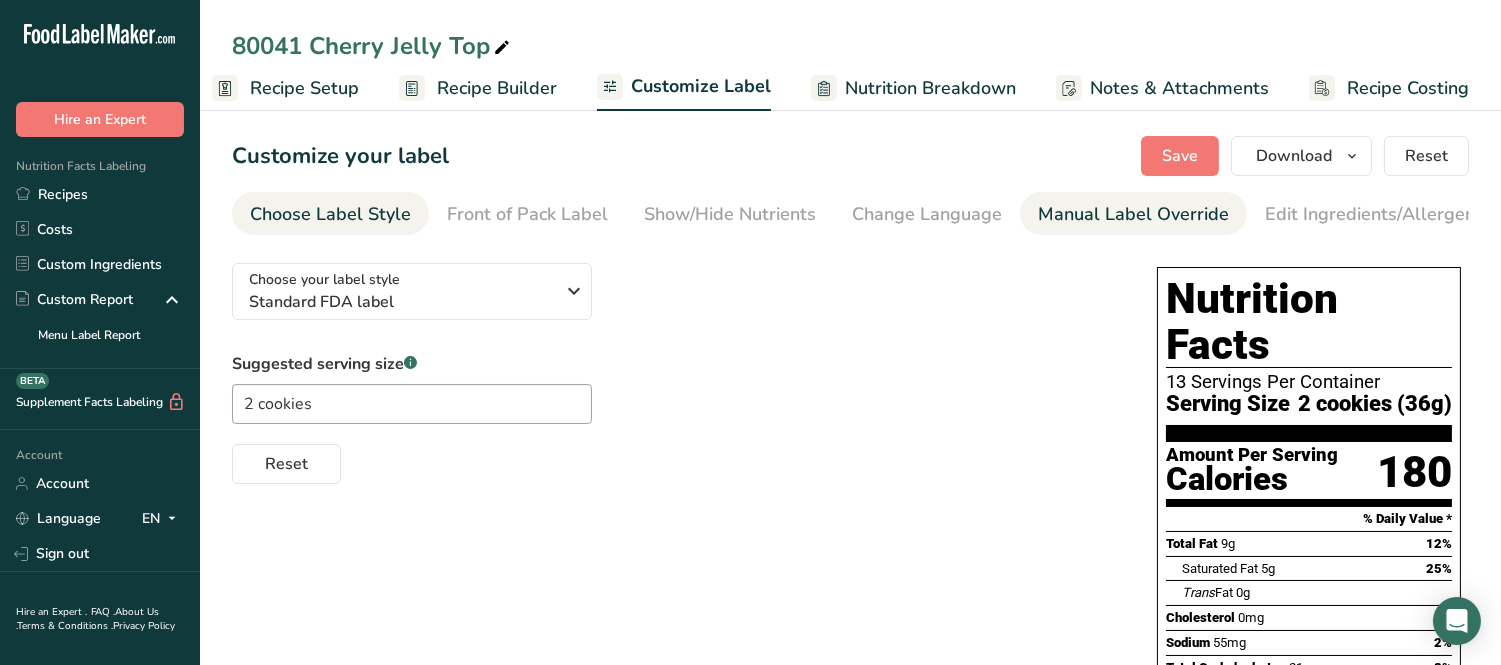 click on "Manual Label Override" at bounding box center (1133, 214) 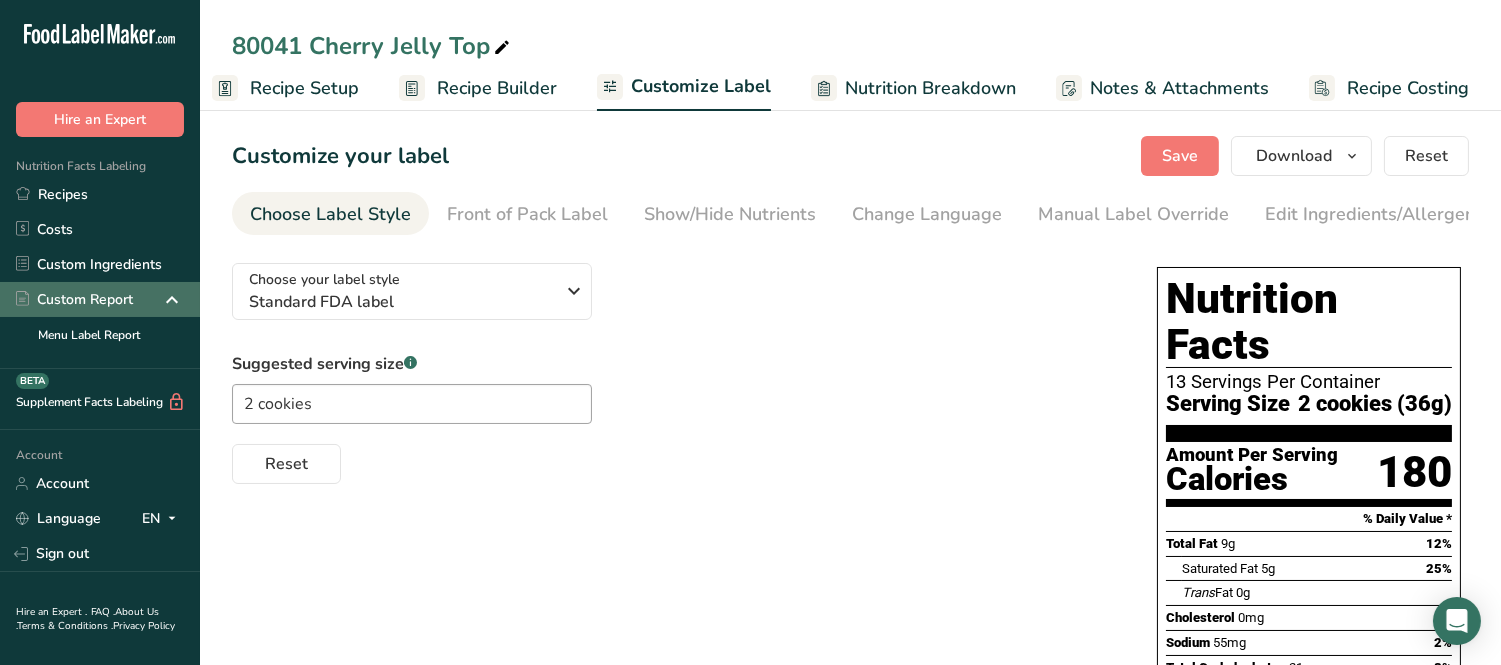 scroll, scrollTop: 0, scrollLeft: 215, axis: horizontal 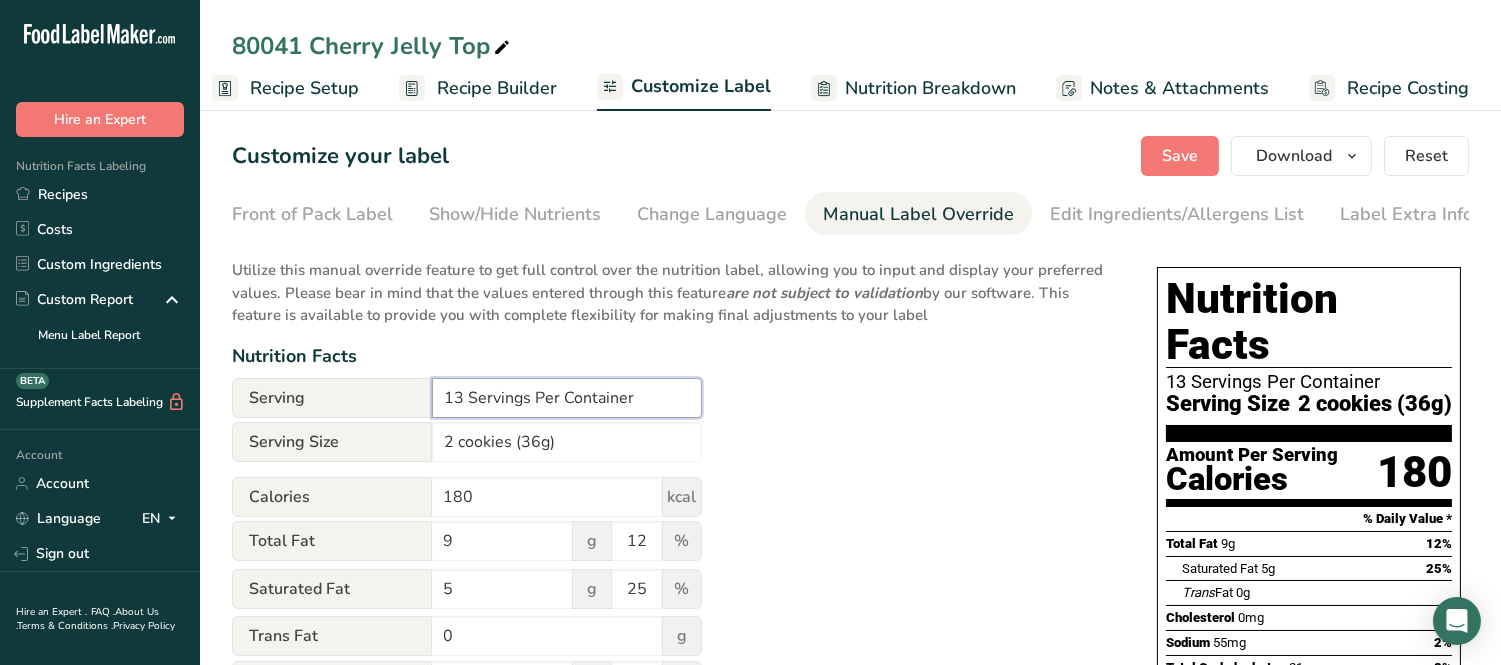 drag, startPoint x: 448, startPoint y: 398, endPoint x: 417, endPoint y: 382, distance: 34.88553 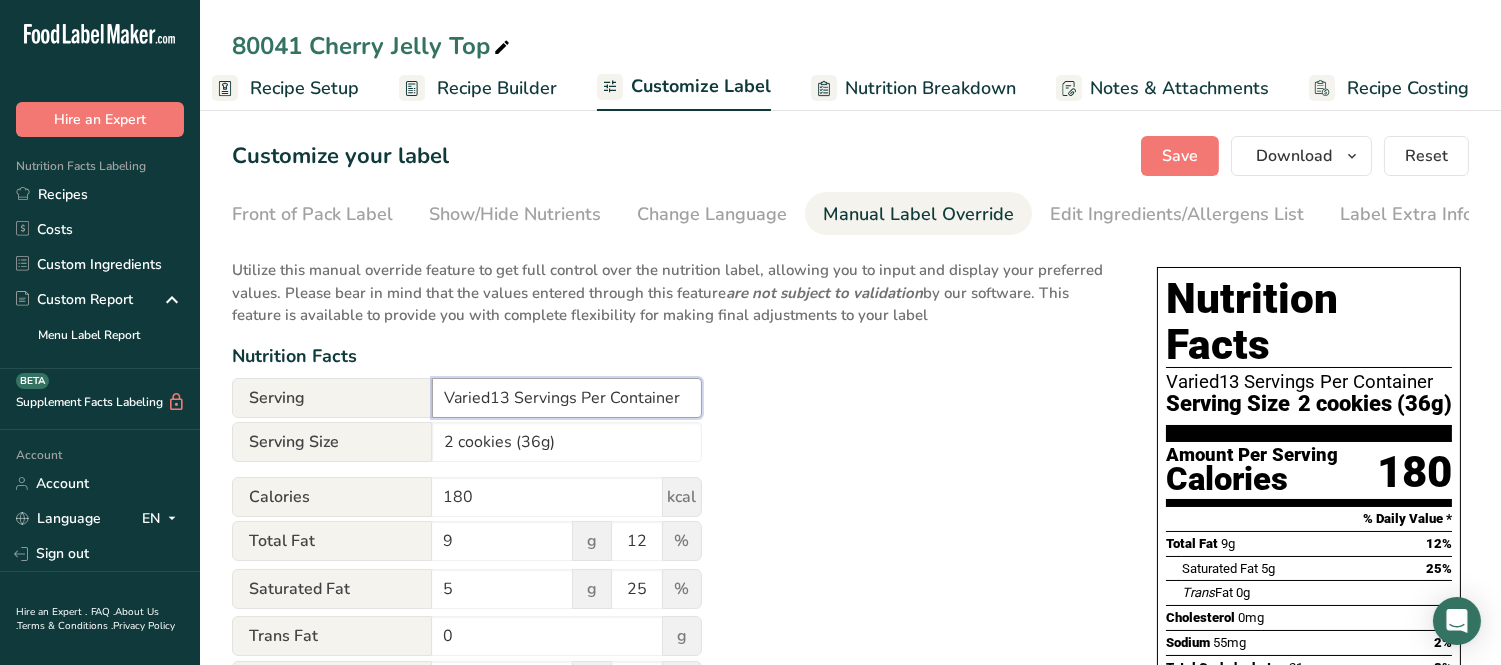 drag, startPoint x: 511, startPoint y: 403, endPoint x: 514, endPoint y: 281, distance: 122.03688 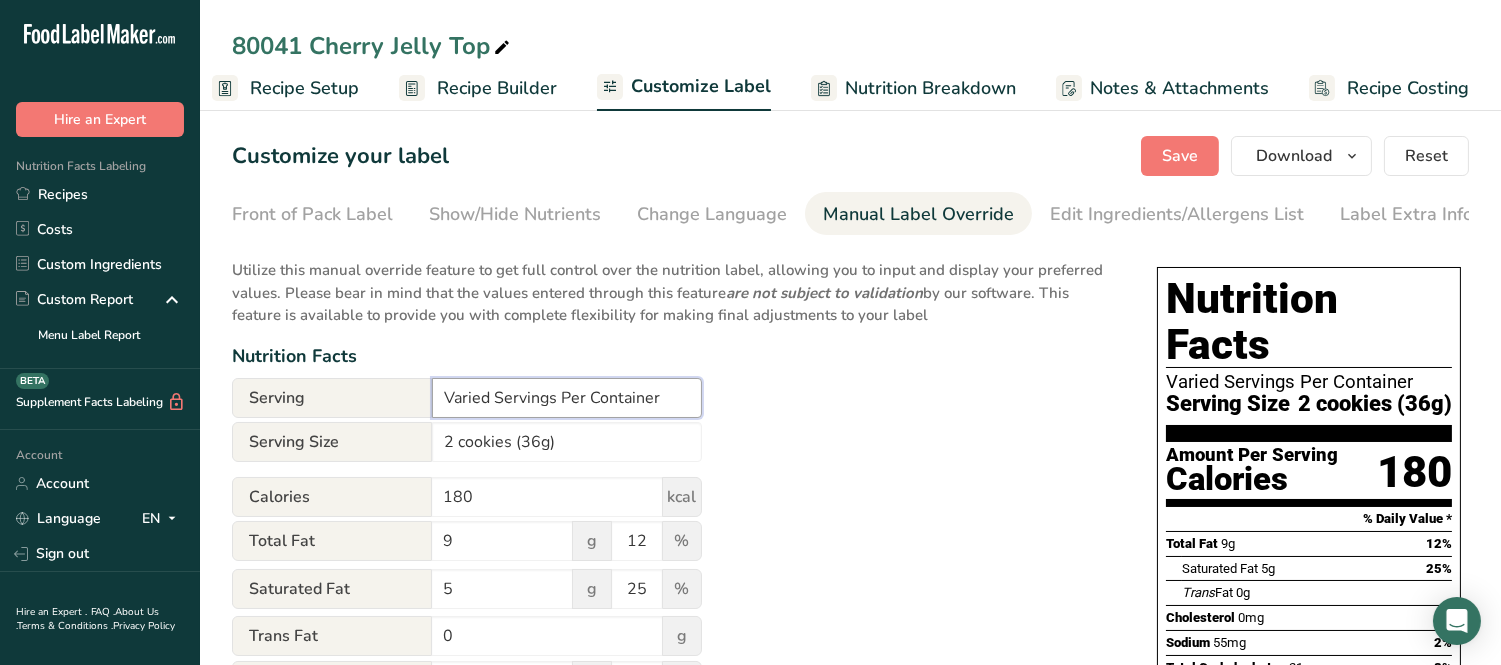 type on "Varied Servings Per Container" 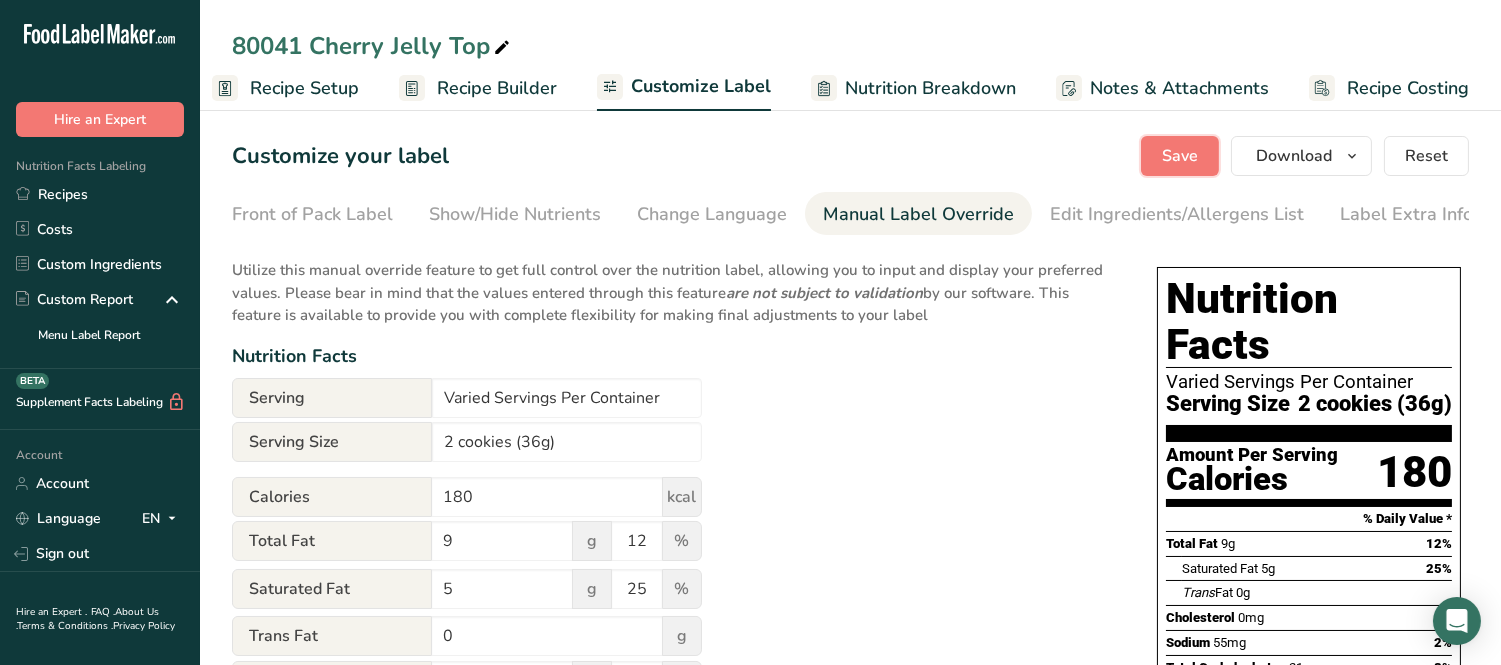 click on "Save" at bounding box center [1180, 156] 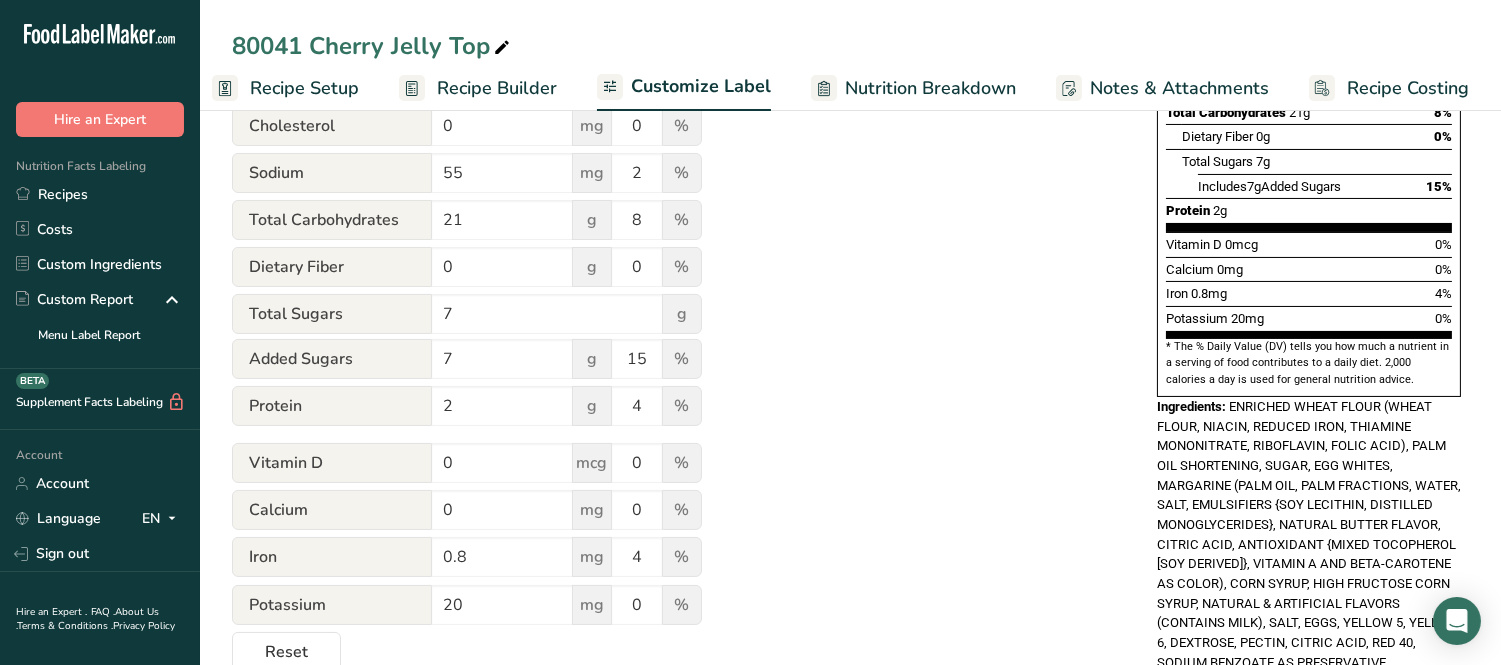 scroll, scrollTop: 597, scrollLeft: 0, axis: vertical 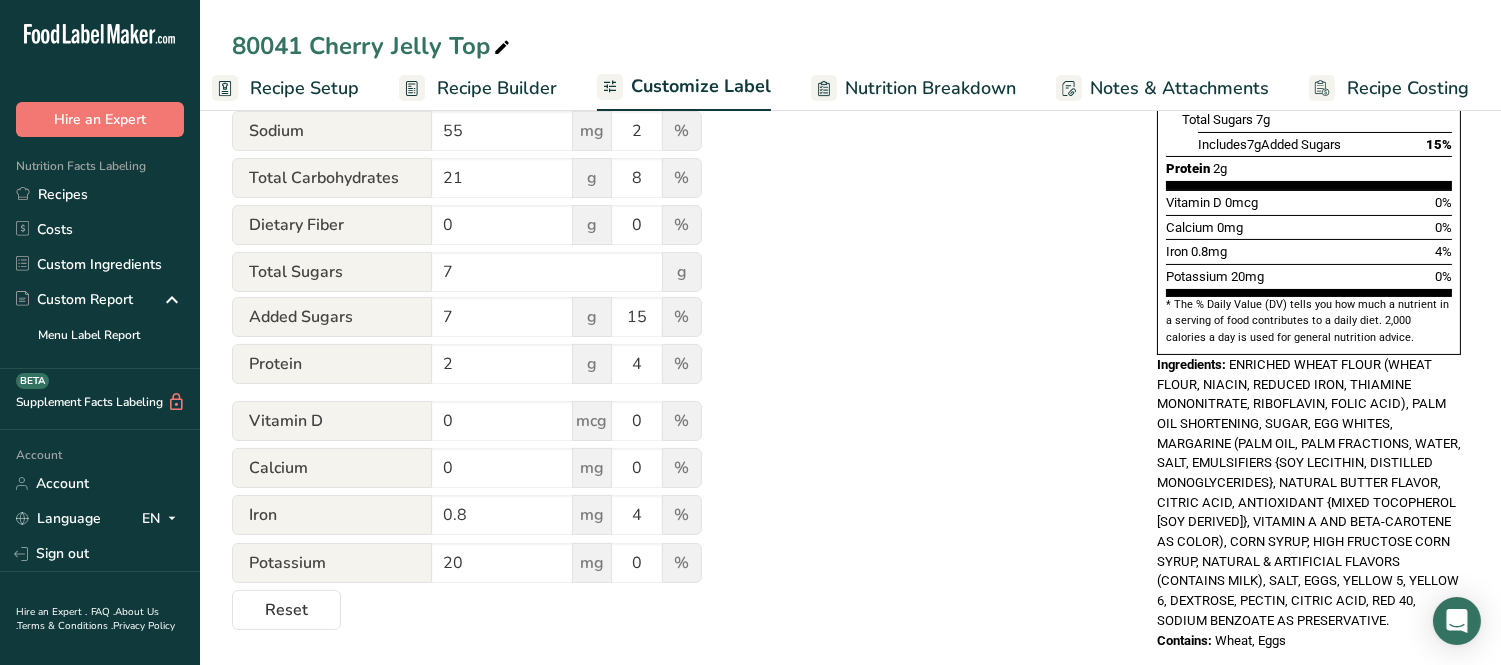 click on "Choose your label style
Standard FDA label
USA (FDA)
Standard FDA label
Tabular FDA label
Linear FDA label
Simplified FDA label
Dual Column FDA label (Per Serving/Per Container)
Dual Column FDA label (As Sold/As Prepared)
Aggregate Standard FDA label
Standard FDA label with Micronutrients listed side-by-side
UK (FSA)
UK Mandatory Label "Back of Pack"
UK Traffic Light Label  "Front of Pack"
Canadian (CFIA)
Canadian Standard label
Canadian Dual Column label" at bounding box center (850, 160) 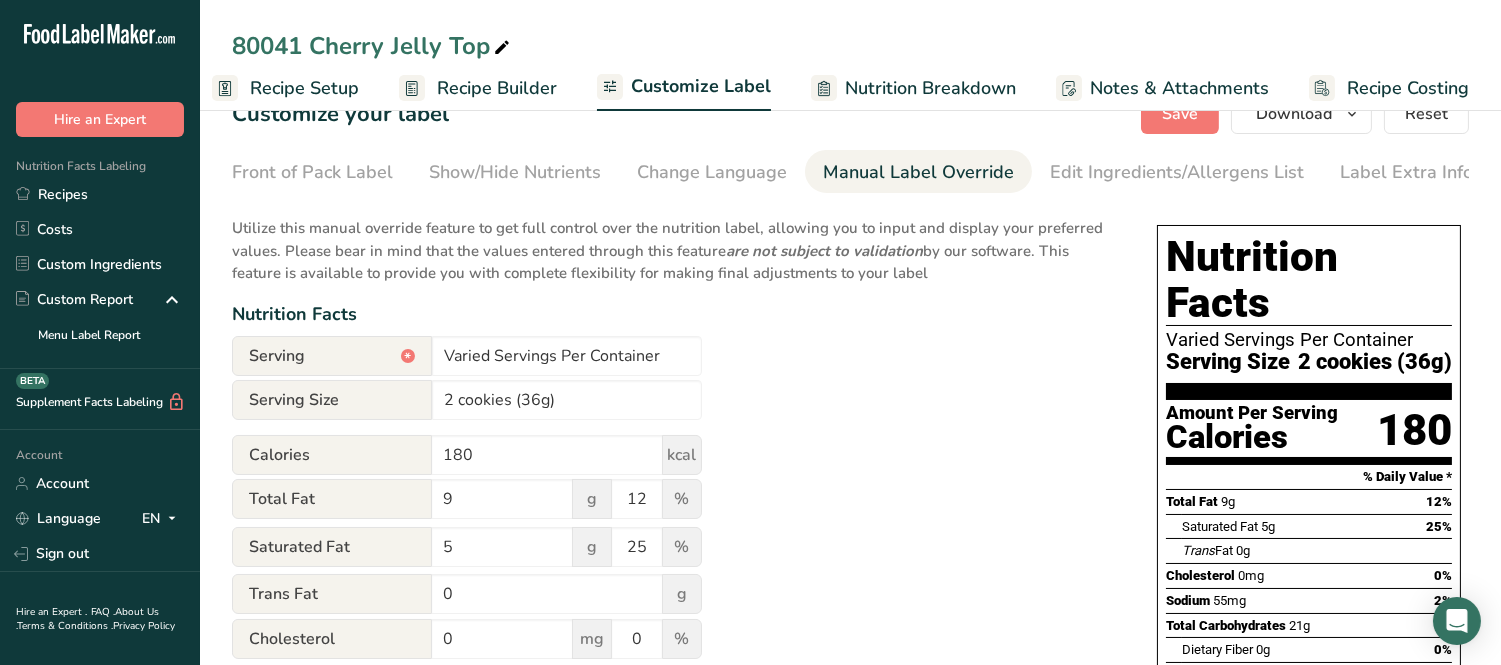 scroll, scrollTop: 0, scrollLeft: 0, axis: both 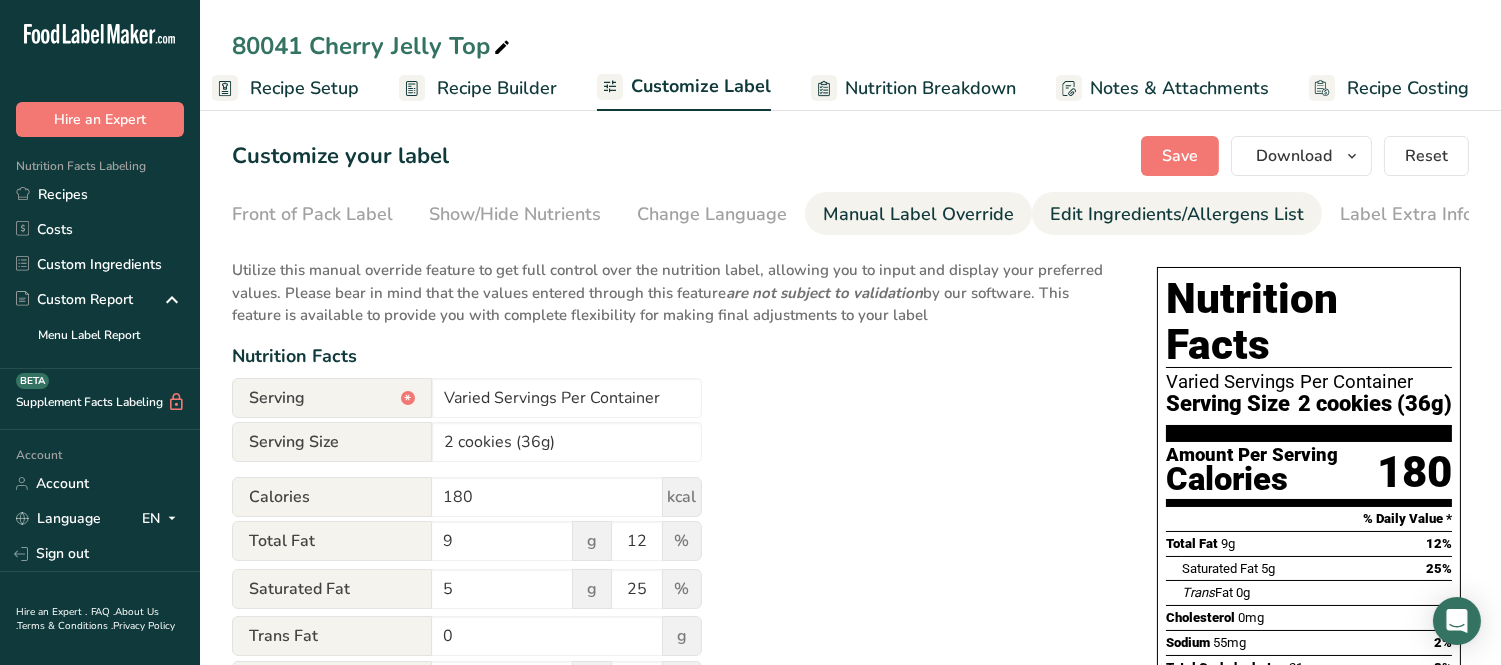 click on "Edit Ingredients/Allergens List" at bounding box center (1177, 214) 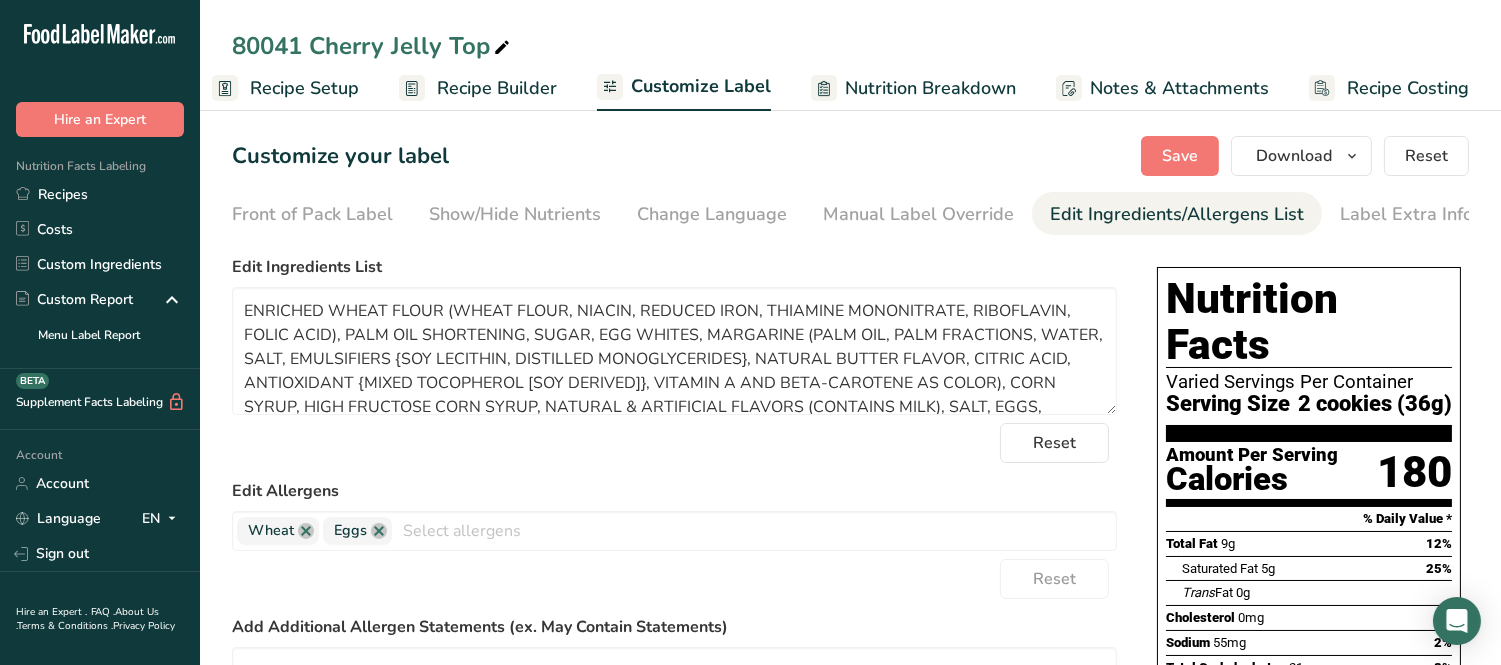 scroll, scrollTop: 222, scrollLeft: 0, axis: vertical 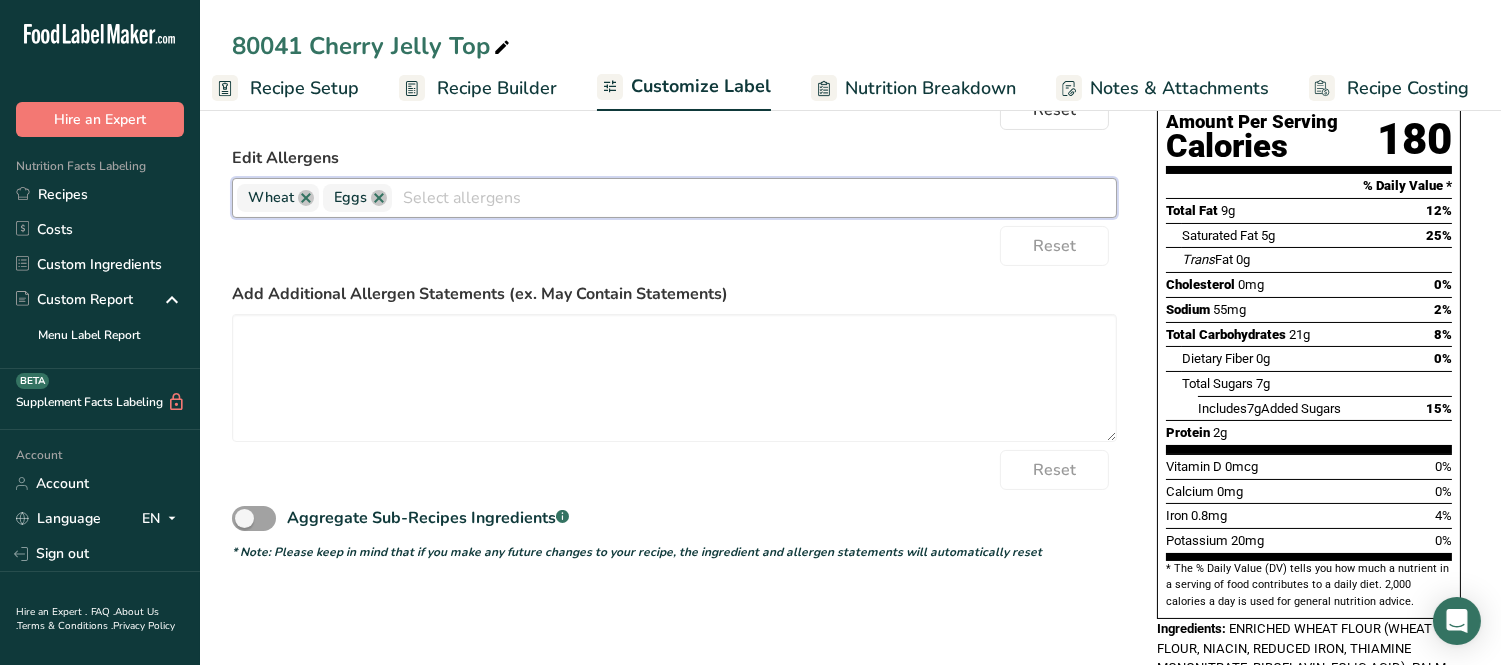 click at bounding box center [754, 197] 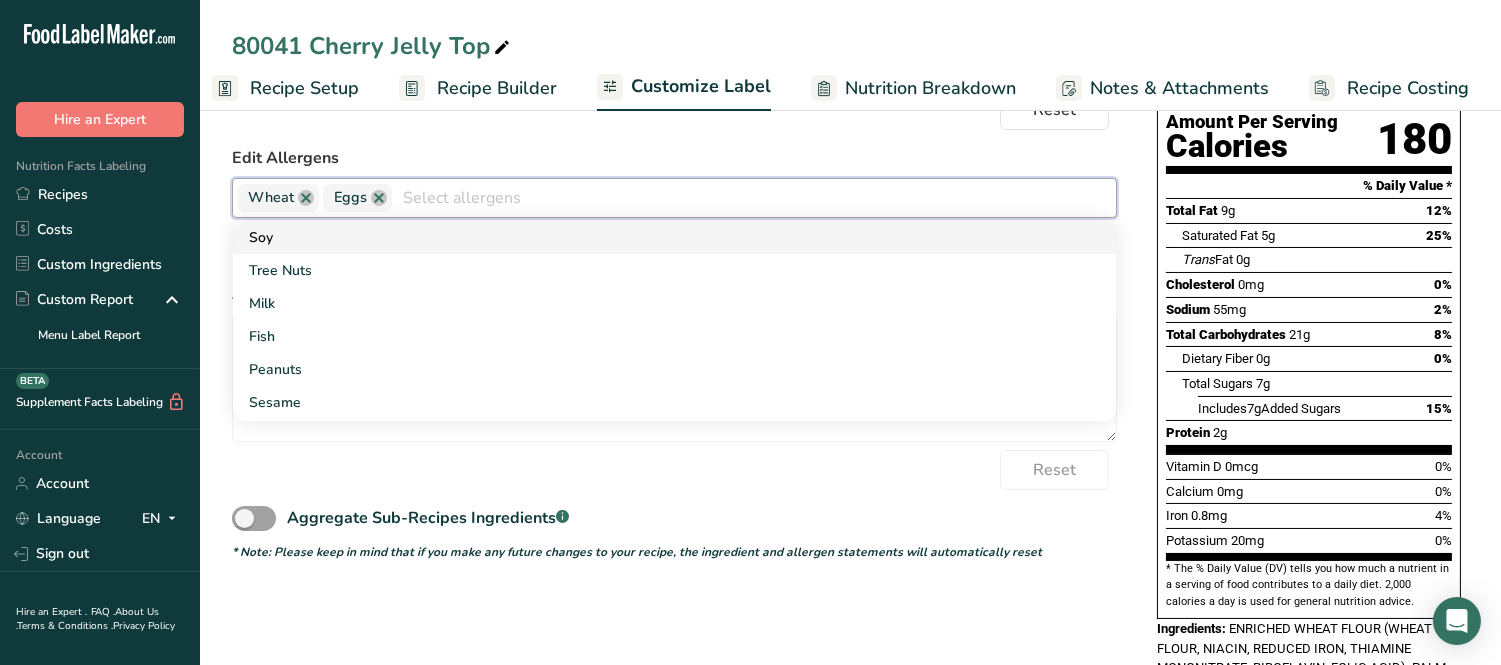 click on "Soy" at bounding box center [674, 237] 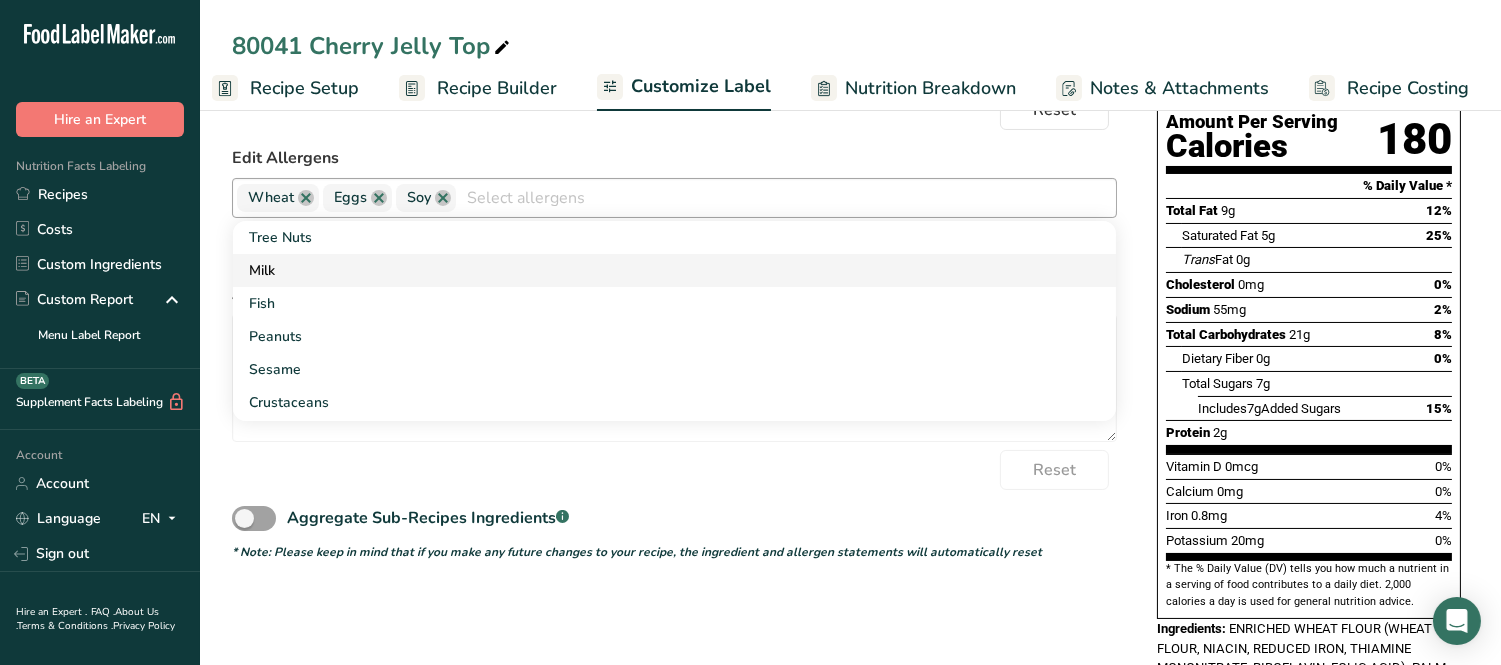 click on "Milk" at bounding box center (674, 270) 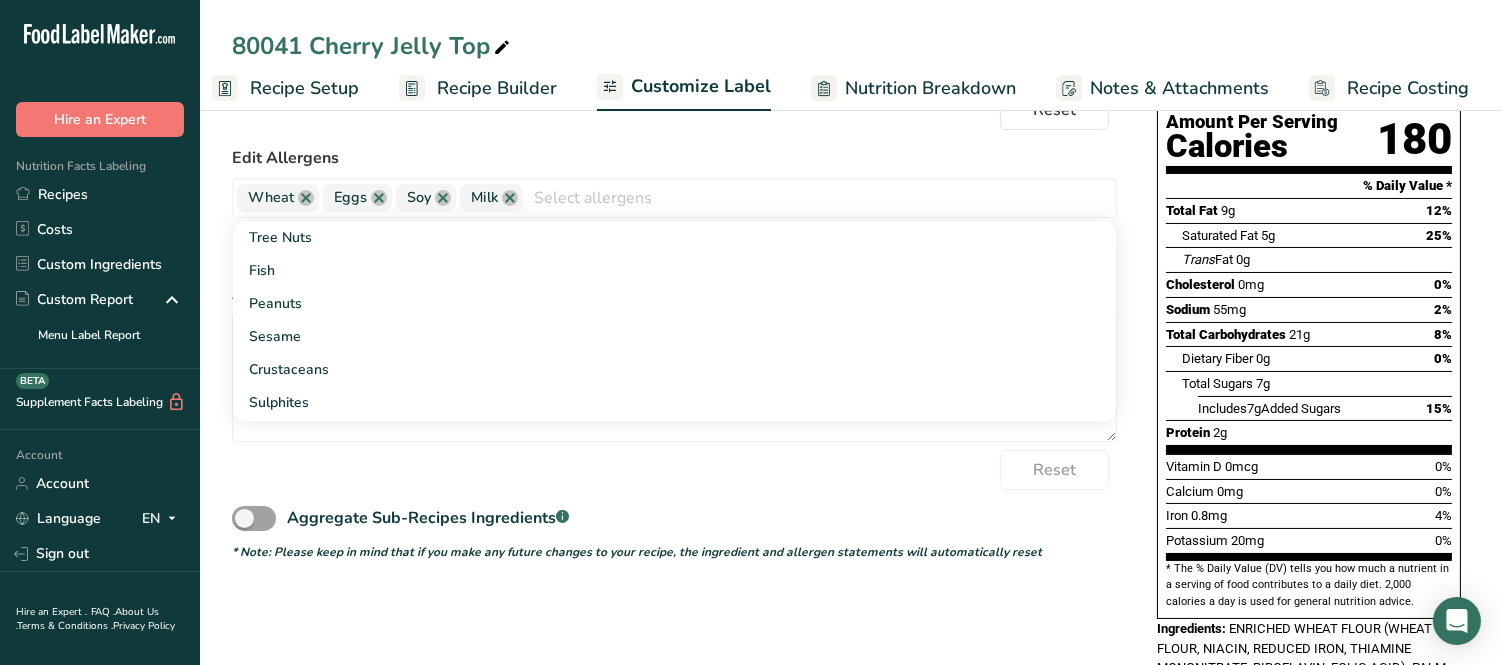 drag, startPoint x: 1033, startPoint y: 506, endPoint x: 790, endPoint y: 460, distance: 247.31558 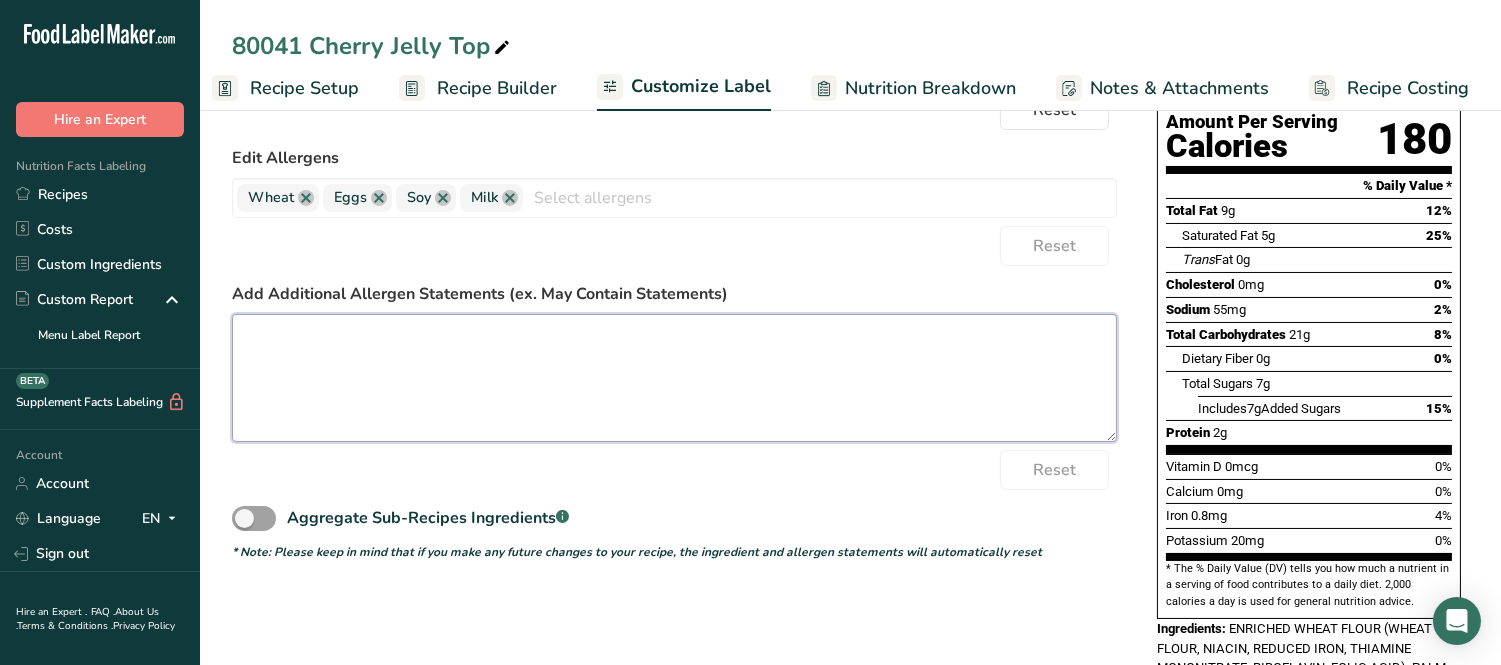 click at bounding box center [674, 378] 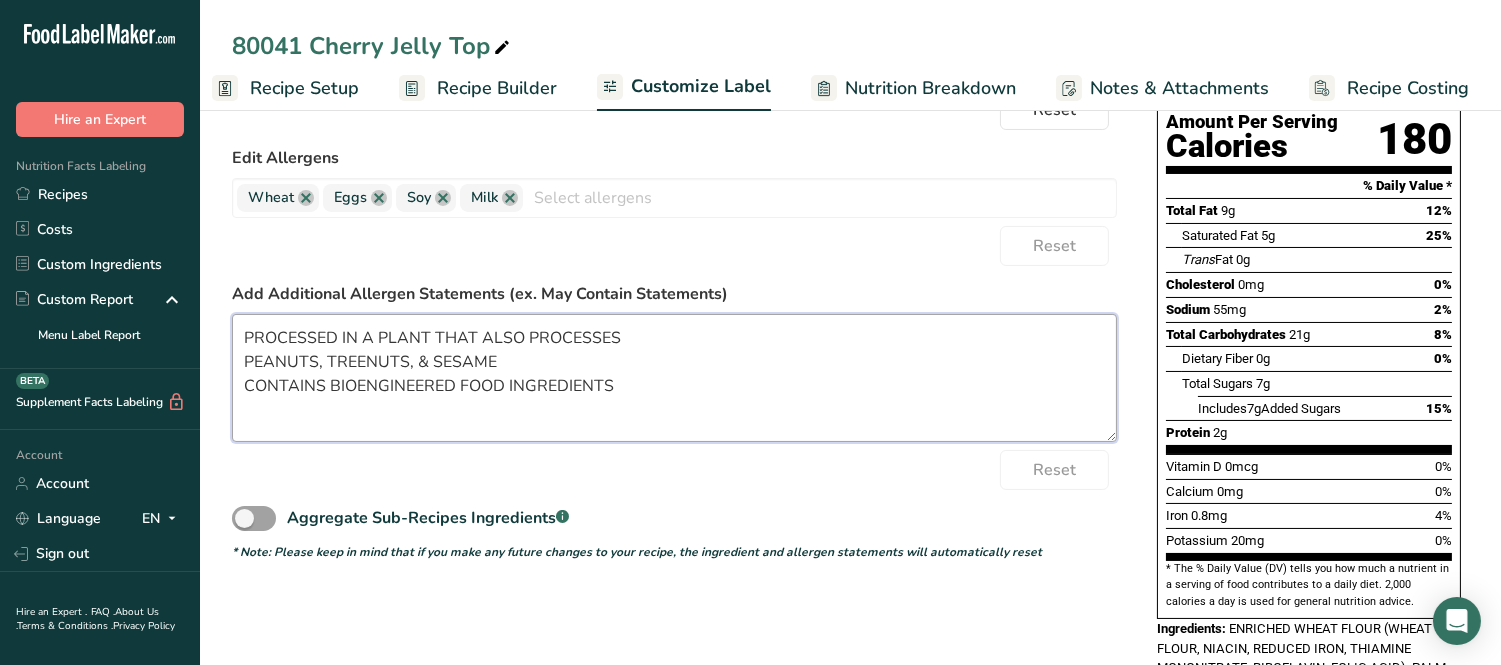 click on "PROCESSED IN A PLANT THAT ALSO PROCESSES
PEANUTS, TREENUTS, & SESAME
CONTAINS BIOENGINEERED FOOD INGREDIENTS" at bounding box center (674, 378) 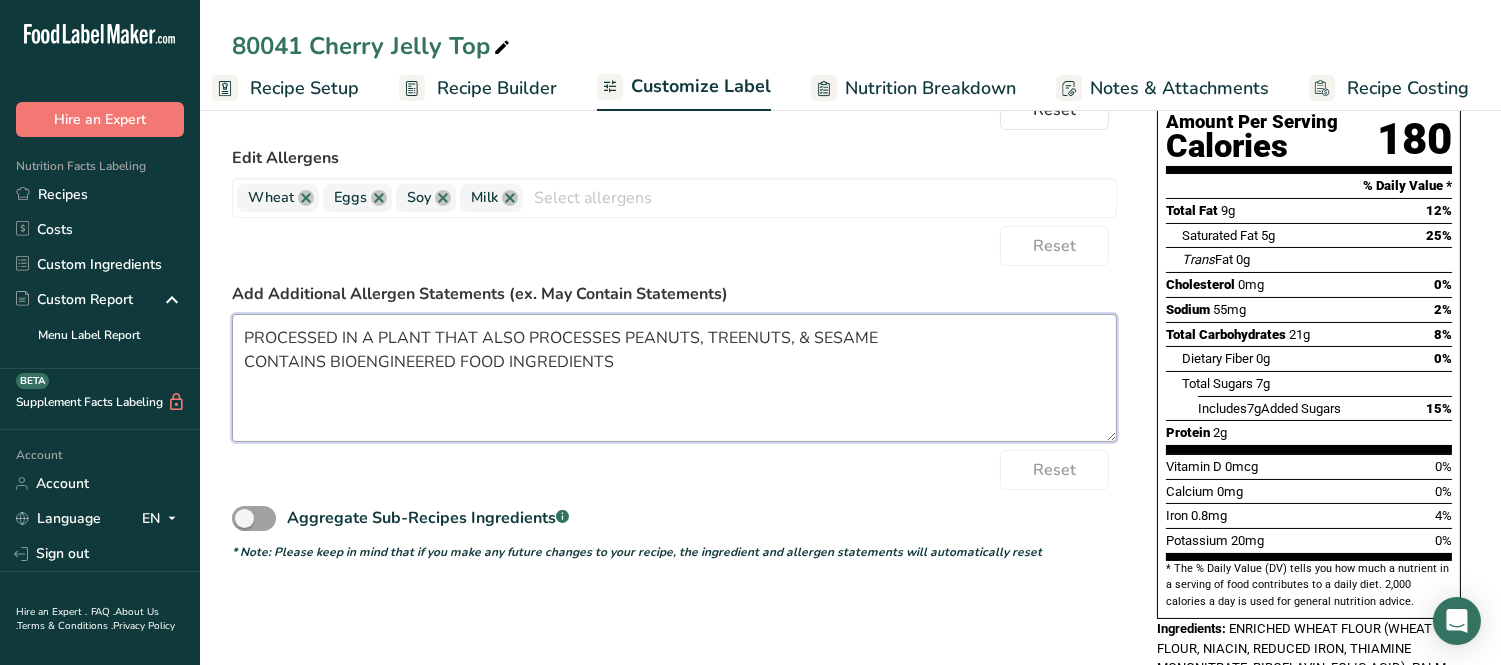 click on "PROCESSED IN A PLANT THAT ALSO PROCESSES PEANUTS, TREENUTS, & SESAME
CONTAINS BIOENGINEERED FOOD INGREDIENTS" at bounding box center (674, 378) 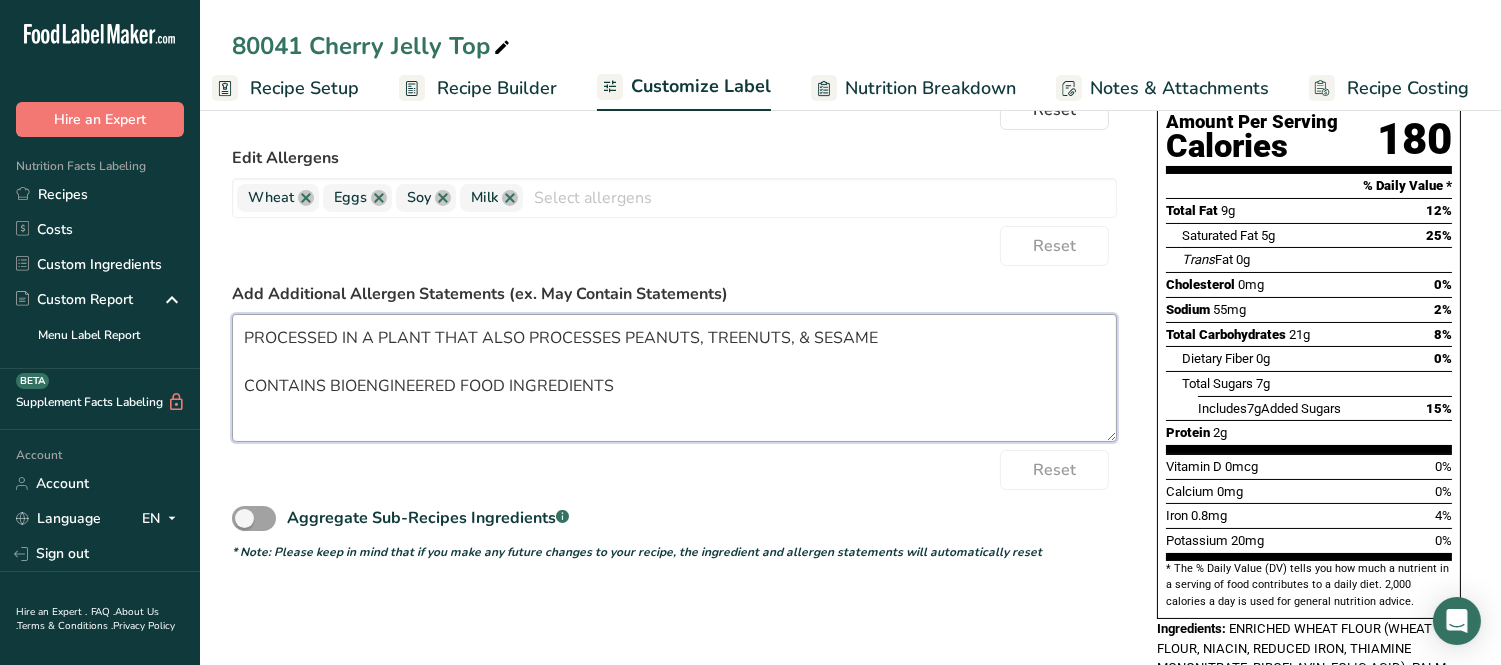 scroll, scrollTop: 111, scrollLeft: 0, axis: vertical 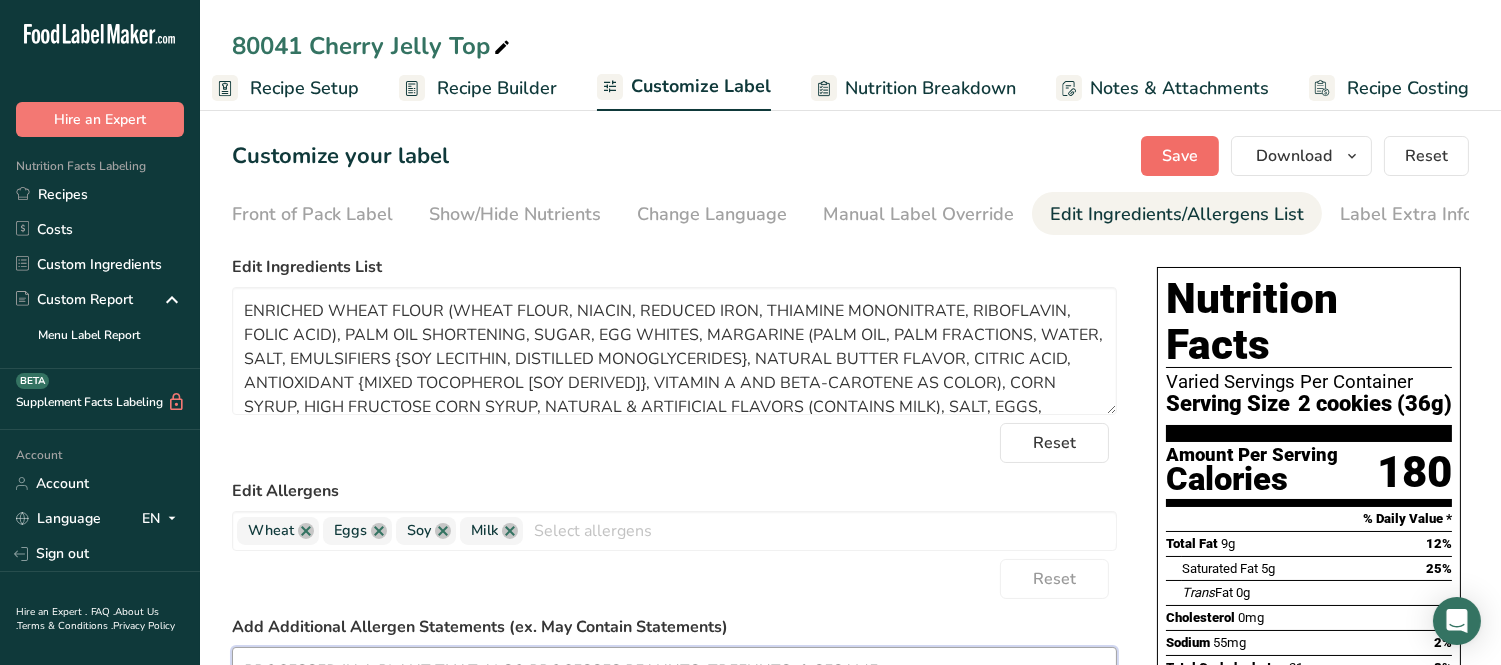 type on "PROCESSED IN A PLANT THAT ALSO PROCESSES PEANUTS, TREENUTS, & SESAME
CONTAINS BIOENGINEERED FOOD INGREDIENTS" 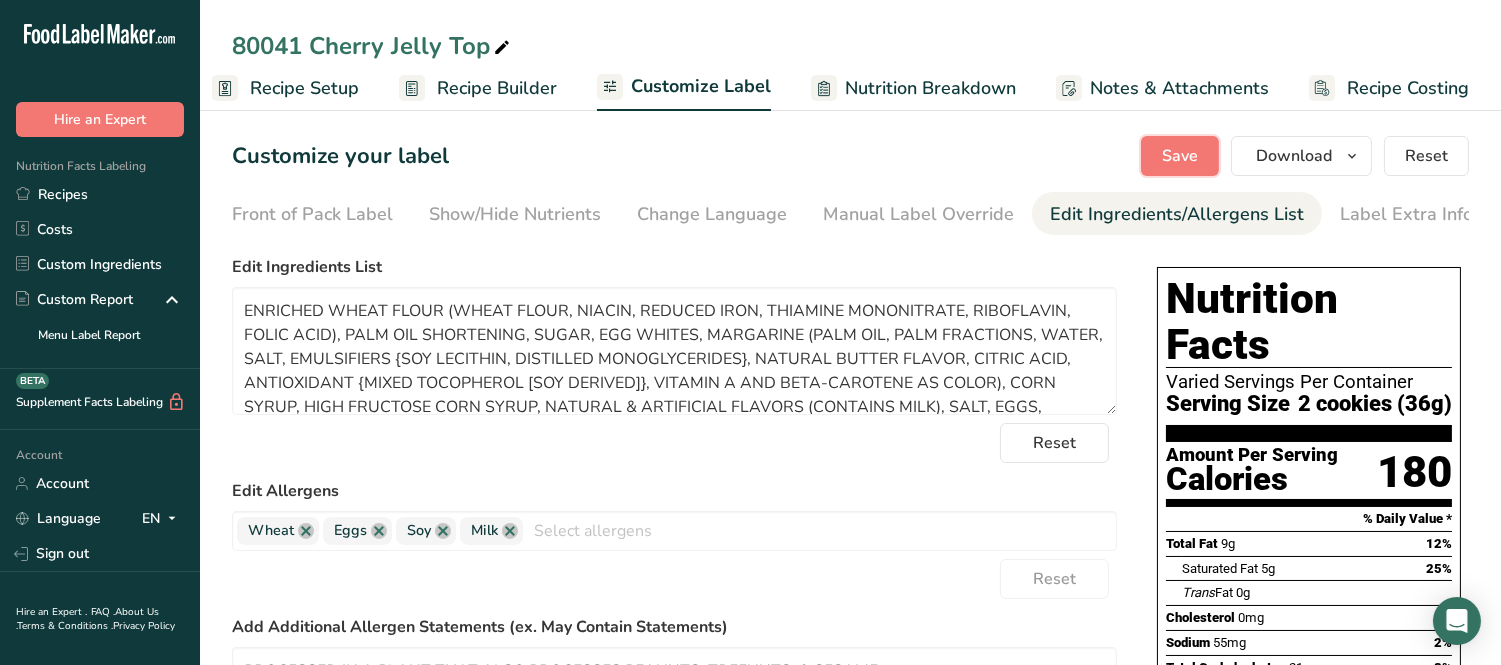 click on "Save" at bounding box center [1180, 156] 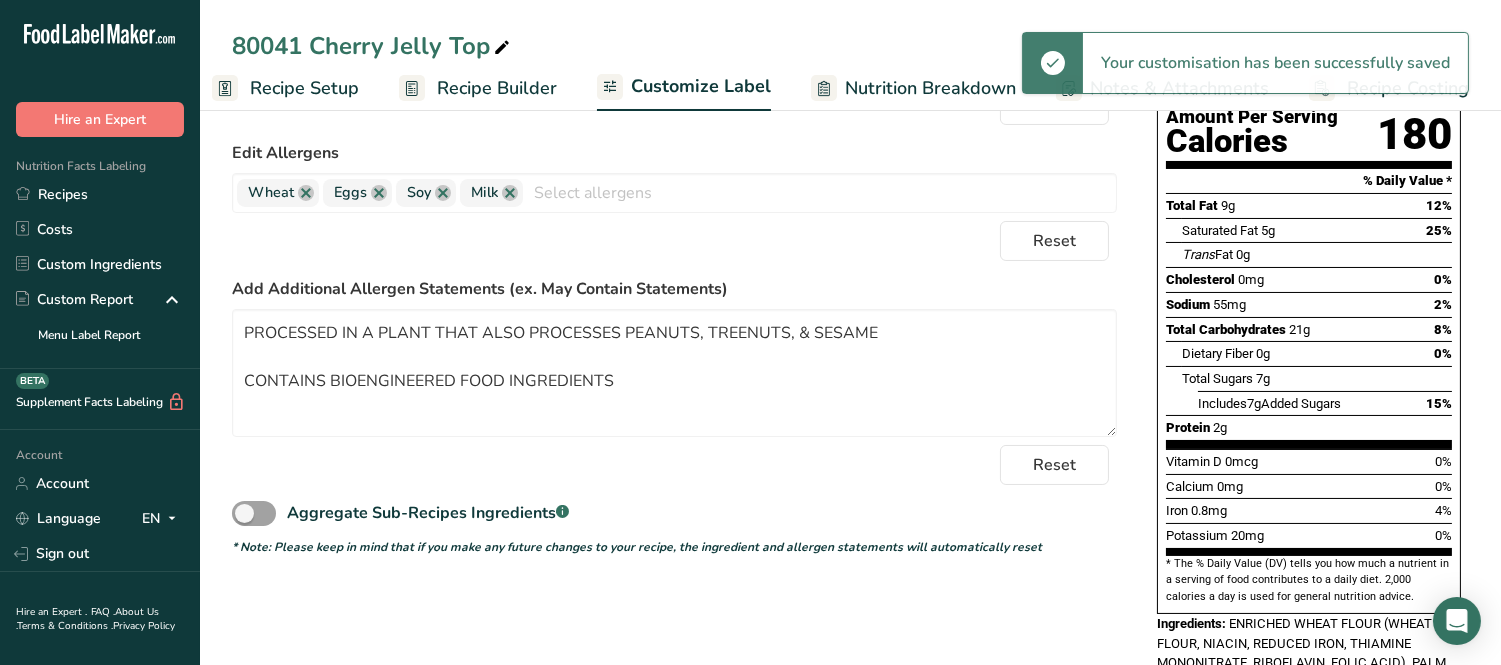 scroll, scrollTop: 0, scrollLeft: 0, axis: both 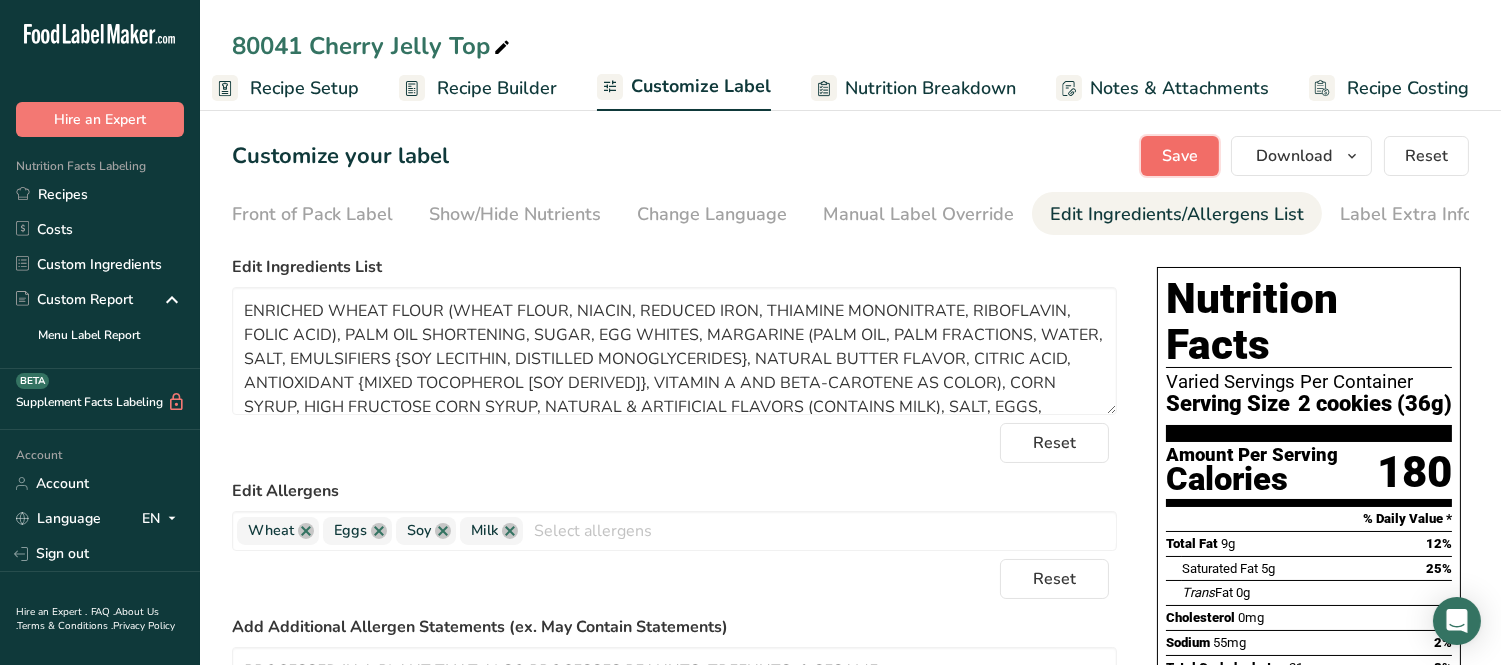 click on "Save" at bounding box center [1180, 156] 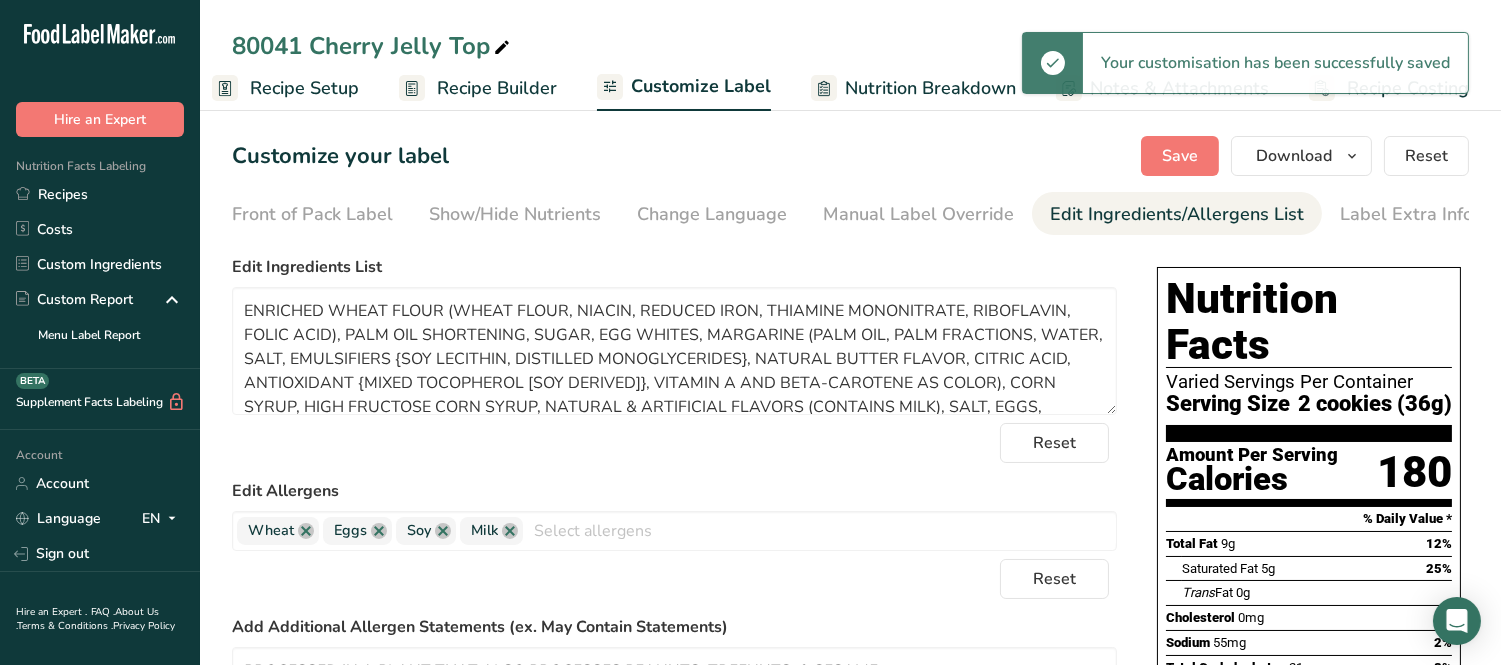 drag, startPoint x: 480, startPoint y: 83, endPoint x: 437, endPoint y: 132, distance: 65.192024 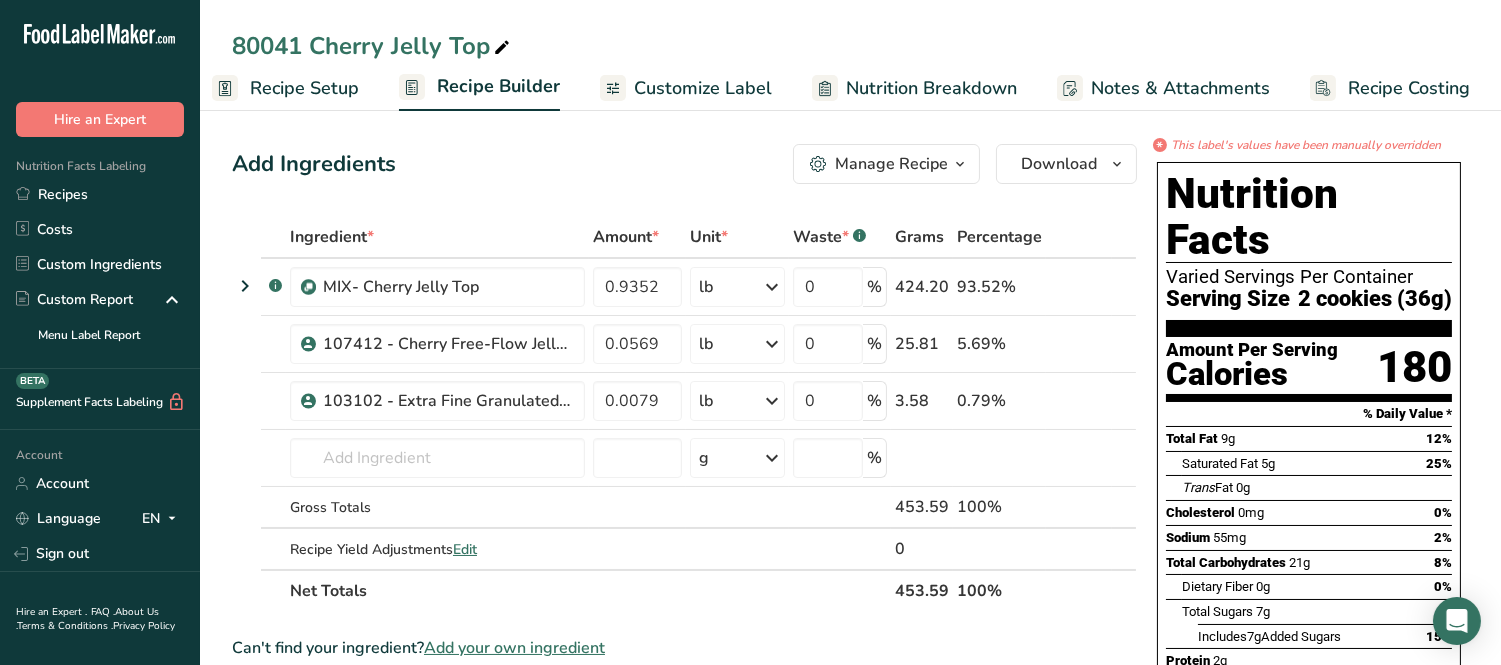 click on "Customize Label" at bounding box center [703, 88] 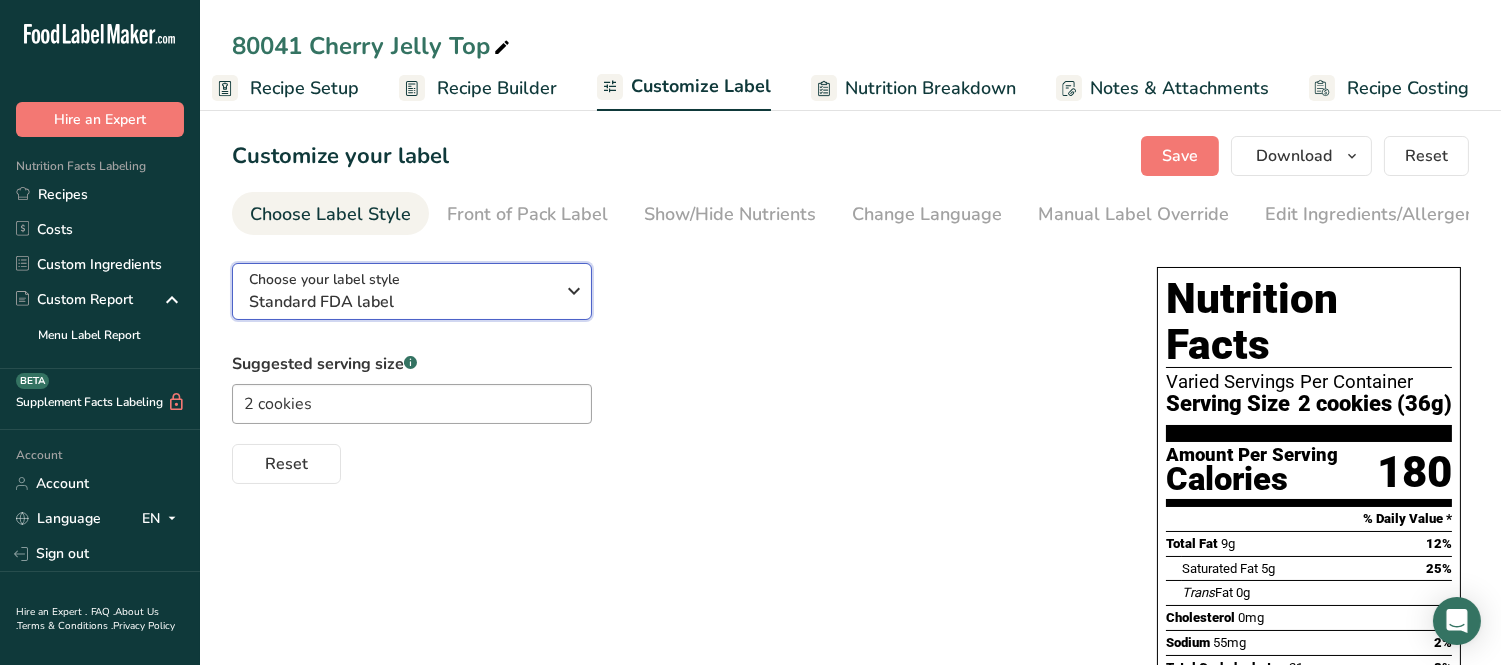 click on "Standard FDA label" at bounding box center [401, 302] 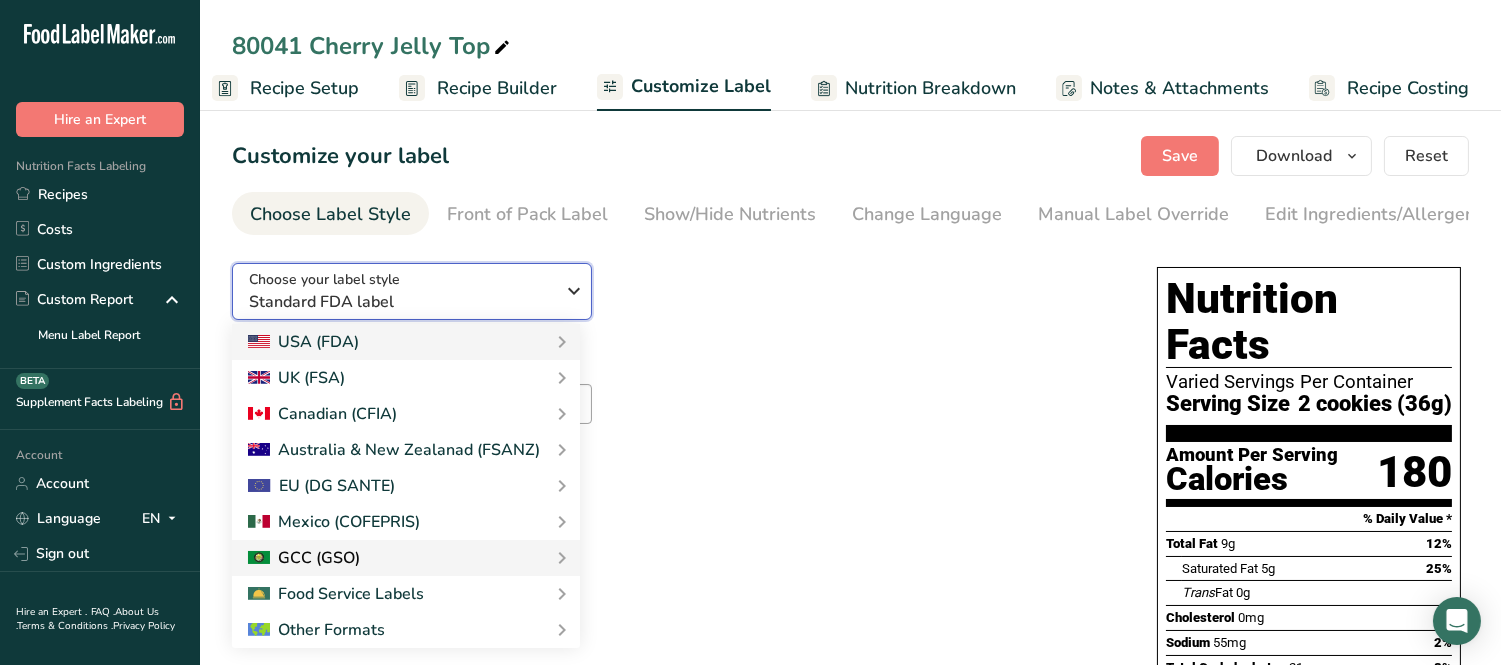scroll, scrollTop: 111, scrollLeft: 0, axis: vertical 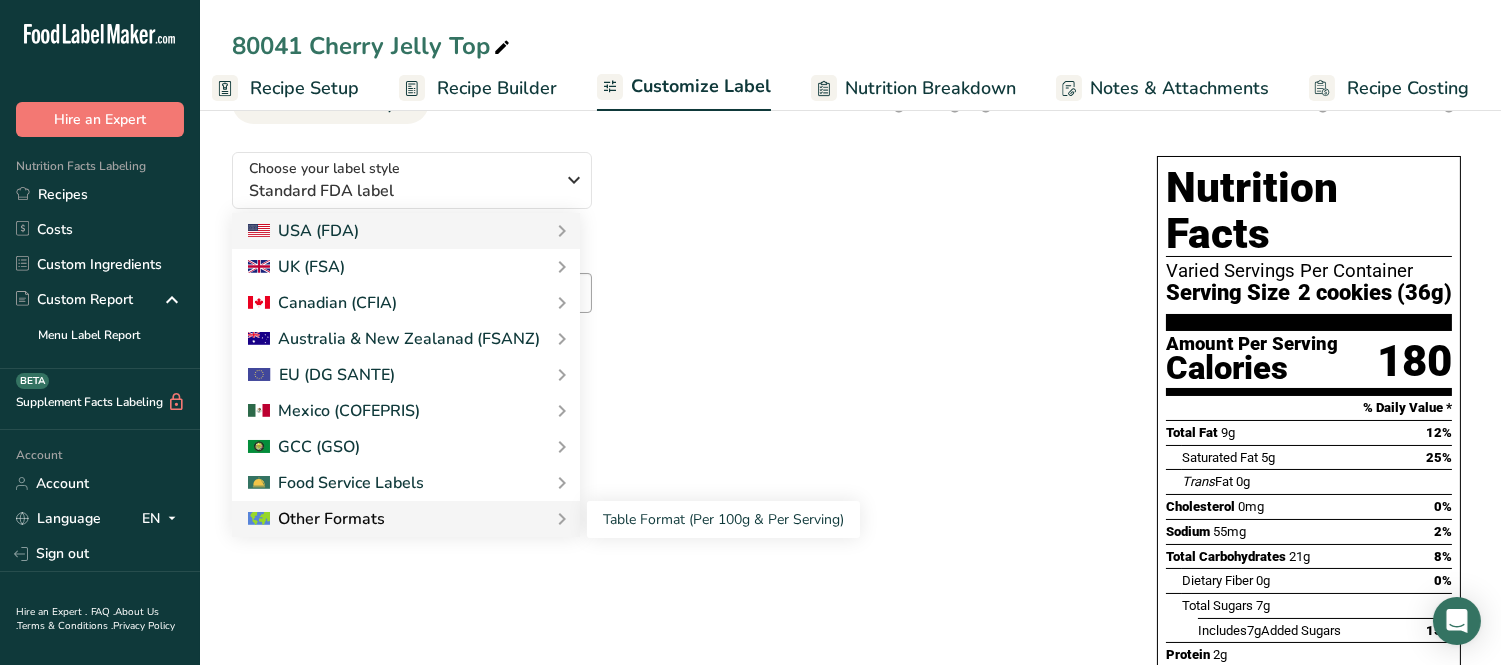 click on "Other Formats" at bounding box center (316, 519) 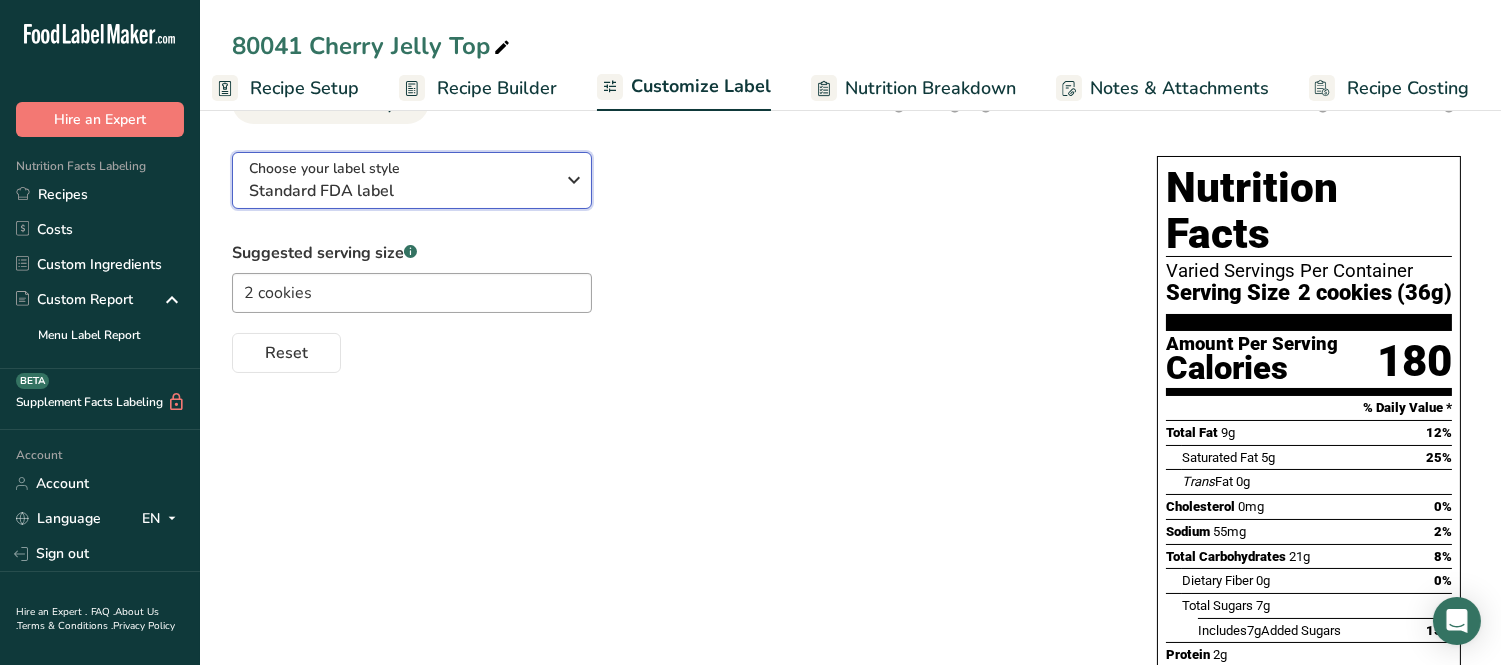click on "Standard FDA label" at bounding box center [401, 191] 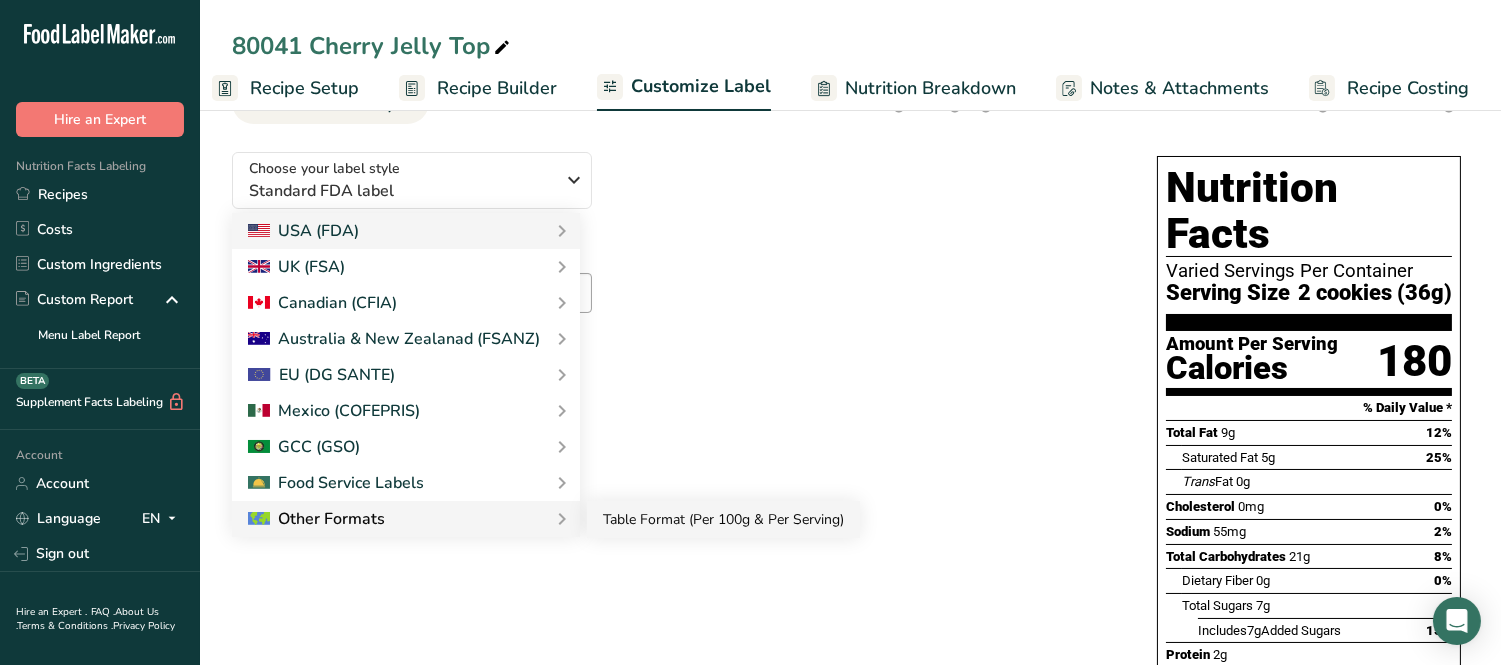 click on "Table Format (Per 100g & Per Serving)" at bounding box center [723, 519] 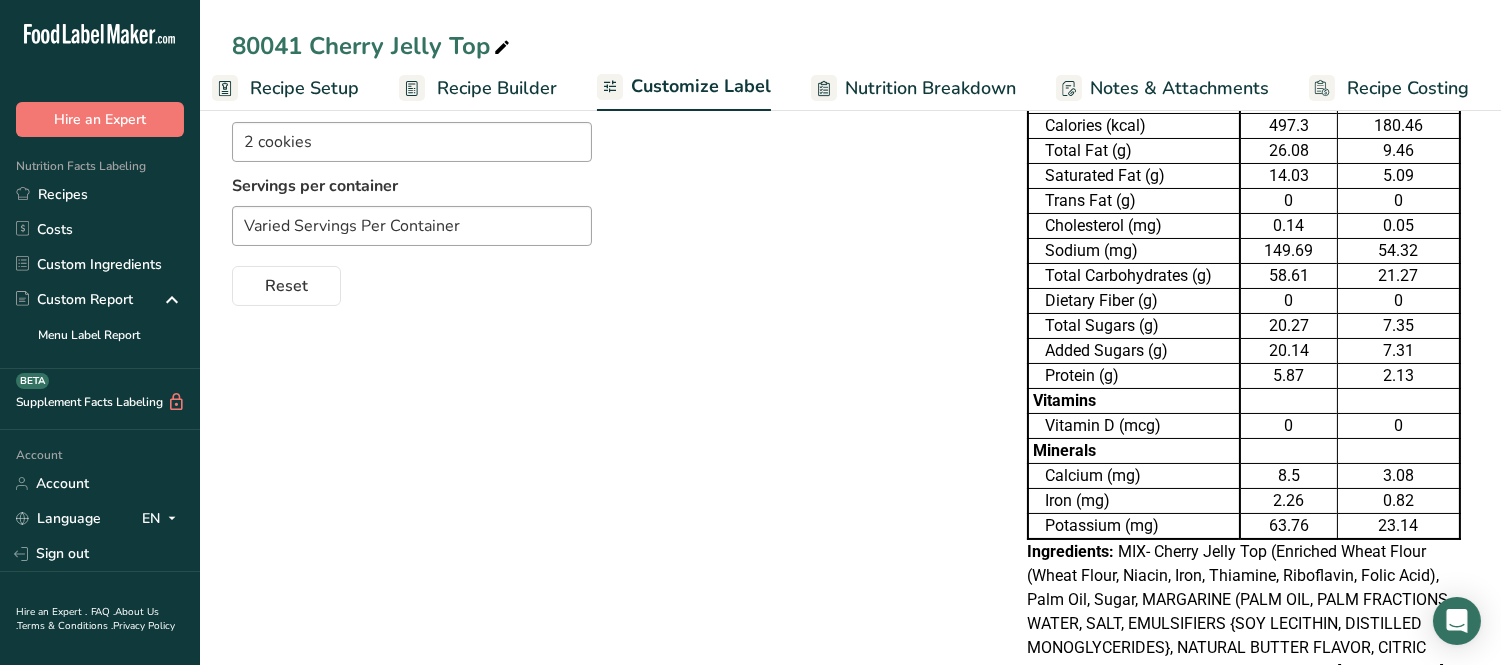 scroll, scrollTop: 0, scrollLeft: 0, axis: both 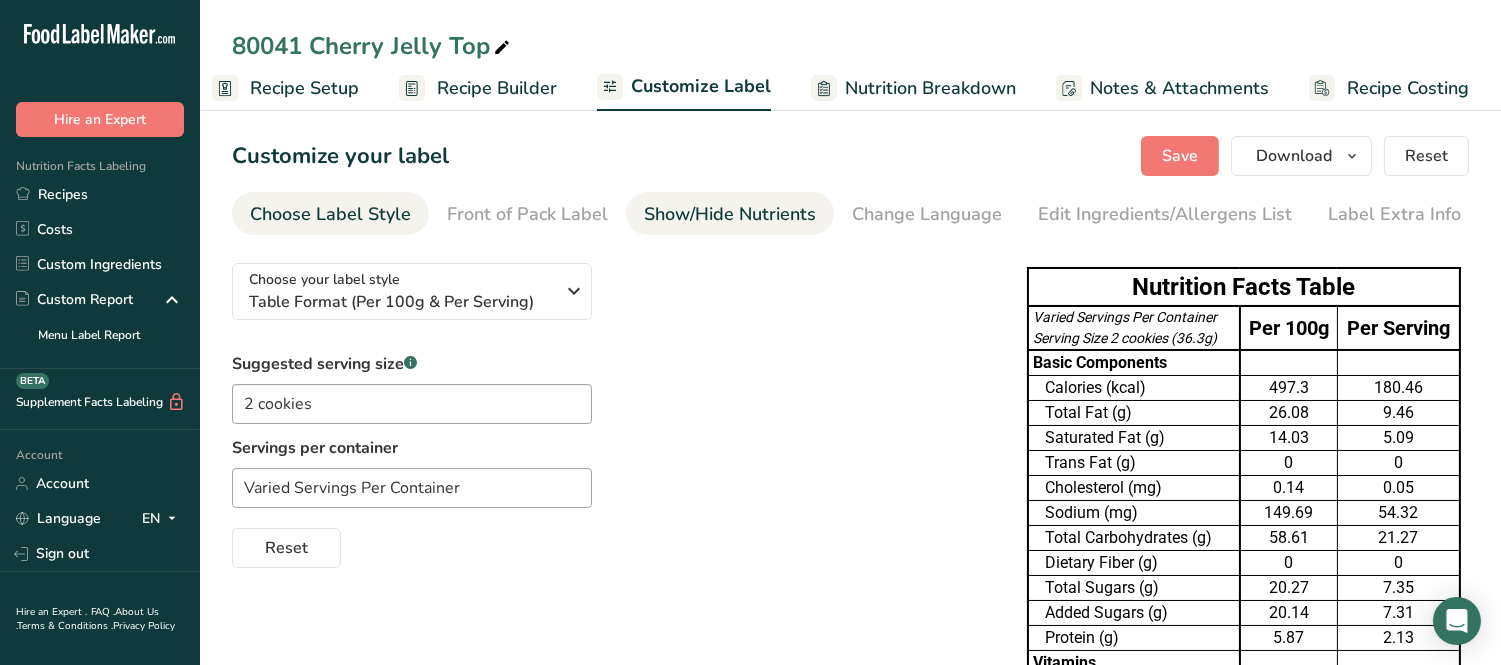 click on "Show/Hide Nutrients" at bounding box center (730, 214) 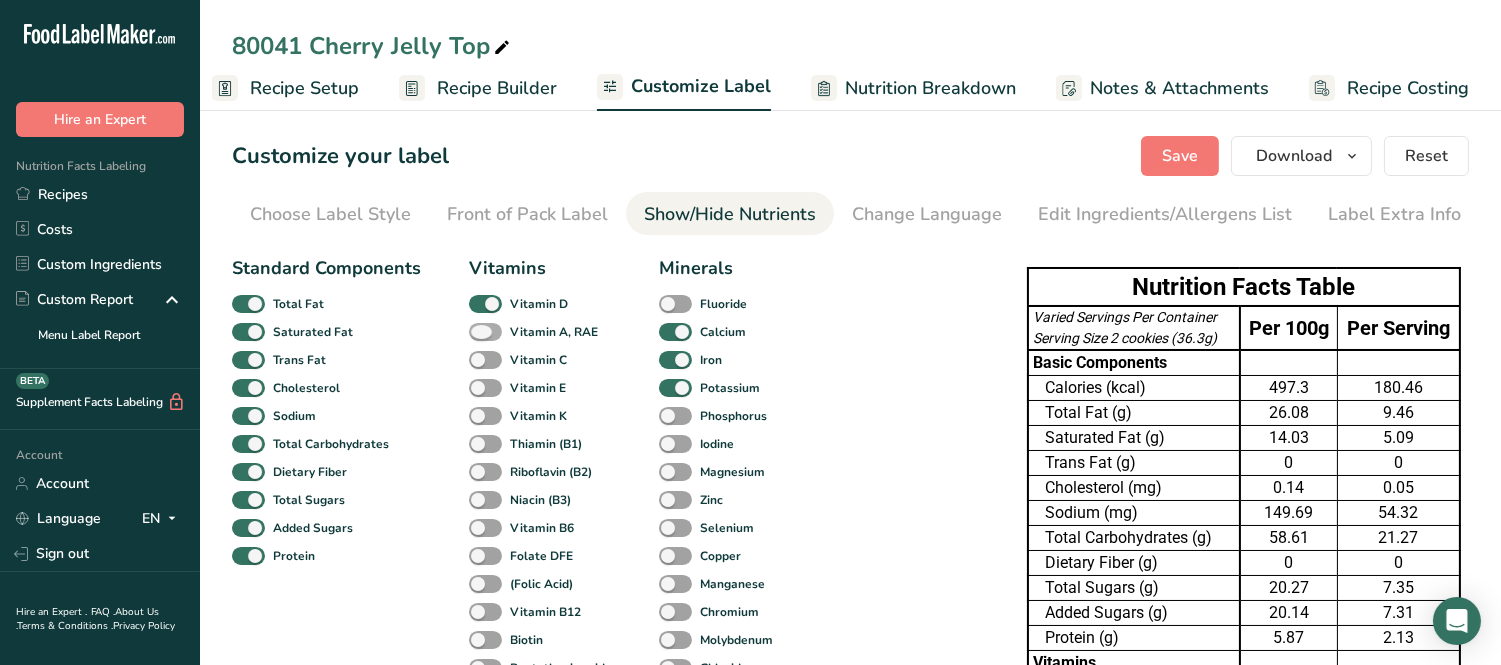 click at bounding box center (485, 332) 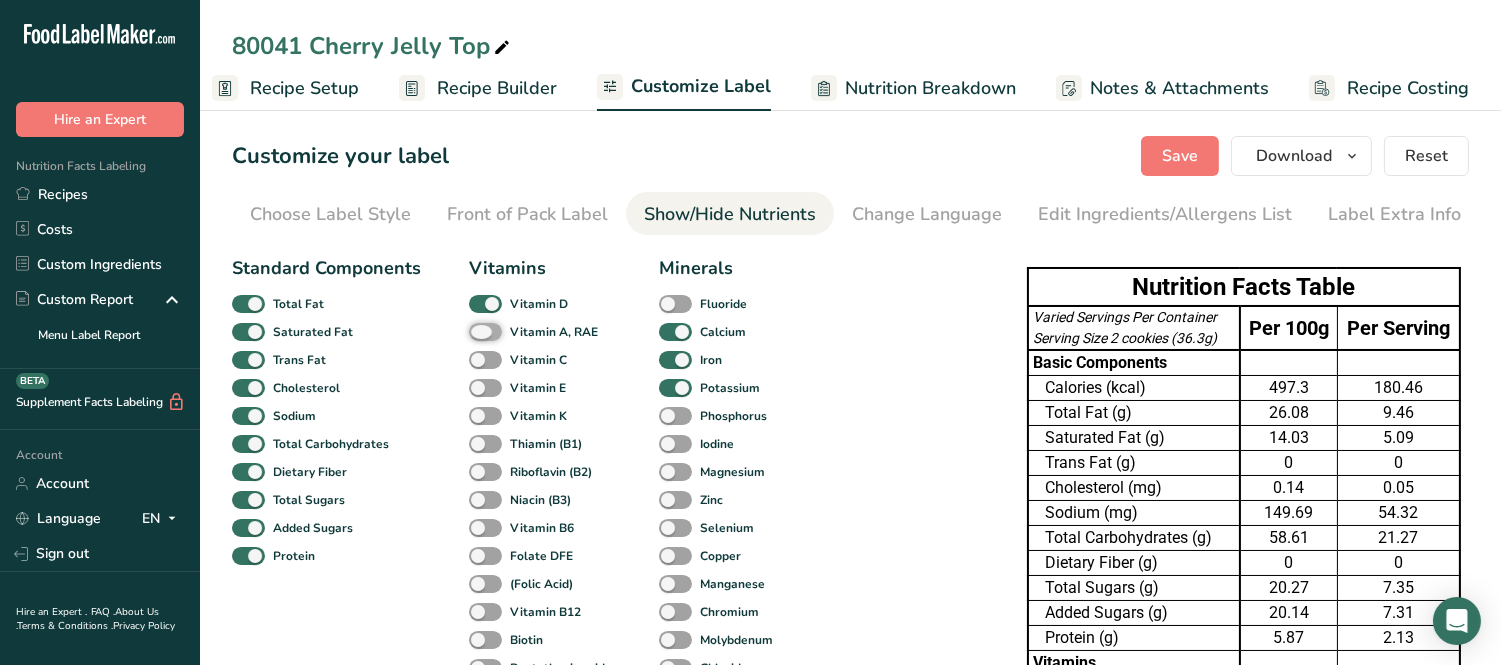 click on "Vitamin A, RAE" at bounding box center (475, 331) 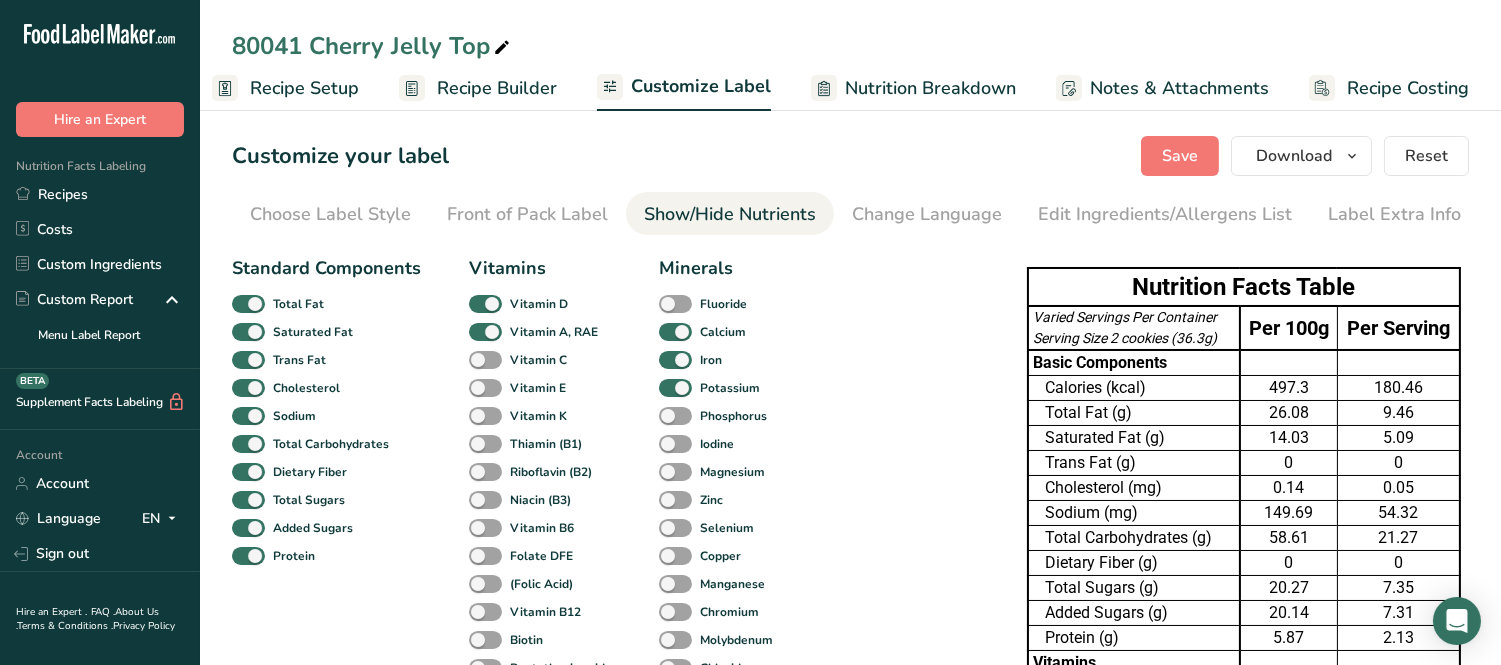 click on "Vitamin C" at bounding box center (487, 360) 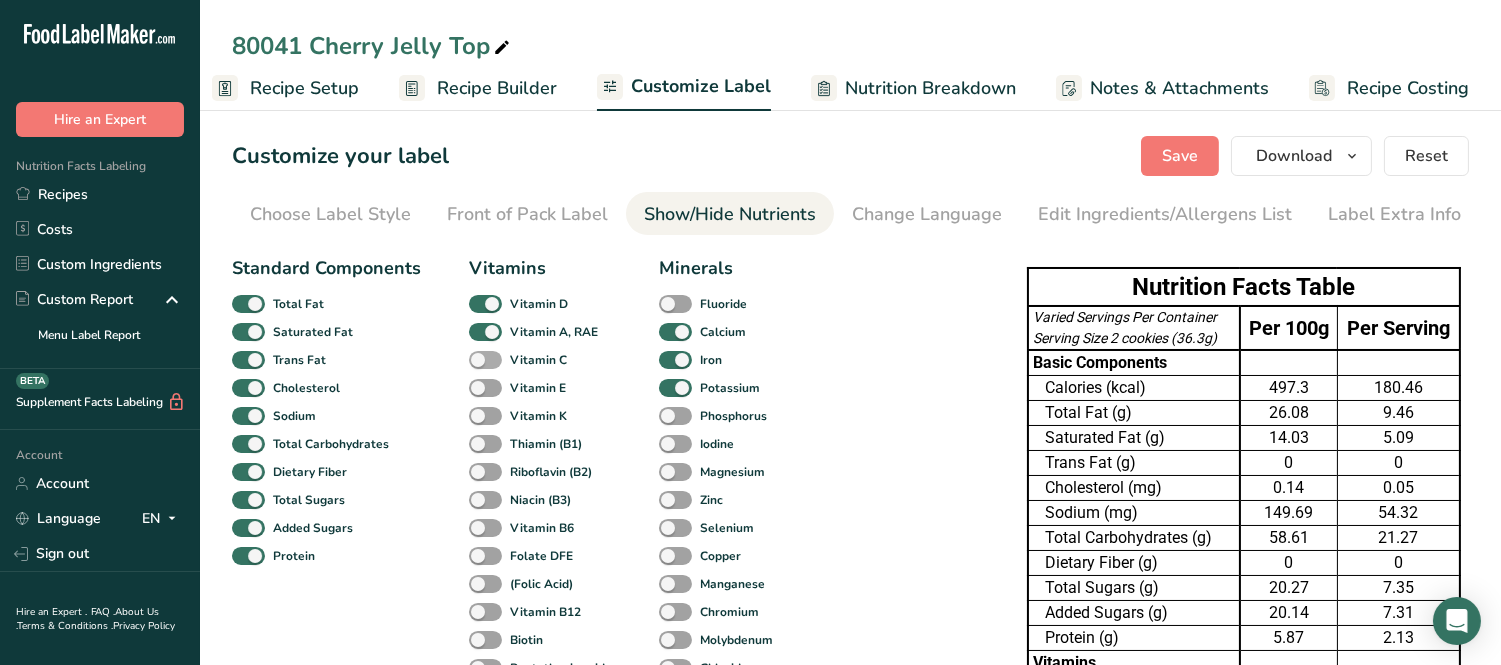 click at bounding box center [485, 360] 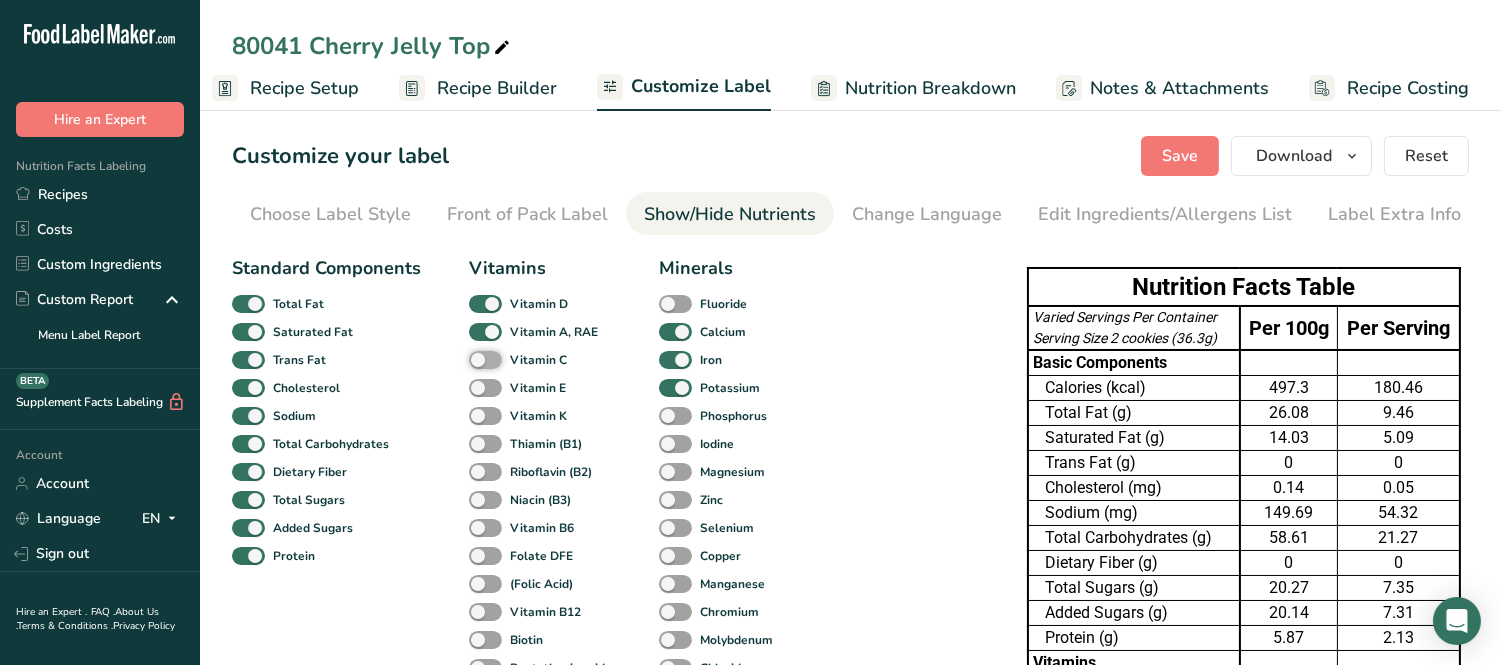 click on "Vitamin C" at bounding box center (475, 359) 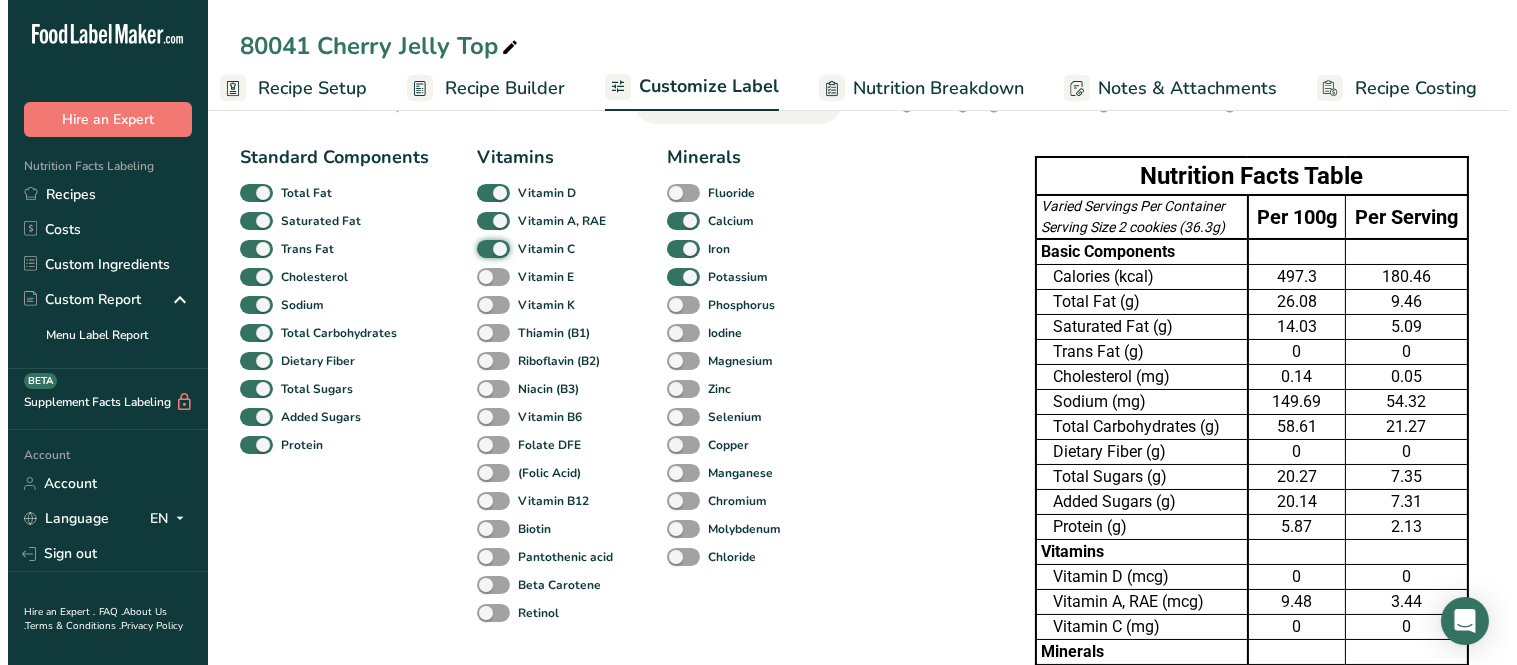 scroll, scrollTop: 0, scrollLeft: 0, axis: both 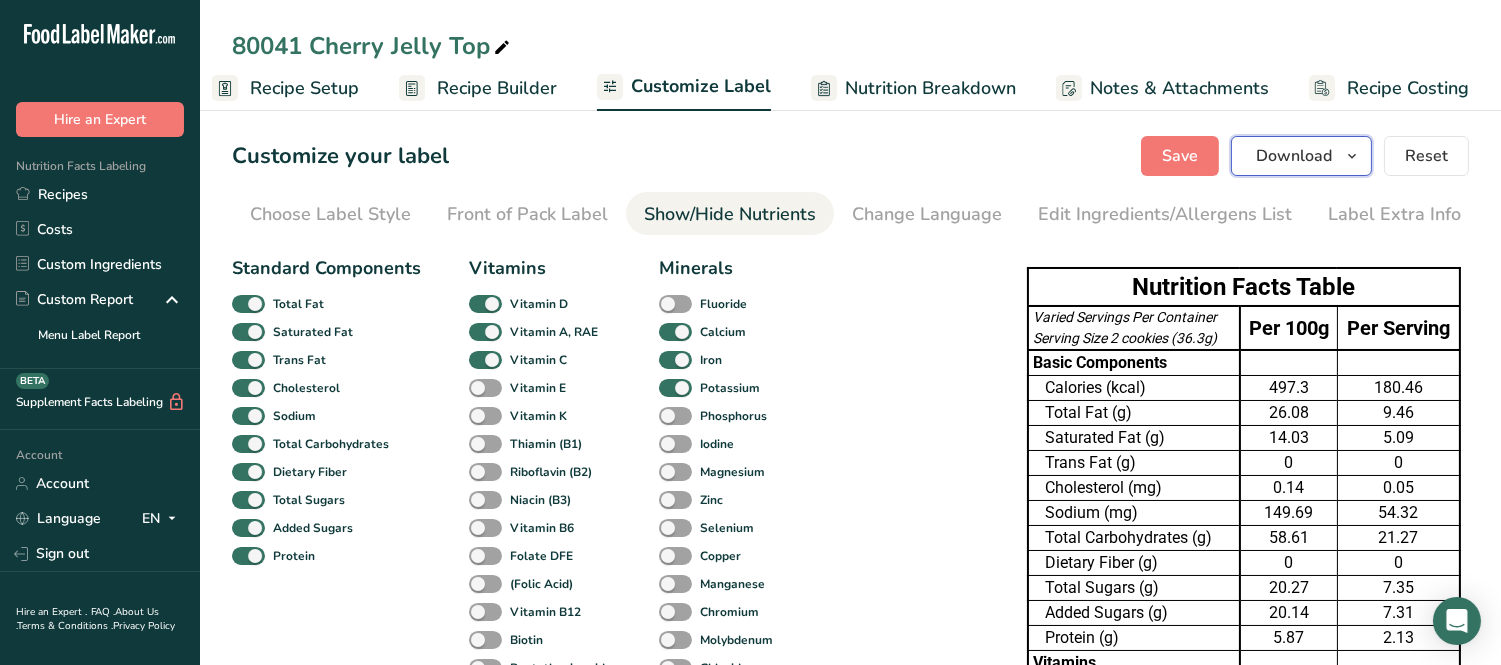 click on "Download" at bounding box center (1301, 156) 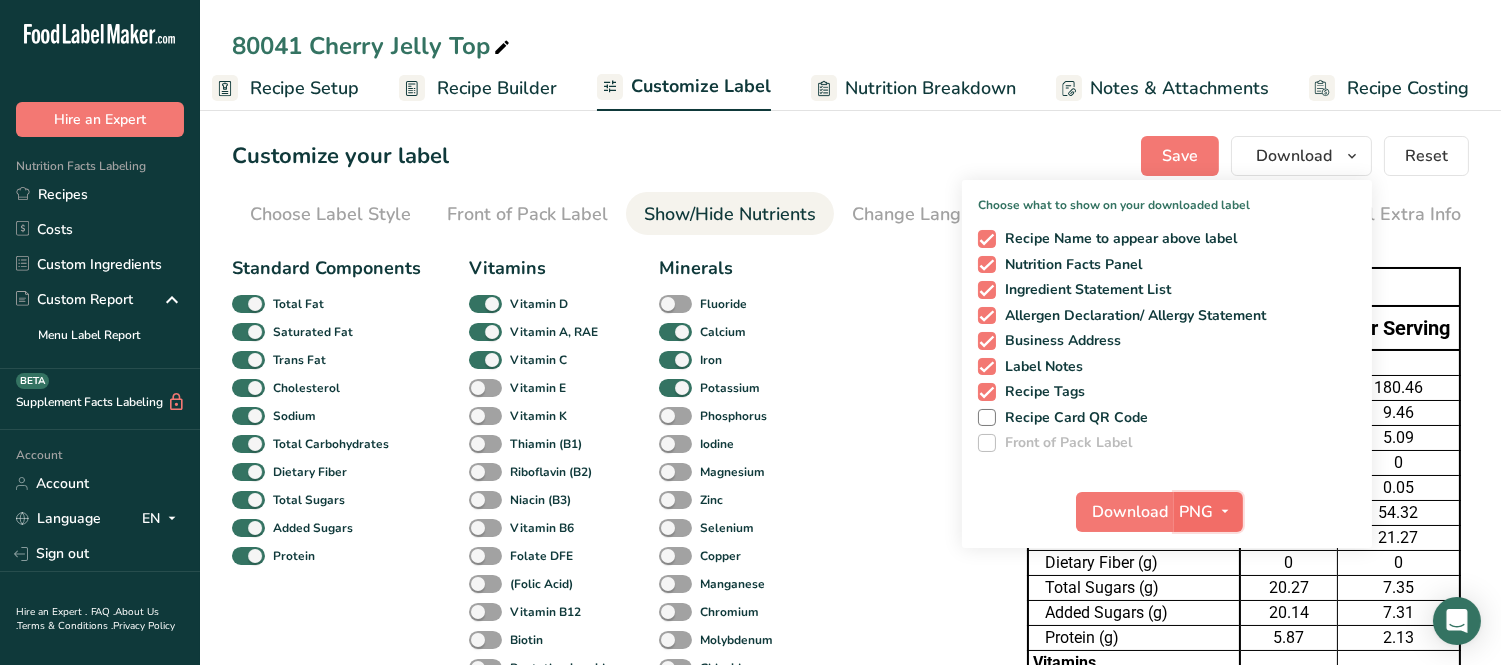 click on "PNG" at bounding box center (1197, 512) 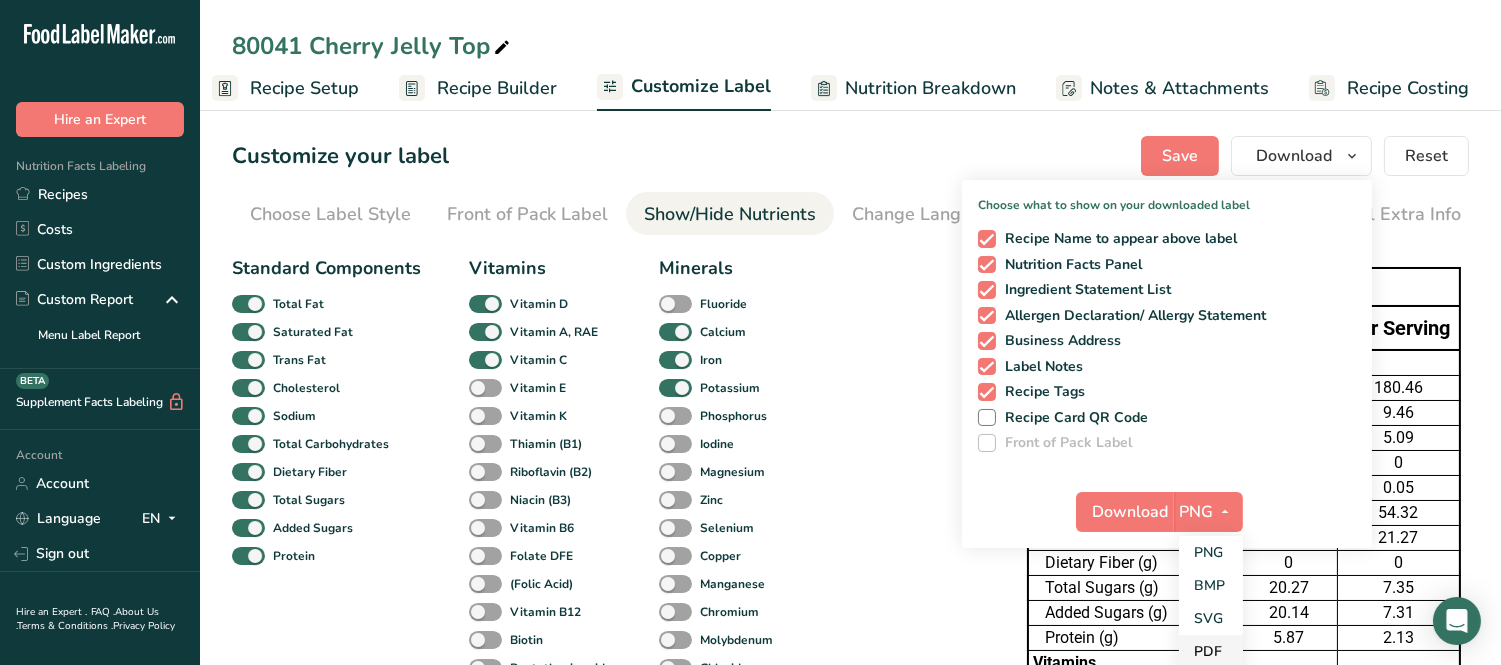 click on "PDF" at bounding box center (1211, 651) 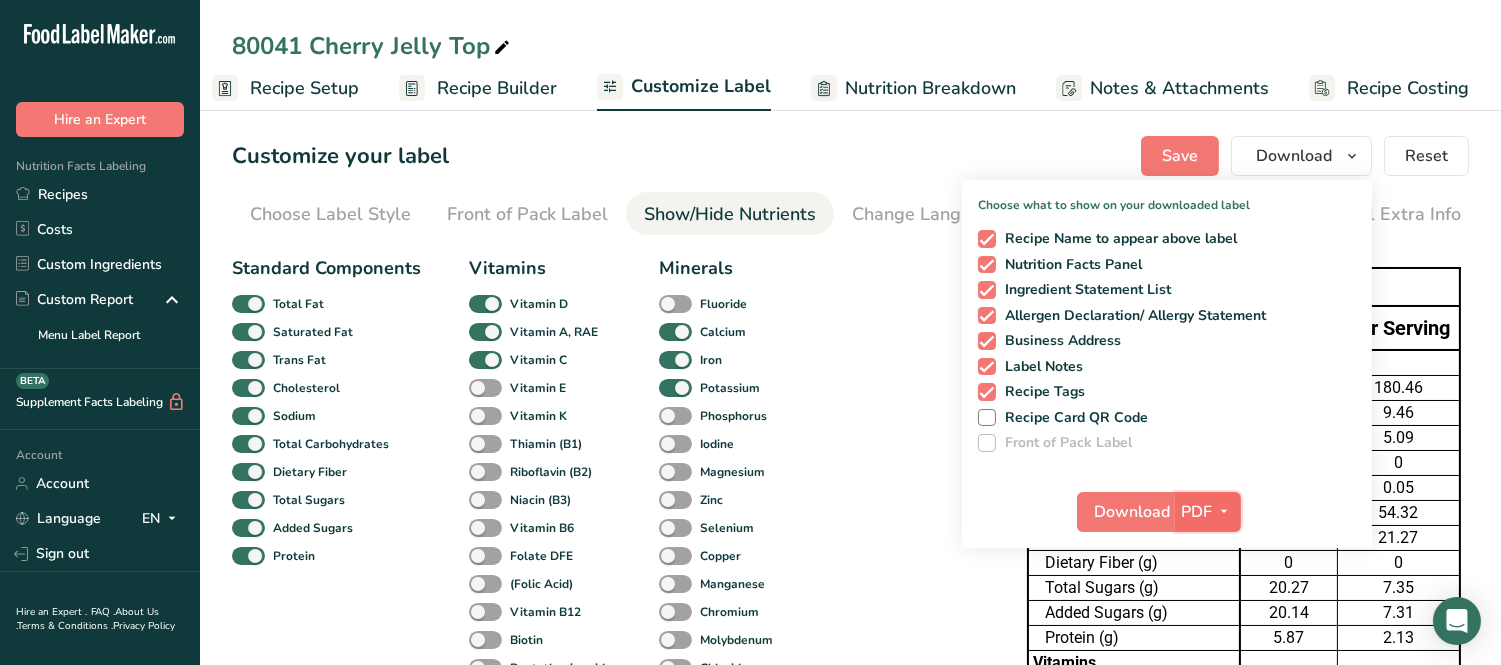 click on "PDF" at bounding box center [1196, 512] 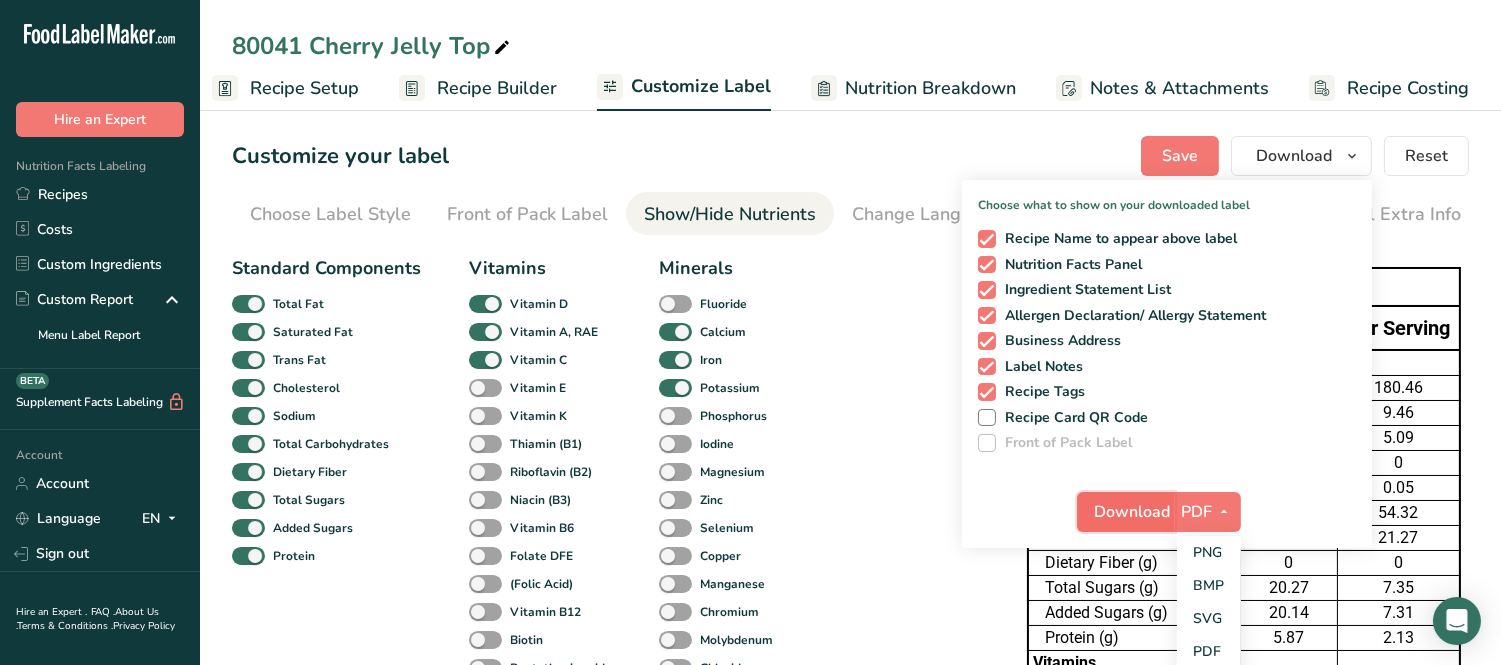 click on "Download" at bounding box center (1132, 512) 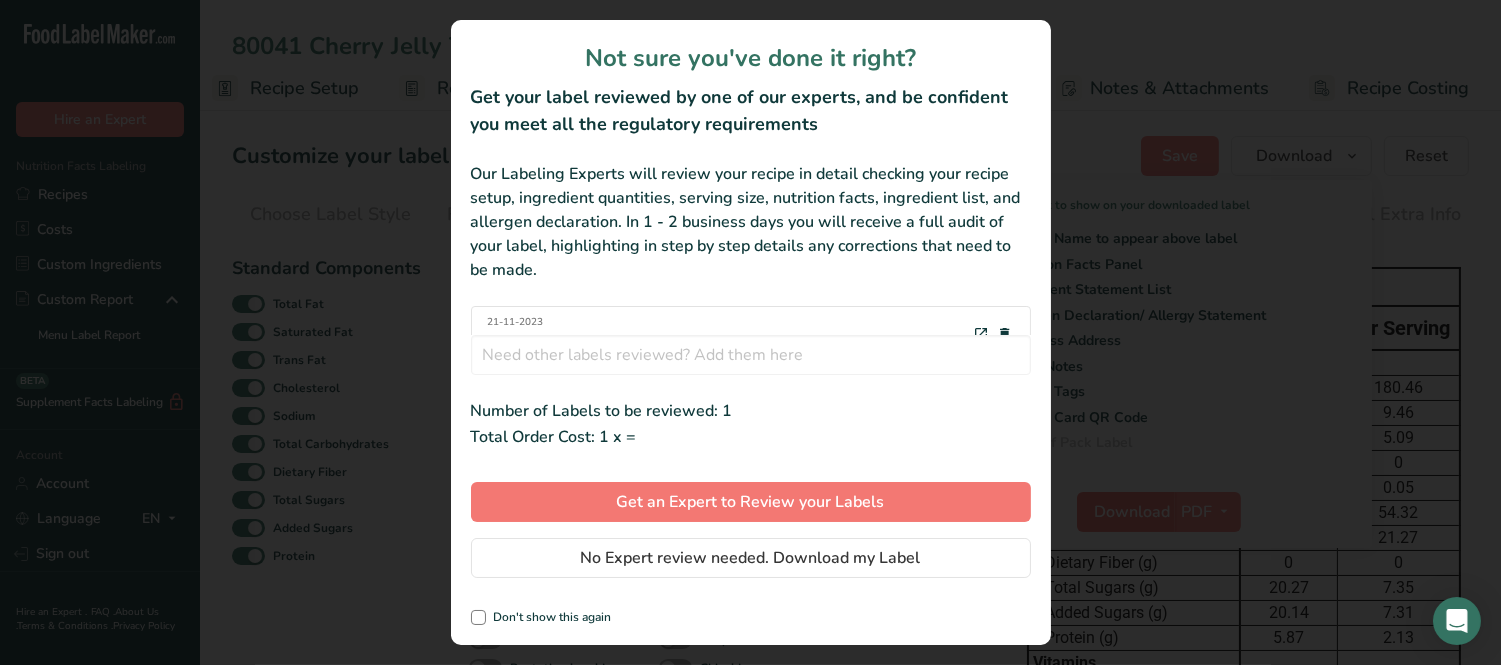 scroll, scrollTop: 0, scrollLeft: 3, axis: horizontal 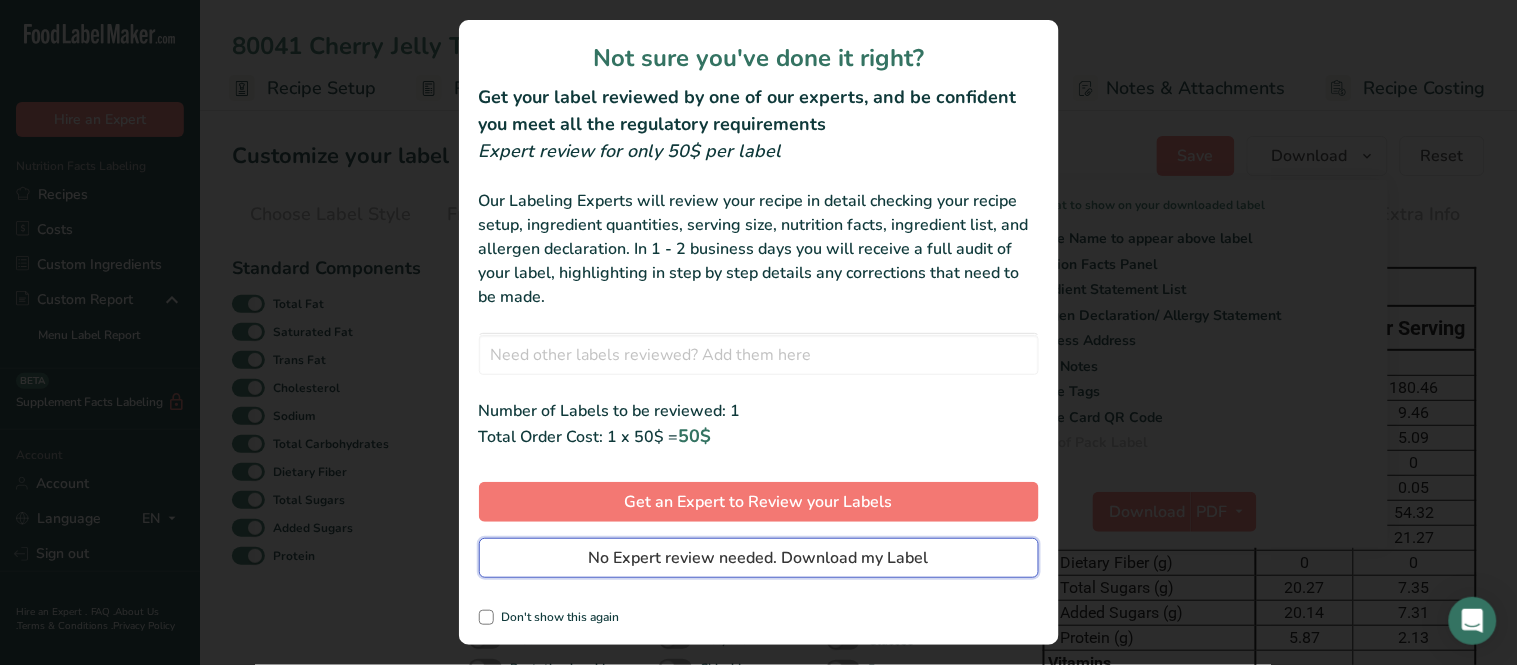 click on "No Expert review needed. Download my Label" at bounding box center [759, 558] 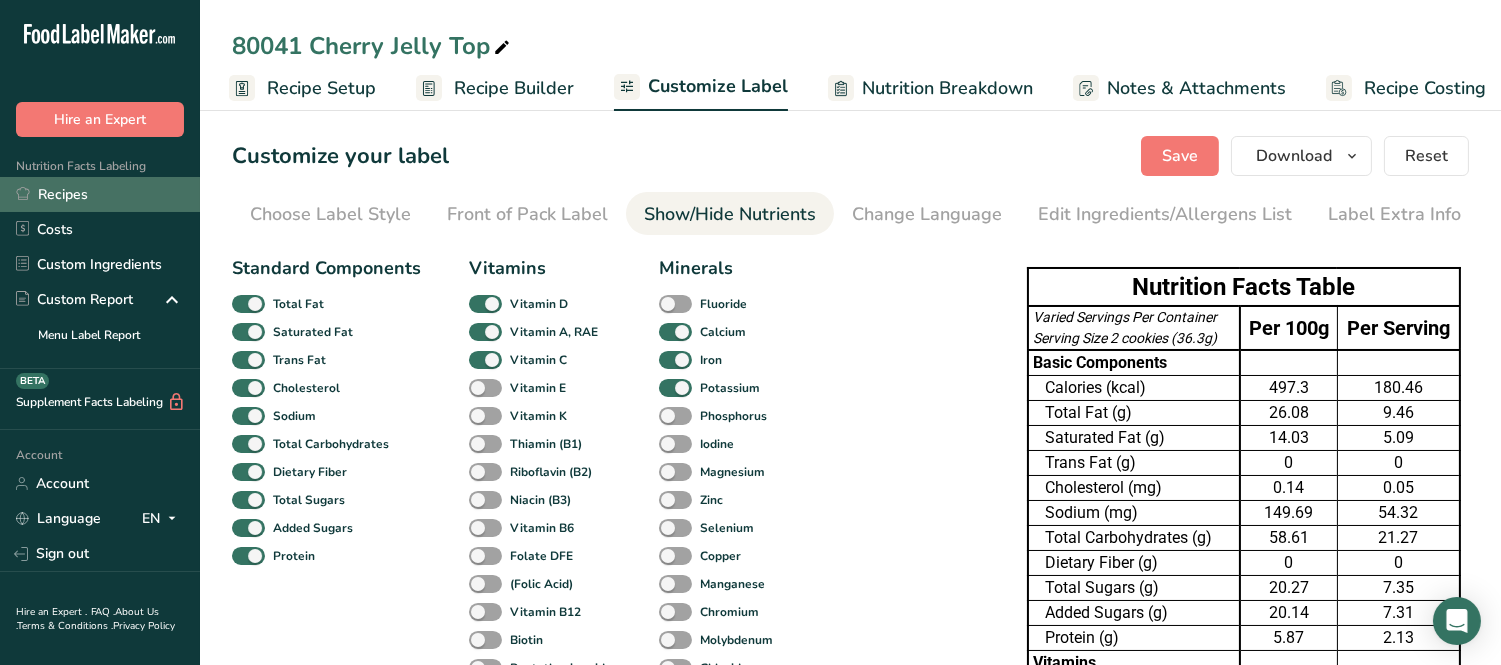 click on "Recipes" at bounding box center [100, 194] 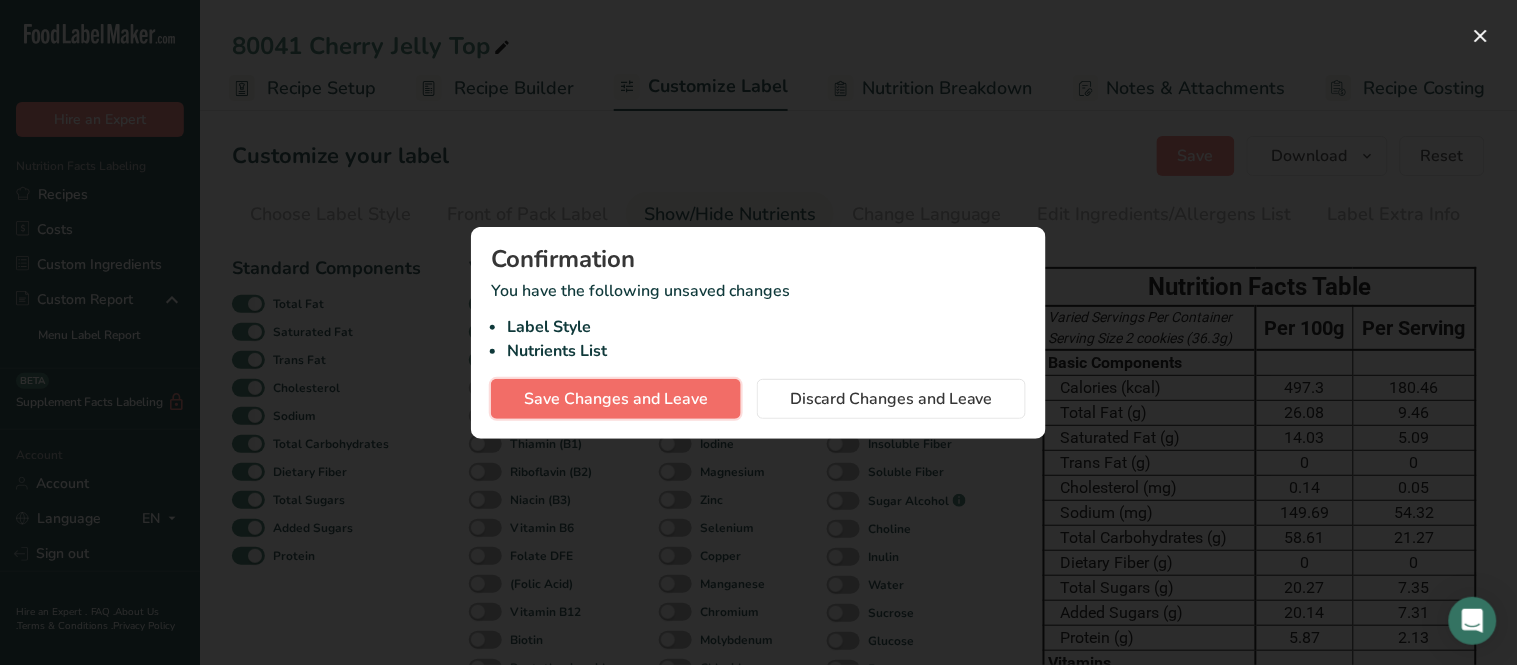 click on "Save Changes and Leave" at bounding box center (616, 399) 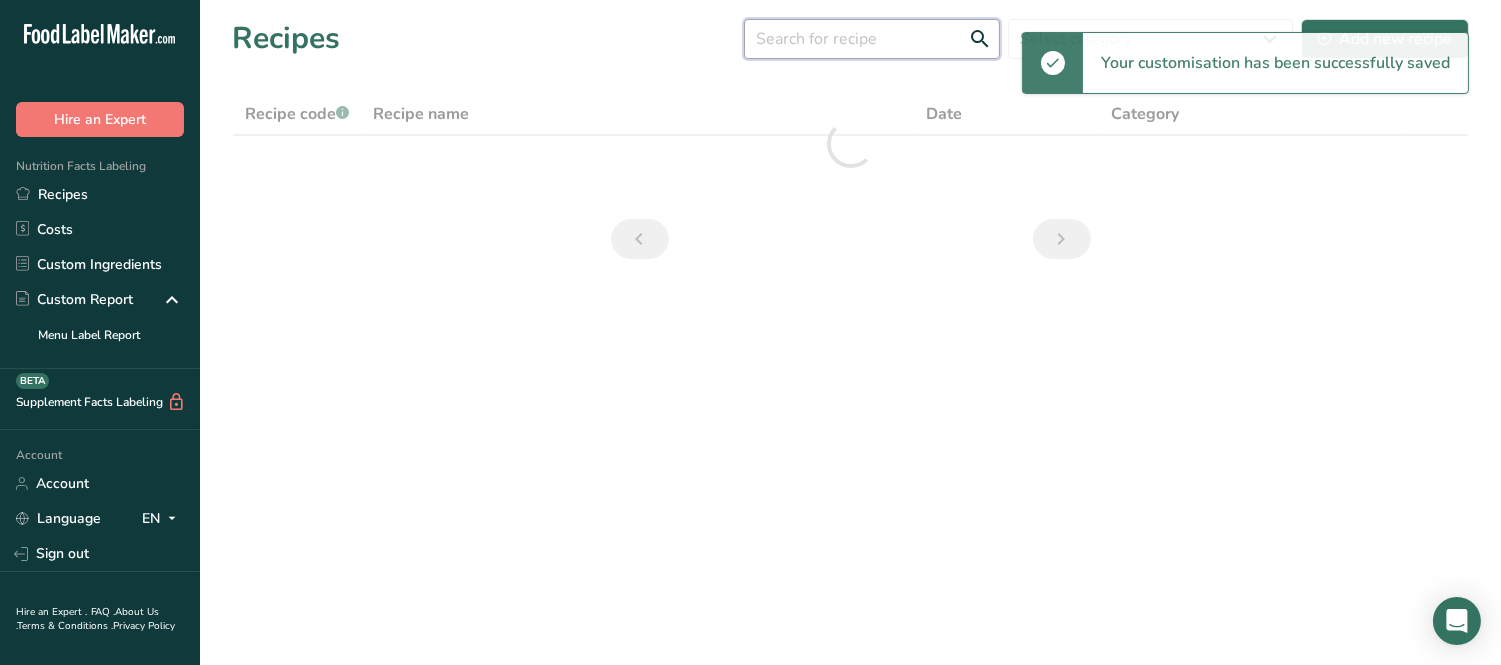 click at bounding box center (872, 39) 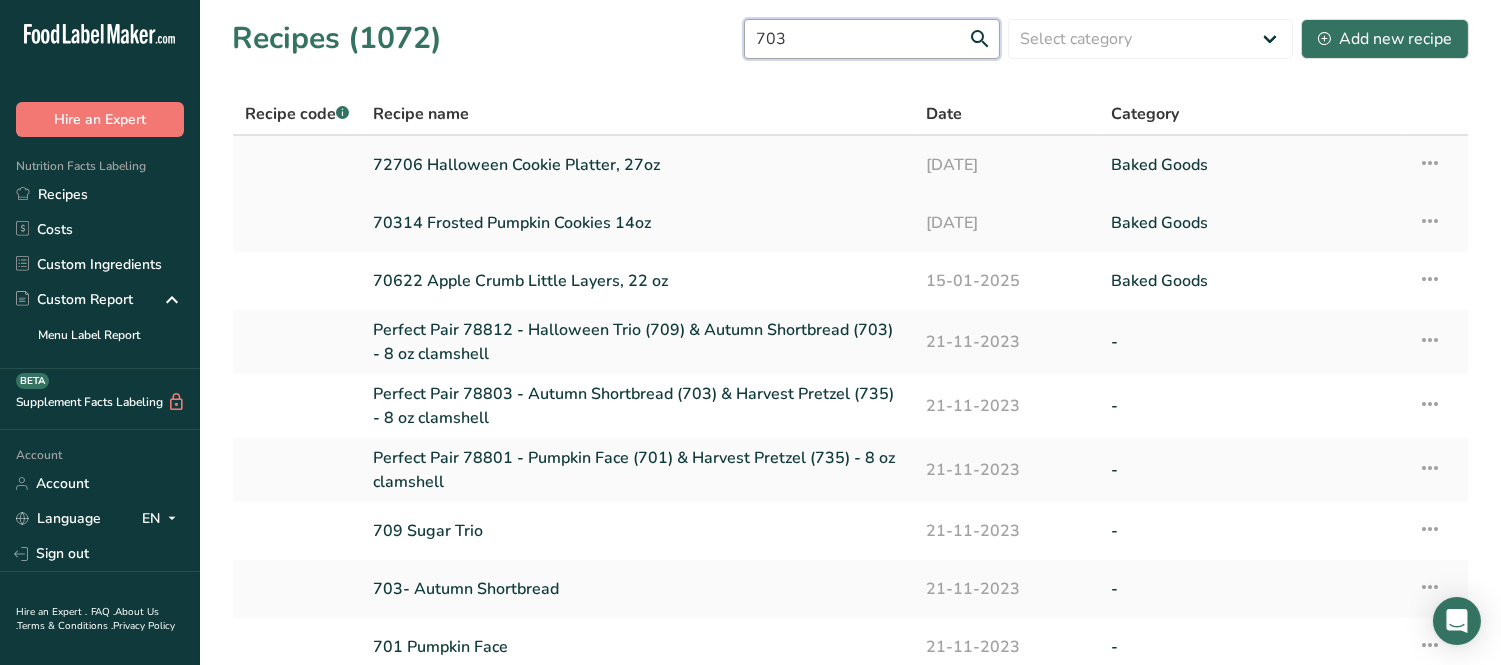type on "703" 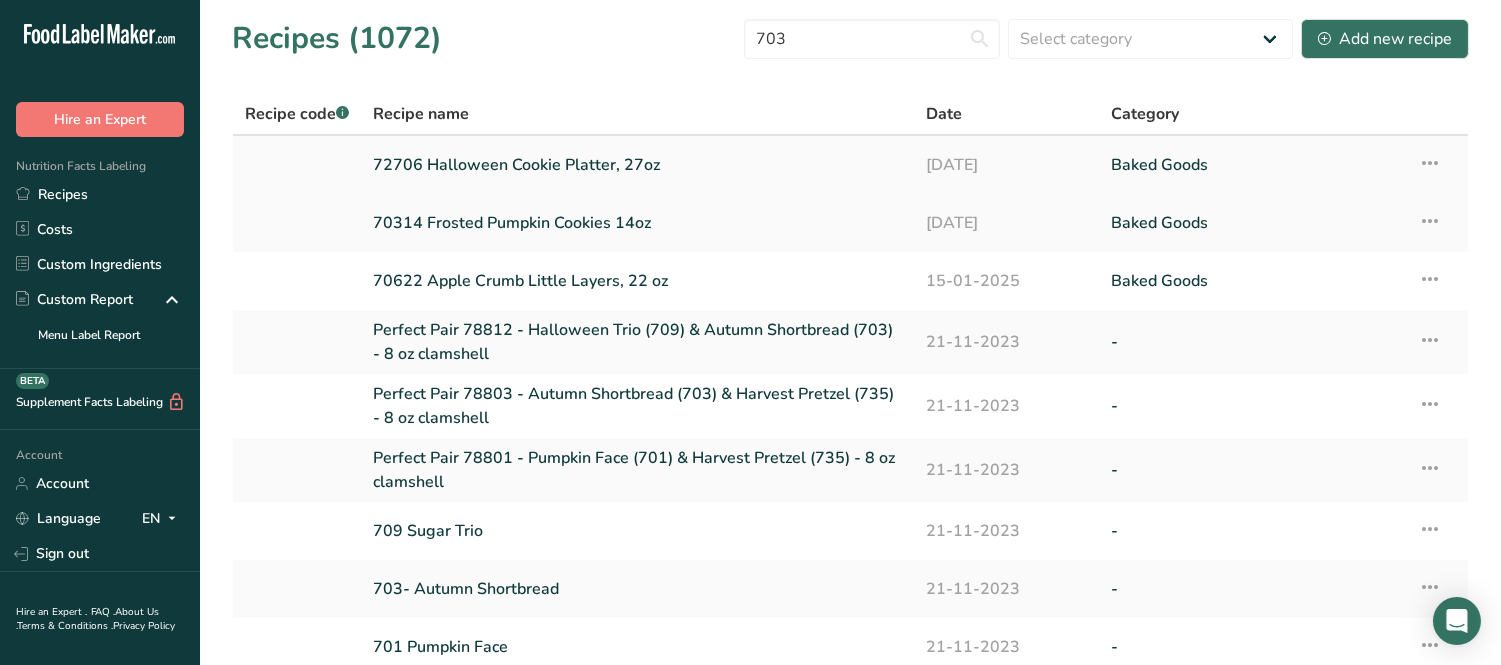 click on "72706 Halloween Cookie Platter, 27oz" at bounding box center [637, 165] 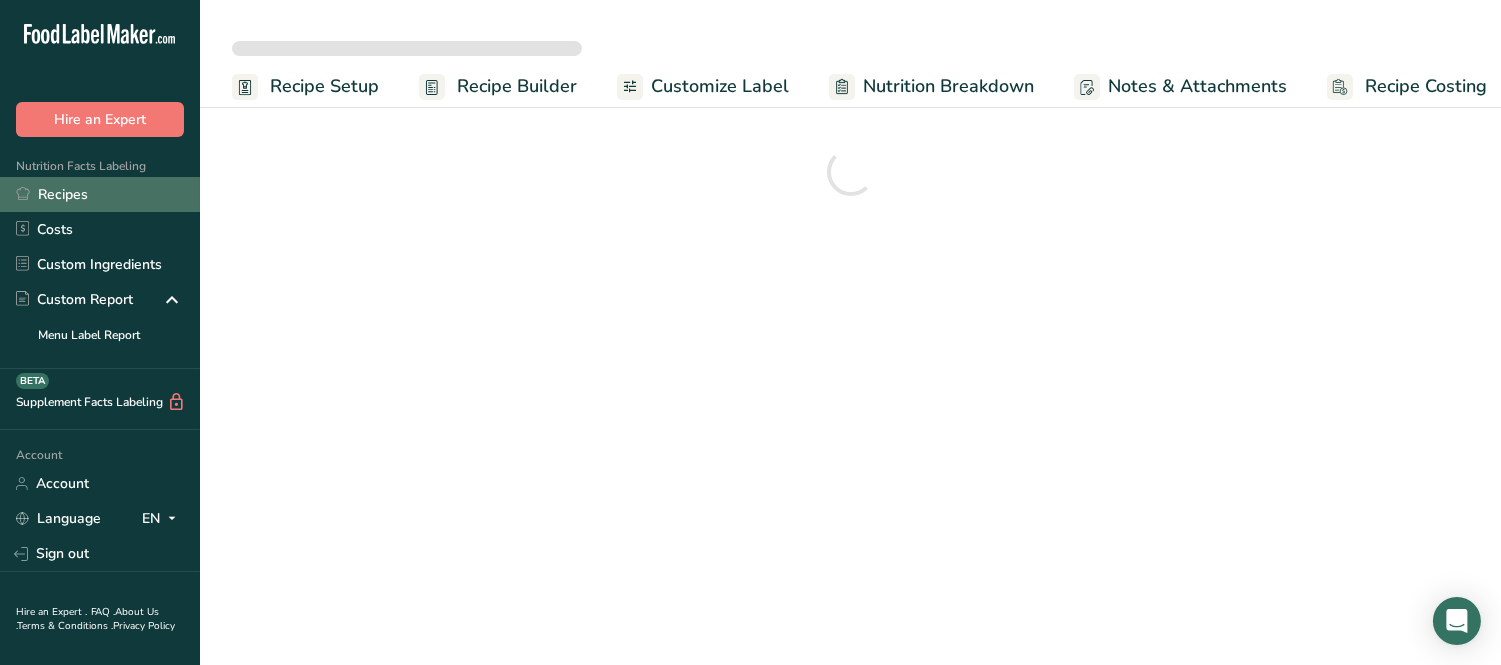 click on "Recipes" at bounding box center [100, 194] 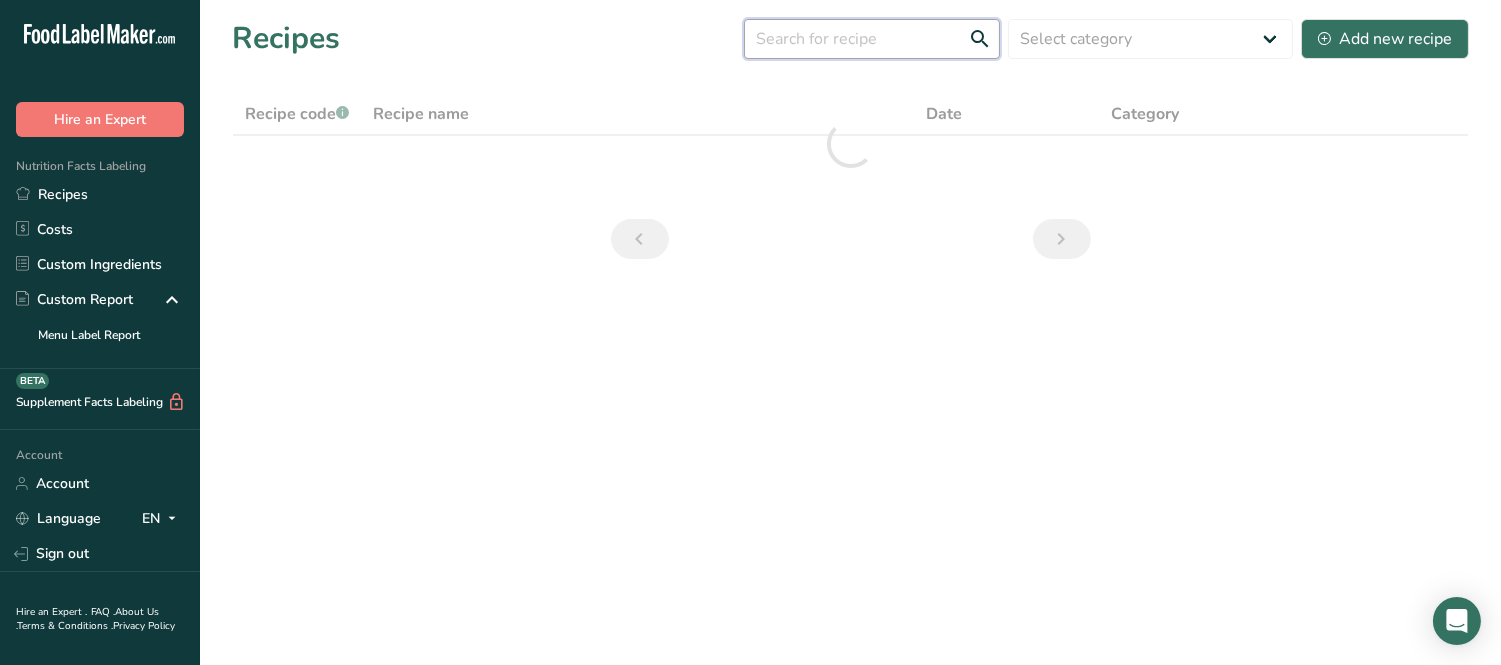 click at bounding box center [872, 39] 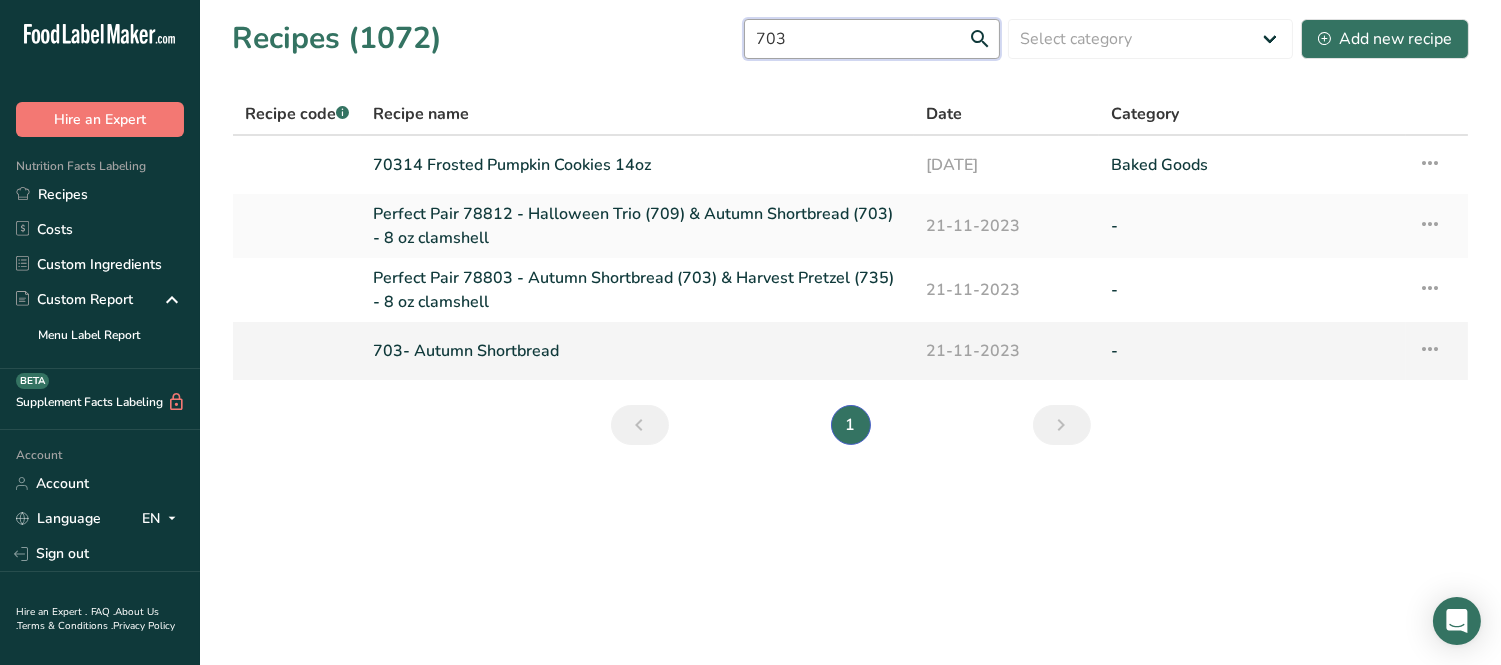 type on "703" 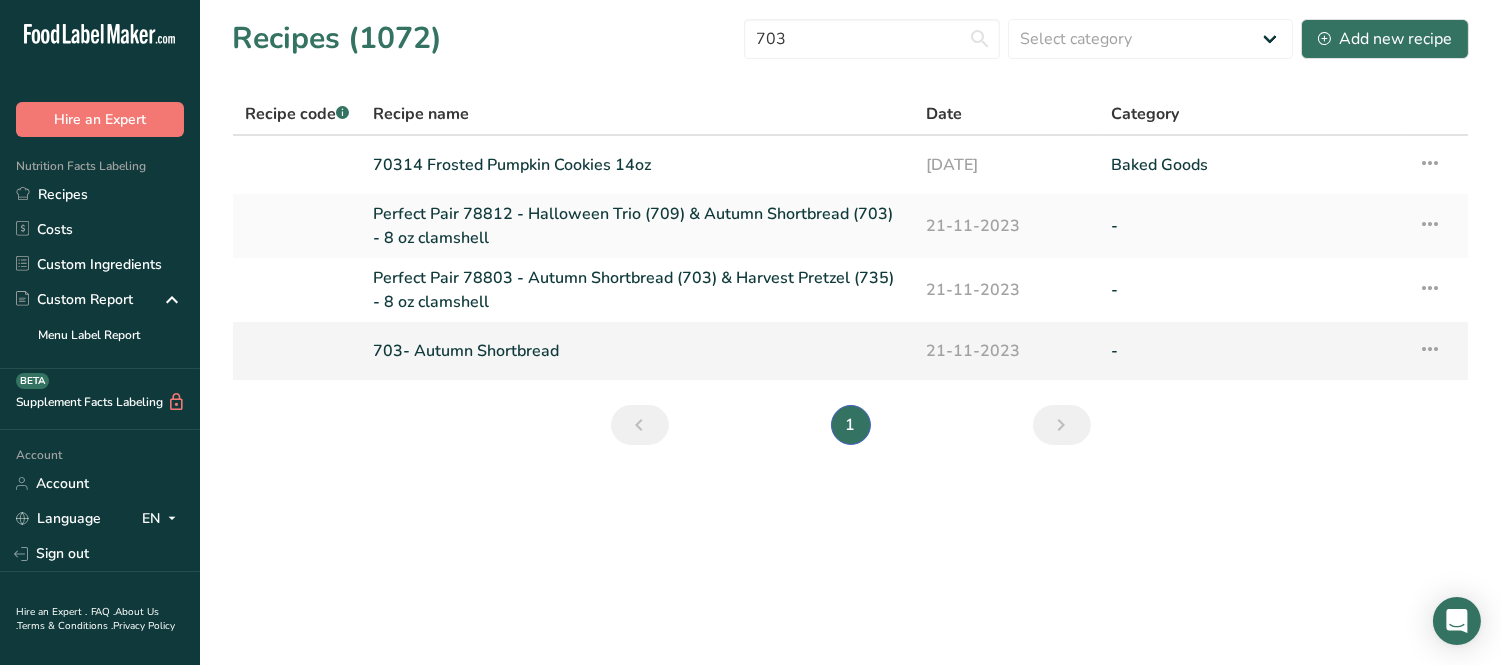 click on "703- Autumn Shortbread" at bounding box center (637, 351) 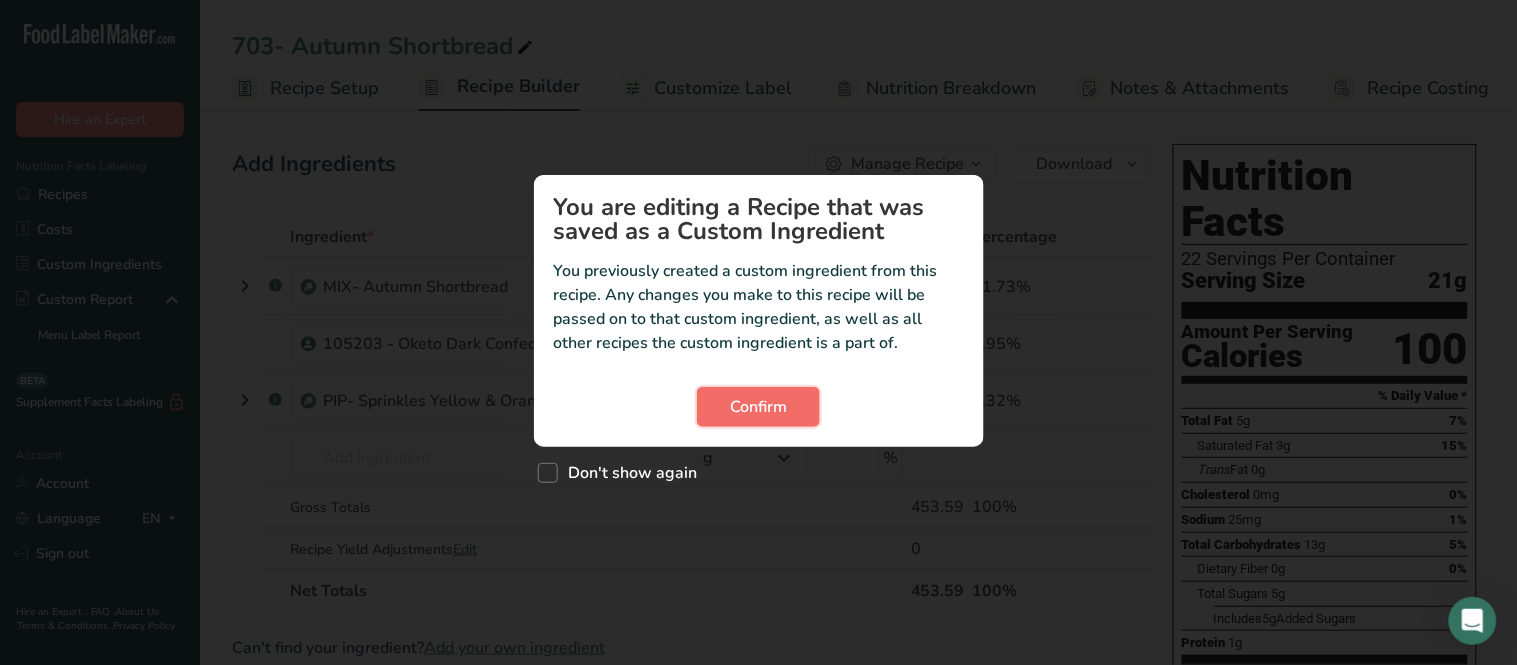 click on "Confirm" at bounding box center [758, 407] 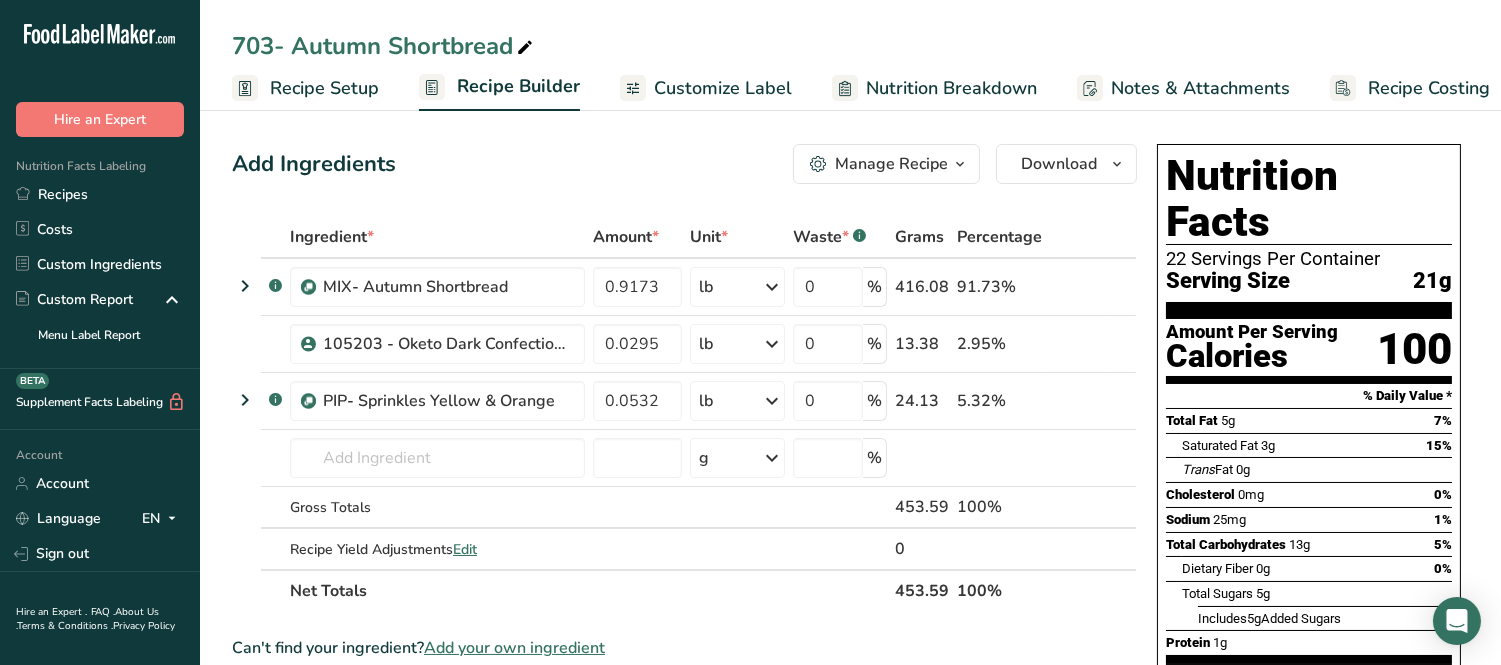 click on "703- Autumn Shortbread" at bounding box center (850, 46) 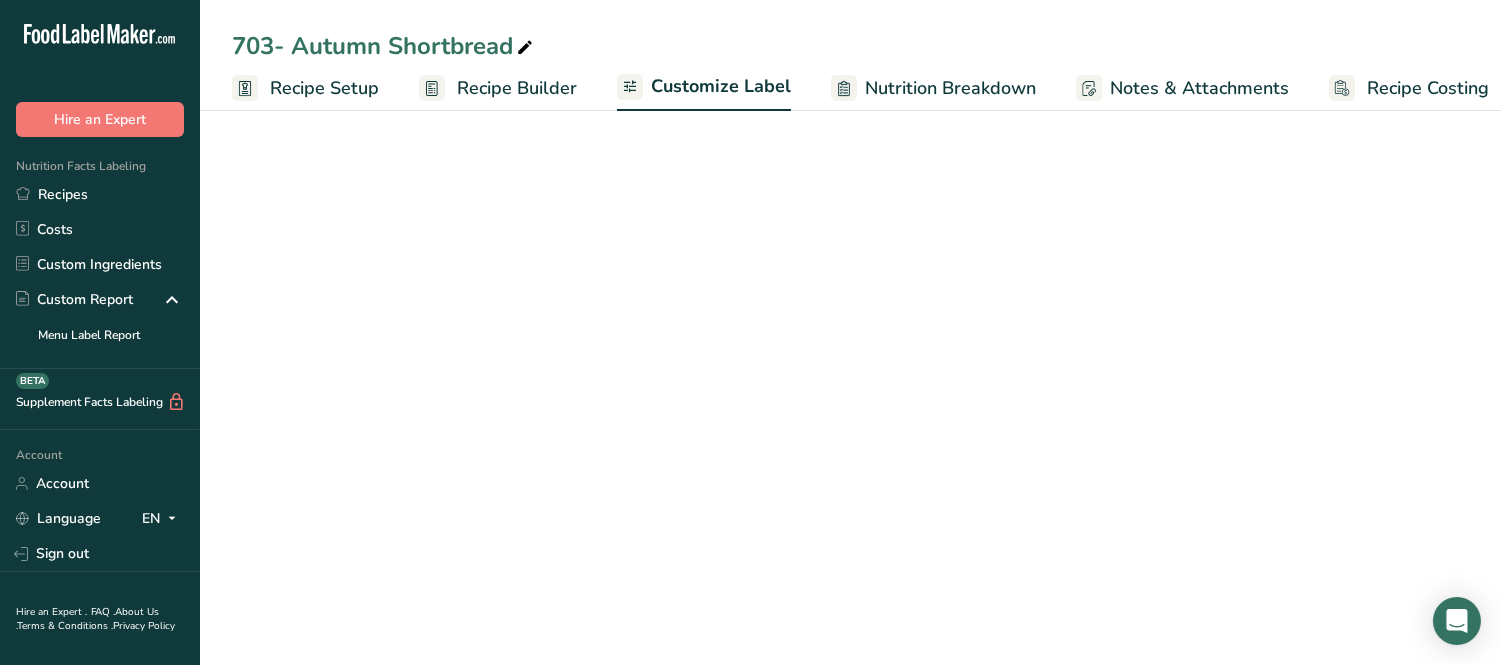 scroll, scrollTop: 0, scrollLeft: 20, axis: horizontal 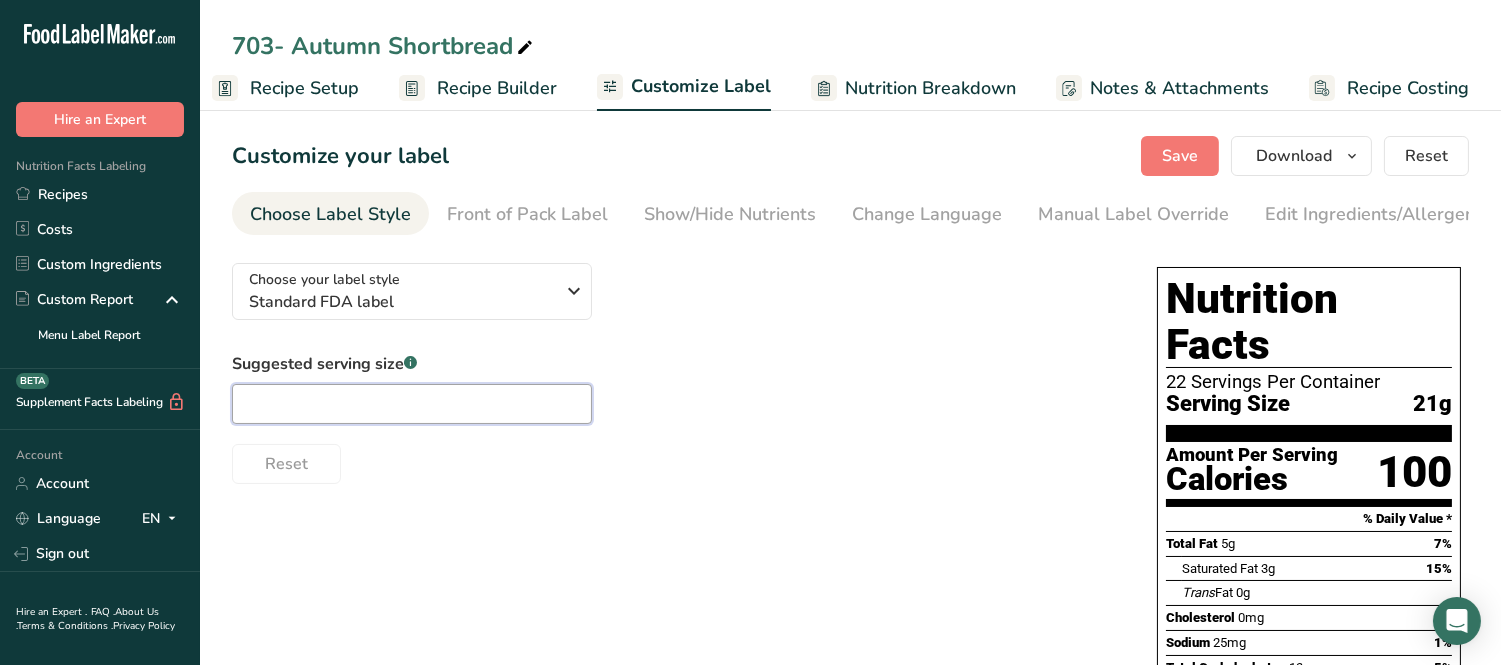 click at bounding box center [412, 404] 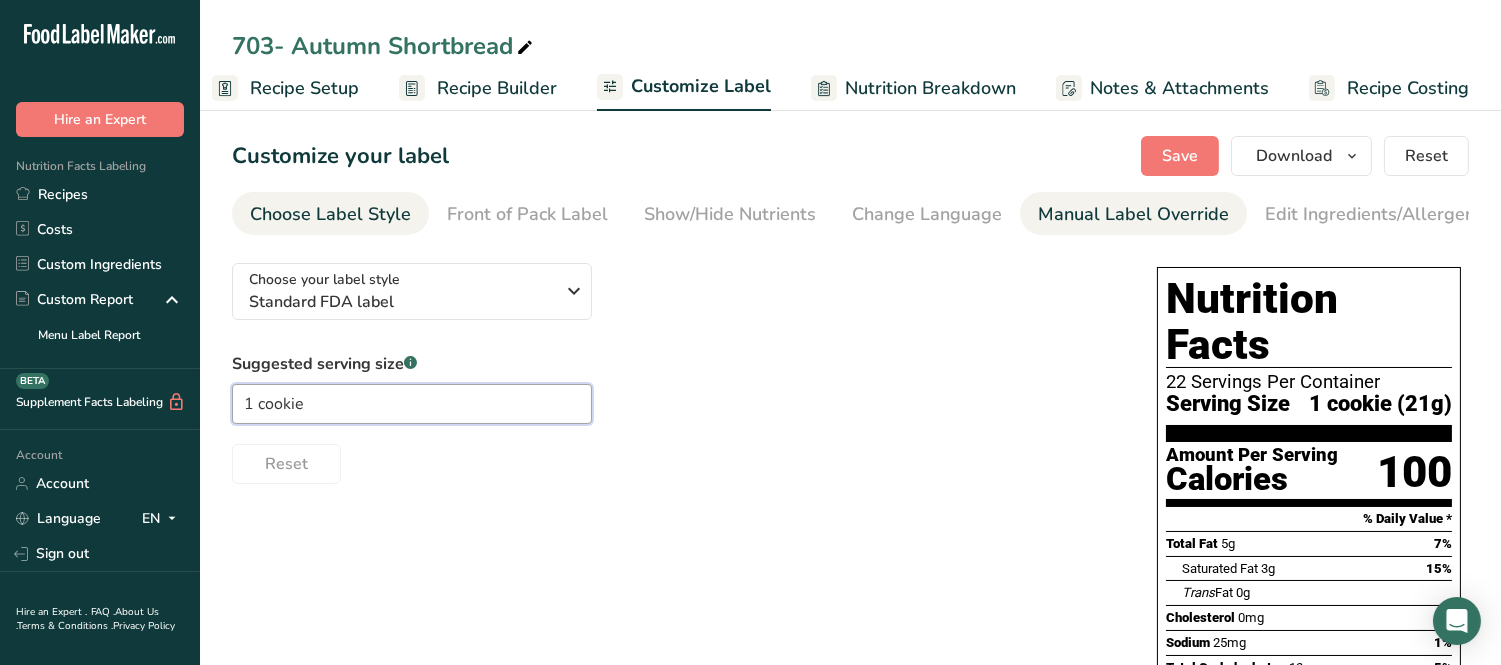 type on "1 cookie" 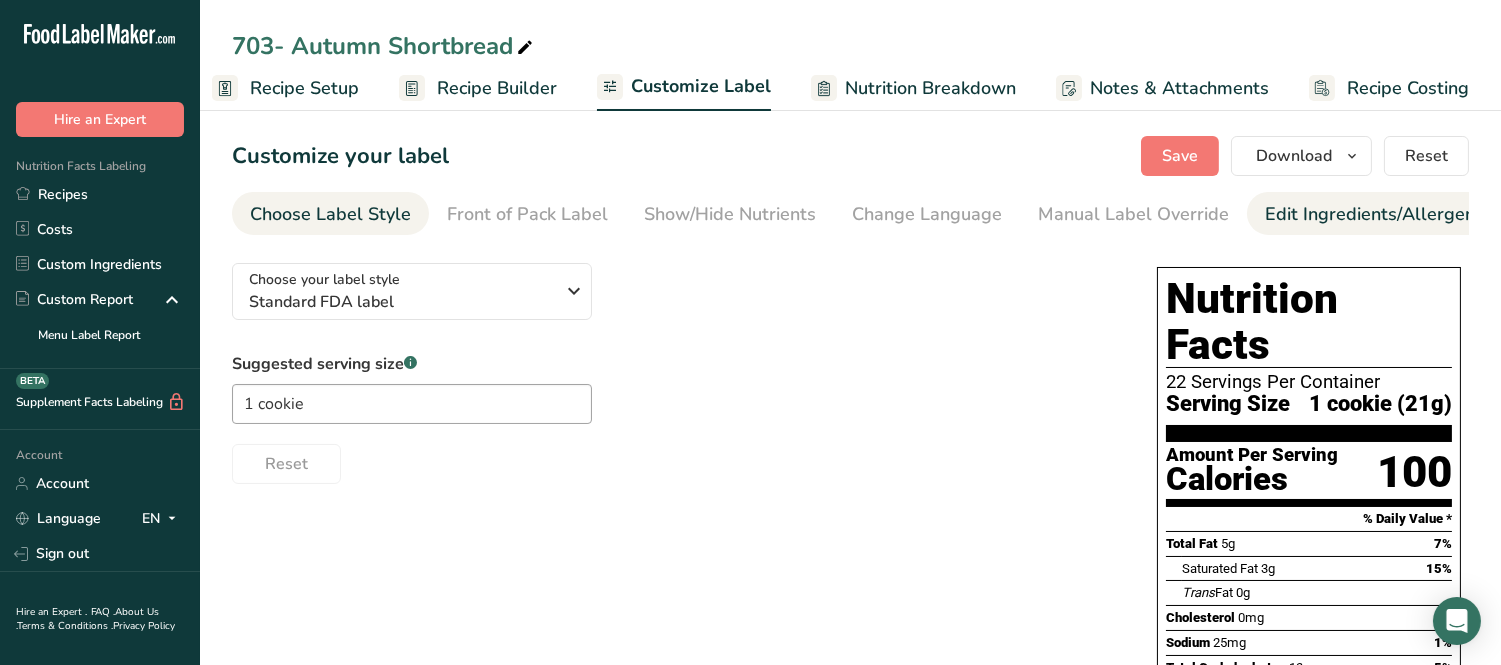 click on "Manual Label Override" at bounding box center (1133, 214) 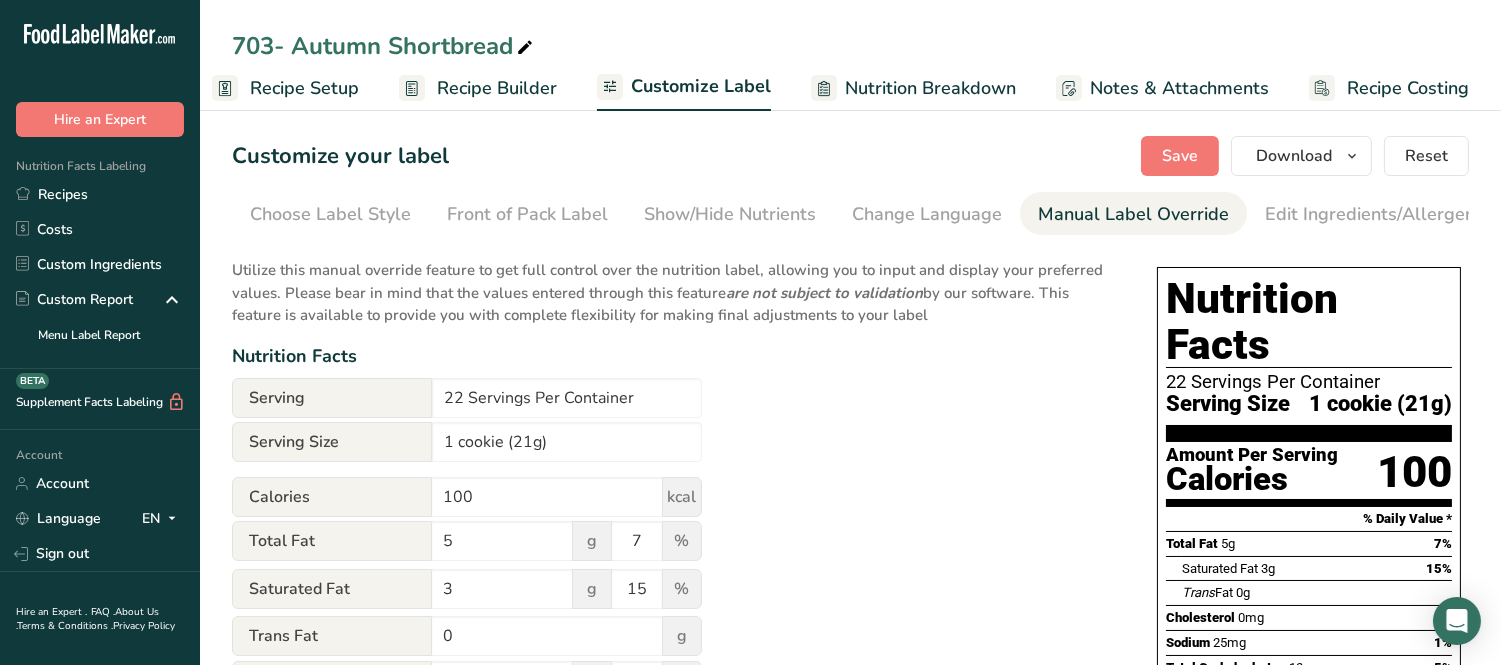 scroll, scrollTop: 0, scrollLeft: 215, axis: horizontal 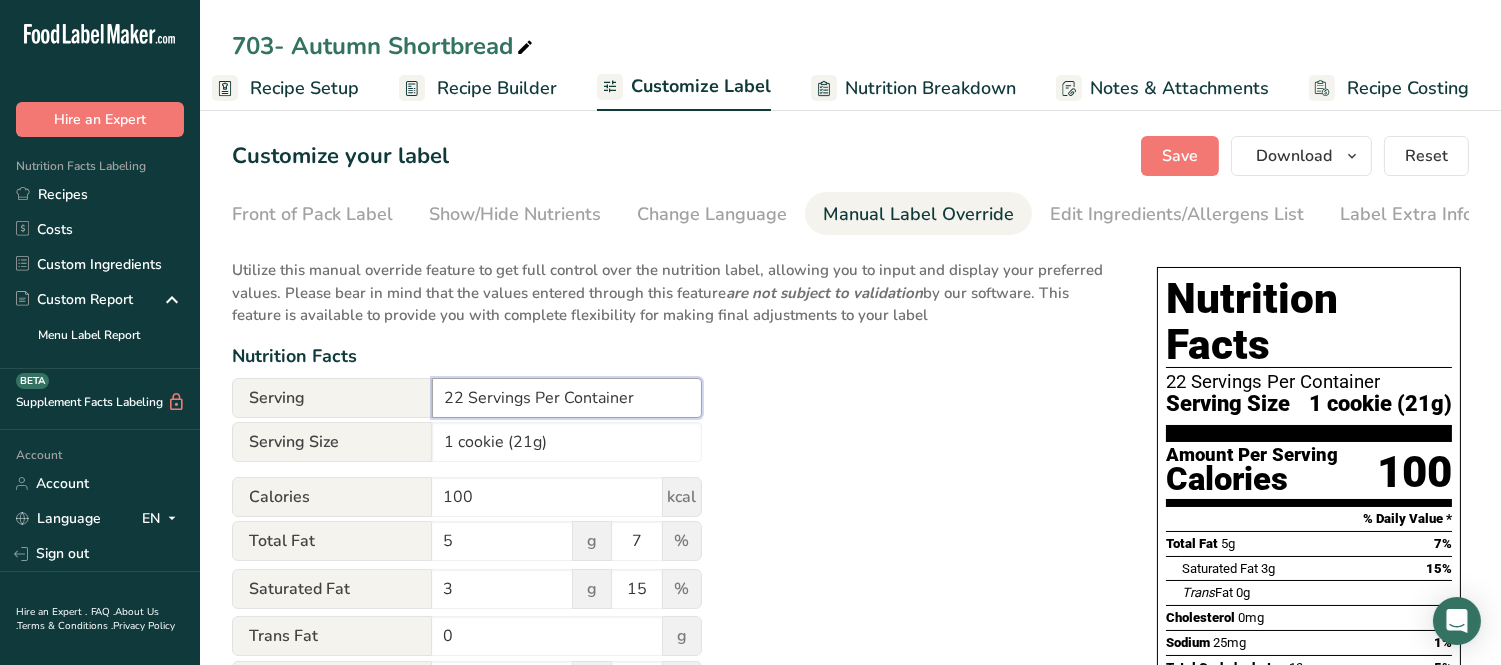 click on "22 Servings Per Container" at bounding box center [567, 398] 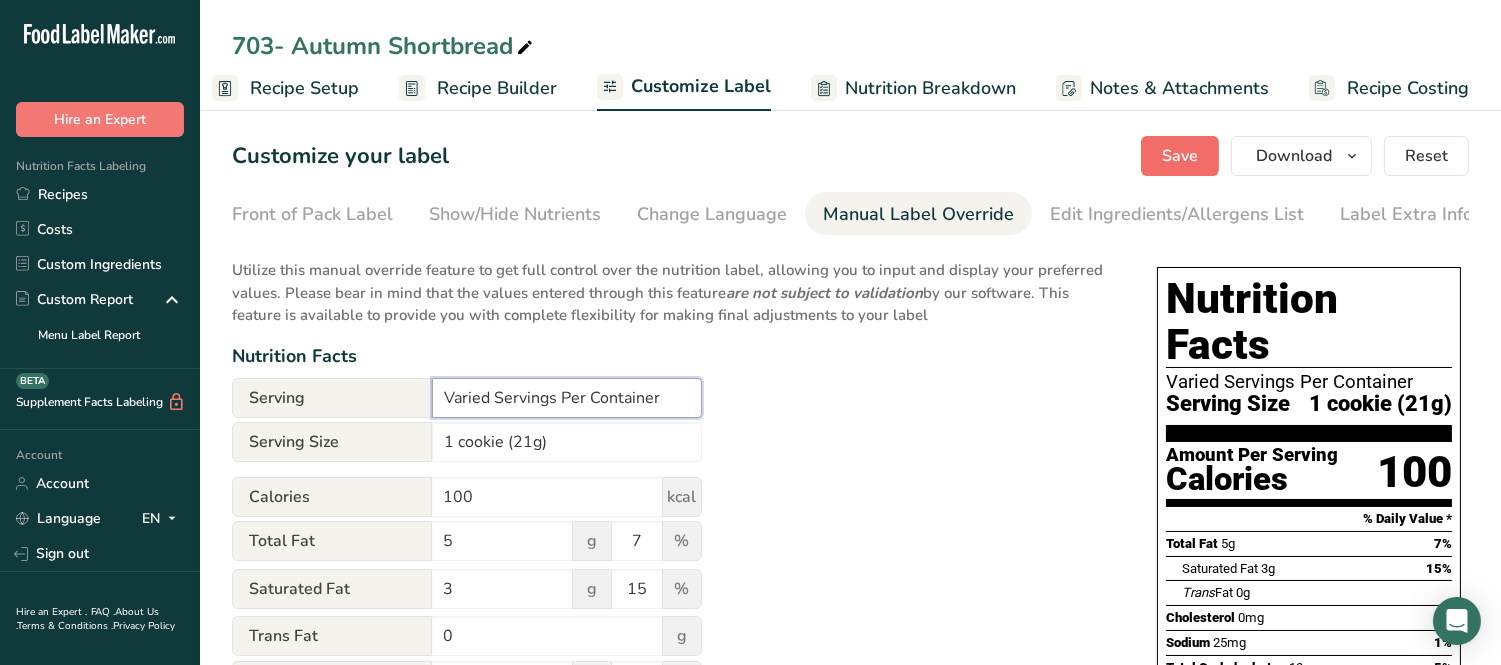 type on "Varied Servings Per Container" 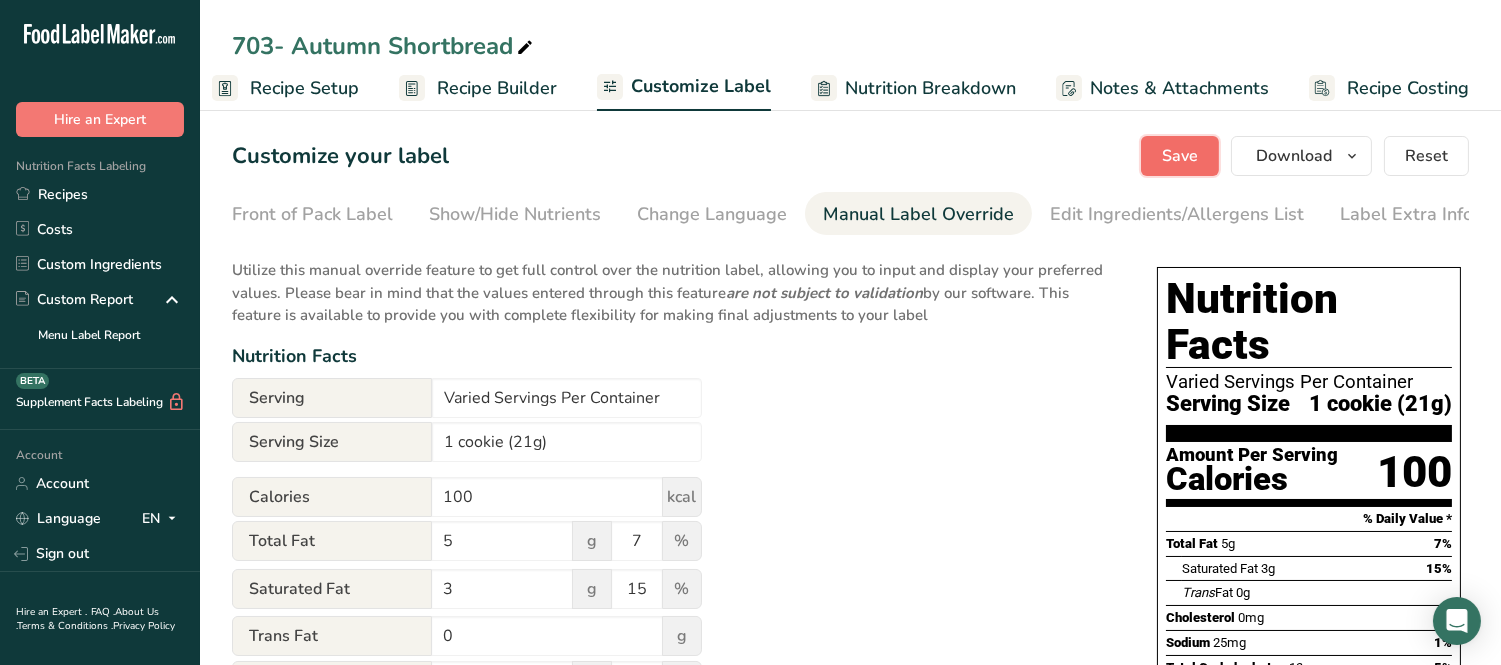 click on "Save" at bounding box center [1180, 156] 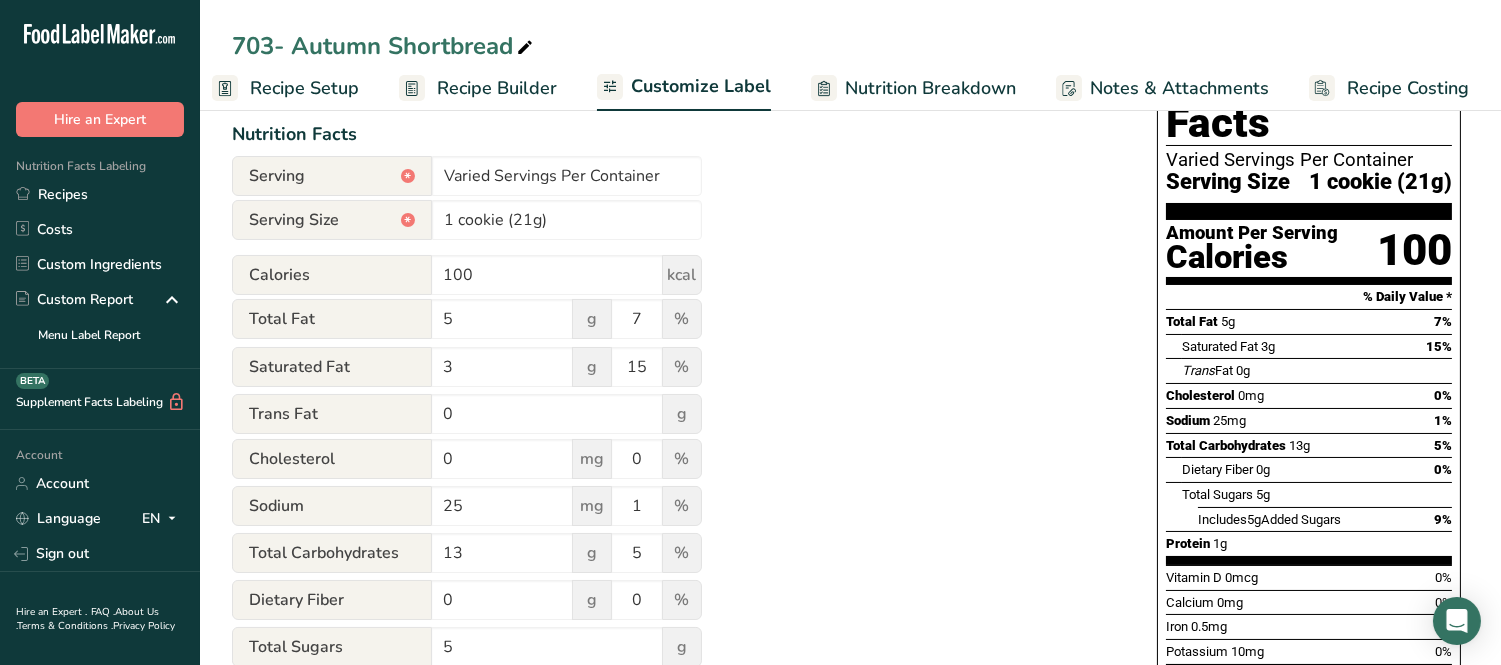 scroll, scrollTop: 555, scrollLeft: 0, axis: vertical 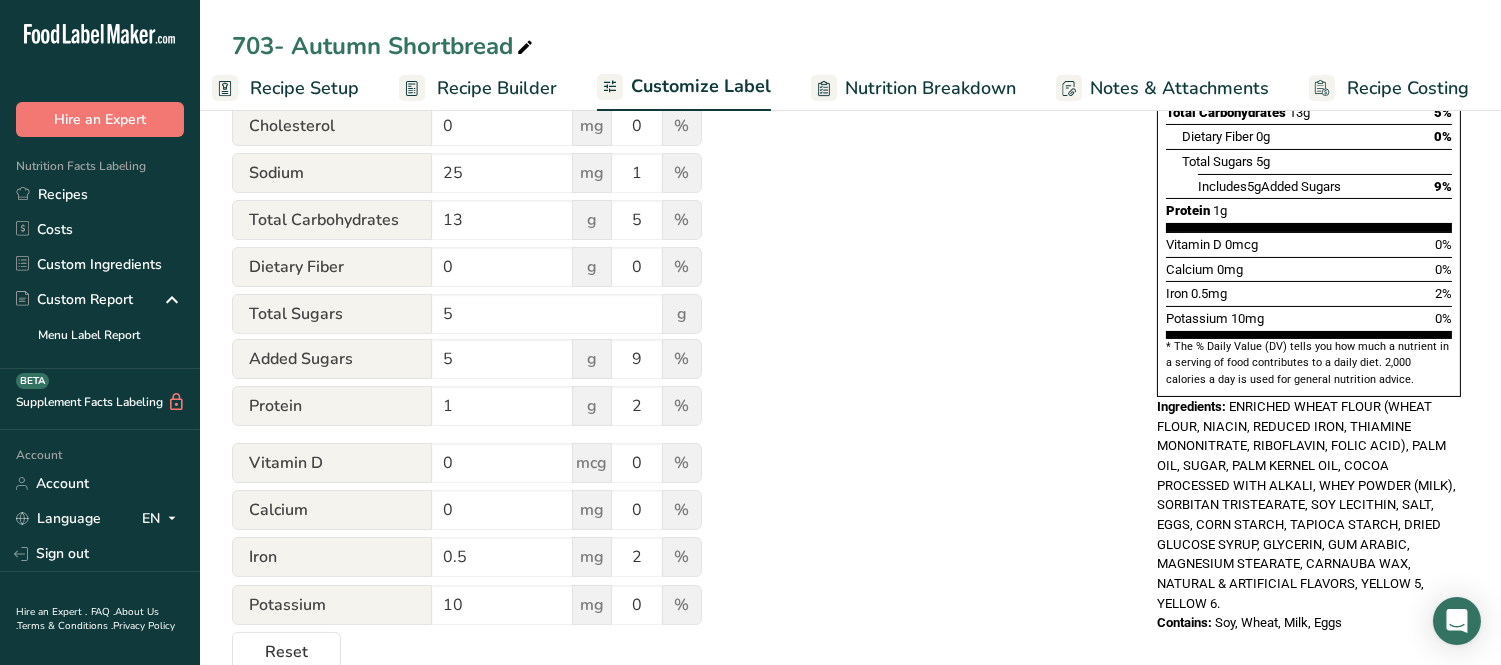 drag, startPoint x: 1033, startPoint y: 444, endPoint x: 1025, endPoint y: 431, distance: 15.264338 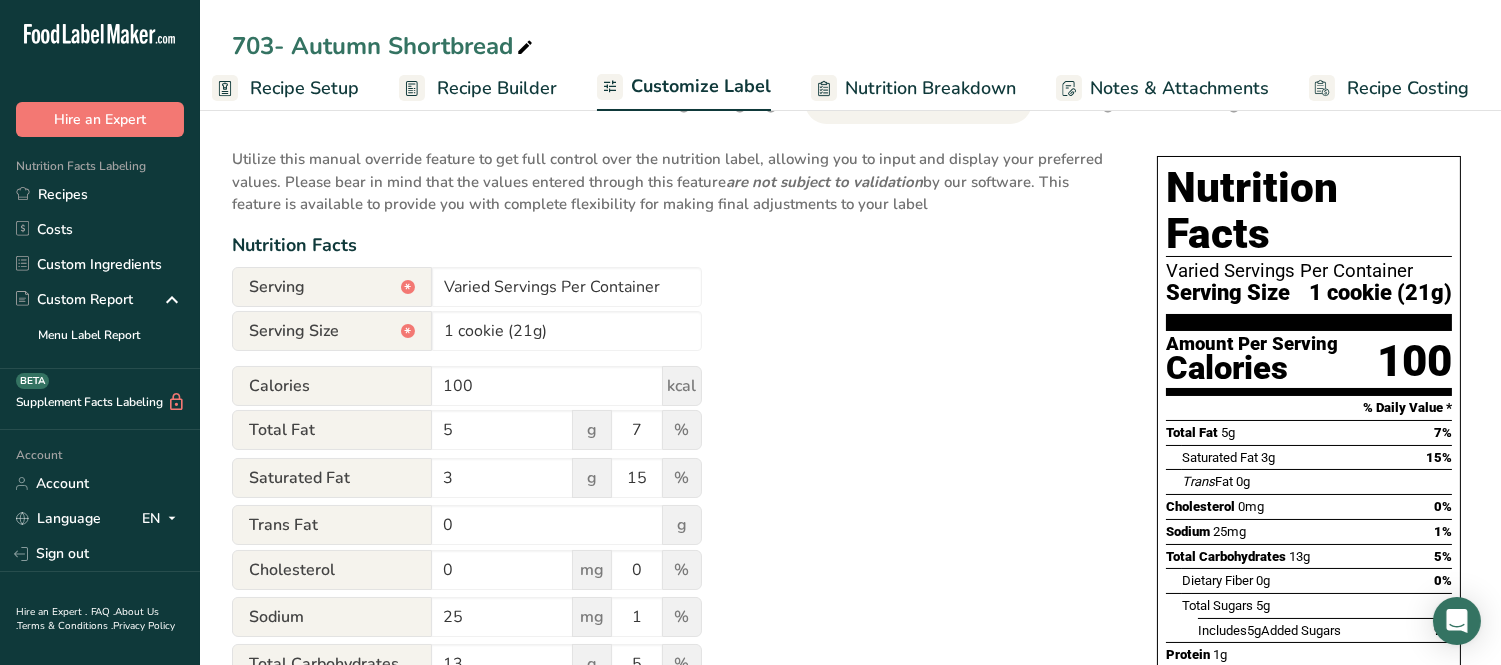 scroll, scrollTop: 0, scrollLeft: 0, axis: both 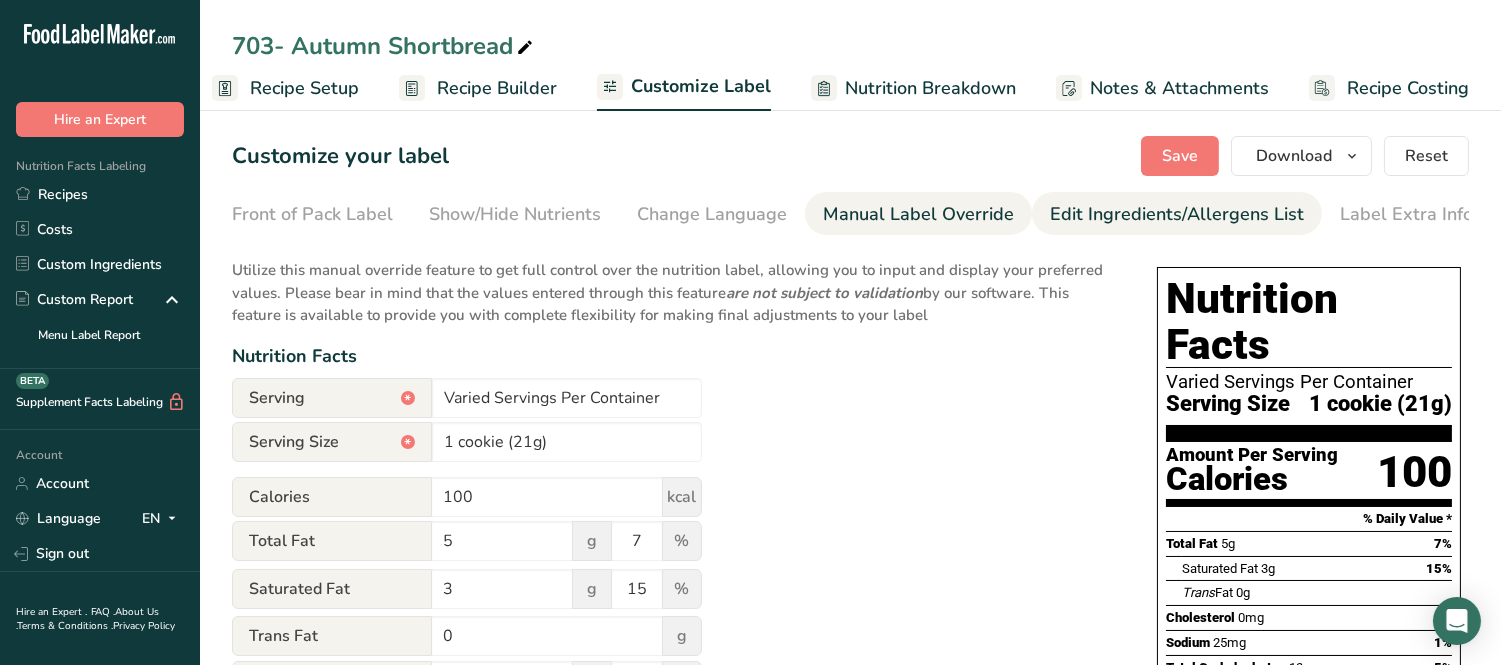 click on "Edit Ingredients/Allergens List" at bounding box center (1177, 214) 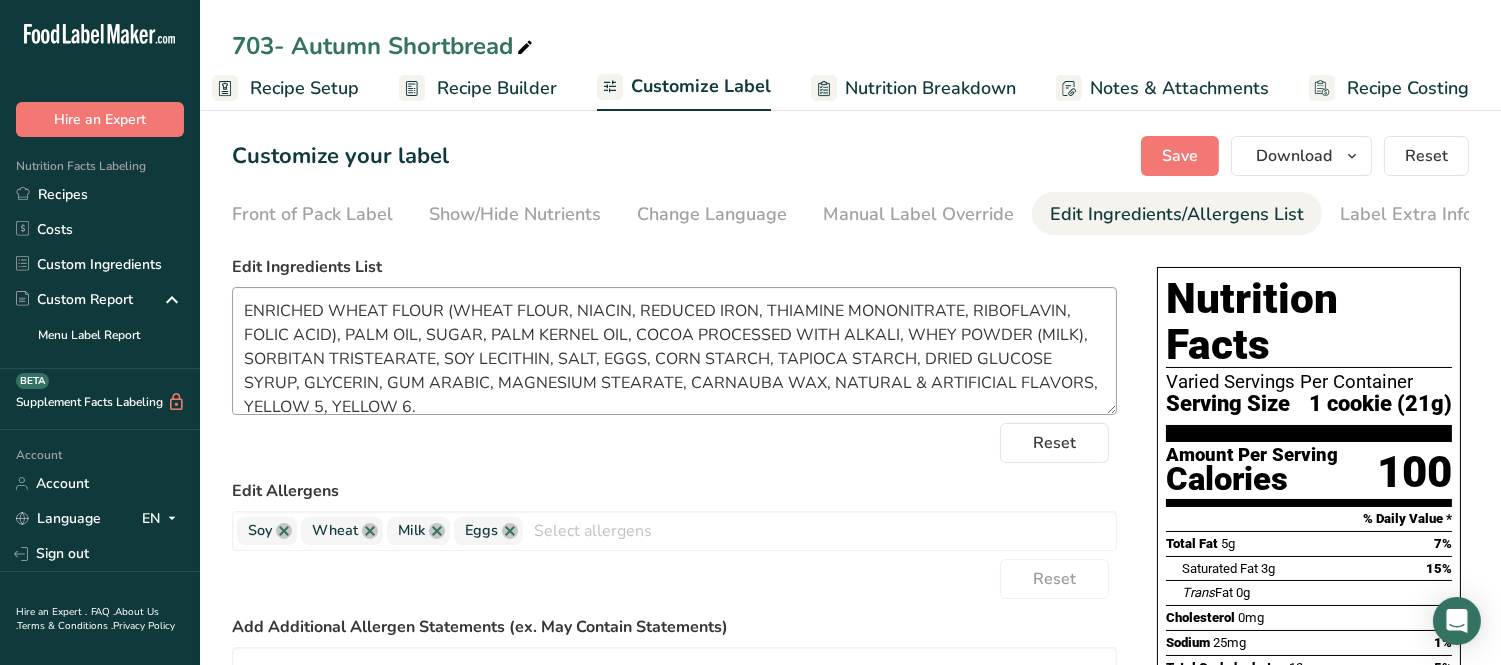 scroll, scrollTop: 16, scrollLeft: 0, axis: vertical 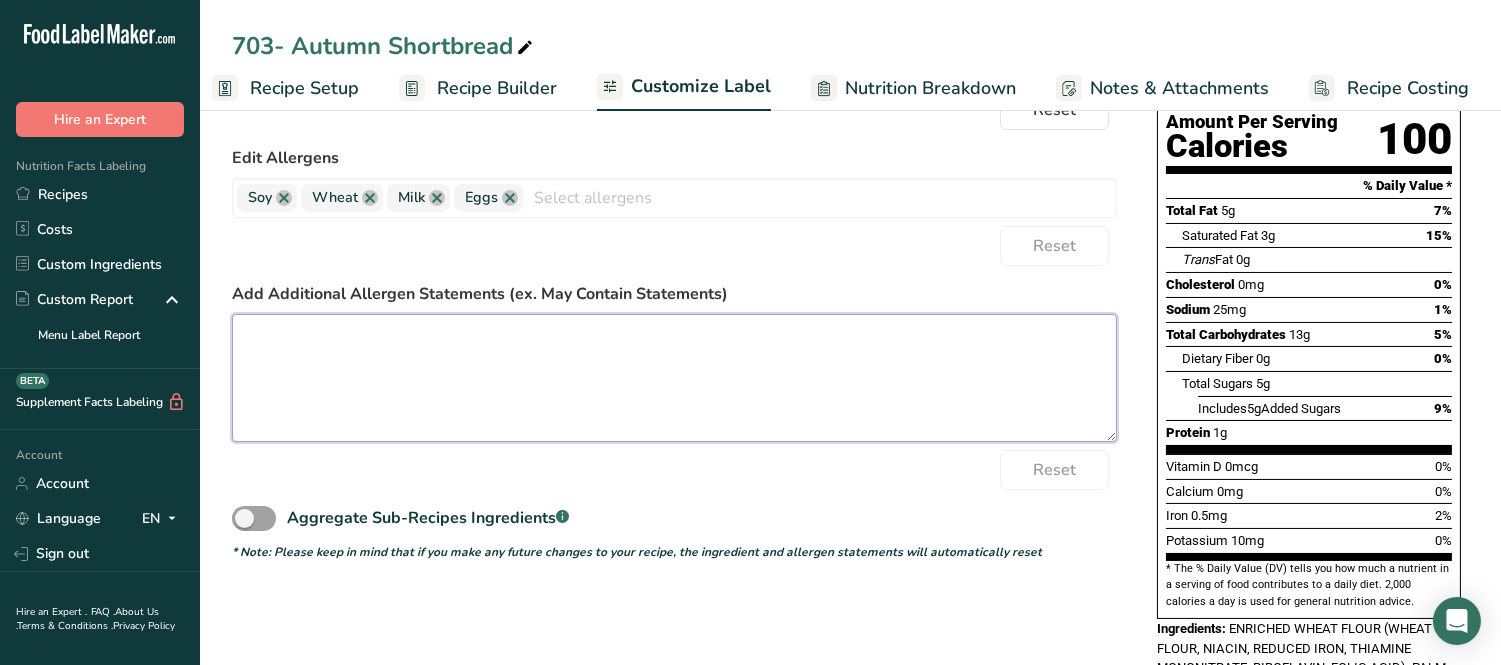 click at bounding box center (674, 378) 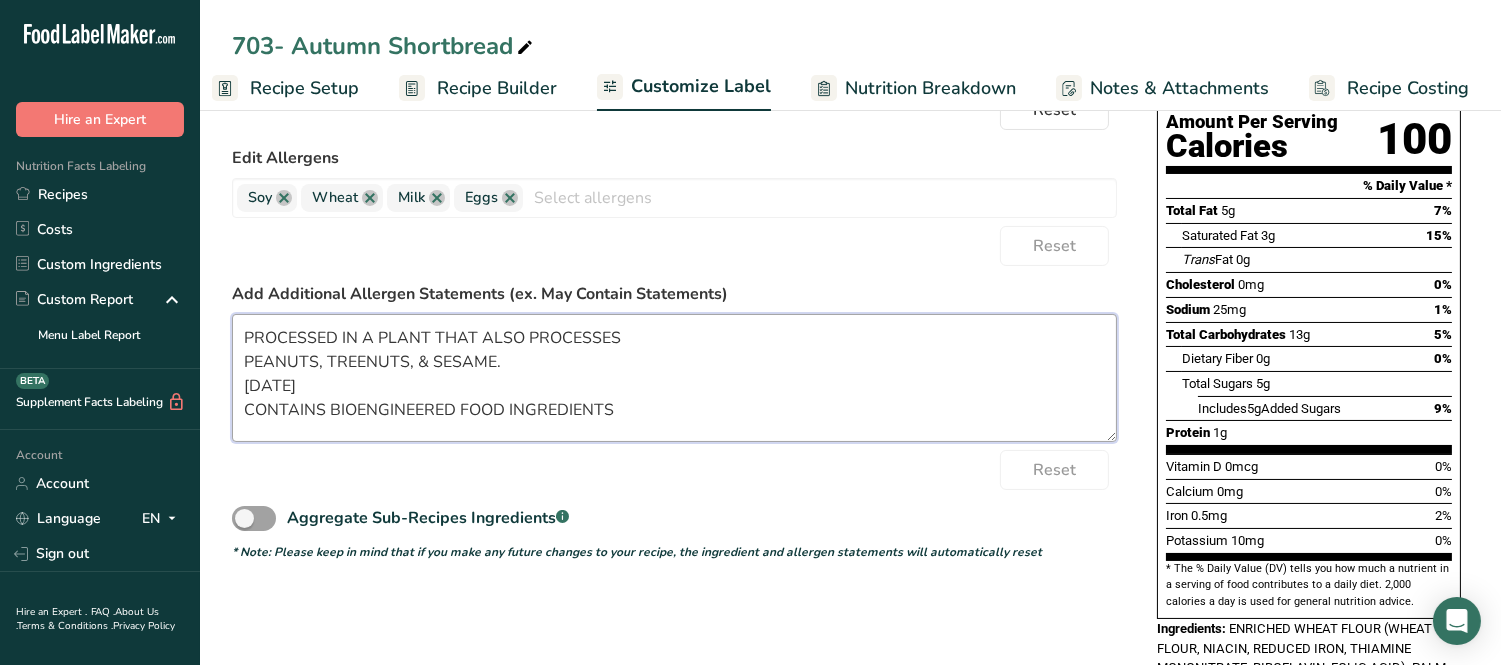 click on "PROCESSED IN A PLANT THAT ALSO PROCESSES
PEANUTS, TREENUTS, & SESAME.
01/22/2020
CONTAINS BIOENGINEERED FOOD INGREDIENTS" at bounding box center (674, 378) 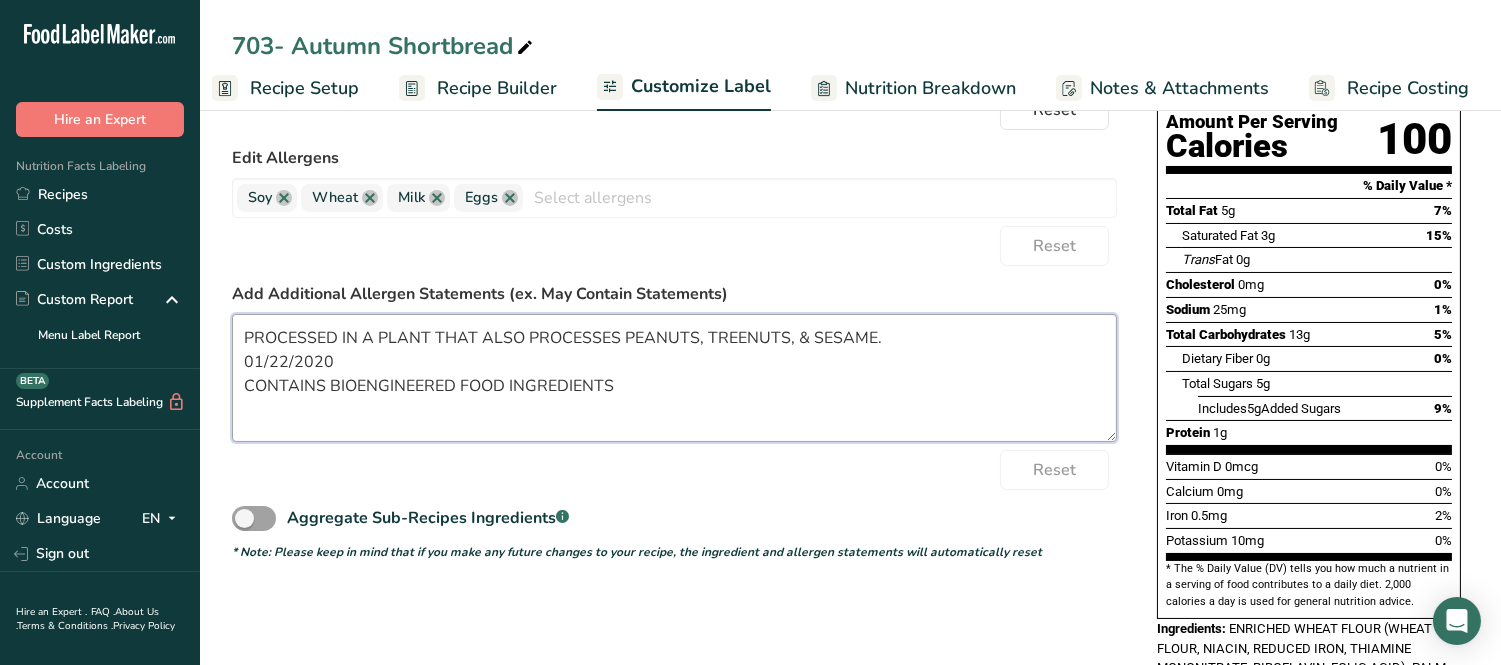drag, startPoint x: 284, startPoint y: 367, endPoint x: 180, endPoint y: 367, distance: 104 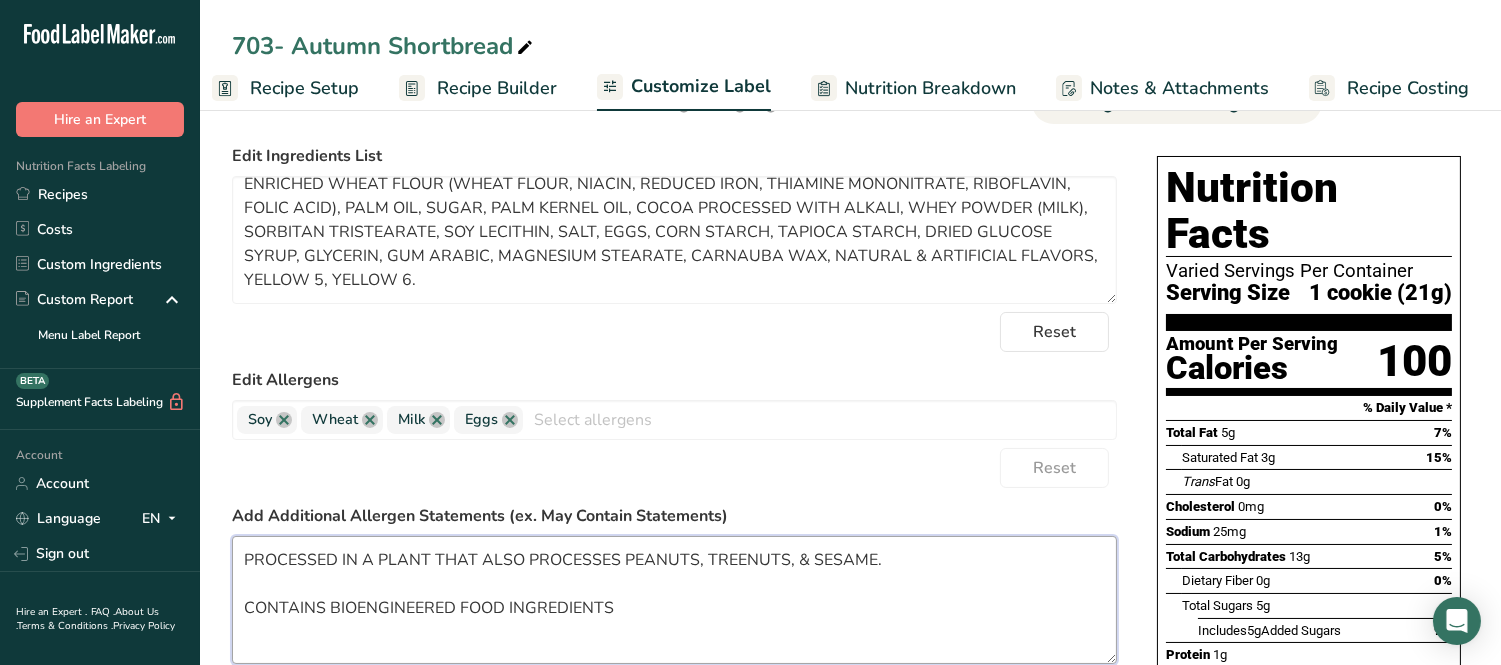 scroll, scrollTop: 0, scrollLeft: 0, axis: both 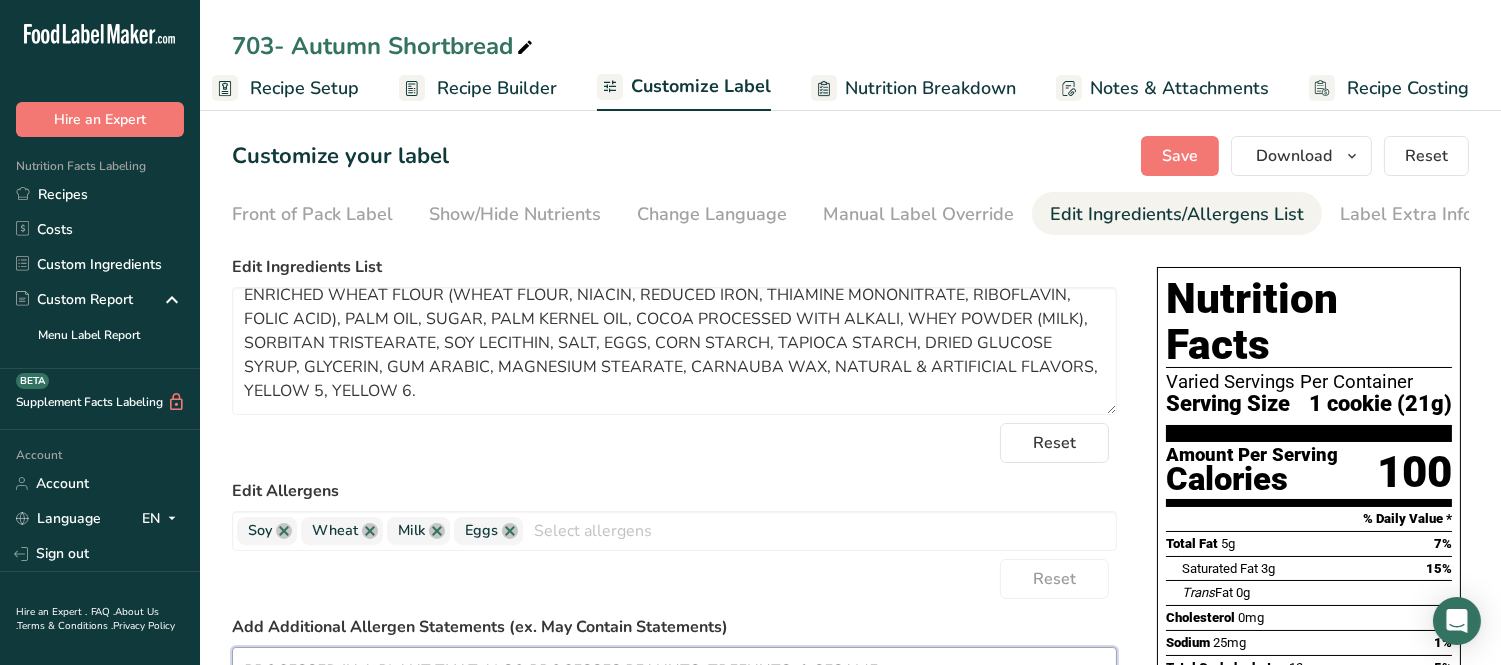 type on "PROCESSED IN A PLANT THAT ALSO PROCESSES PEANUTS, TREENUTS, & SESAME.
CONTAINS BIOENGINEERED FOOD INGREDIENTS" 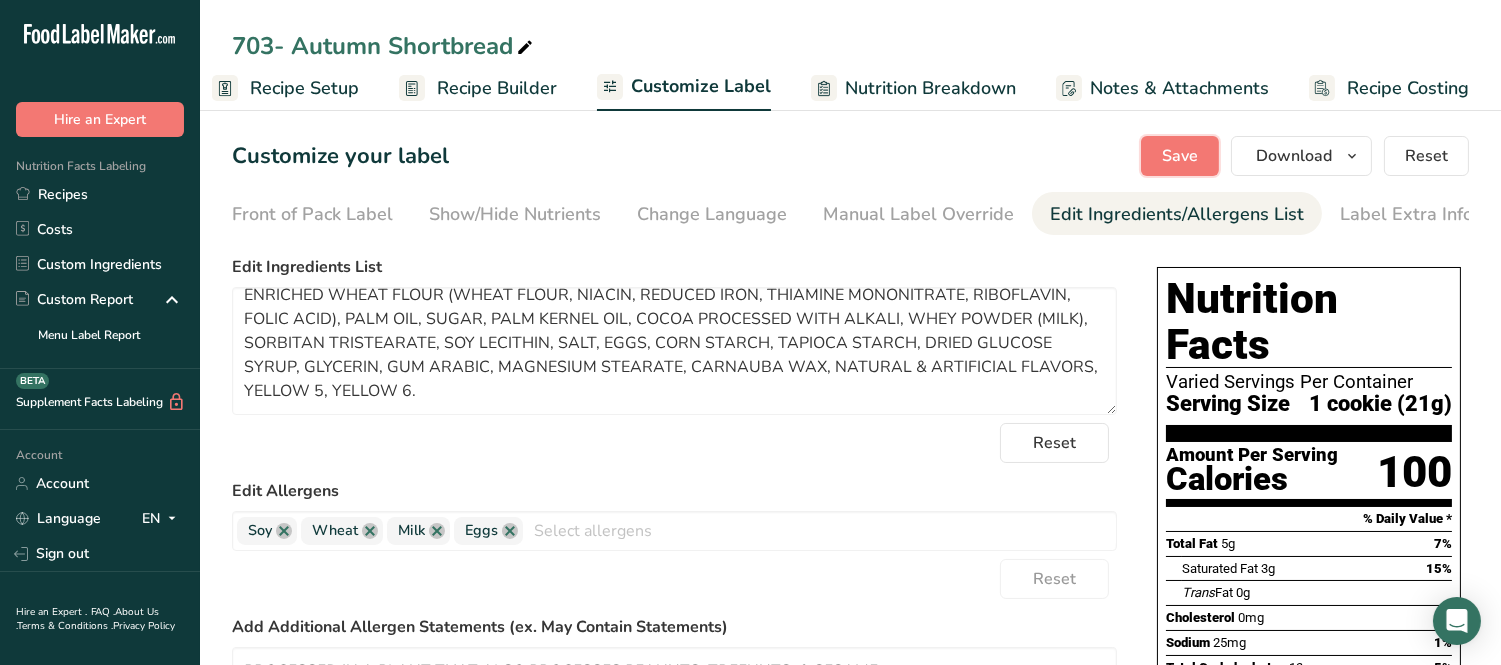 click on "Save" at bounding box center [1180, 156] 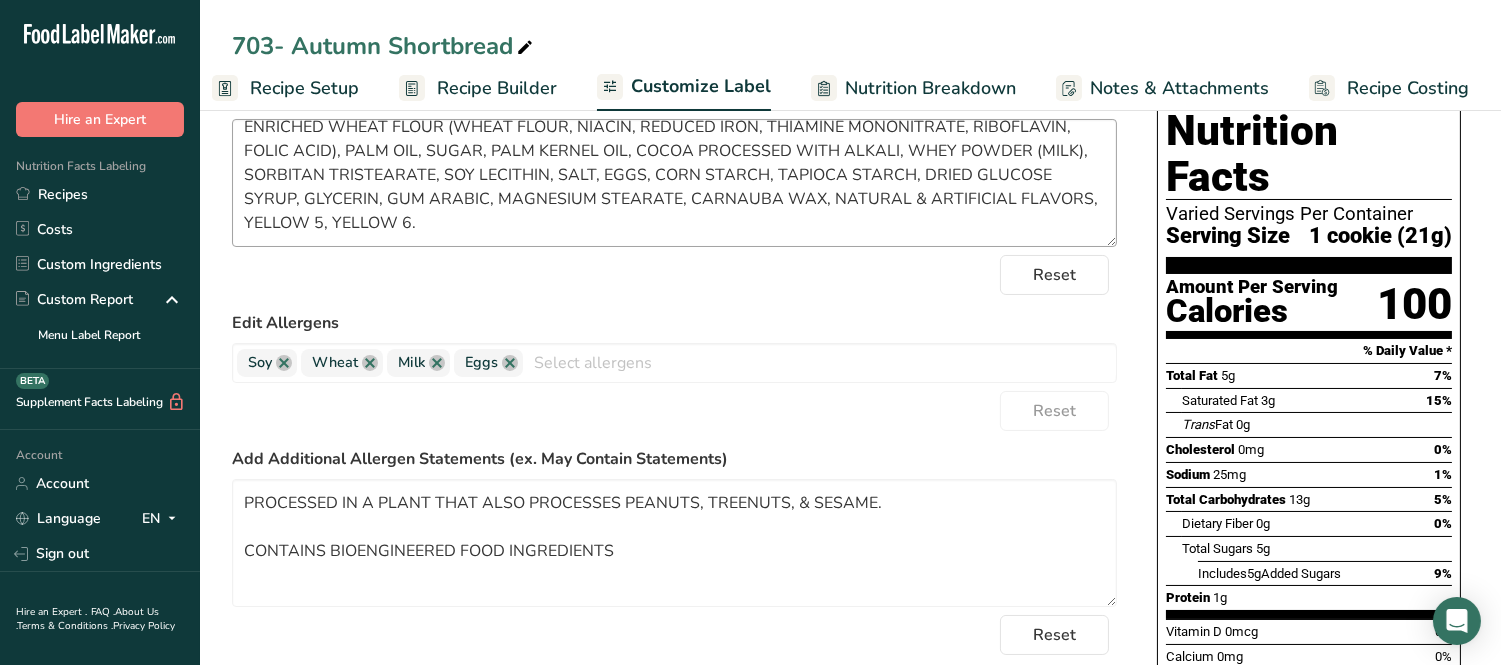 scroll, scrollTop: 57, scrollLeft: 0, axis: vertical 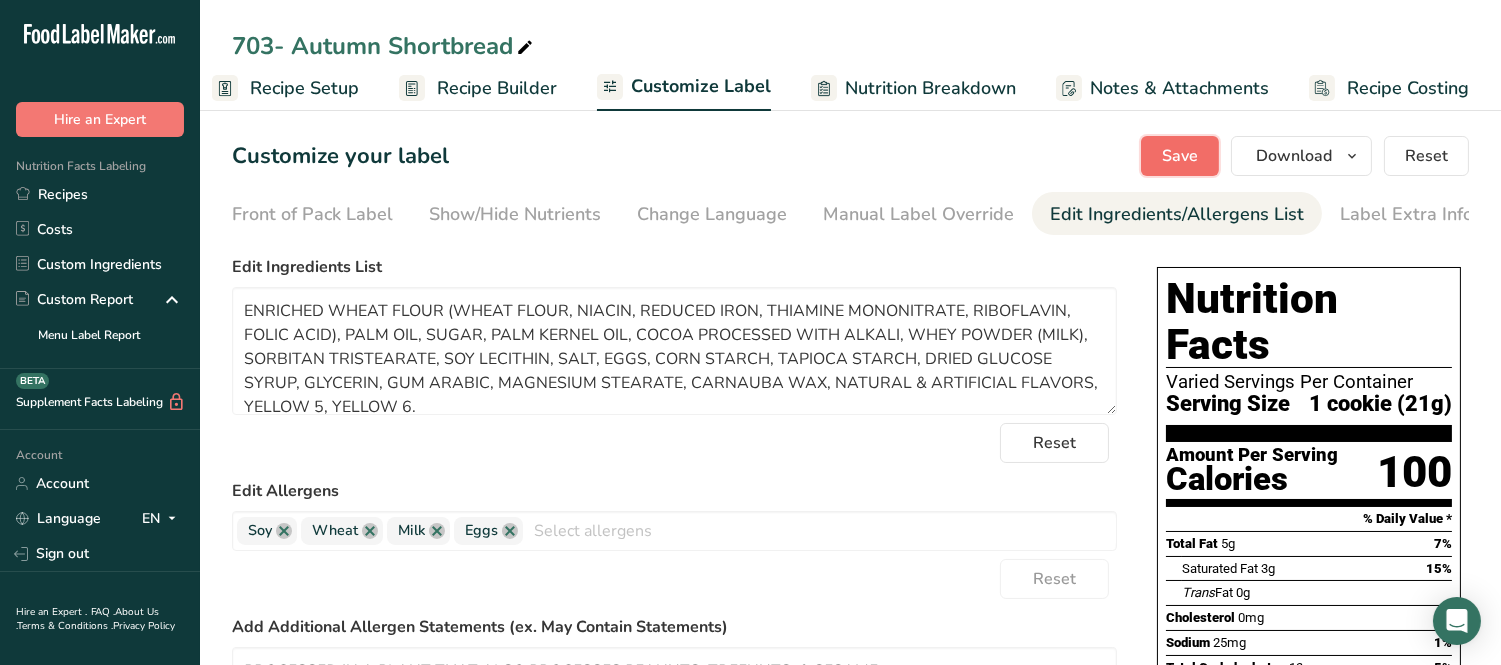 click on "Save" at bounding box center (1180, 156) 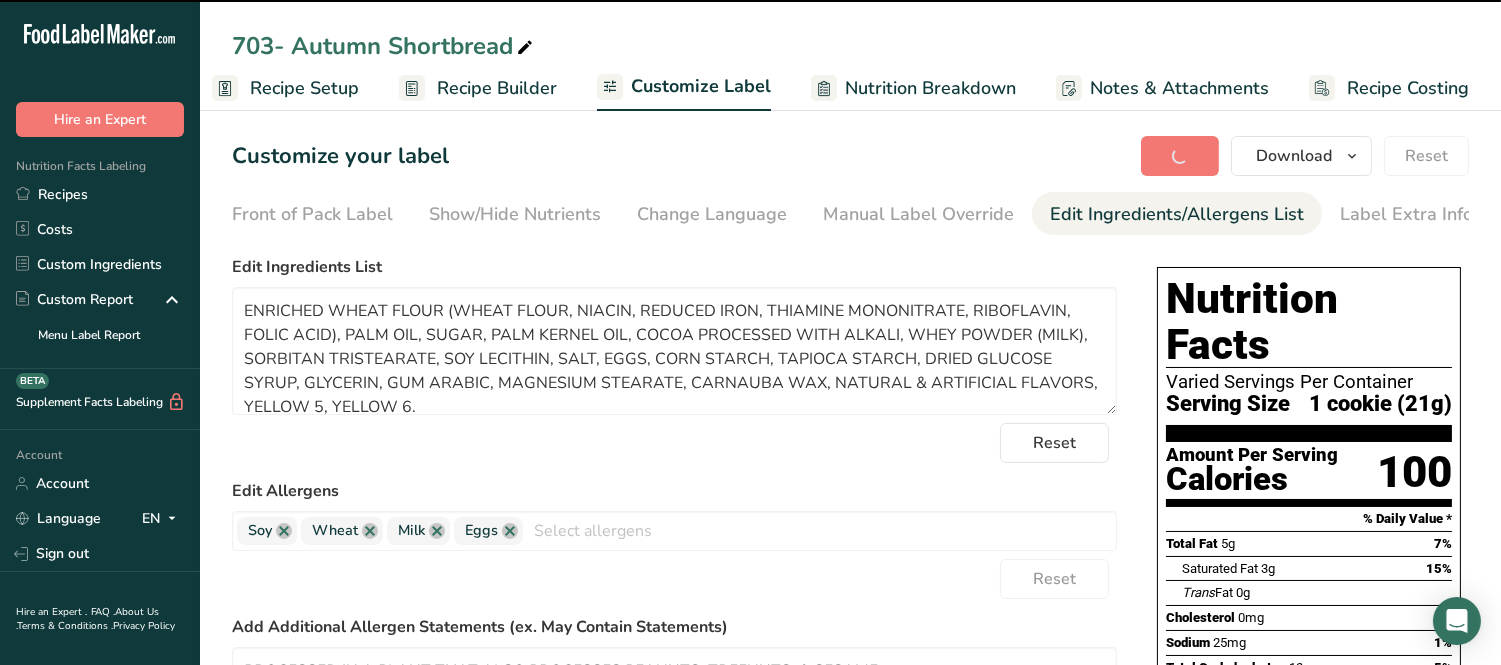 click on "Recipe Builder" at bounding box center (497, 88) 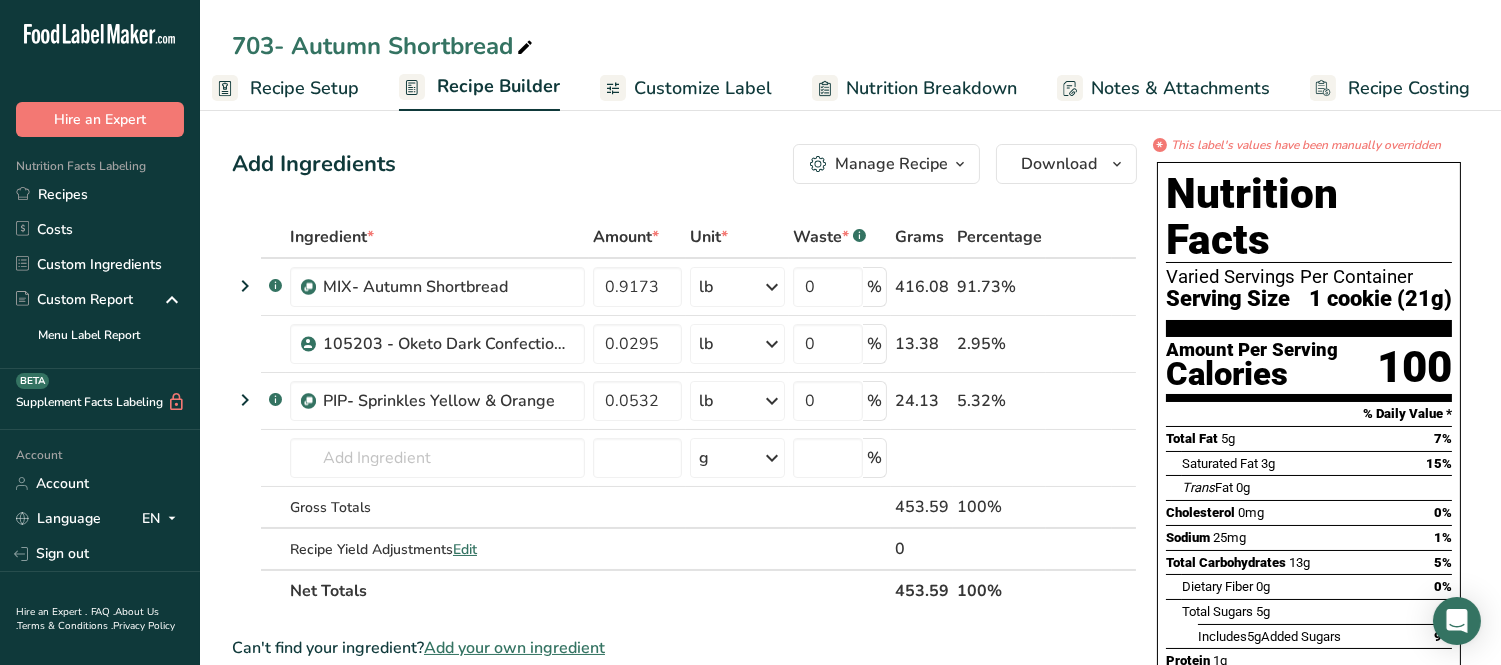 click on "Customize Label" at bounding box center [703, 88] 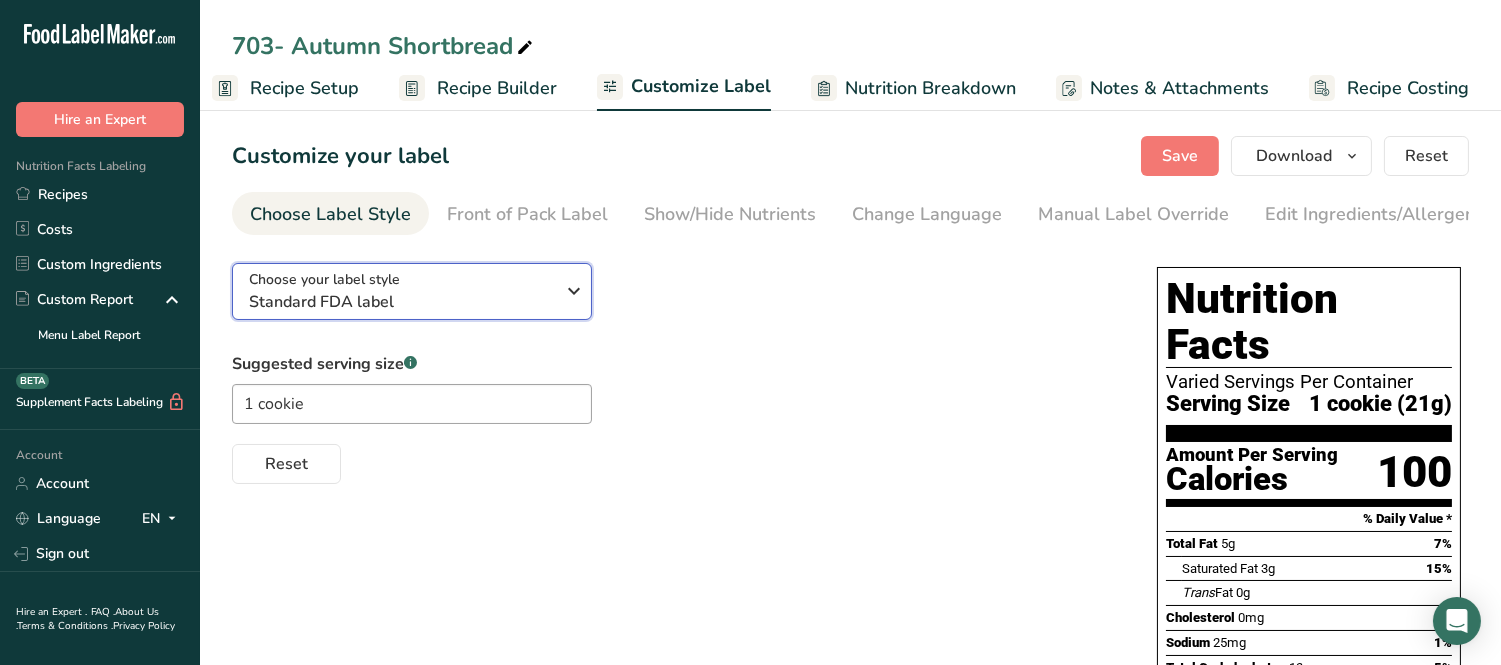 click on "Standard FDA label" at bounding box center (401, 302) 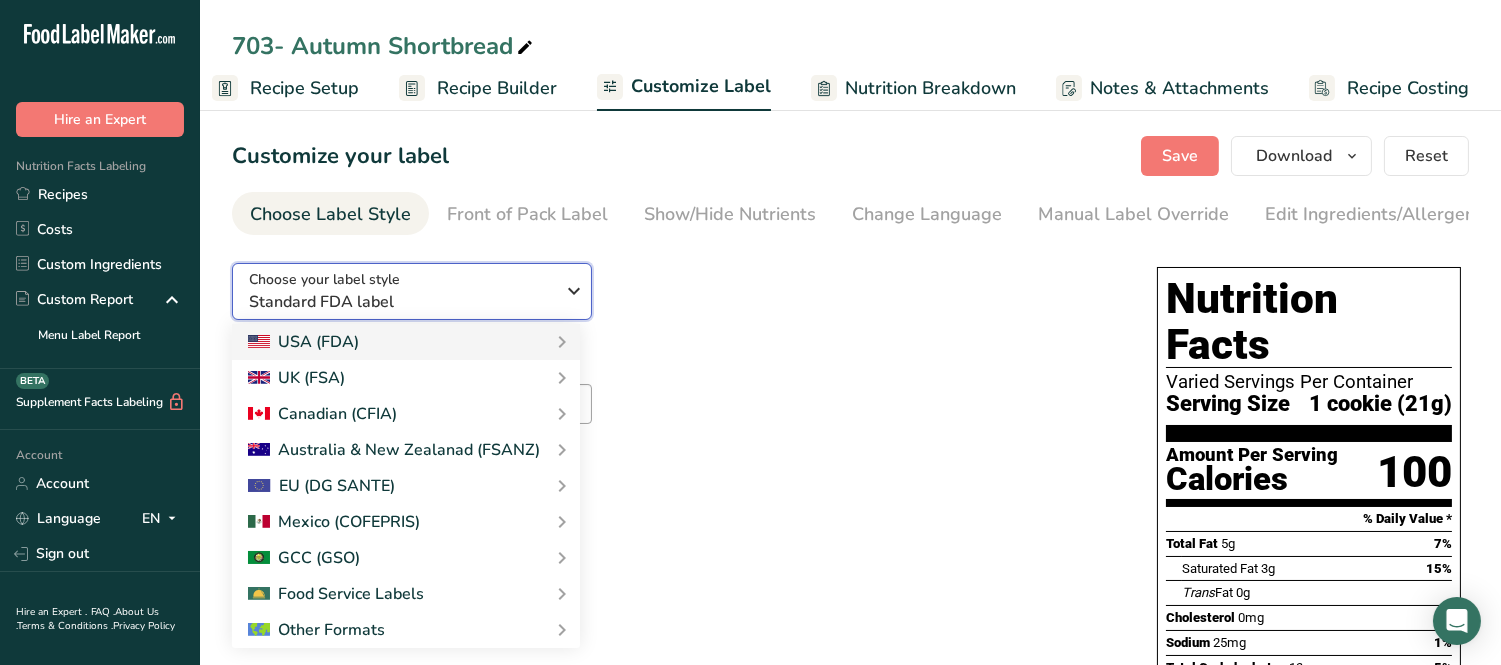 scroll, scrollTop: 222, scrollLeft: 0, axis: vertical 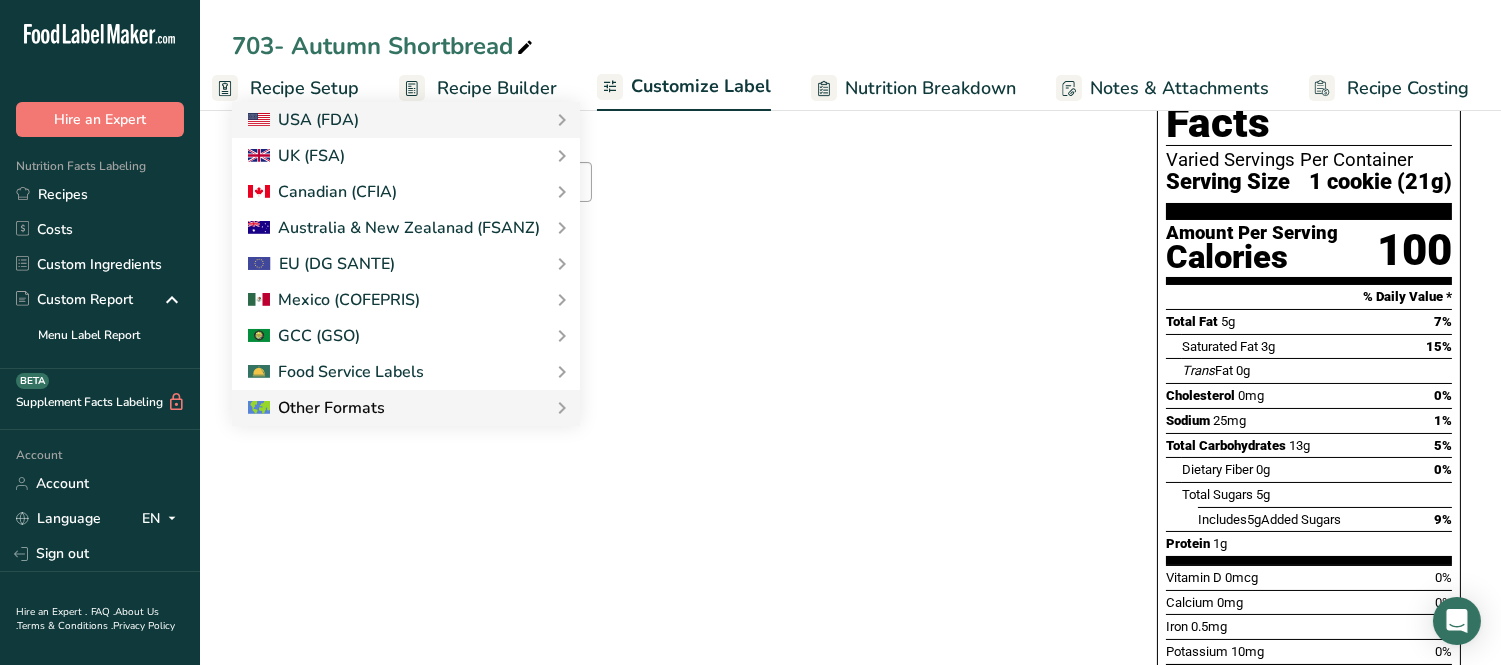 click on "Other Formats" at bounding box center (316, 408) 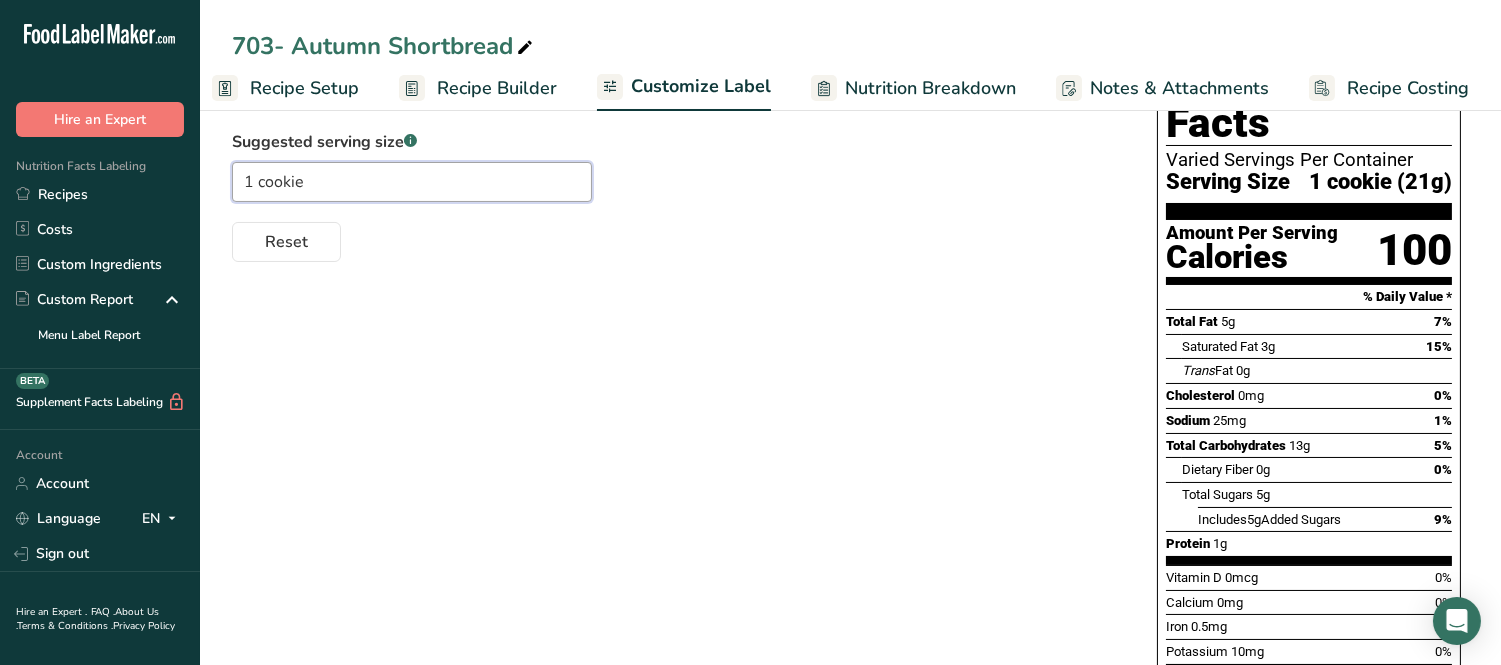 click on "1 cookie" at bounding box center (412, 182) 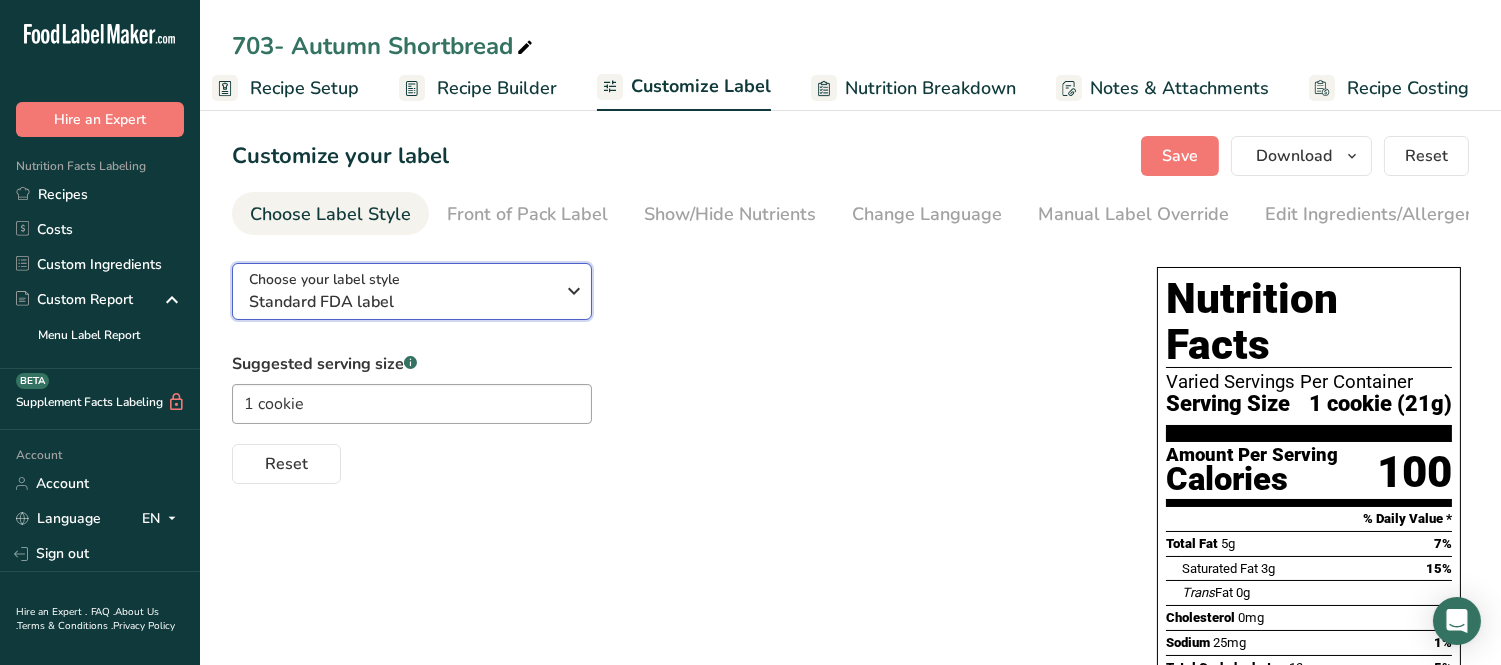 click on "Standard FDA label" at bounding box center [401, 302] 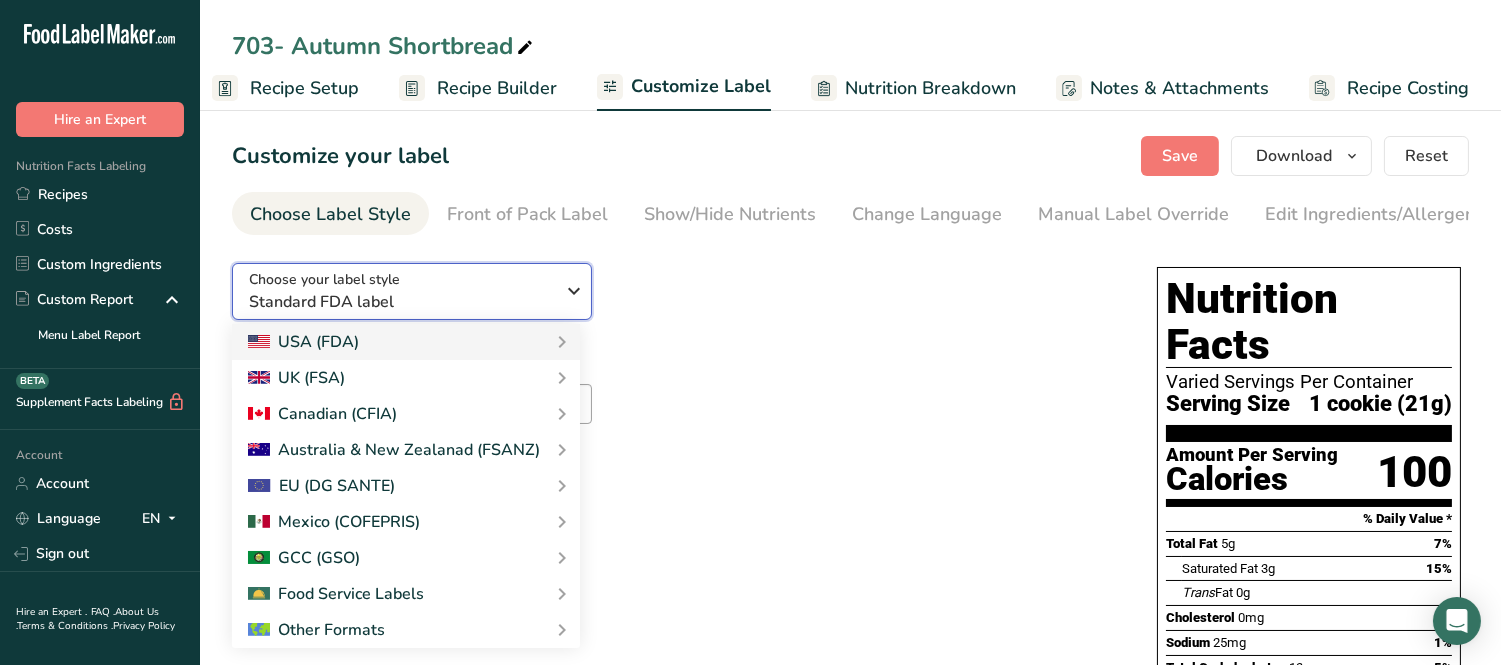 scroll, scrollTop: 222, scrollLeft: 0, axis: vertical 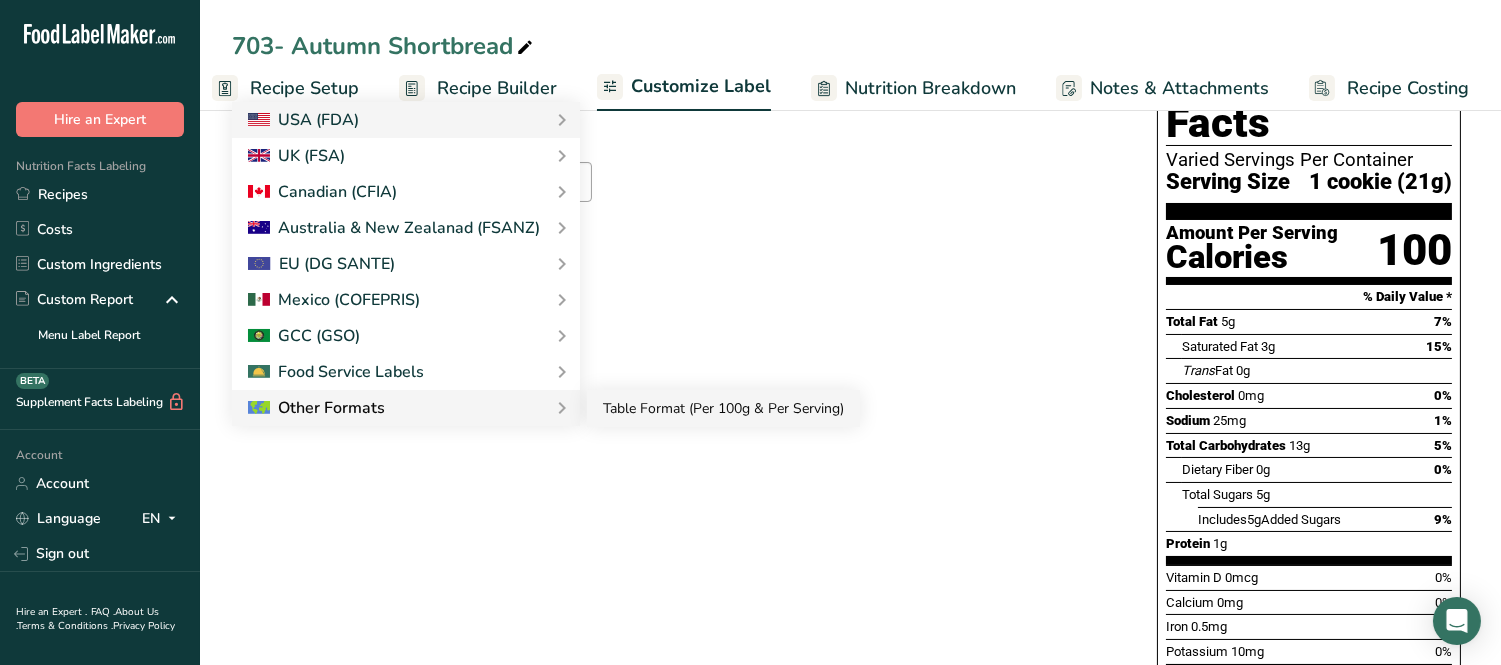 click on "Table Format (Per 100g & Per Serving)" at bounding box center (723, 408) 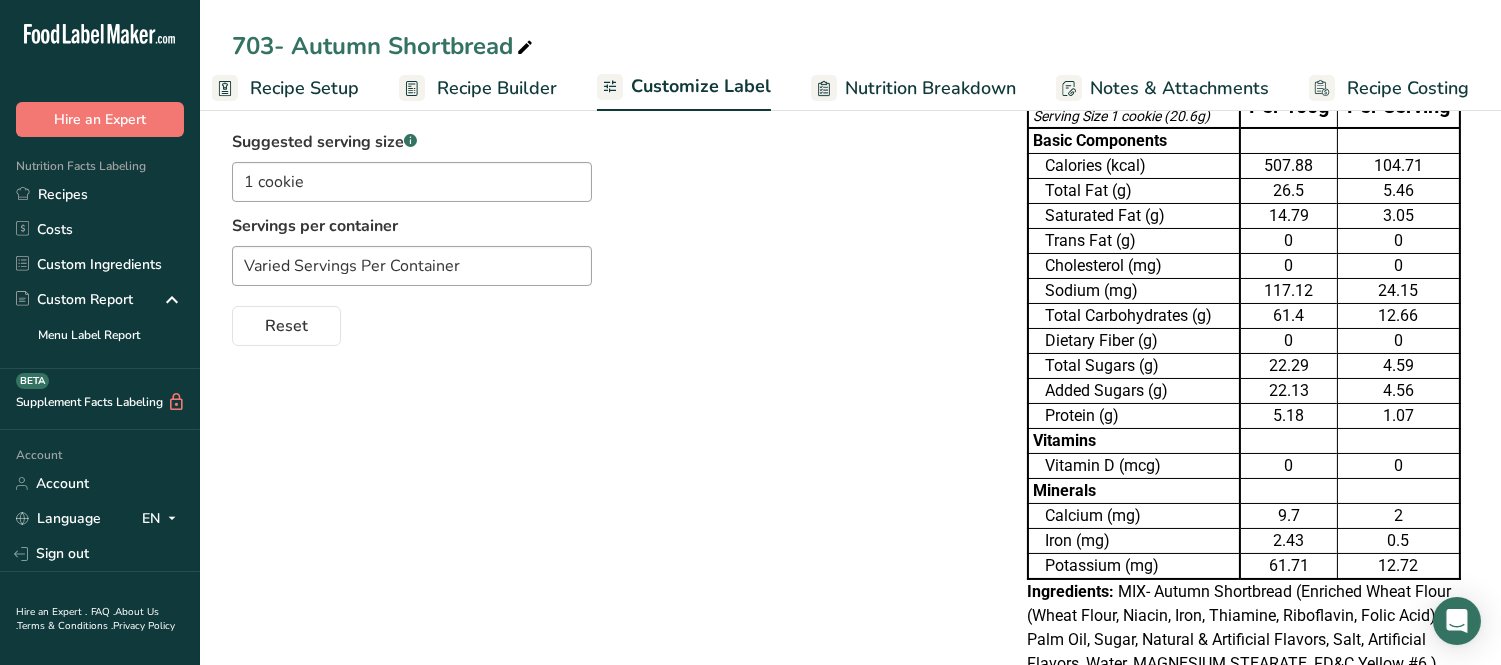 scroll, scrollTop: 0, scrollLeft: 0, axis: both 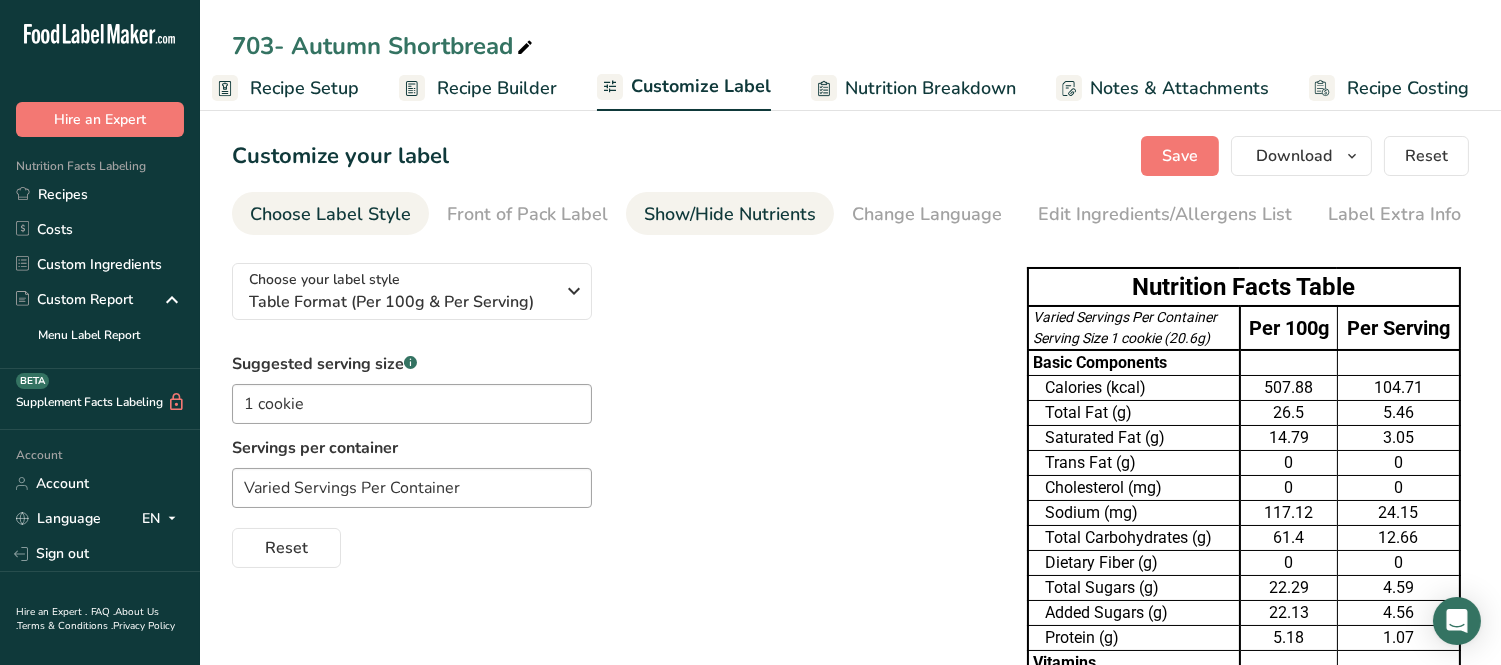 click on "Show/Hide Nutrients" at bounding box center [730, 214] 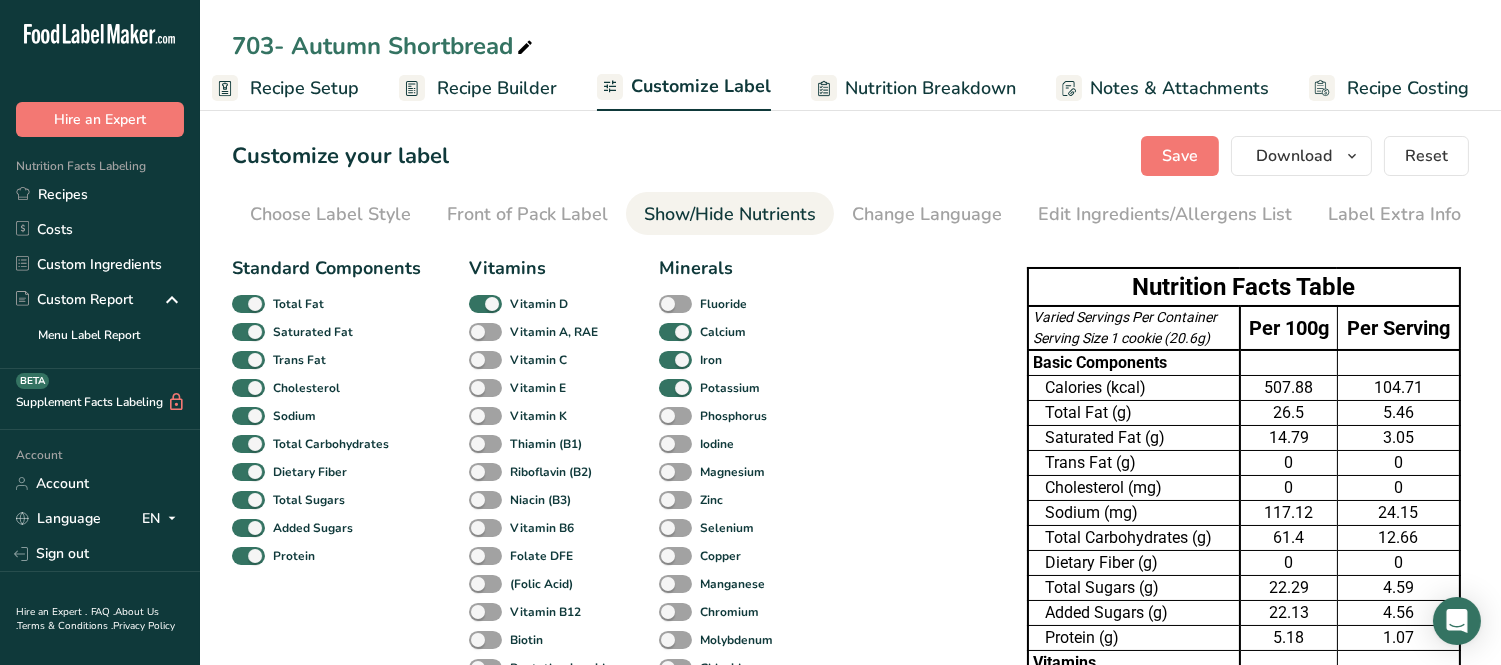 scroll, scrollTop: 111, scrollLeft: 0, axis: vertical 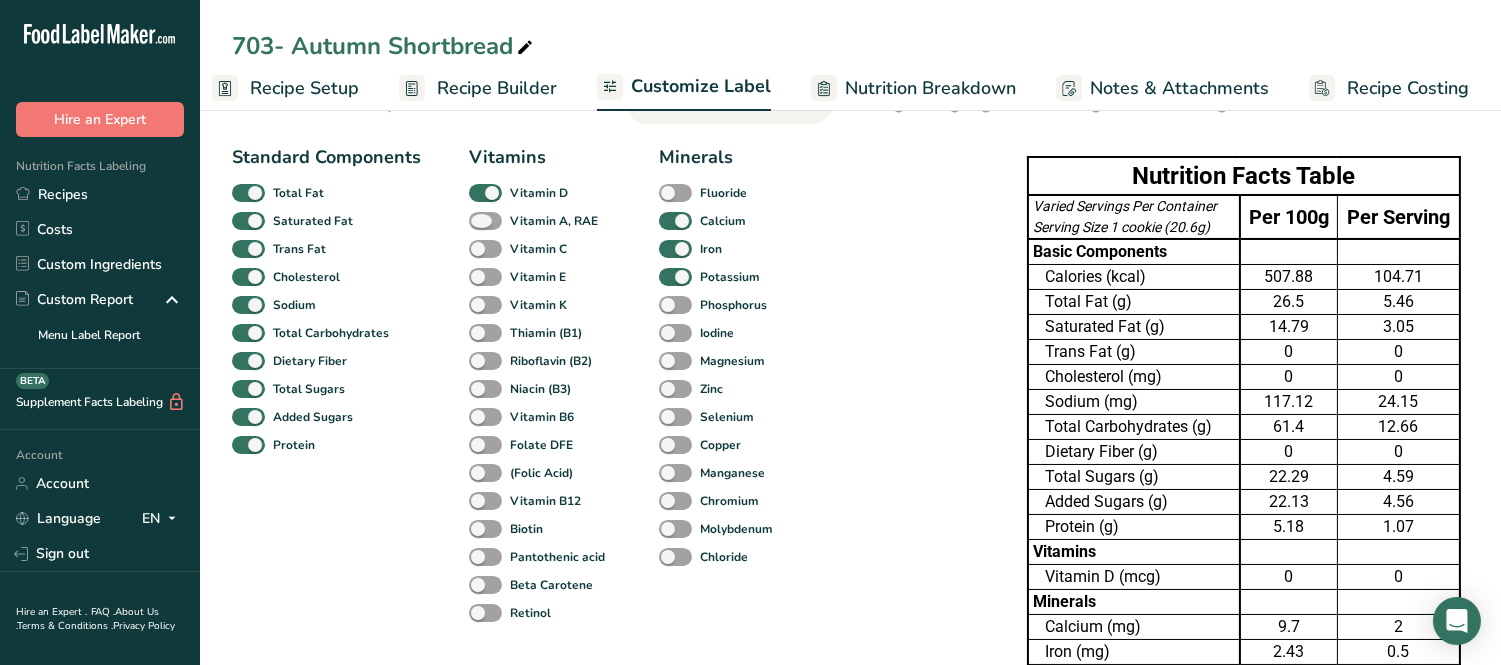 drag, startPoint x: 494, startPoint y: 214, endPoint x: 491, endPoint y: 236, distance: 22.203604 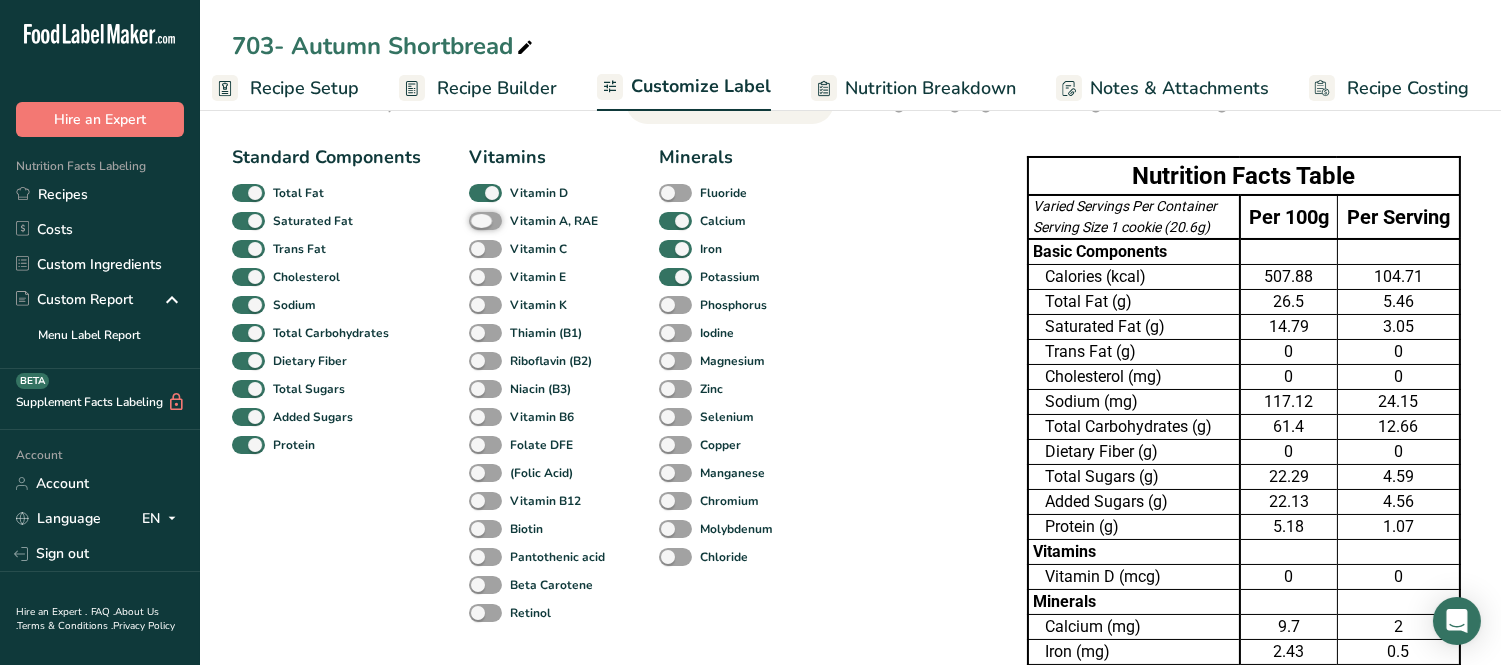 click on "Vitamin A, RAE" at bounding box center (475, 220) 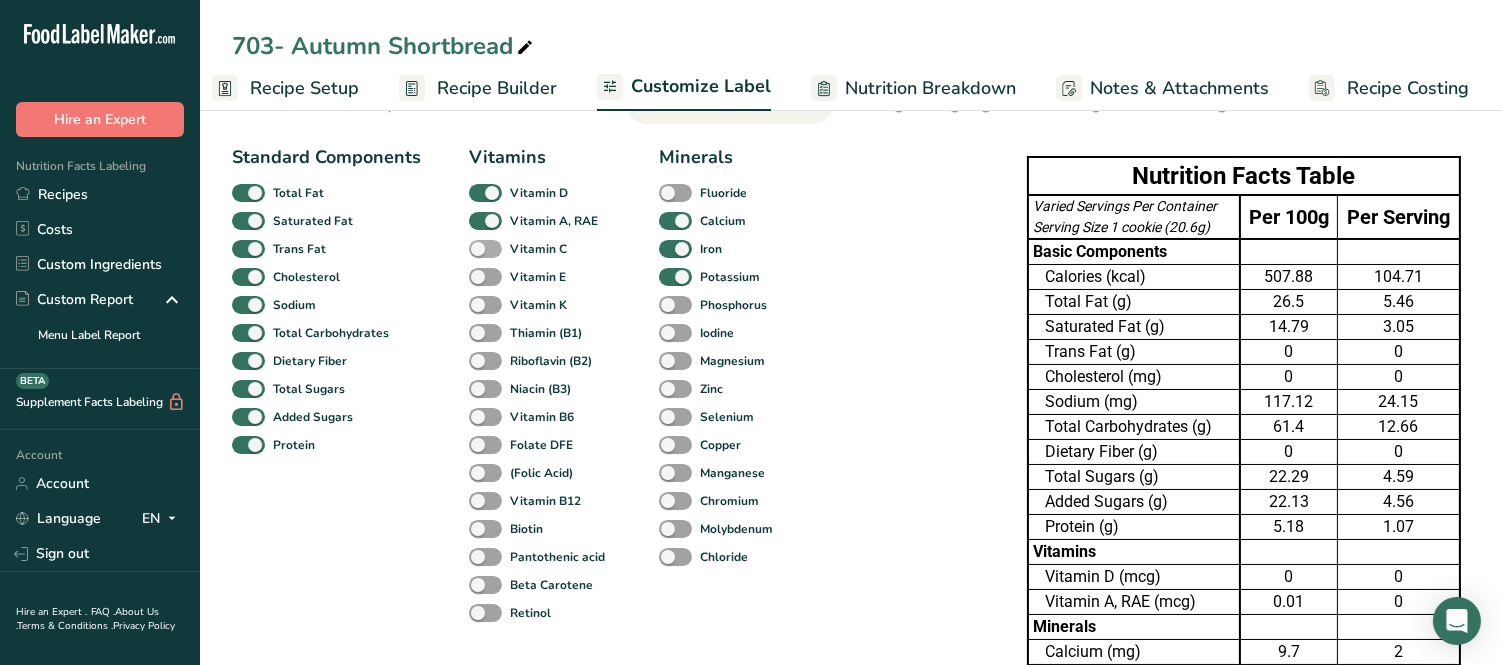 click at bounding box center (485, 249) 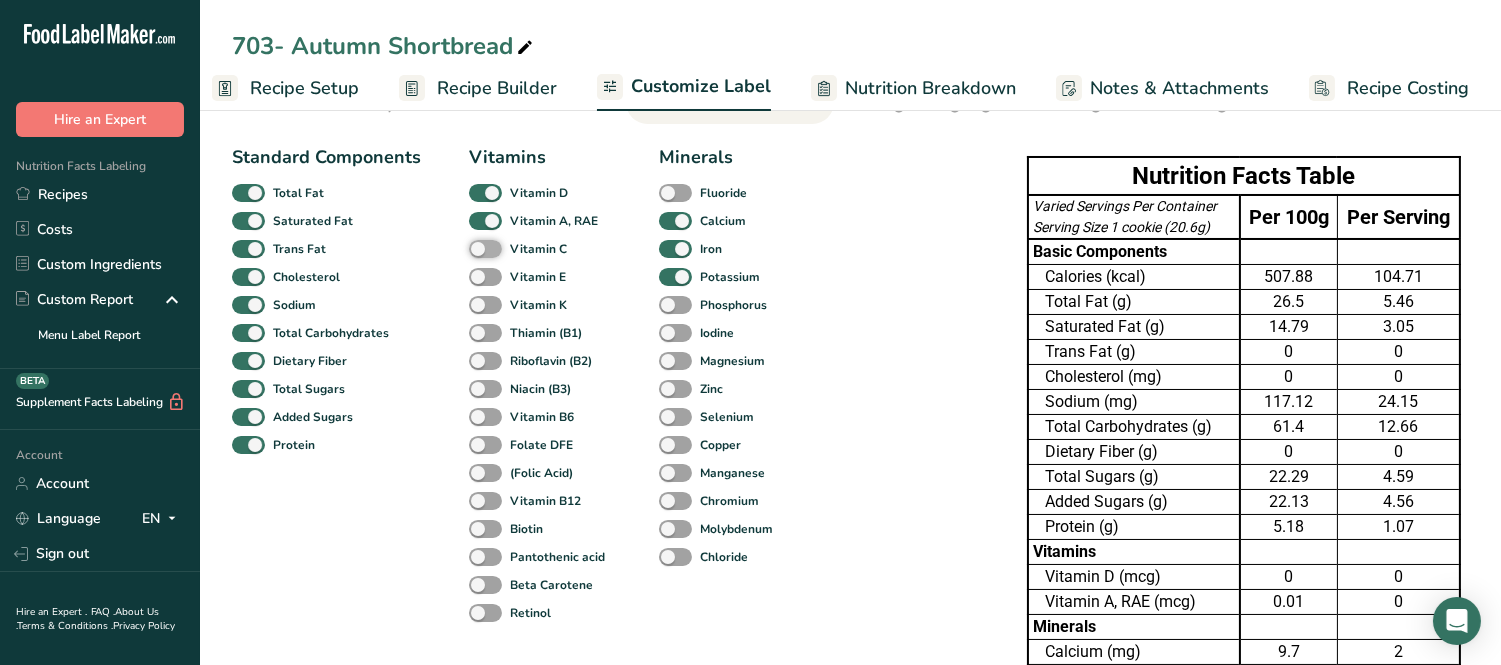 click on "Vitamin C" at bounding box center [475, 248] 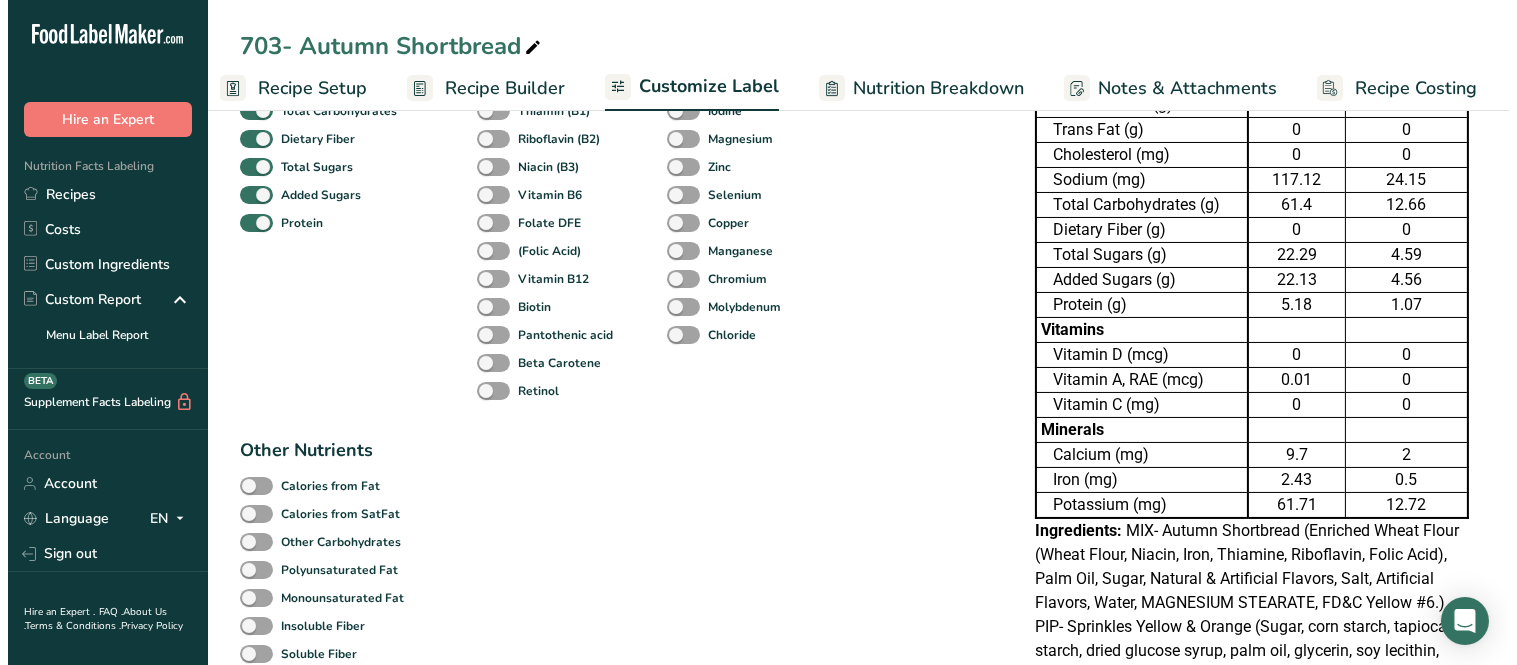 scroll, scrollTop: 0, scrollLeft: 0, axis: both 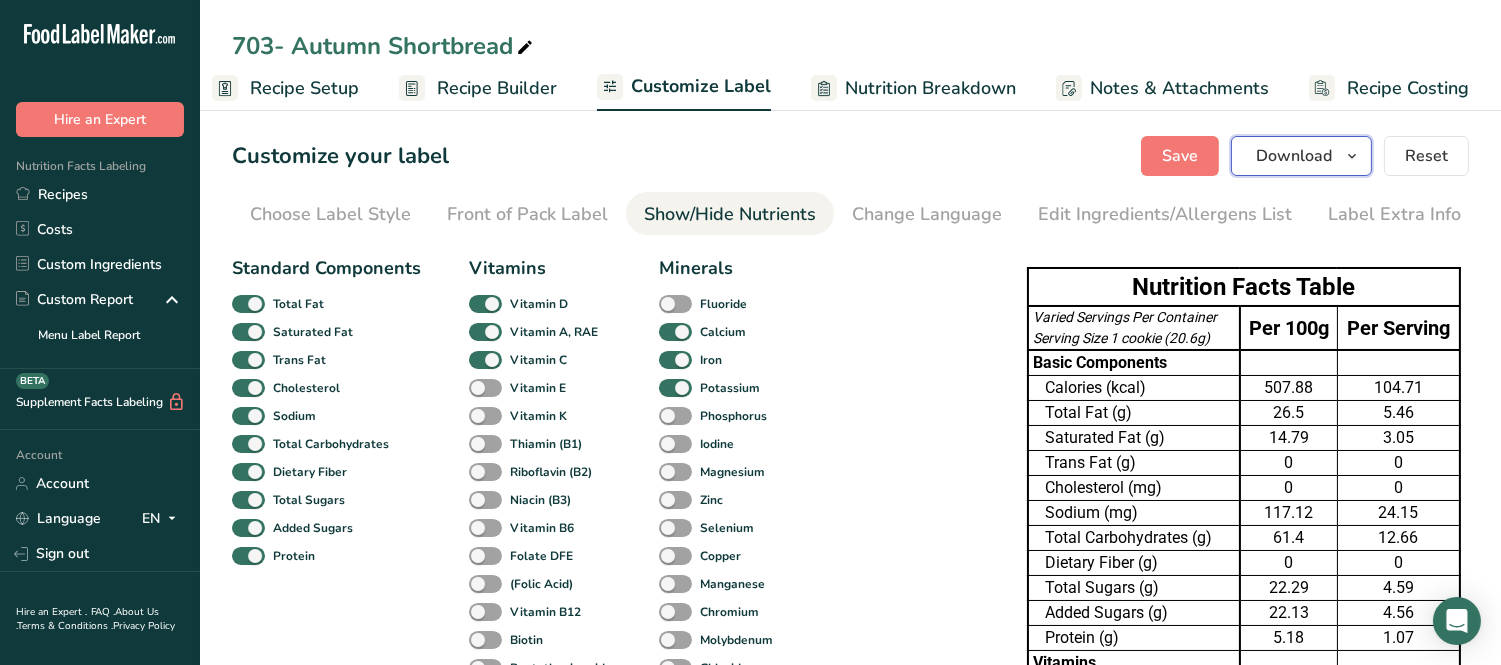 click on "Download" at bounding box center (1294, 156) 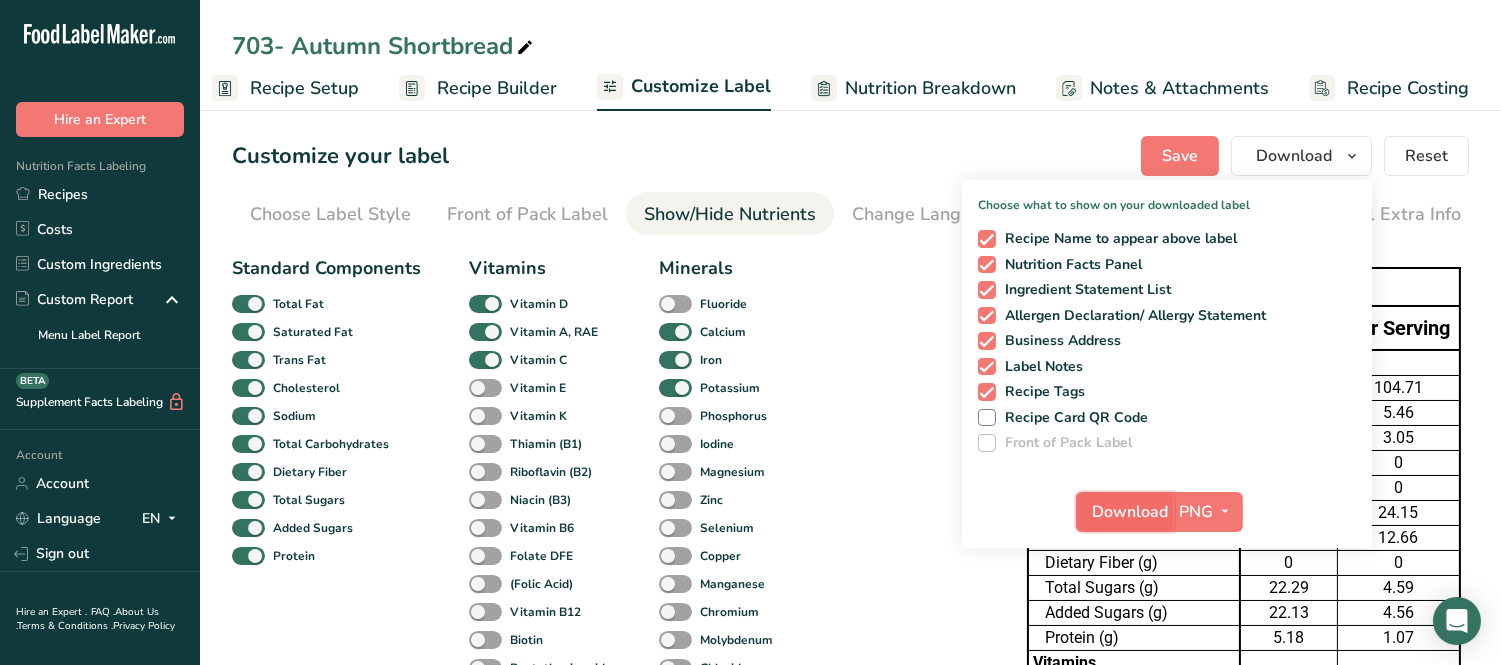 click on "Download" at bounding box center [1131, 512] 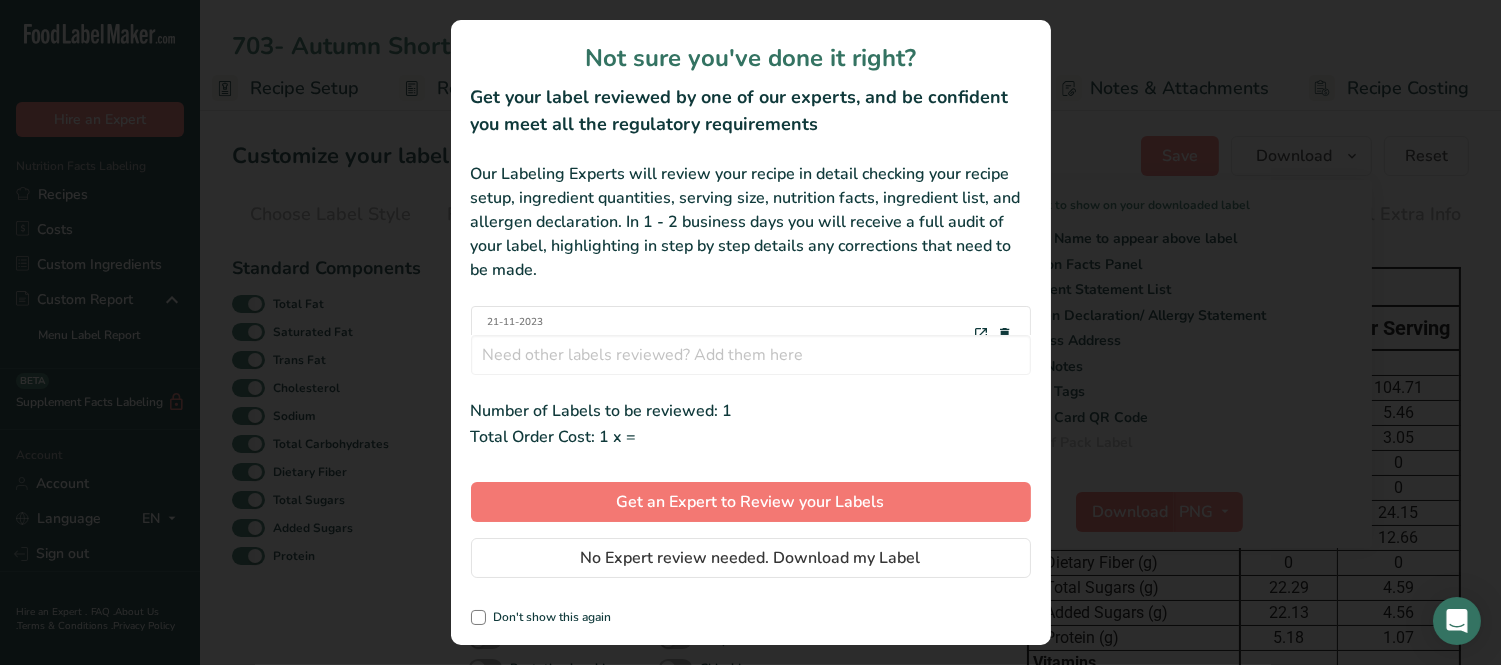 scroll, scrollTop: 0, scrollLeft: 3, axis: horizontal 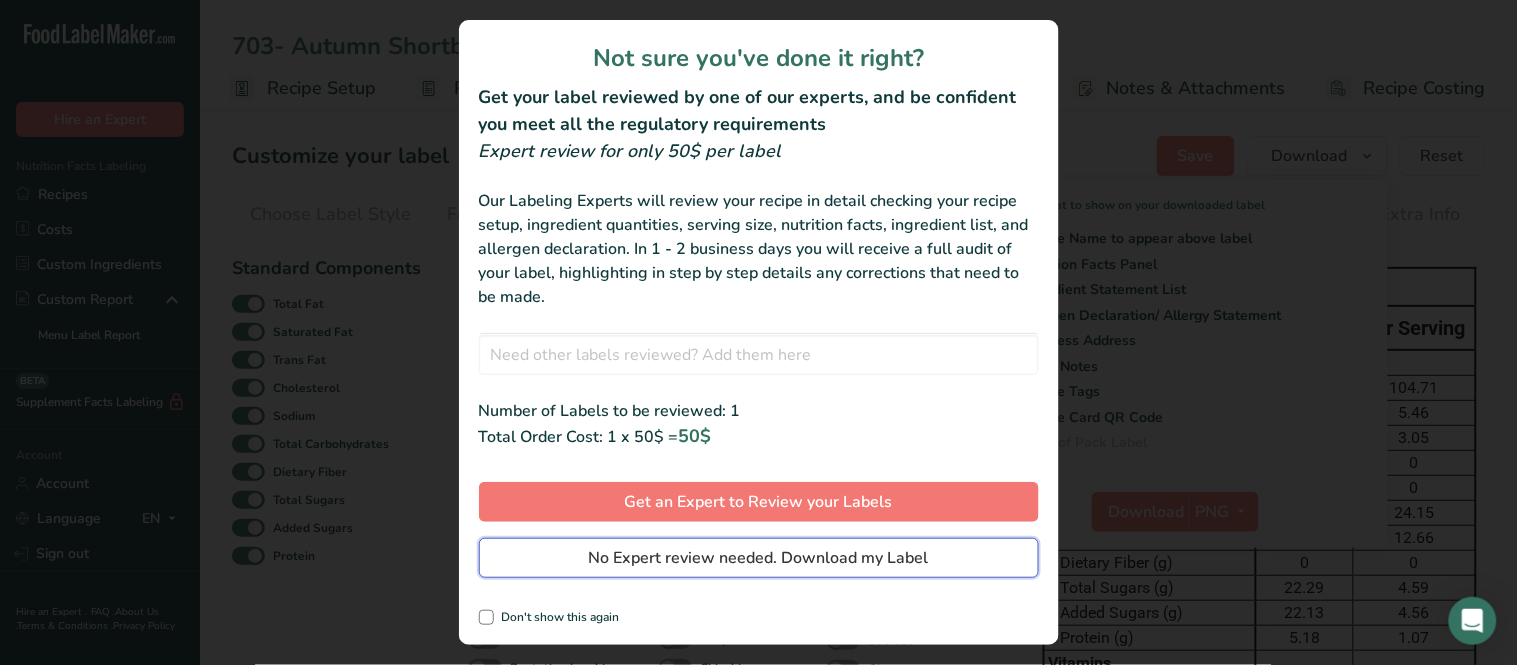 click on "No Expert review needed. Download my Label" at bounding box center [759, 558] 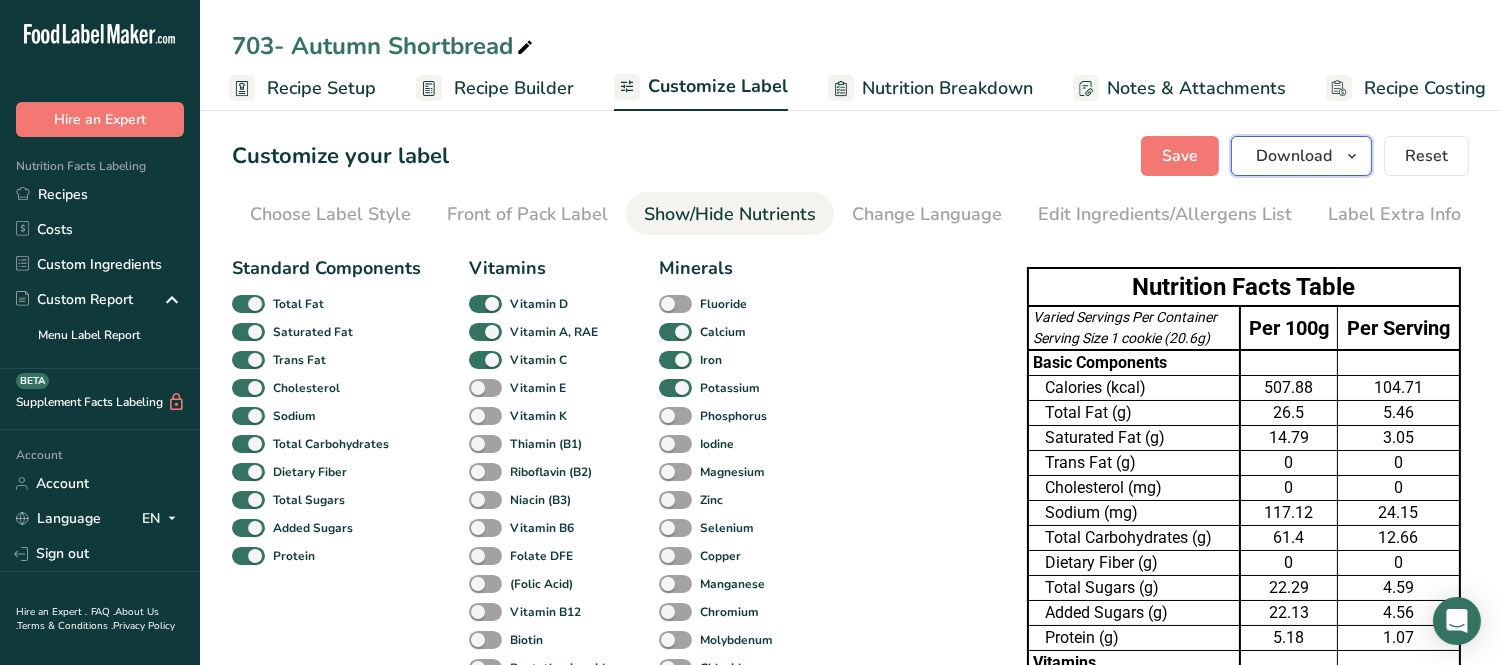 click on "Download" at bounding box center [1294, 156] 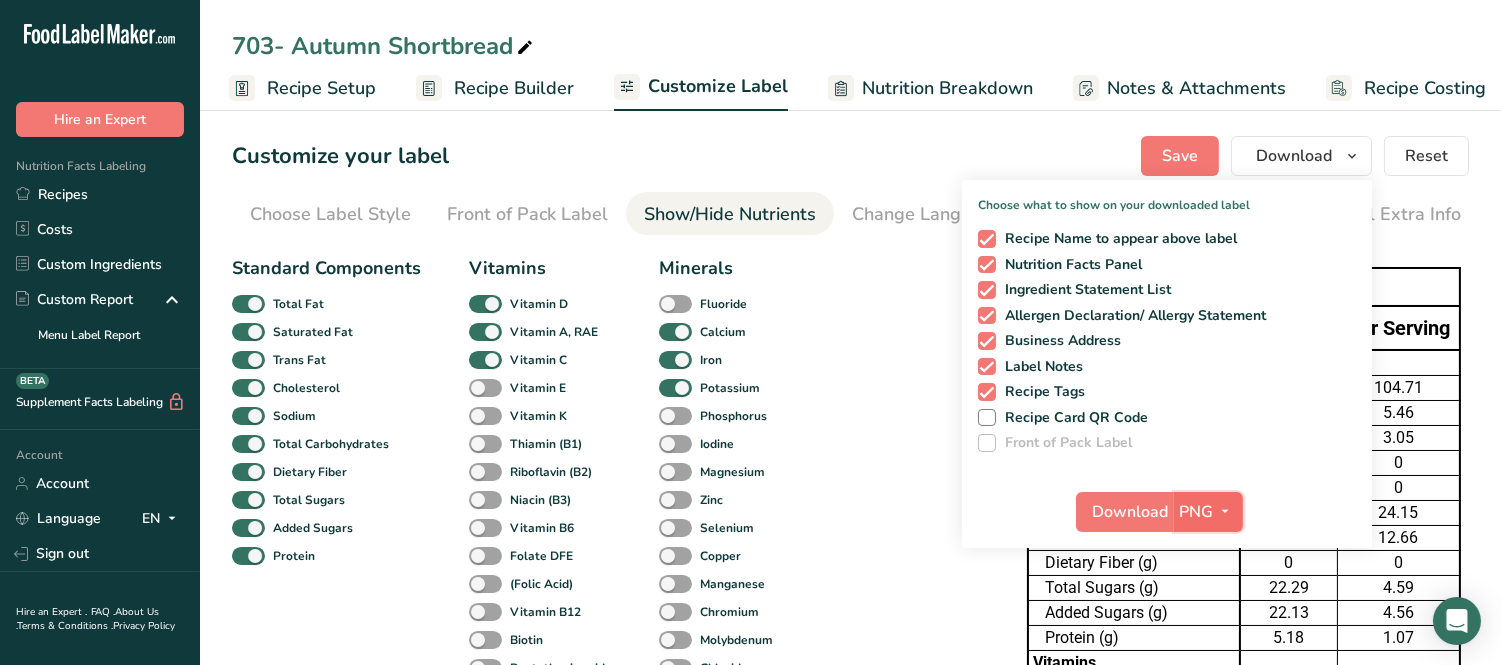 click on "PNG" at bounding box center [1197, 512] 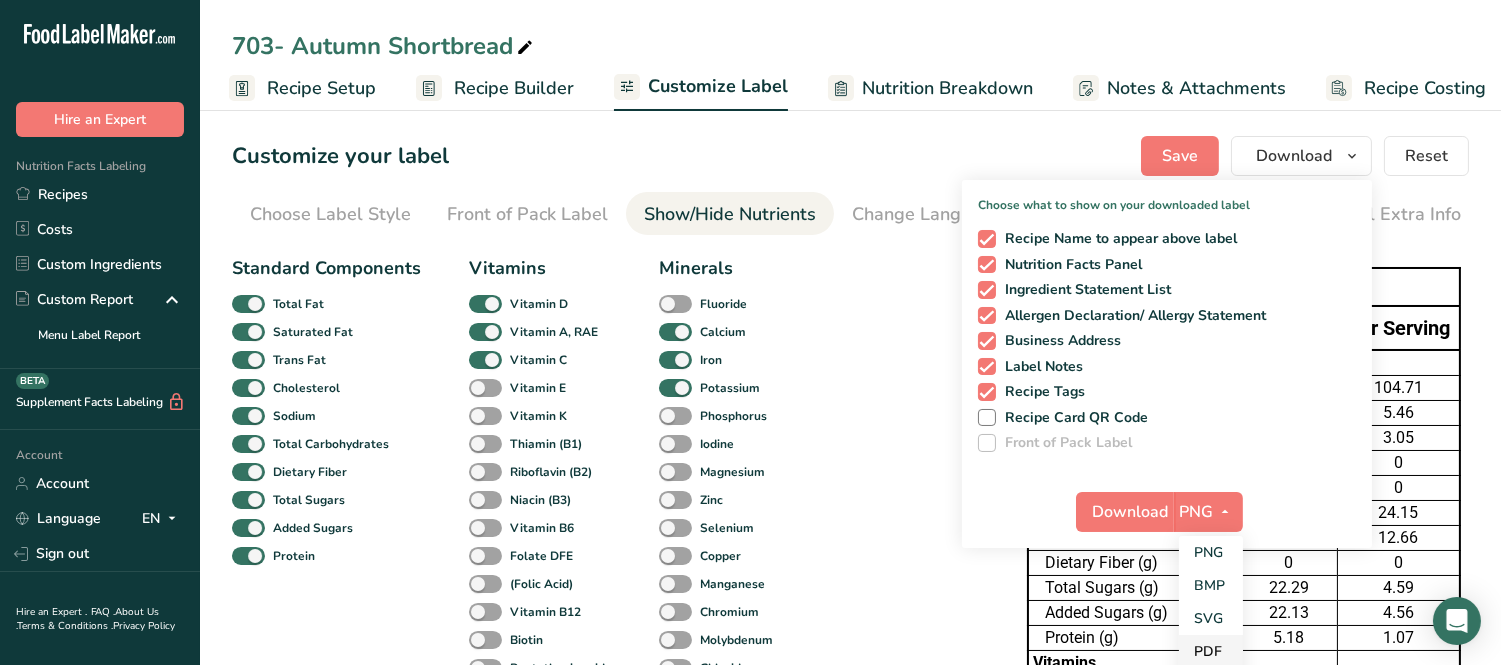 click on "PDF" at bounding box center (1211, 651) 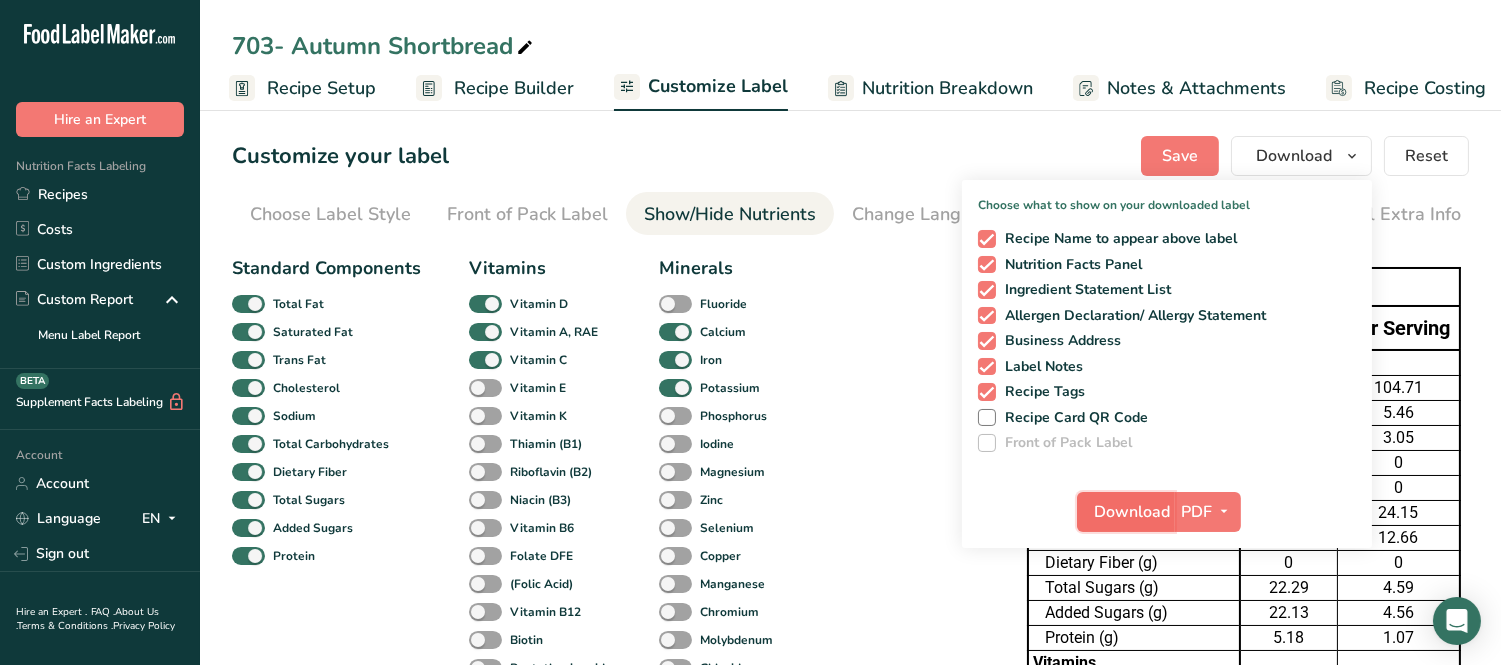 click on "Download" at bounding box center [1132, 512] 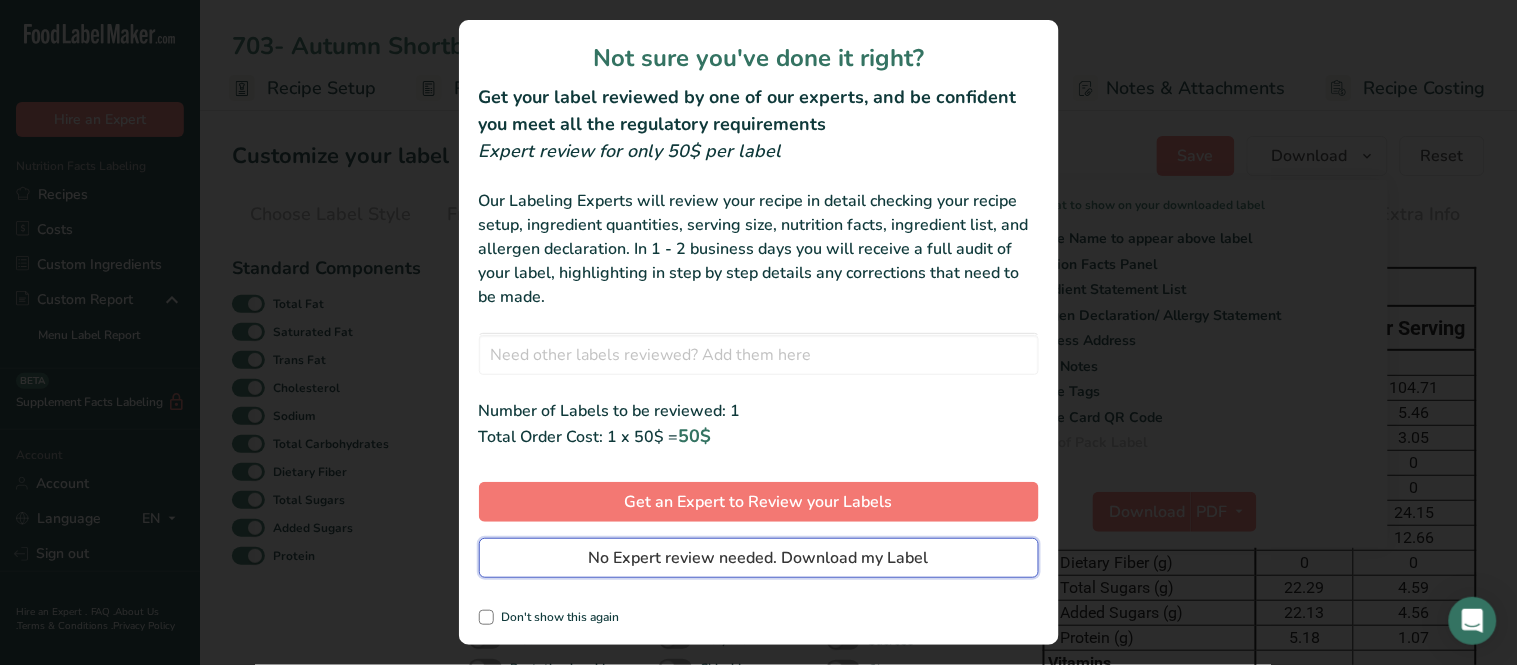 click on "No Expert review needed. Download my Label" at bounding box center (759, 558) 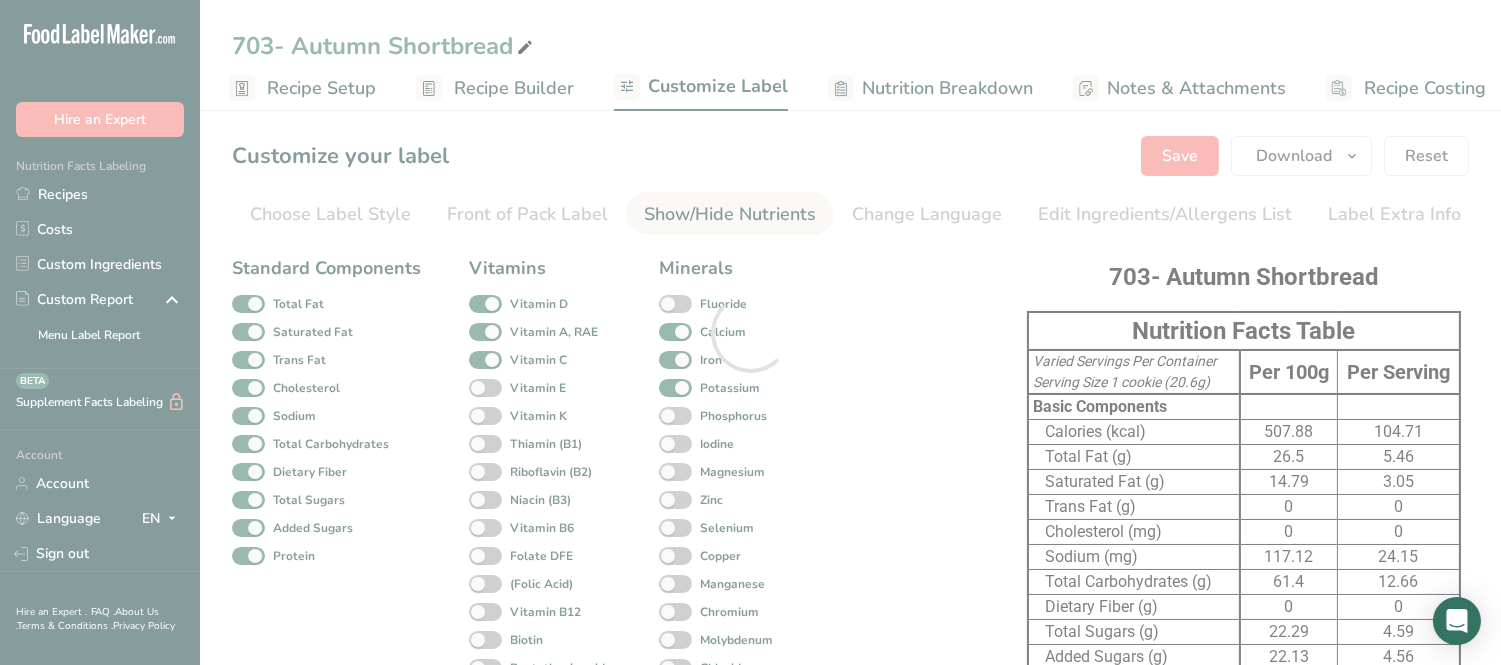 scroll, scrollTop: 0, scrollLeft: 0, axis: both 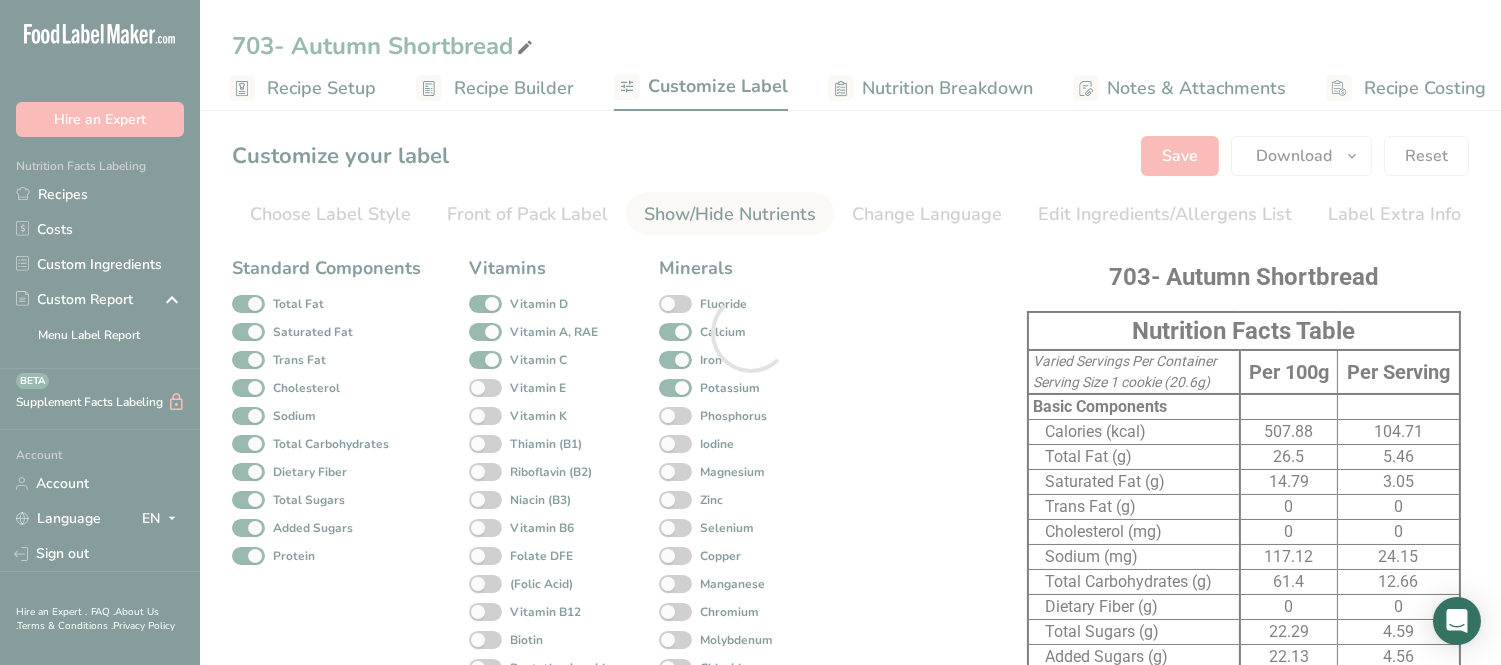 click at bounding box center (750, 332) 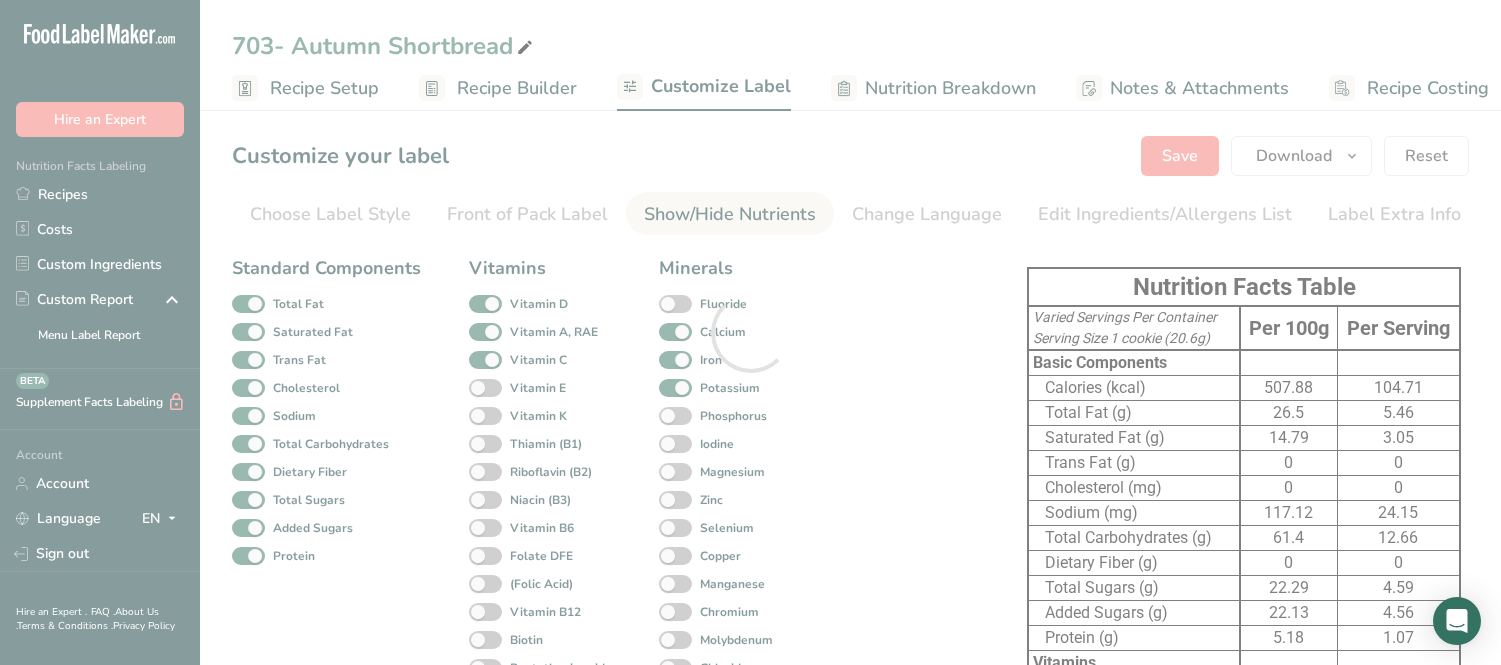 scroll, scrollTop: 0, scrollLeft: 0, axis: both 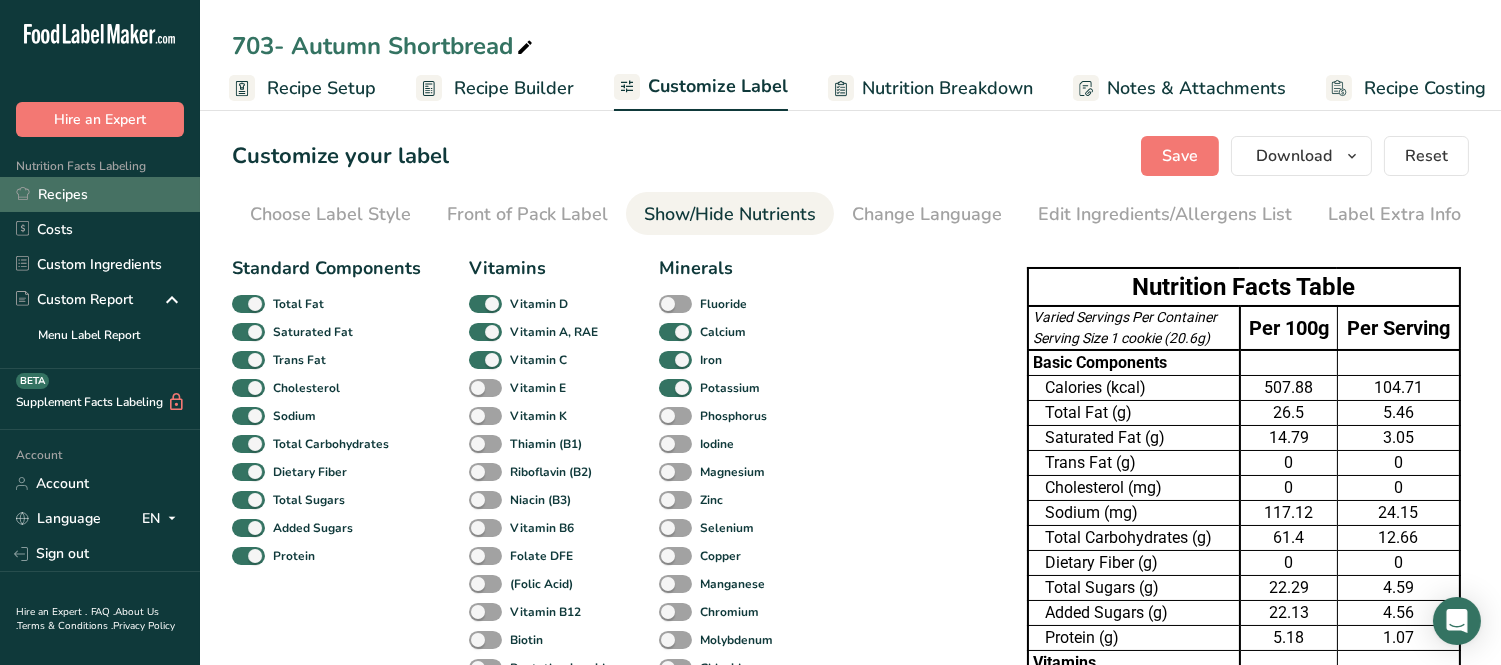 click on "Recipes" at bounding box center [100, 194] 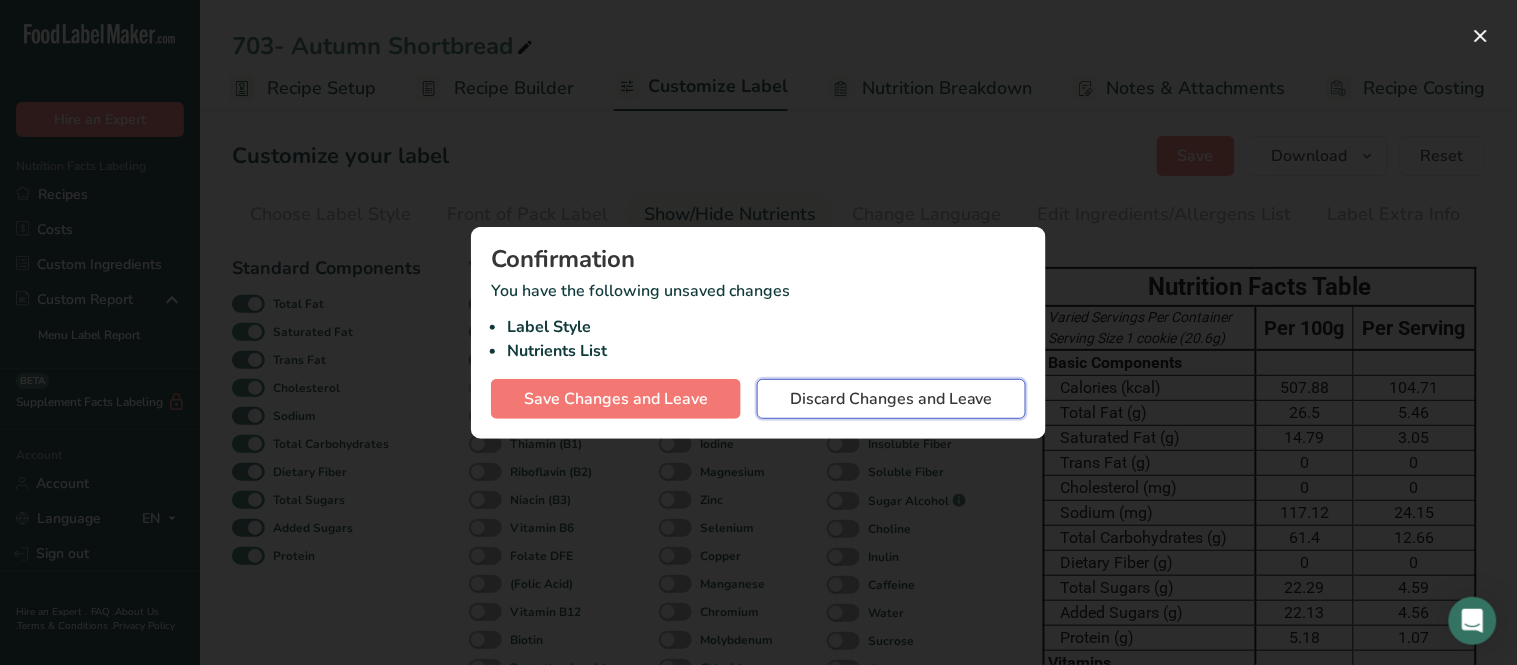 click on "Discard Changes and Leave" at bounding box center [891, 399] 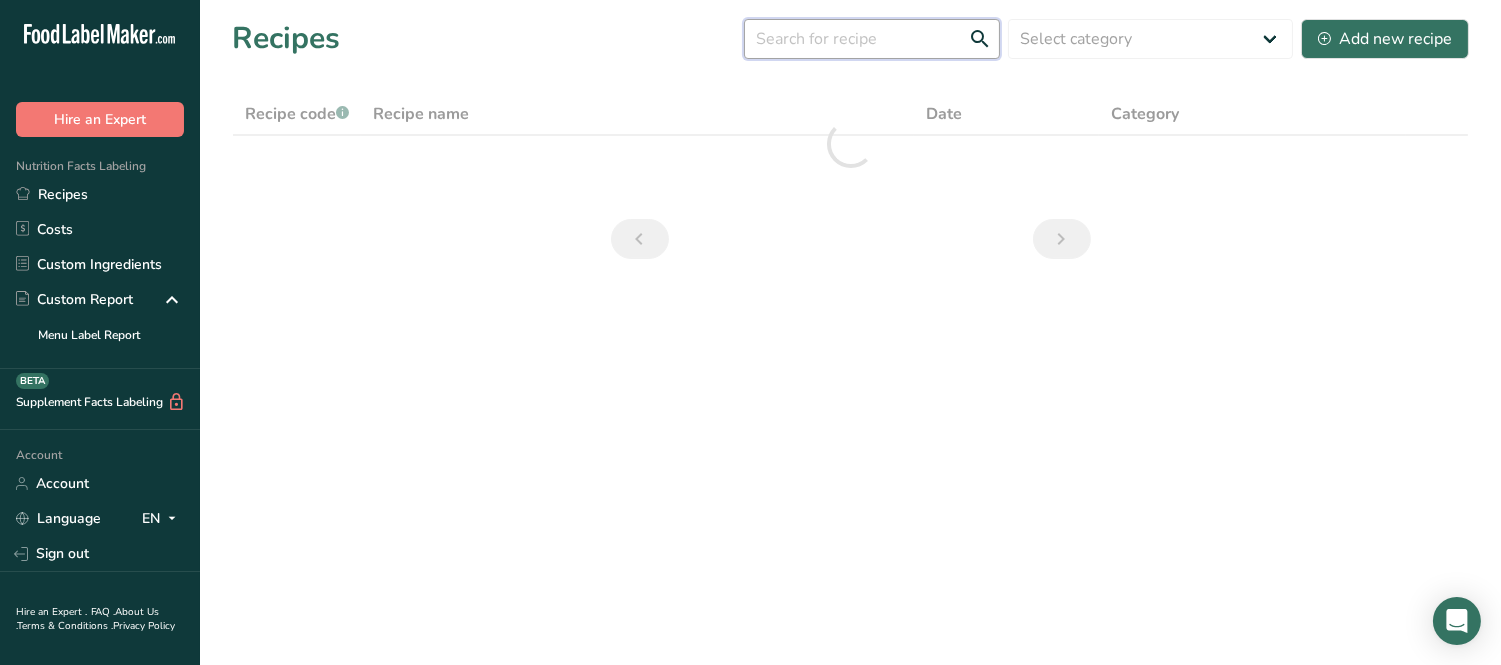 click at bounding box center [872, 39] 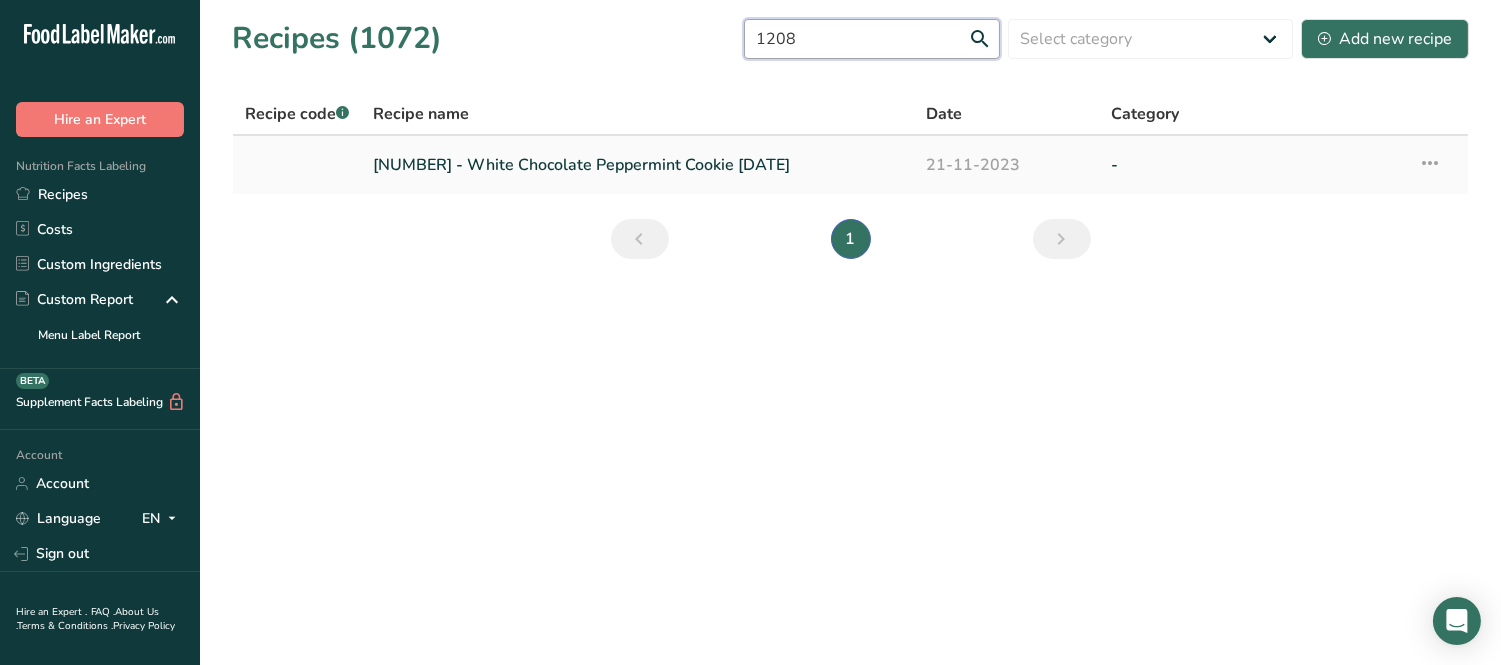 type on "1208" 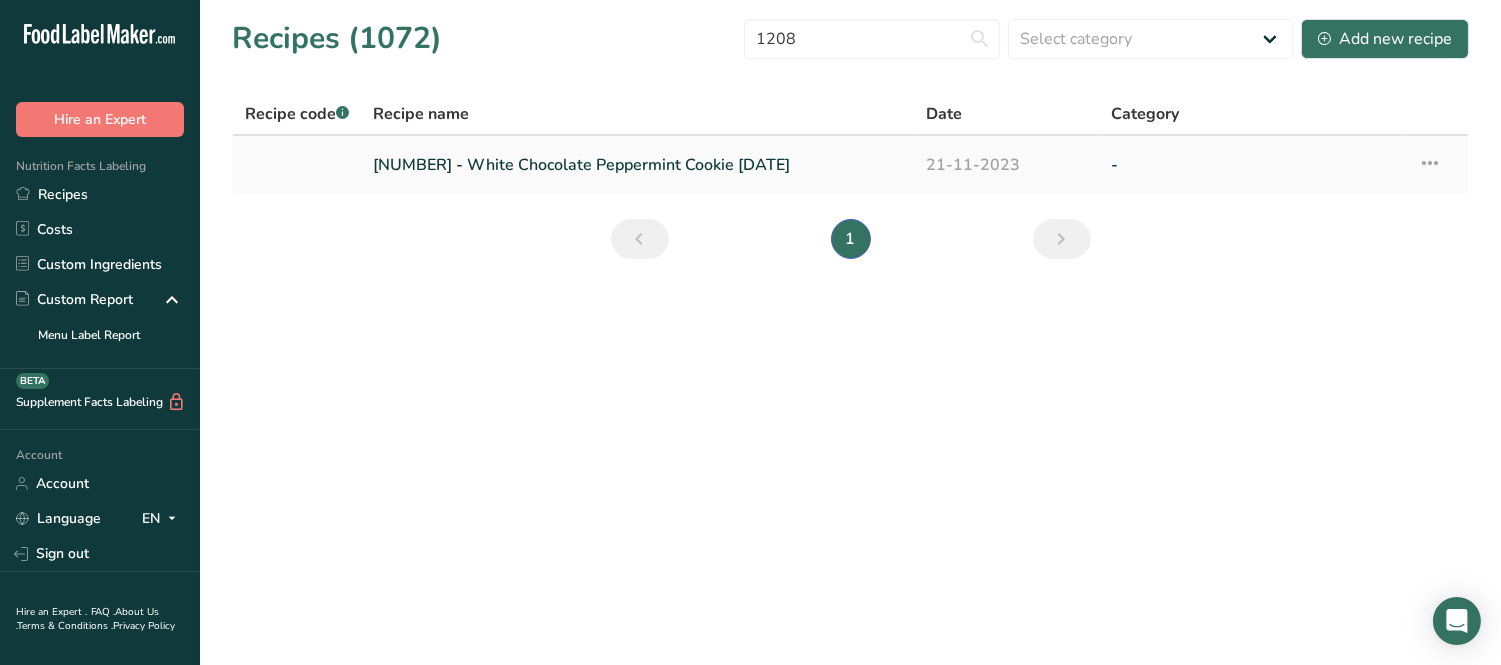 click on "[NUMBER] - White Chocolate Peppermint Cookie [DATE]" at bounding box center (637, 165) 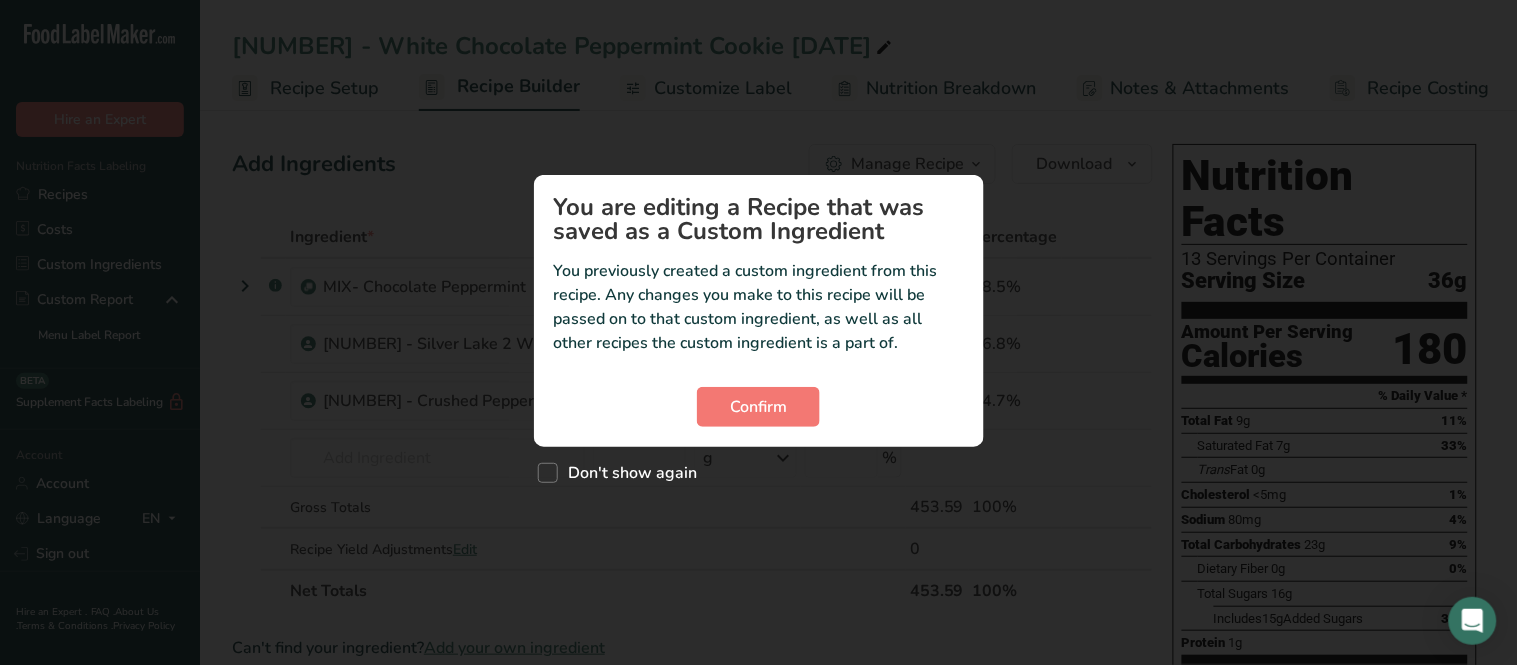 drag, startPoint x: 908, startPoint y: 427, endPoint x: 851, endPoint y: 421, distance: 57.31492 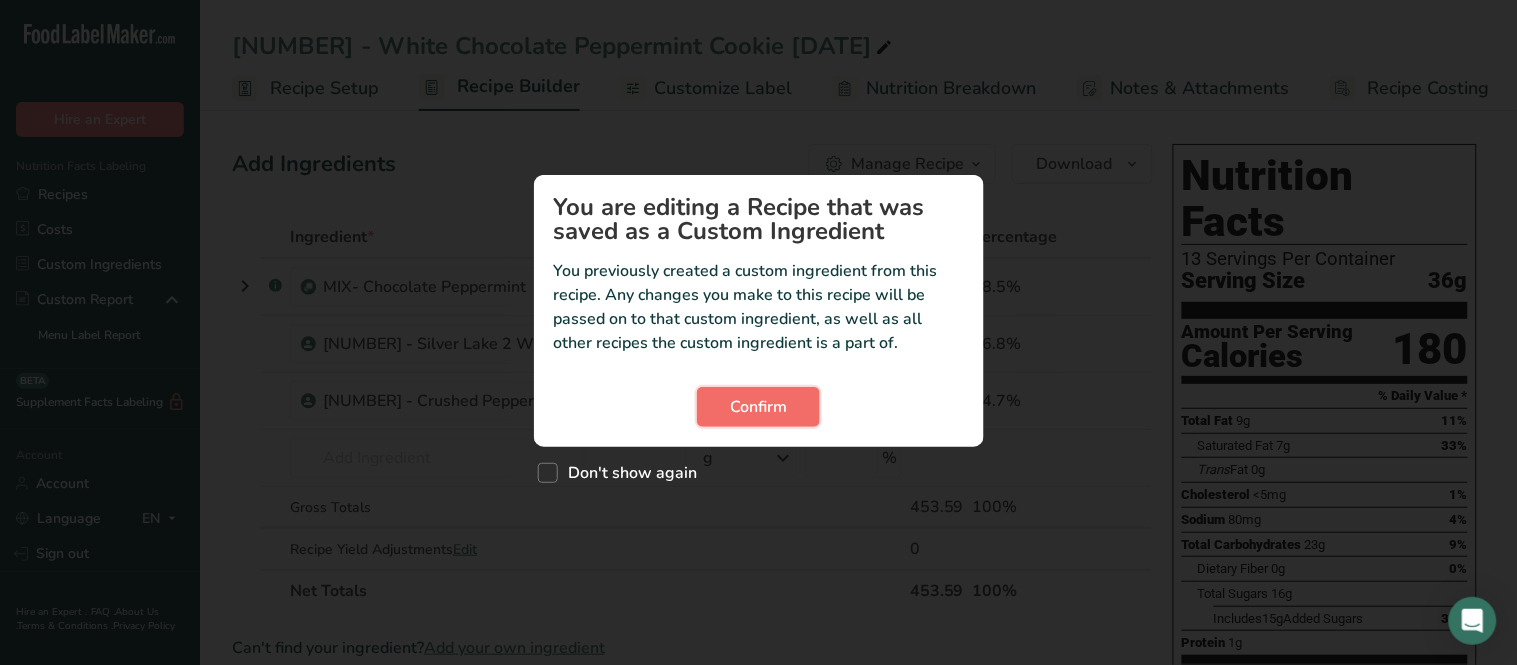 click on "Confirm" at bounding box center [758, 407] 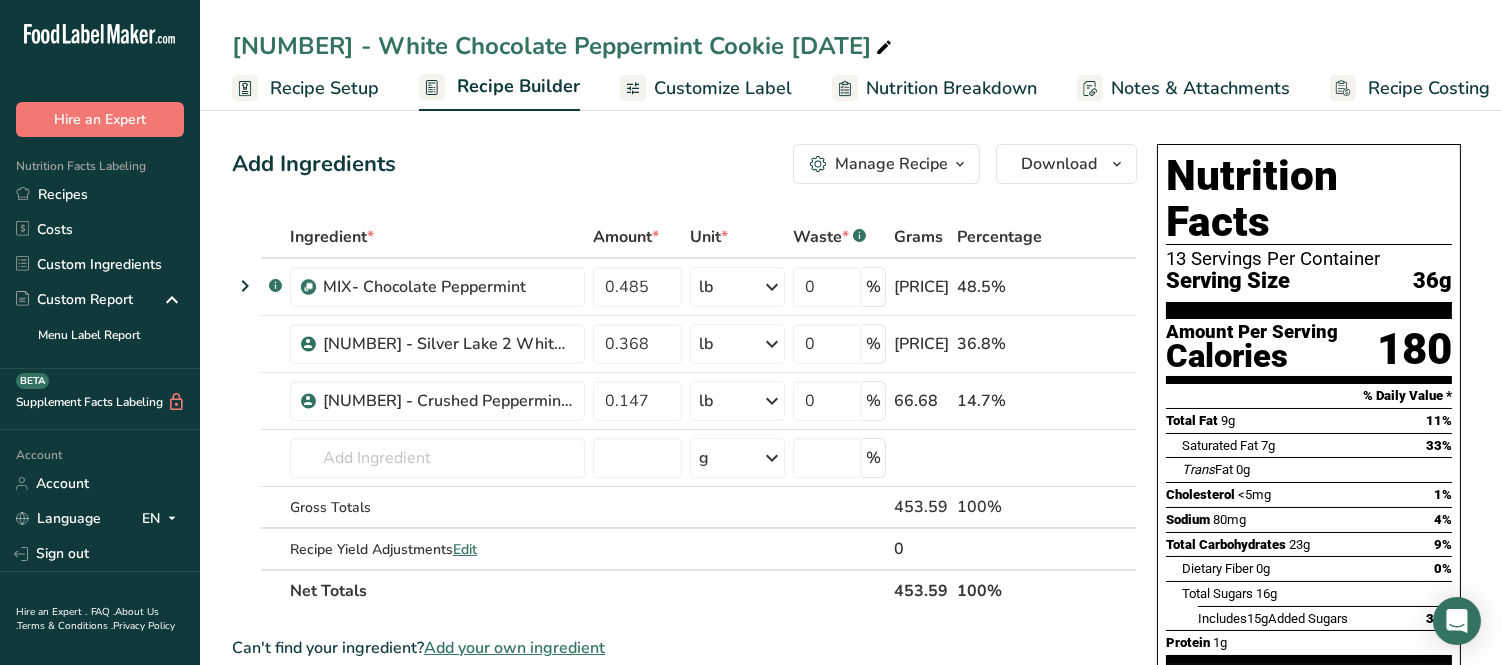 click on "[NUMBER] - White Chocolate Peppermint Cookie [DATE]" at bounding box center [850, 46] 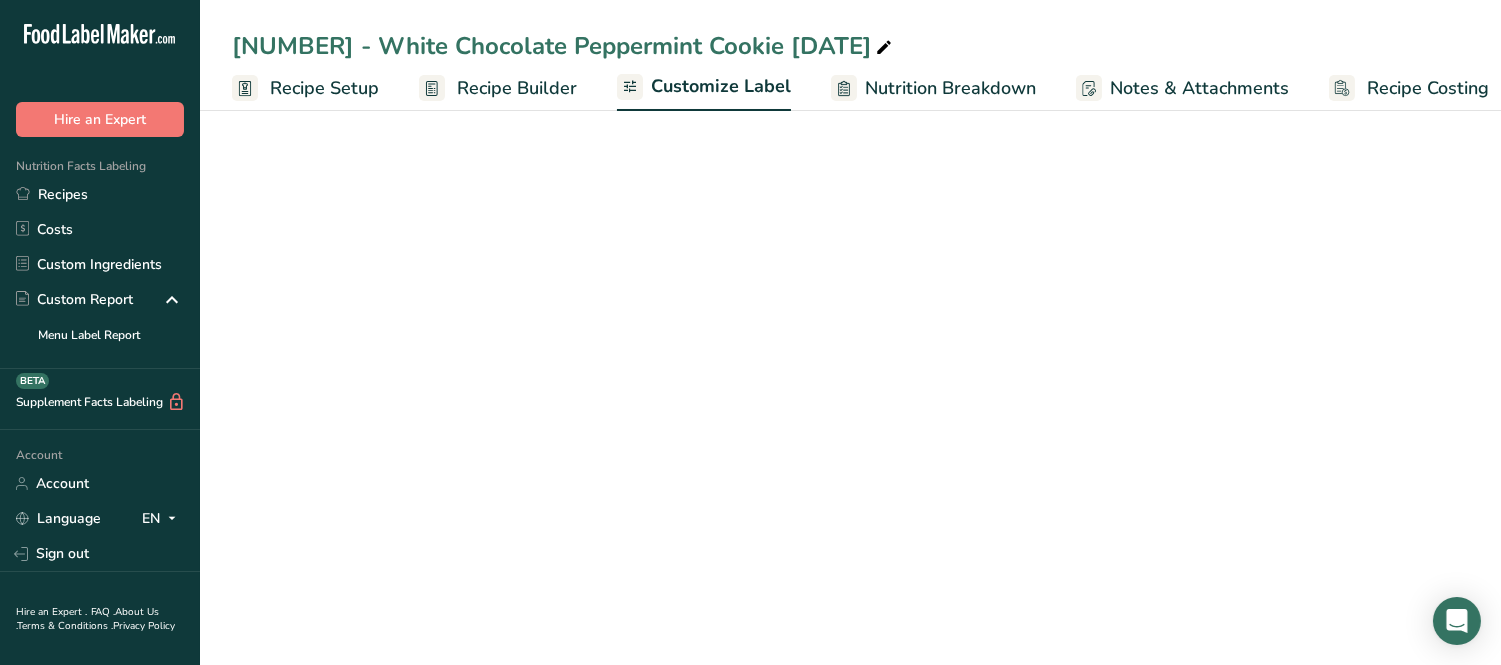 scroll, scrollTop: 0, scrollLeft: 20, axis: horizontal 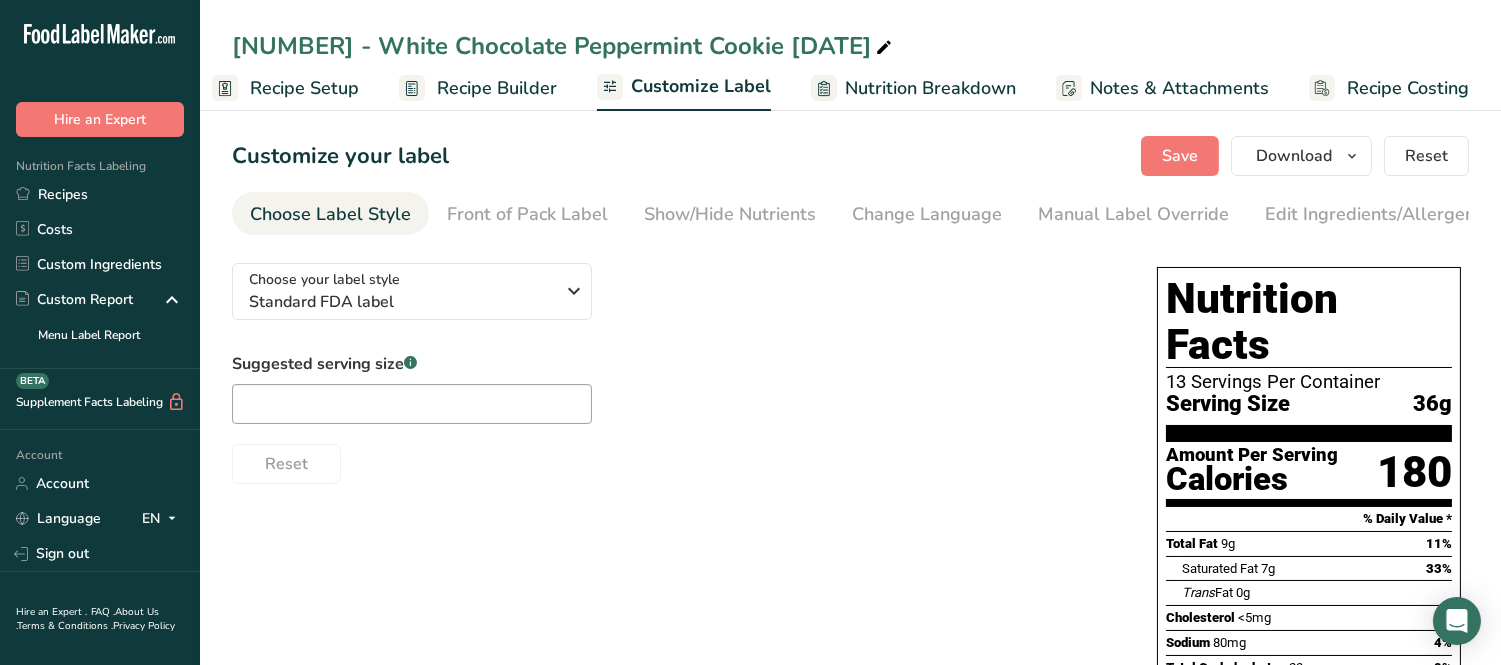 drag, startPoint x: 745, startPoint y: 242, endPoint x: 713, endPoint y: 253, distance: 33.83785 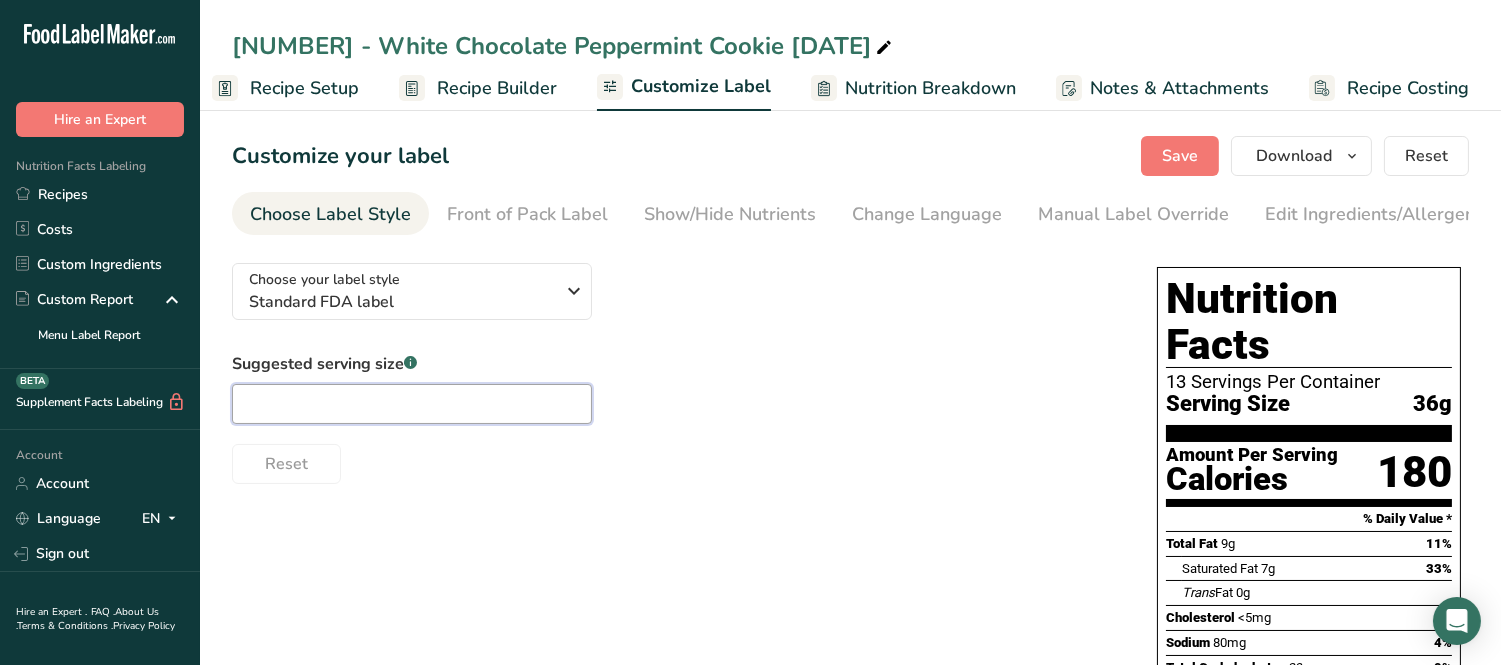 drag, startPoint x: 713, startPoint y: 253, endPoint x: 327, endPoint y: 392, distance: 410.26456 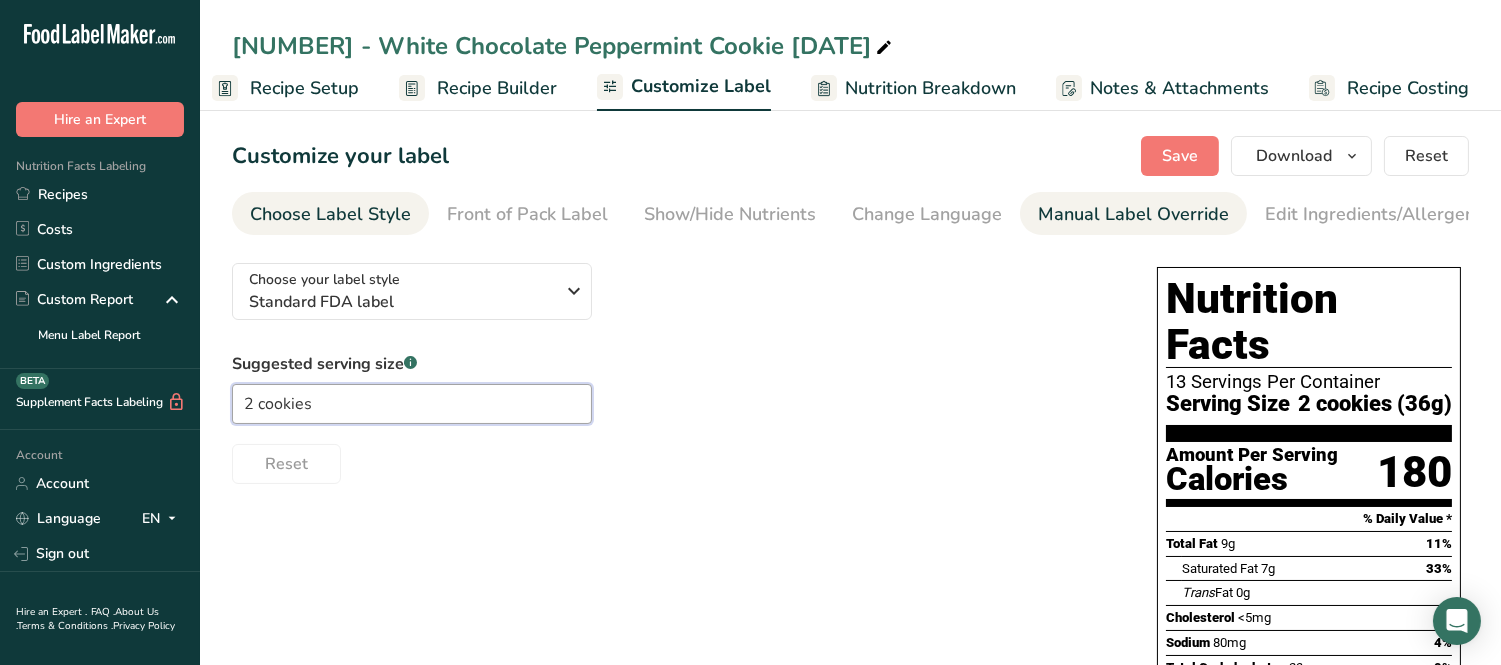 type on "2 cookies" 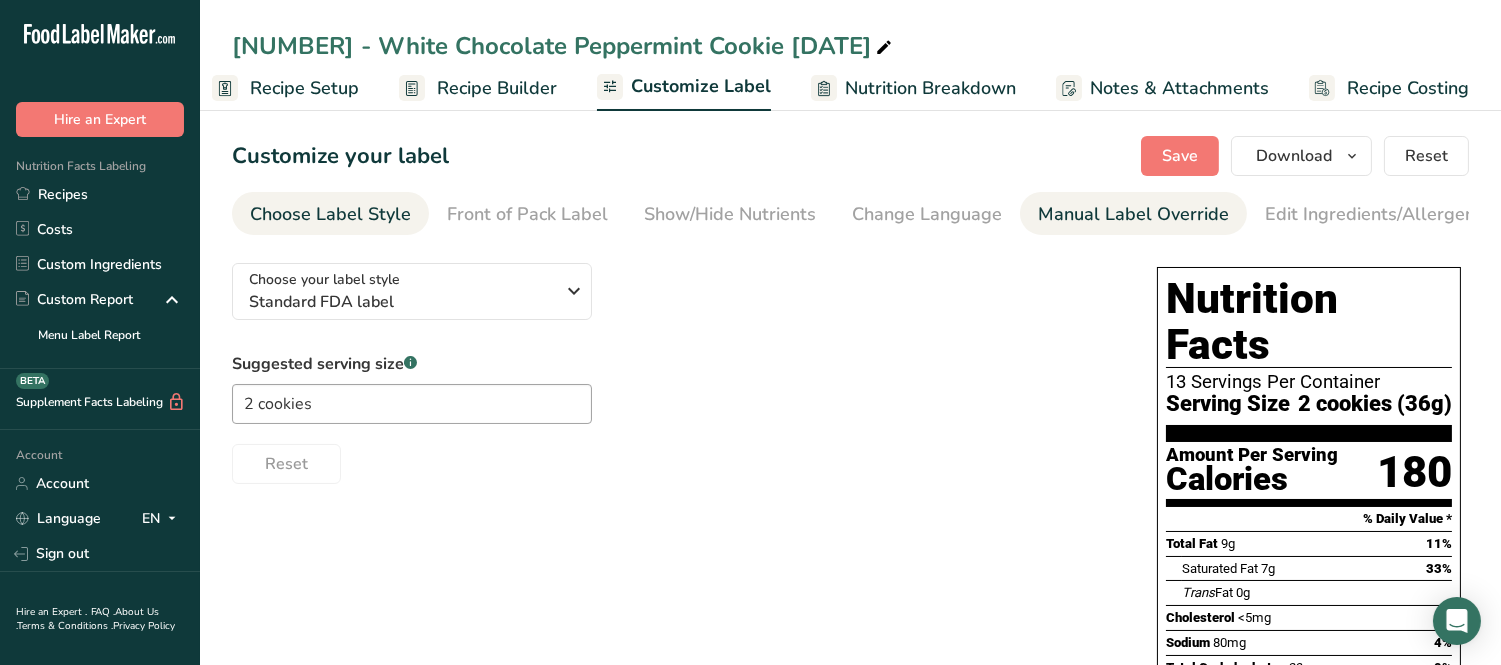click on "Manual Label Override" at bounding box center [1133, 214] 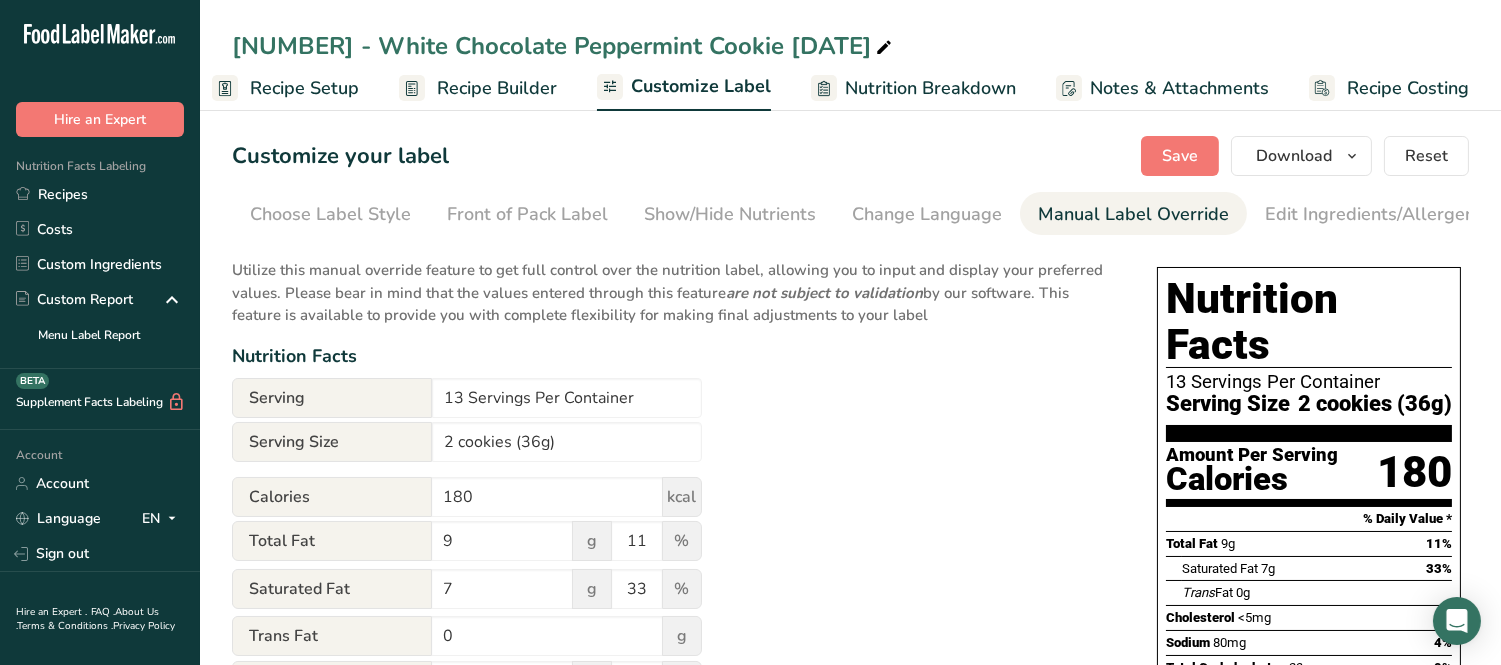 scroll, scrollTop: 0, scrollLeft: 215, axis: horizontal 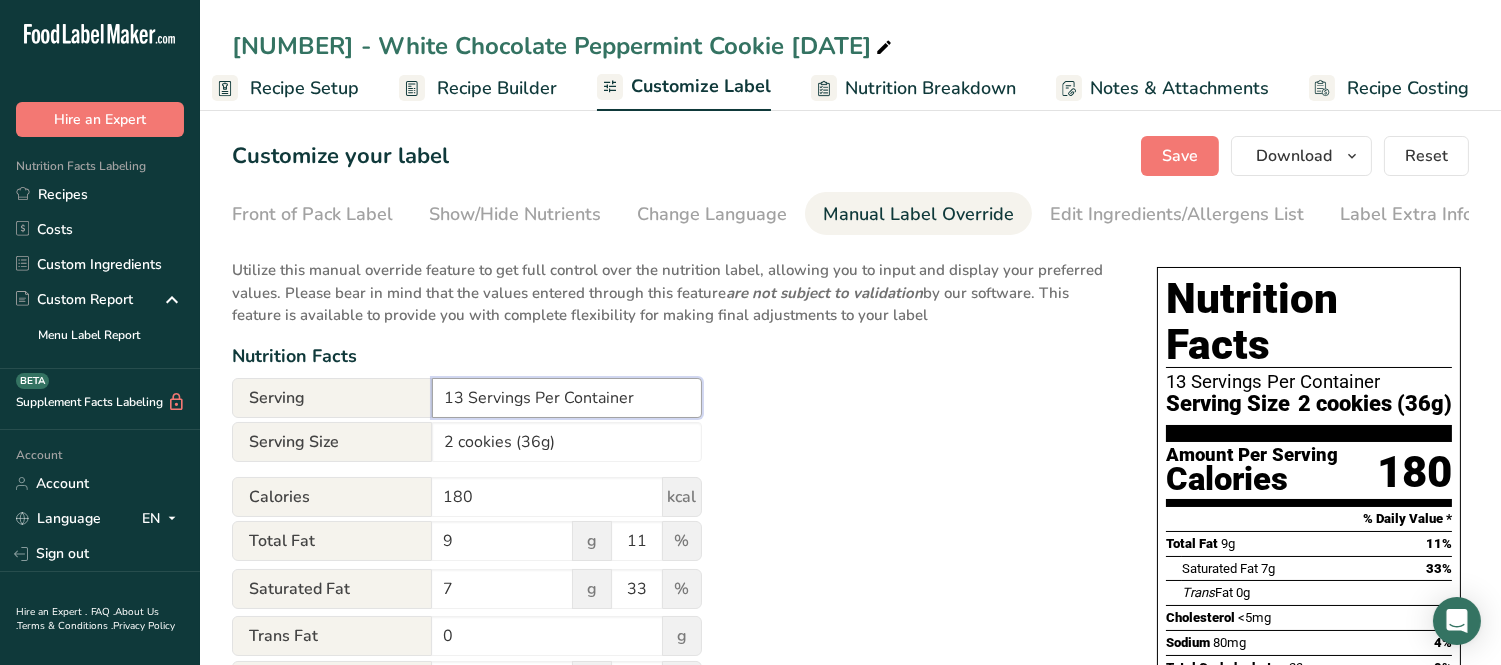 drag, startPoint x: 464, startPoint y: 397, endPoint x: 328, endPoint y: 365, distance: 139.71399 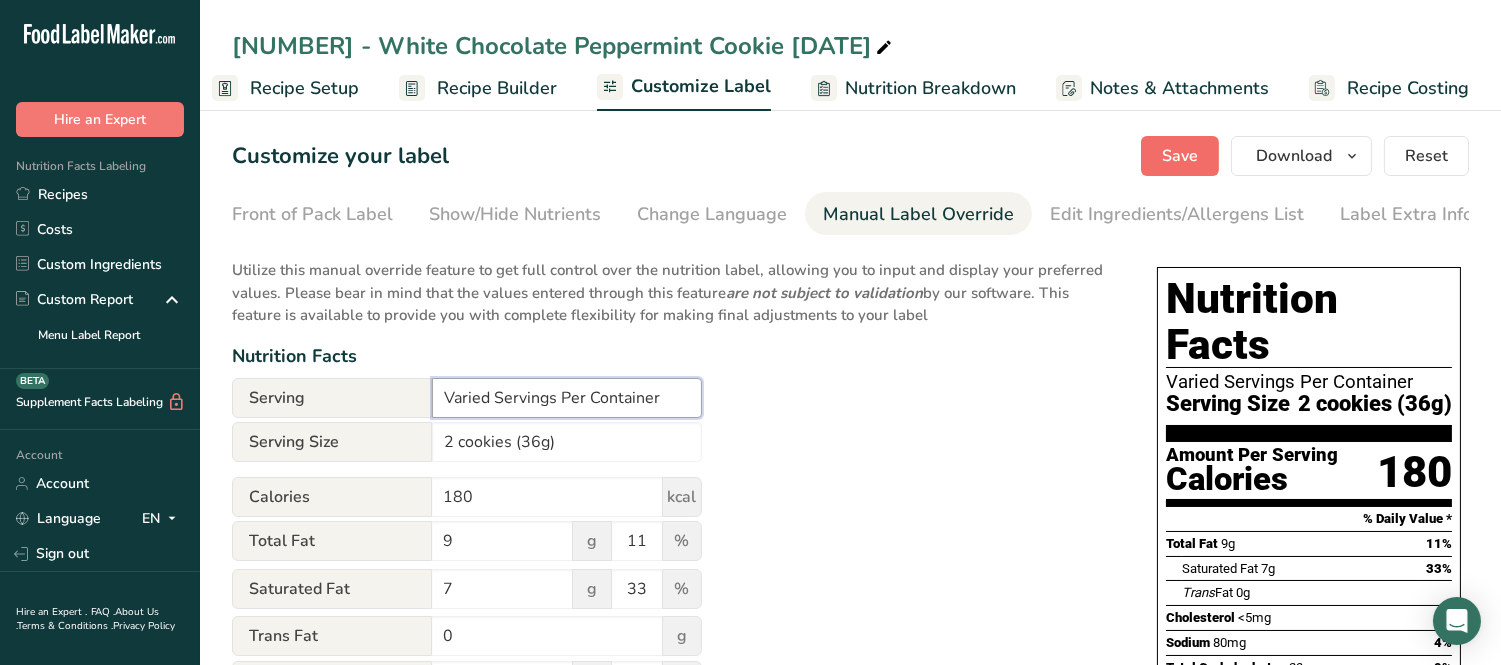 type on "Varied Servings Per Container" 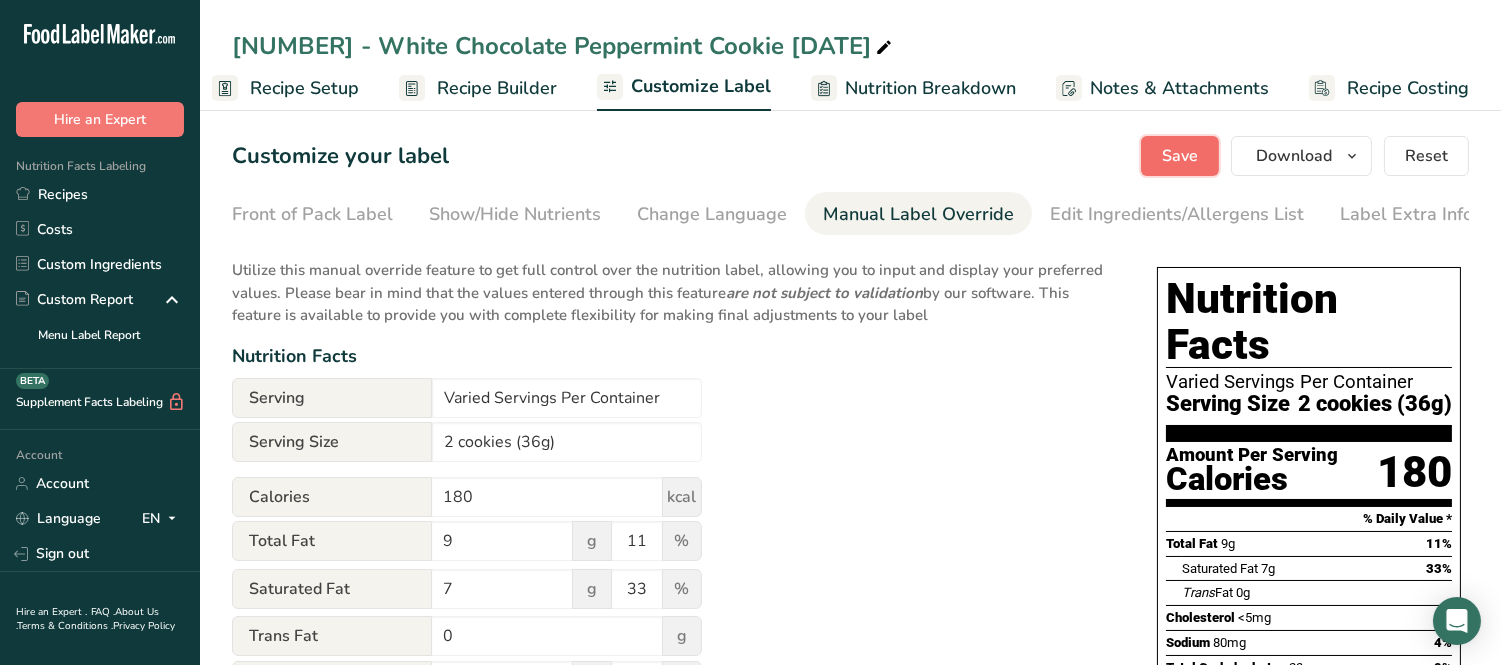 click on "Save" at bounding box center (1180, 156) 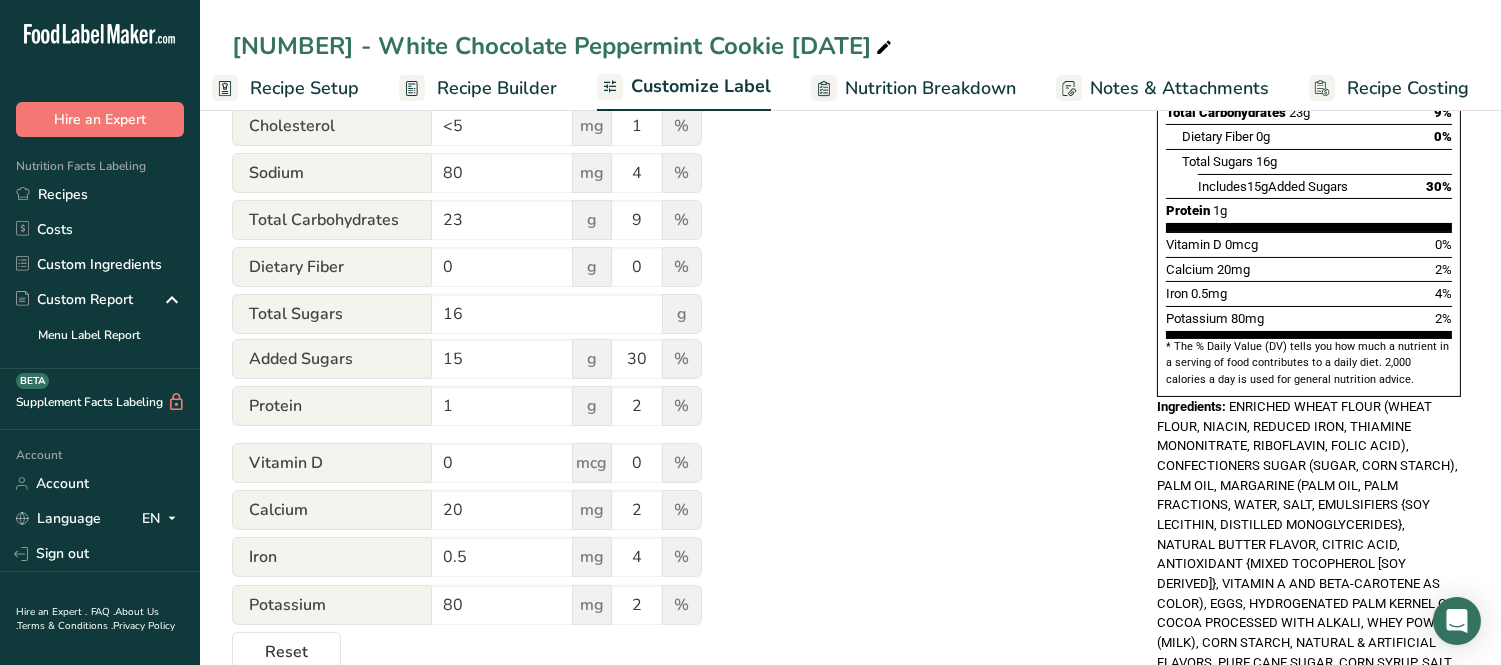 scroll, scrollTop: 666, scrollLeft: 0, axis: vertical 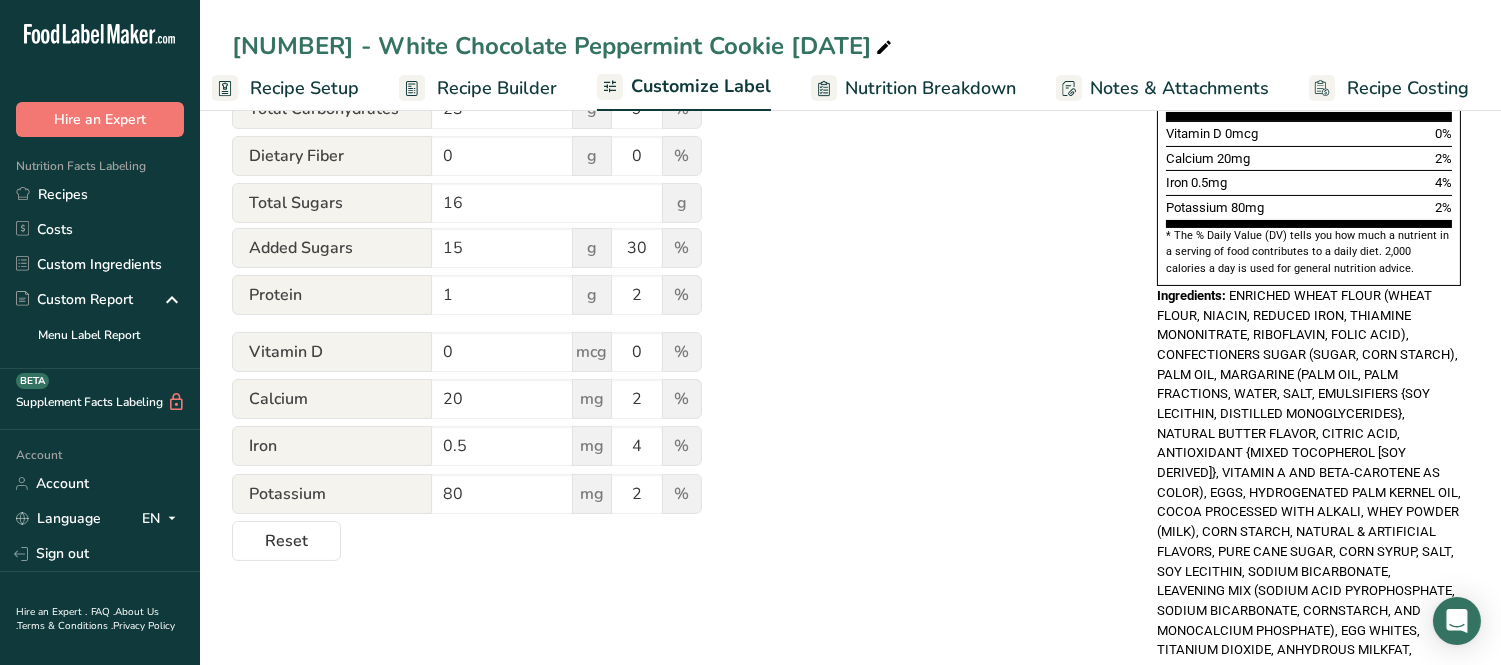 click on "ENRICHED WHEAT FLOUR (WHEAT FLOUR, NIACIN, REDUCED IRON, THIAMINE MONONITRATE, RIBOFLAVIN, FOLIC ACID), CONFECTIONERS SUGAR (SUGAR, CORN STARCH), PALM OIL, MARGARINE (PALM OIL, PALM FRACTIONS, WATER, SALT, EMULSIFIERS {SOY LECITHIN, DISTILLED MONOGLYCERIDES}, NATURAL BUTTER FLAVOR, CITRIC ACID, ANTIOXIDANT {MIXED TOCOPHEROL [SOY DERIVED]}, VITAMIN A AND BETA-CAROTENE AS COLOR), EGGS, HYDROGENATED PALM KERNEL OIL, COCOA PROCESSED WITH ALKALI, WHEY POWDER (MILK), CORN STARCH, NATURAL & ARTIFICIAL FLAVORS, PURE CANE SUGAR, CORN SYRUP, SALT, SOY LECITHIN, SODIUM BICARBONATE, LEAVENING MIX (SODIUM ACID PYROPHOSPHATE, SODIUM BICARBONATE, CORNSTARCH, AND MONOCALCIUM PHOSPHATE), EGG WHITES, TITANIUM DIOXIDE, ANHYDROUS MILKFAT, PEPPERMINT OIL, RED 40." at bounding box center [1309, 482] 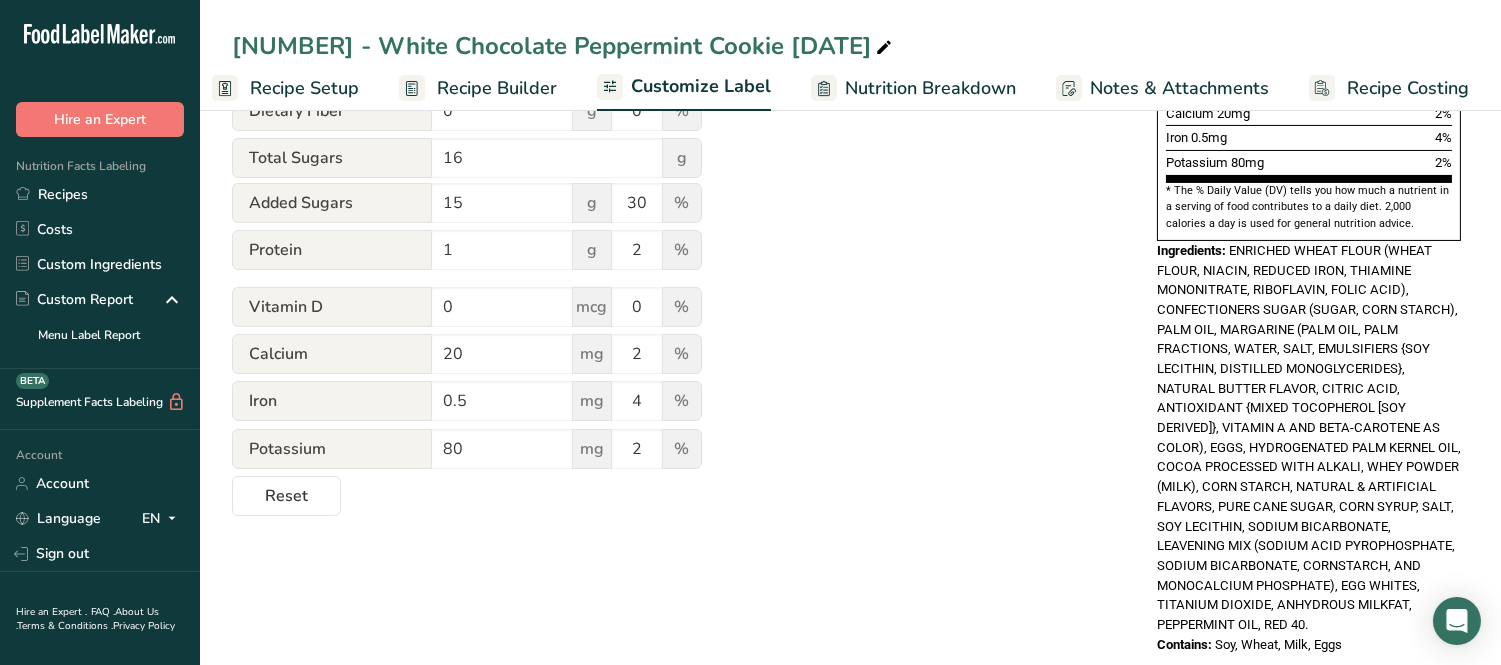 click on "Utilize this manual override feature to get full control over the nutrition label, allowing you to input and display your preferred values. Please bear in mind that the values entered through this feature
are not subject to validation
by our software. This feature is available to provide you with complete flexibility for making final adjustments to your label
Nutrition Facts
Serving
*
Varied Servings Per Container
Serving Size
*
[NUMBER] cookies ([NUMBER]g)
Calories
180
kcal
Total Fat
9
g
11
%
Saturated Fat
7
g
33
%
Trans Fat
0
g
Cholesterol
<5
mg
1
%
80     4     23" at bounding box center (674, 26) 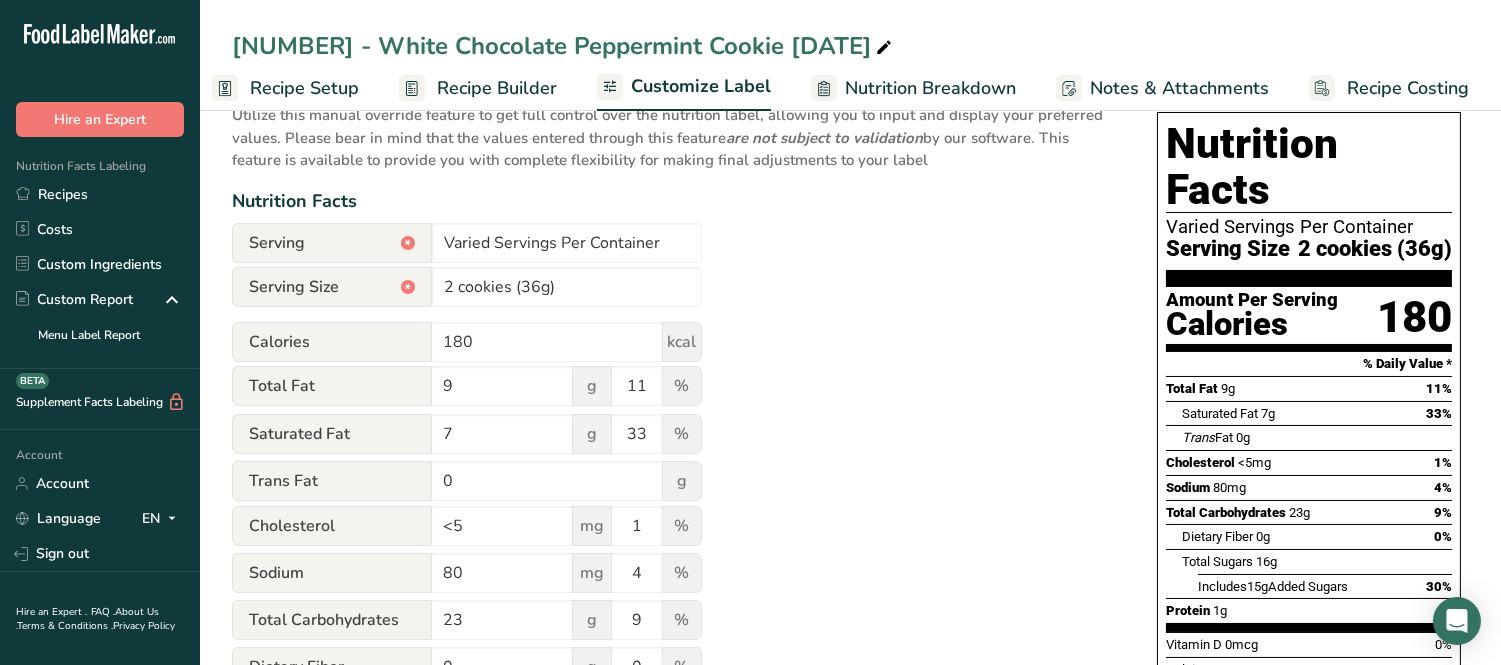 scroll, scrollTop: 0, scrollLeft: 0, axis: both 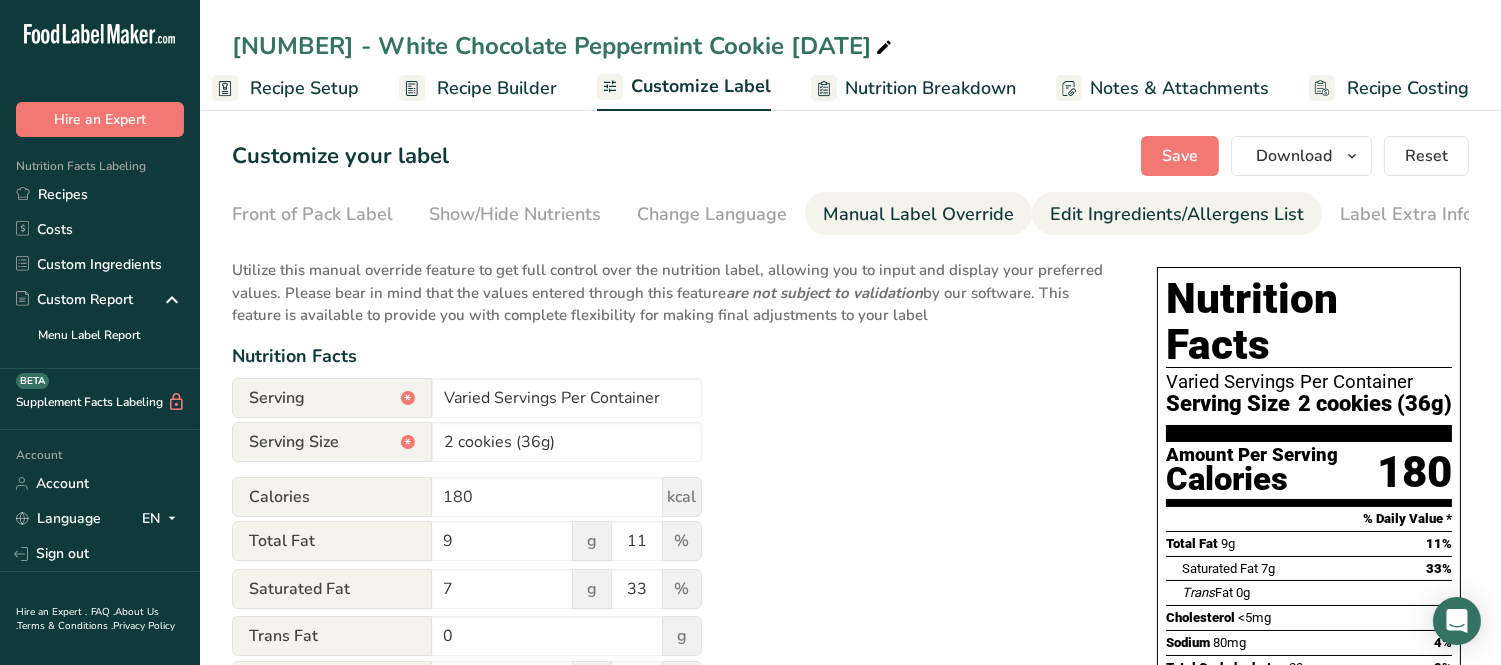 click on "Edit Ingredients/Allergens List" at bounding box center [1177, 214] 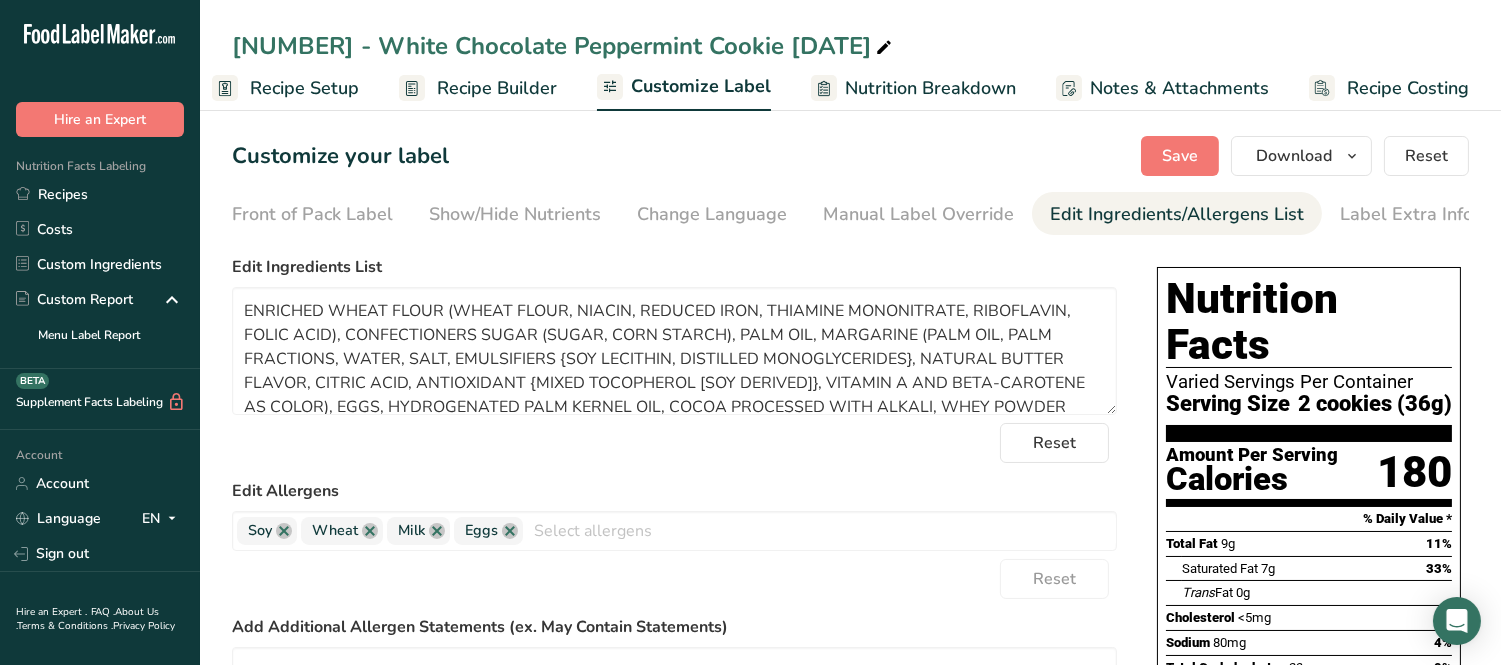 scroll, scrollTop: 112, scrollLeft: 0, axis: vertical 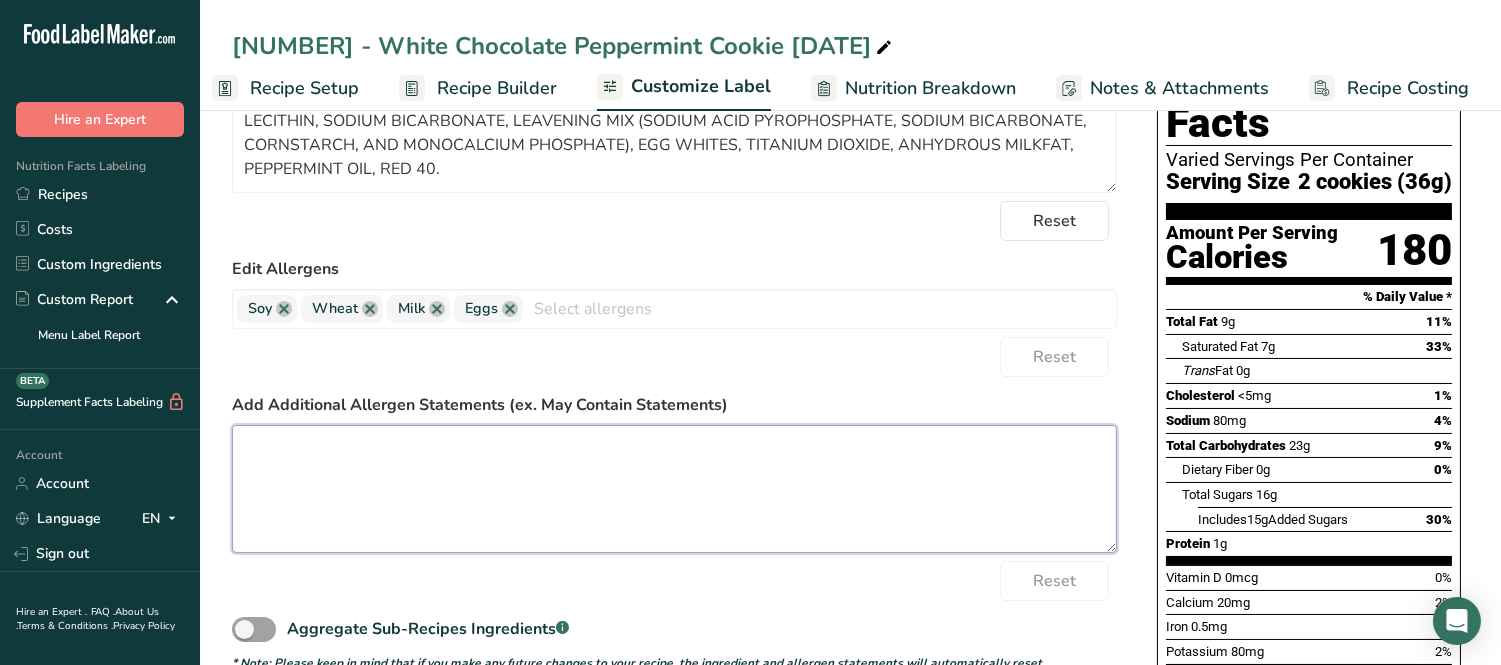 click at bounding box center [674, 489] 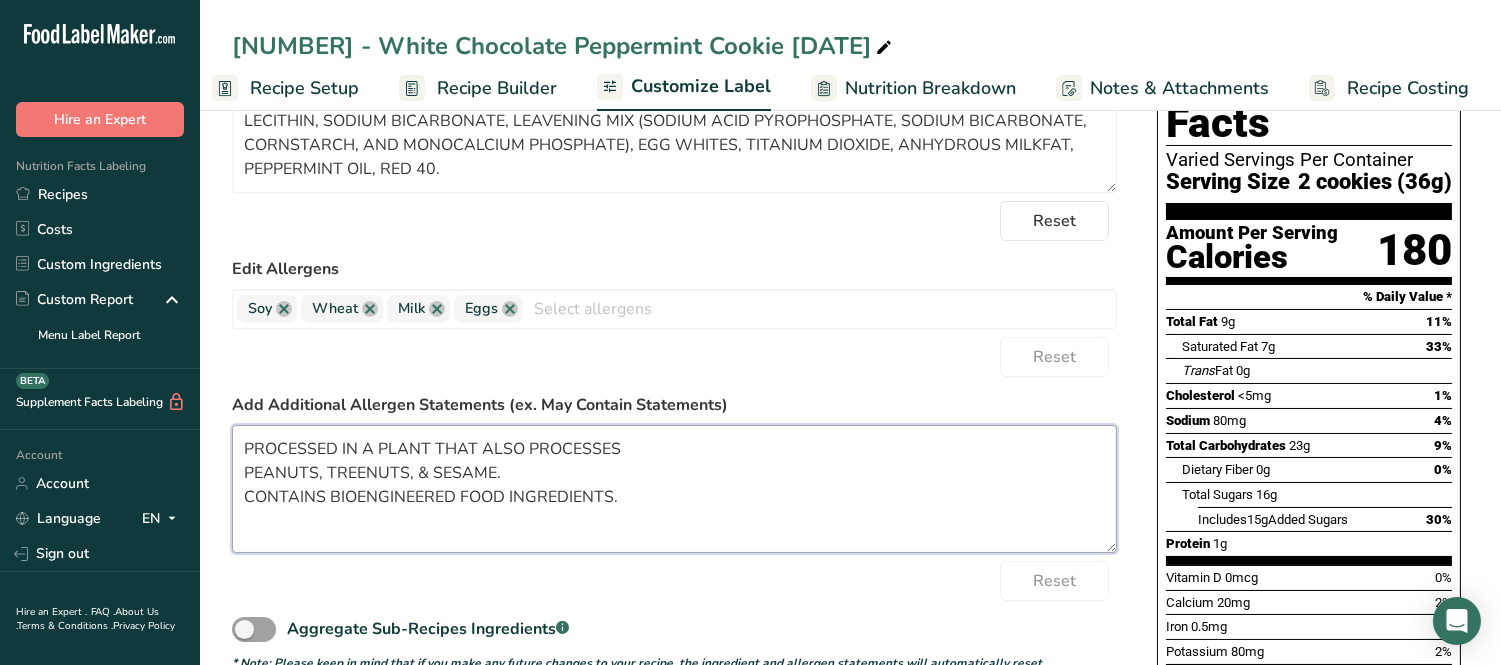 click on "PROCESSED IN A PLANT THAT ALSO PROCESSES
PEANUTS, TREENUTS, & SESAME.
CONTAINS BIOENGINEERED FOOD INGREDIENTS." at bounding box center (674, 489) 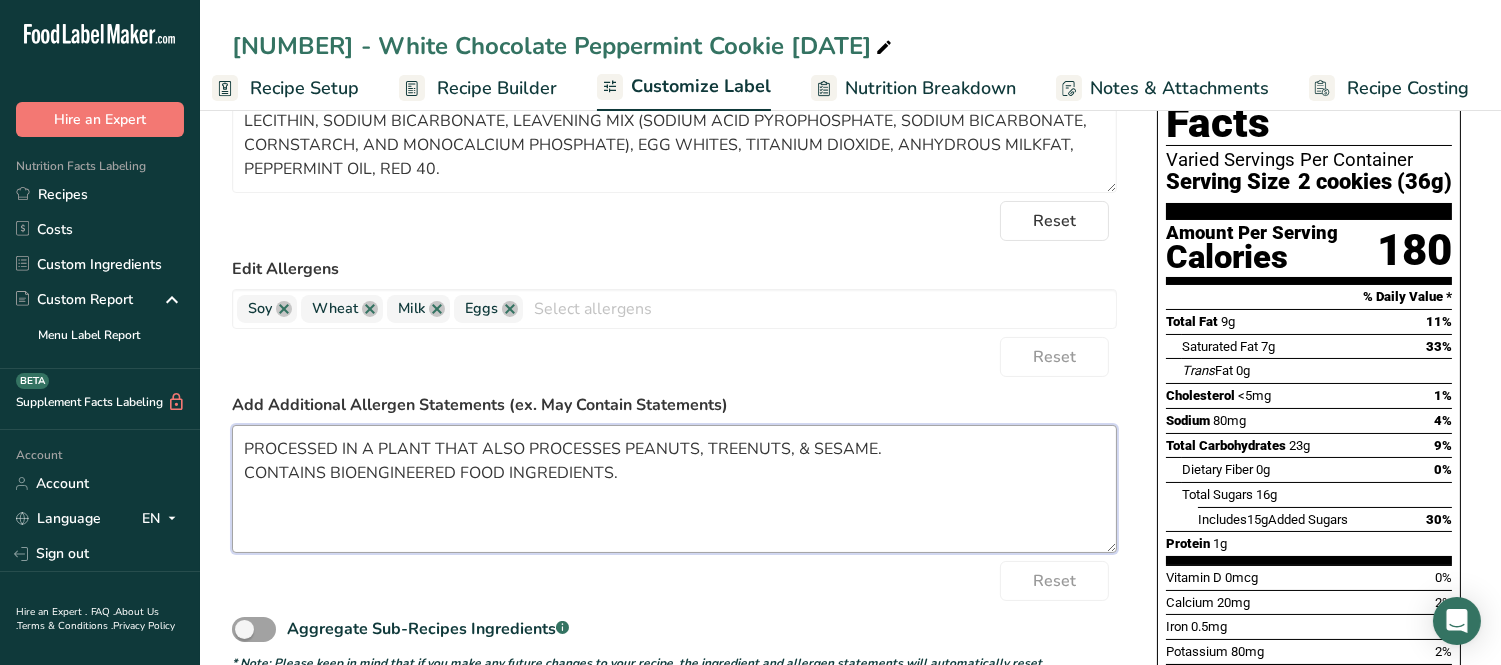 click on "PROCESSED IN A PLANT THAT ALSO PROCESSES PEANUTS, TREENUTS, & SESAME.
CONTAINS BIOENGINEERED FOOD INGREDIENTS." at bounding box center [674, 489] 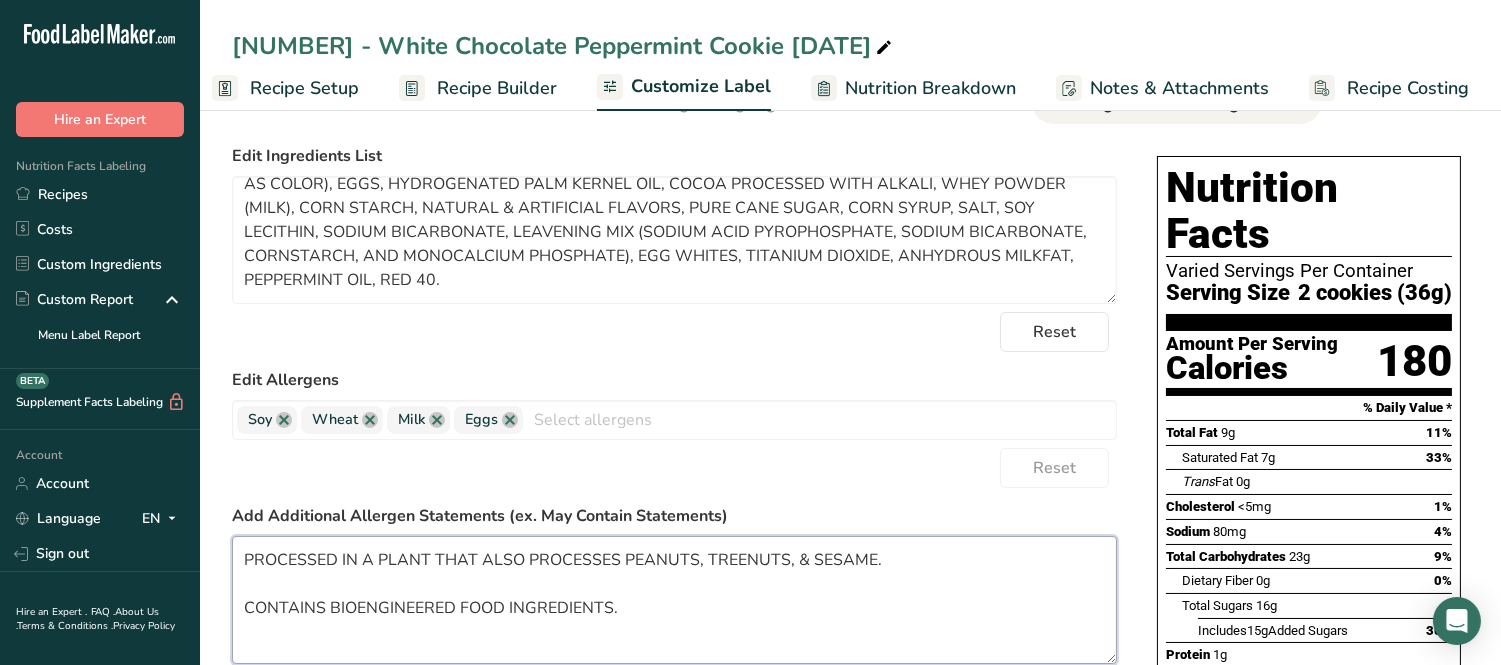 scroll, scrollTop: 0, scrollLeft: 0, axis: both 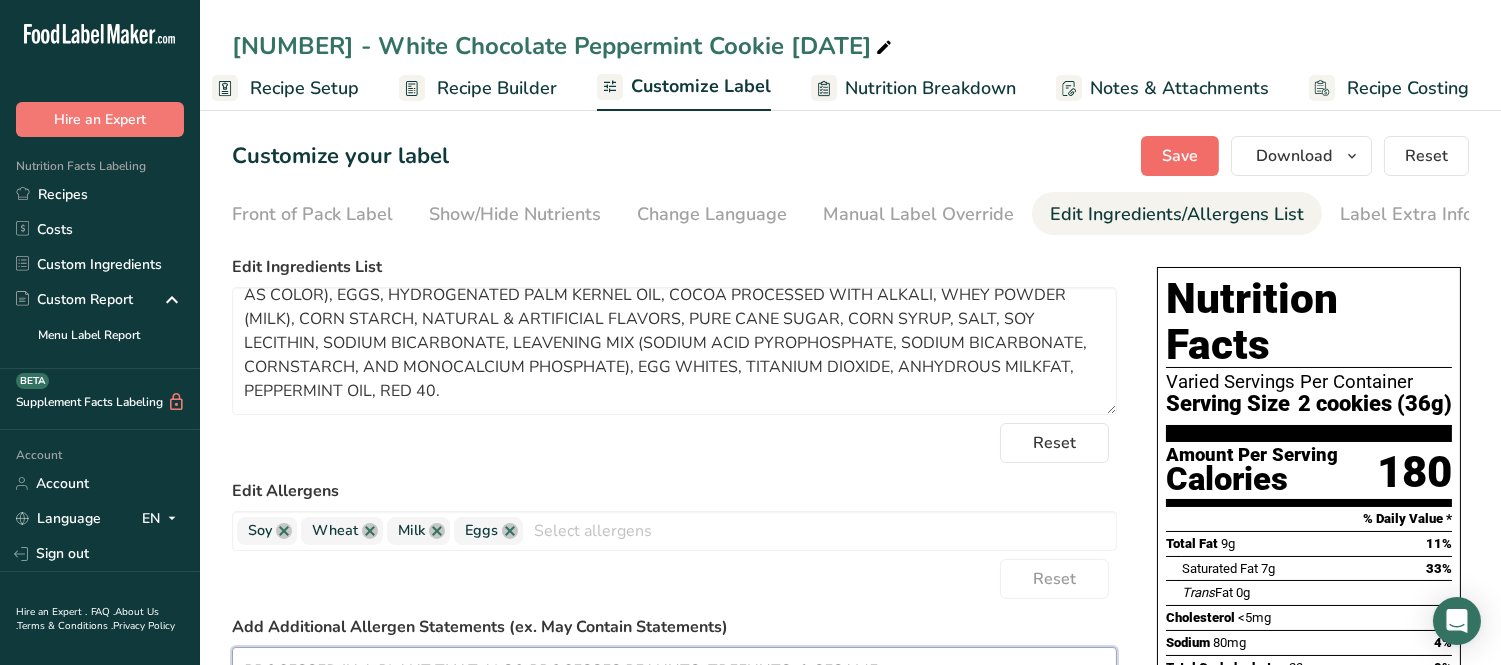 type on "PROCESSED IN A PLANT THAT ALSO PROCESSES PEANUTS, TREENUTS, & SESAME.
CONTAINS BIOENGINEERED FOOD INGREDIENTS." 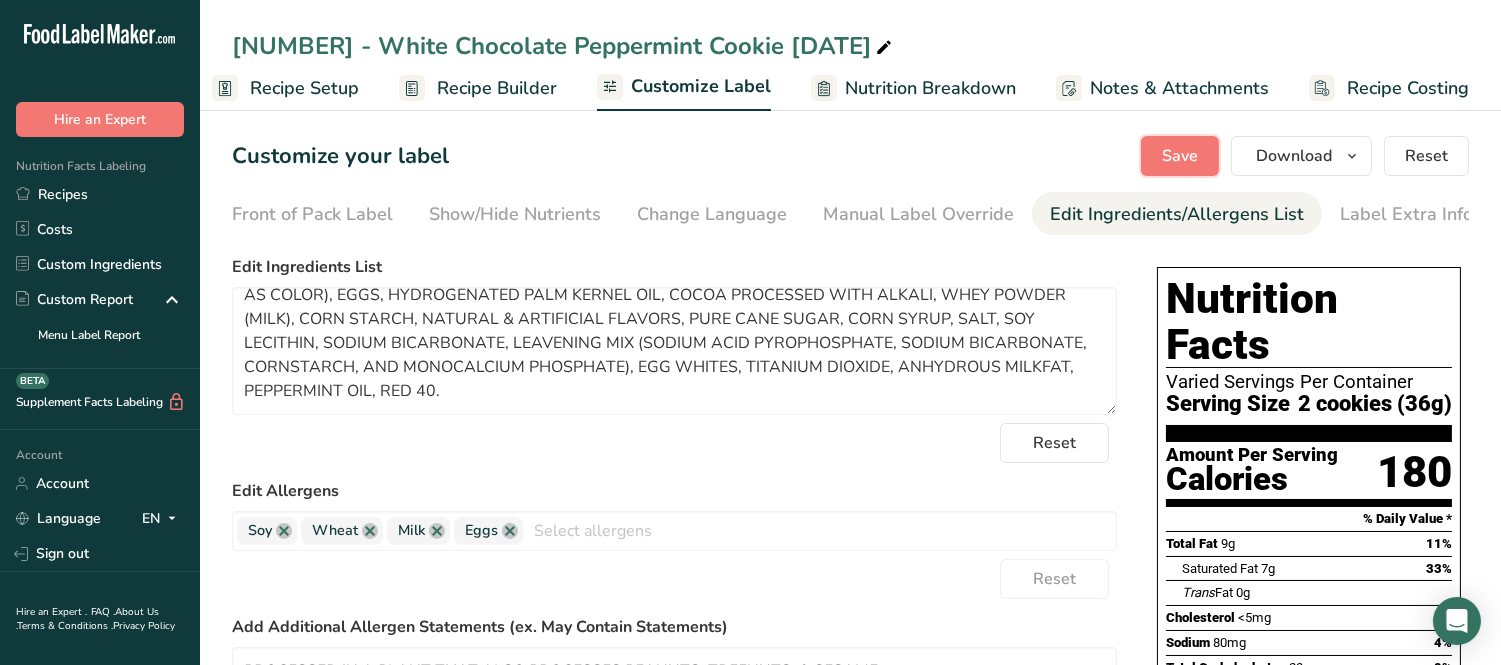 click on "Save" at bounding box center [1180, 156] 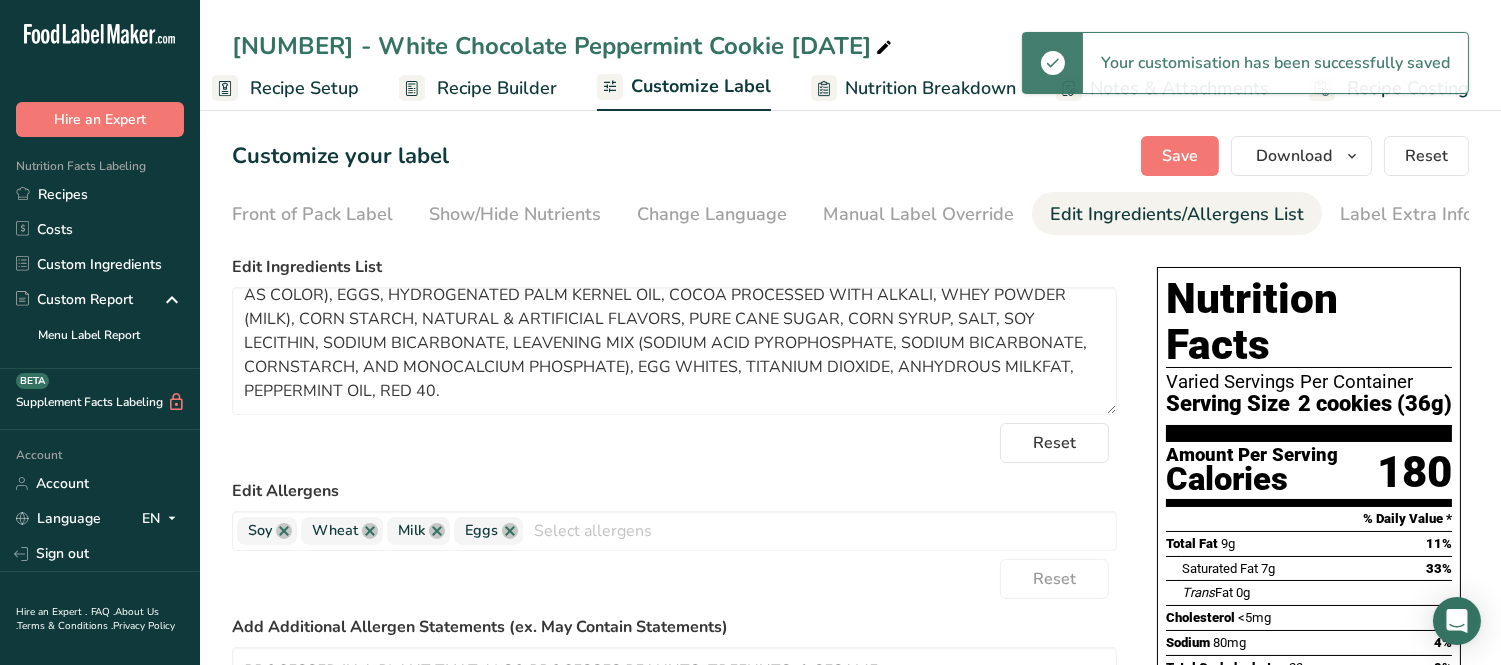 click on "Recipe Builder" at bounding box center [497, 88] 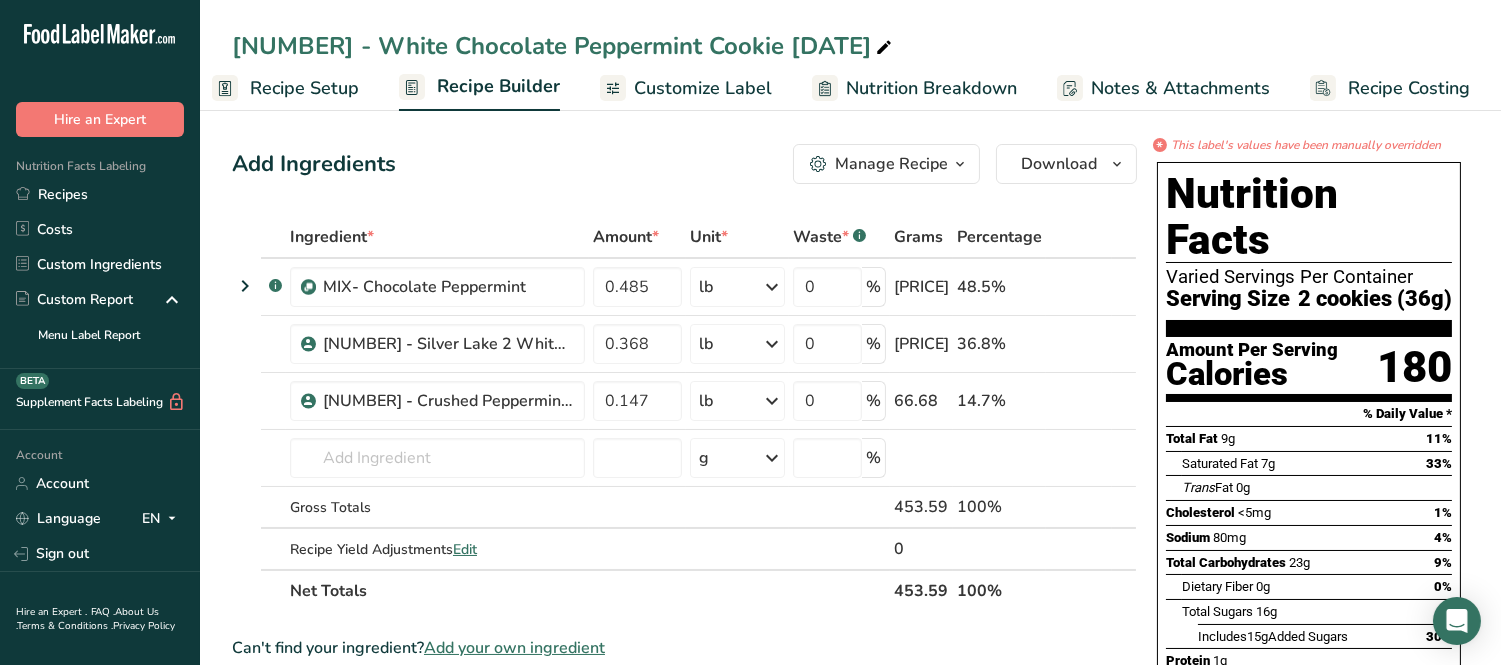 click on "Customize Label" at bounding box center (703, 88) 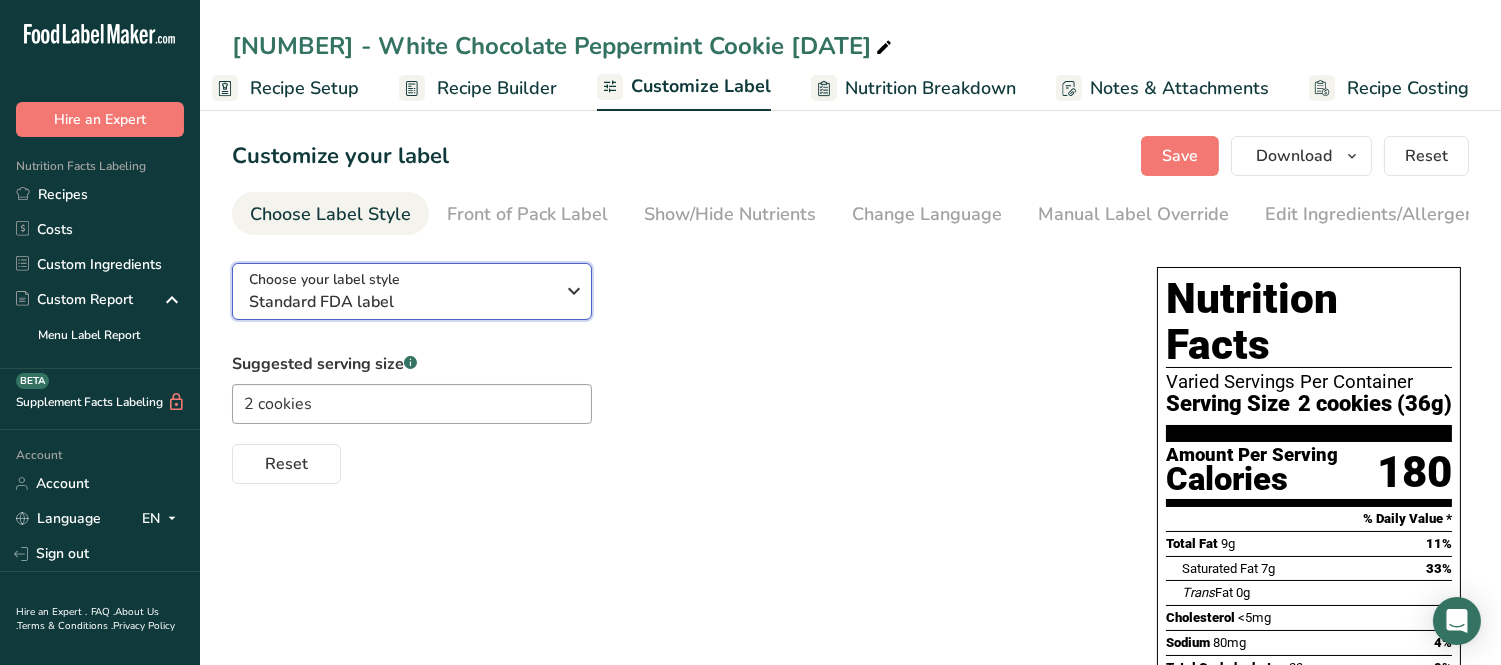 click on "Standard FDA label" at bounding box center (401, 302) 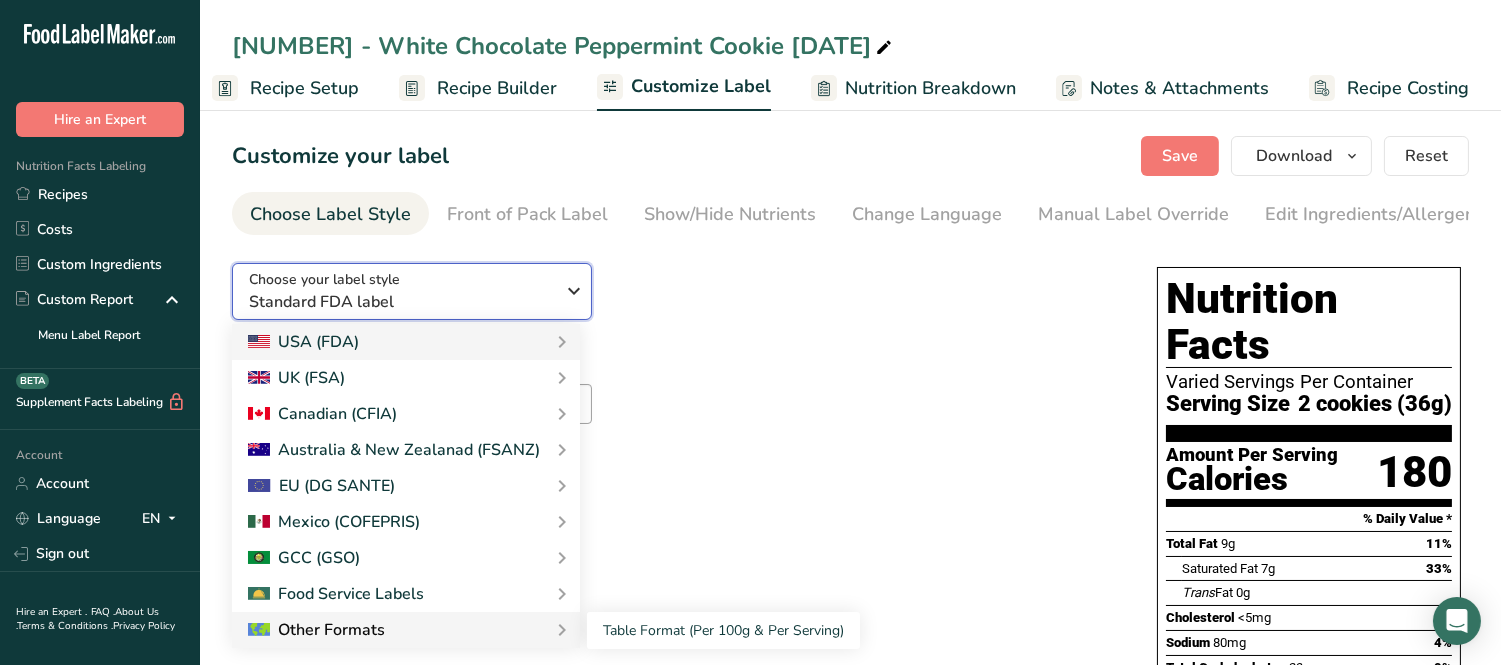 scroll, scrollTop: 111, scrollLeft: 0, axis: vertical 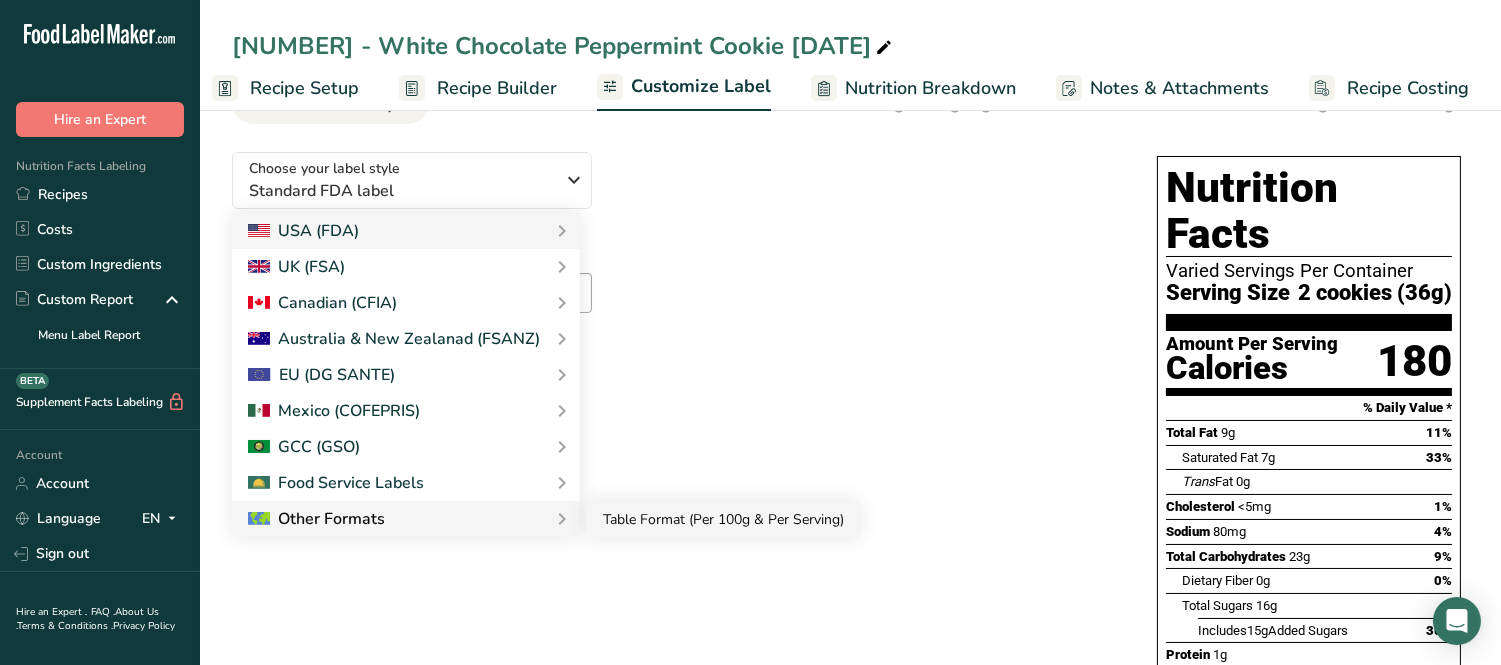 click on "Table Format (Per 100g & Per Serving)" at bounding box center (723, 519) 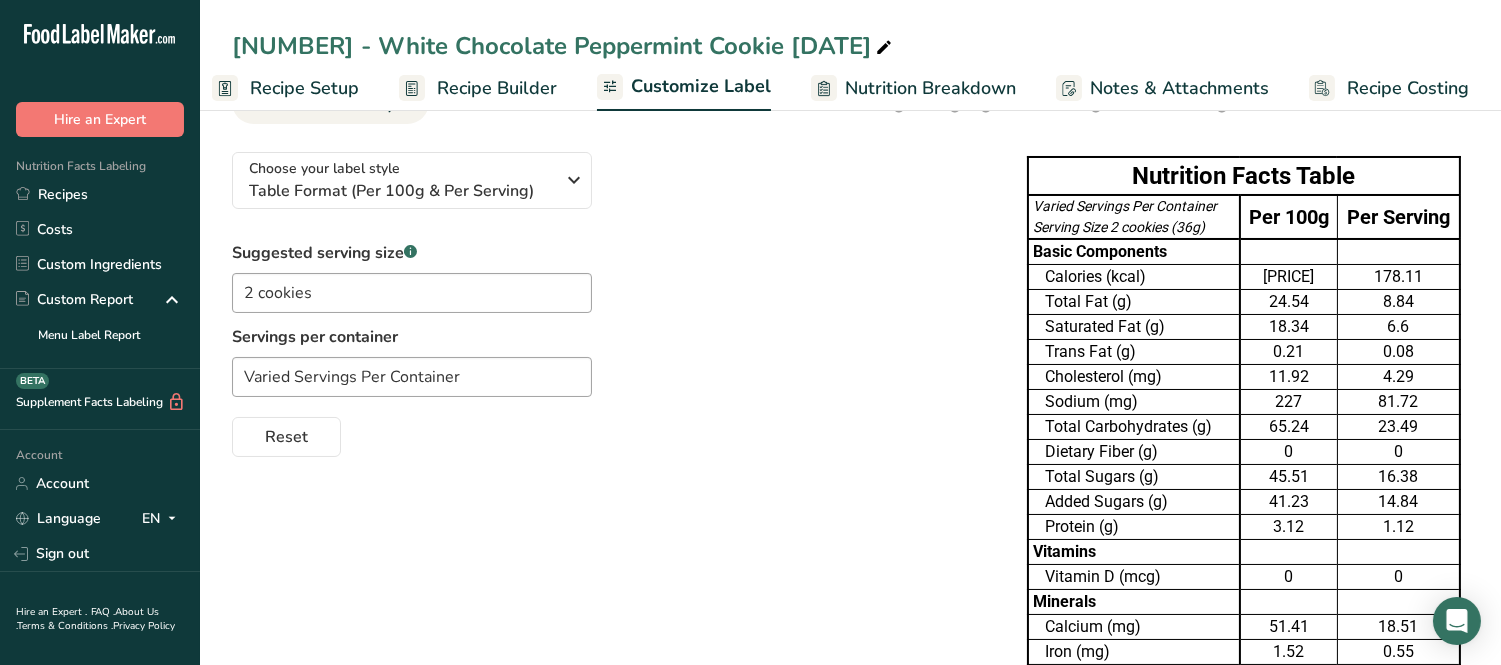 scroll, scrollTop: 0, scrollLeft: 0, axis: both 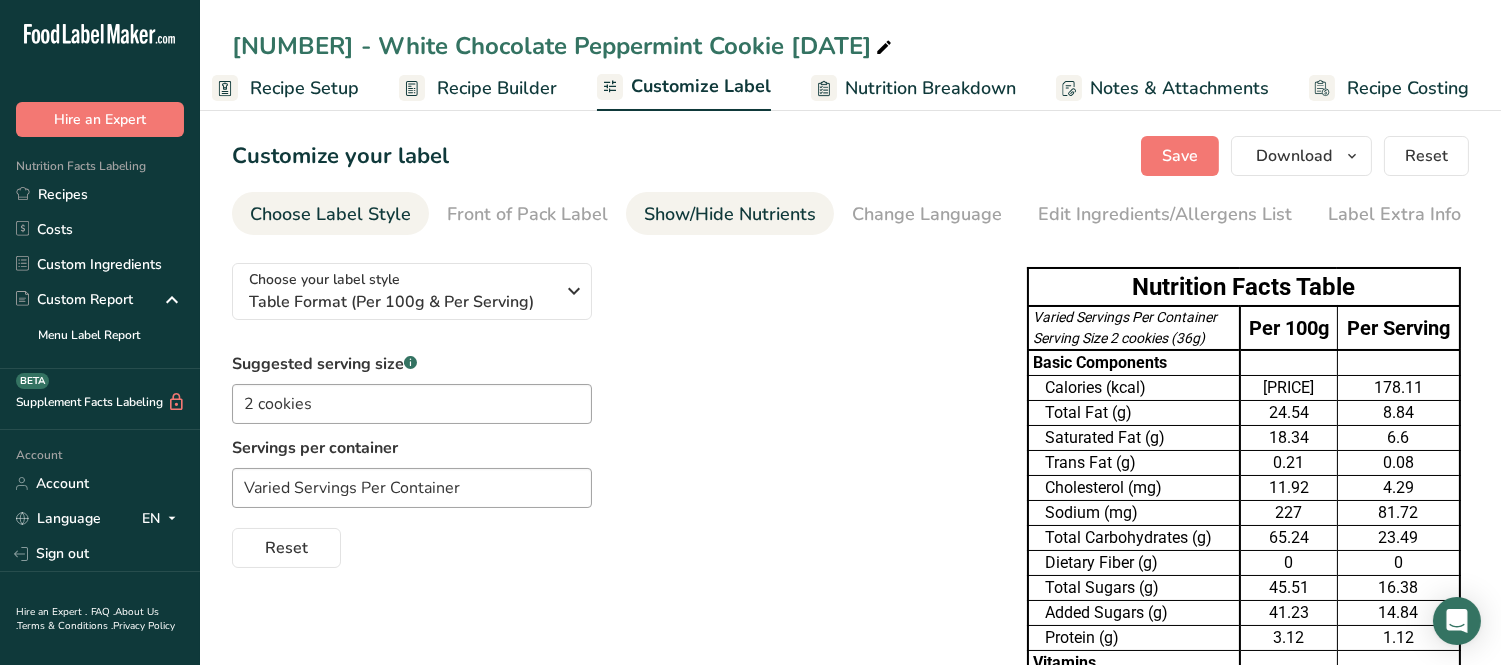 click on "Show/Hide Nutrients" at bounding box center [730, 214] 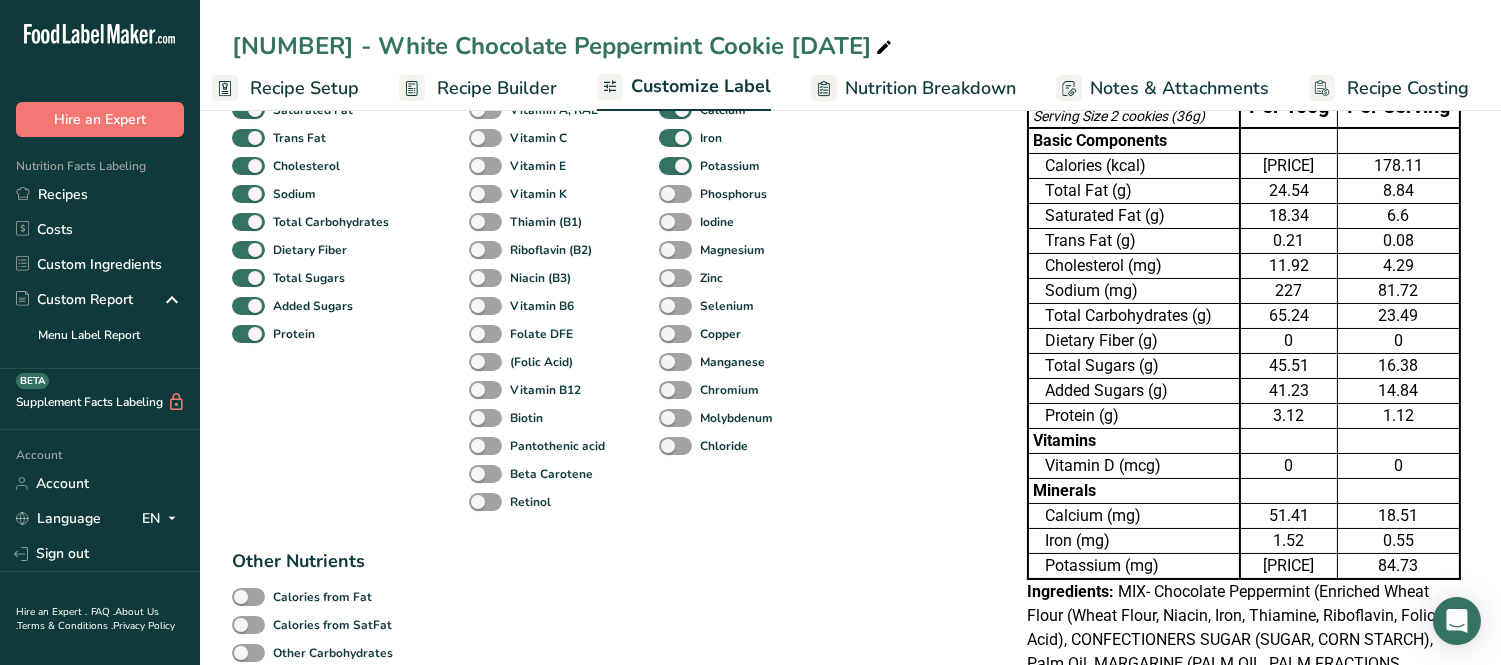 scroll, scrollTop: 111, scrollLeft: 0, axis: vertical 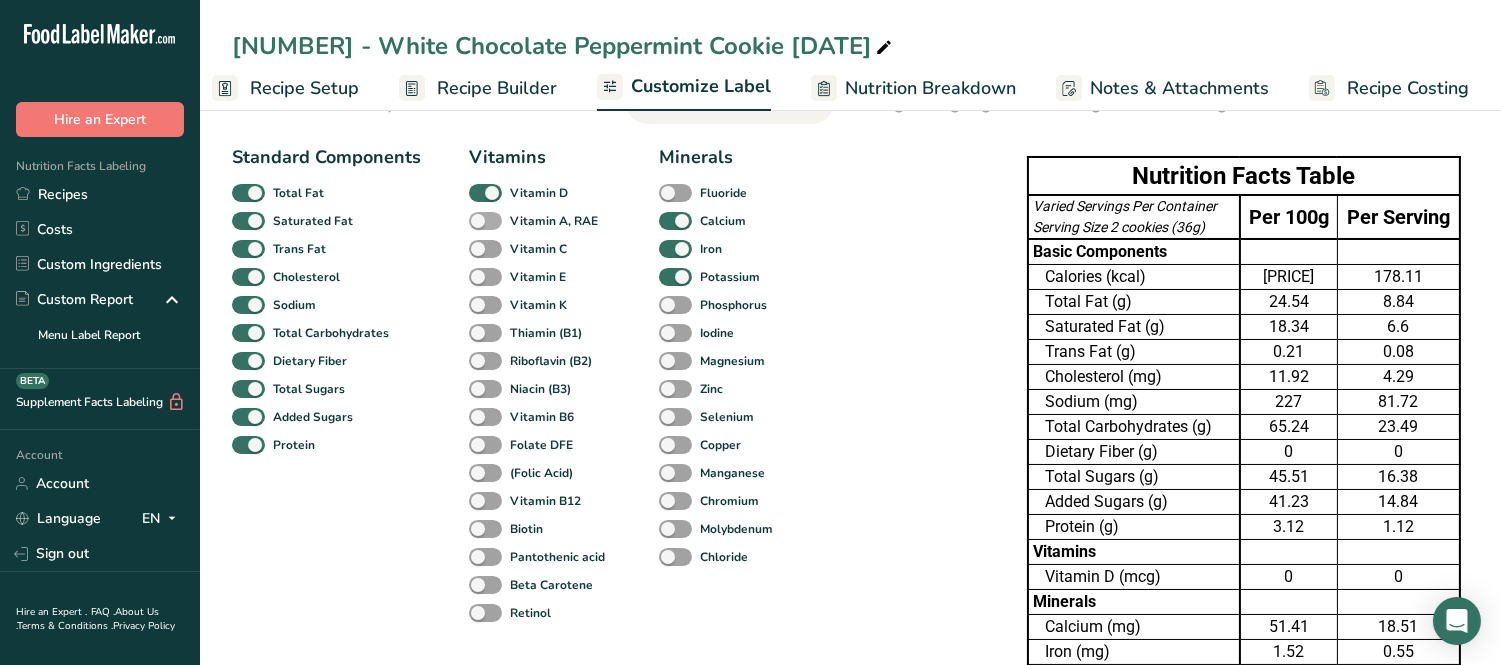 click at bounding box center [485, 221] 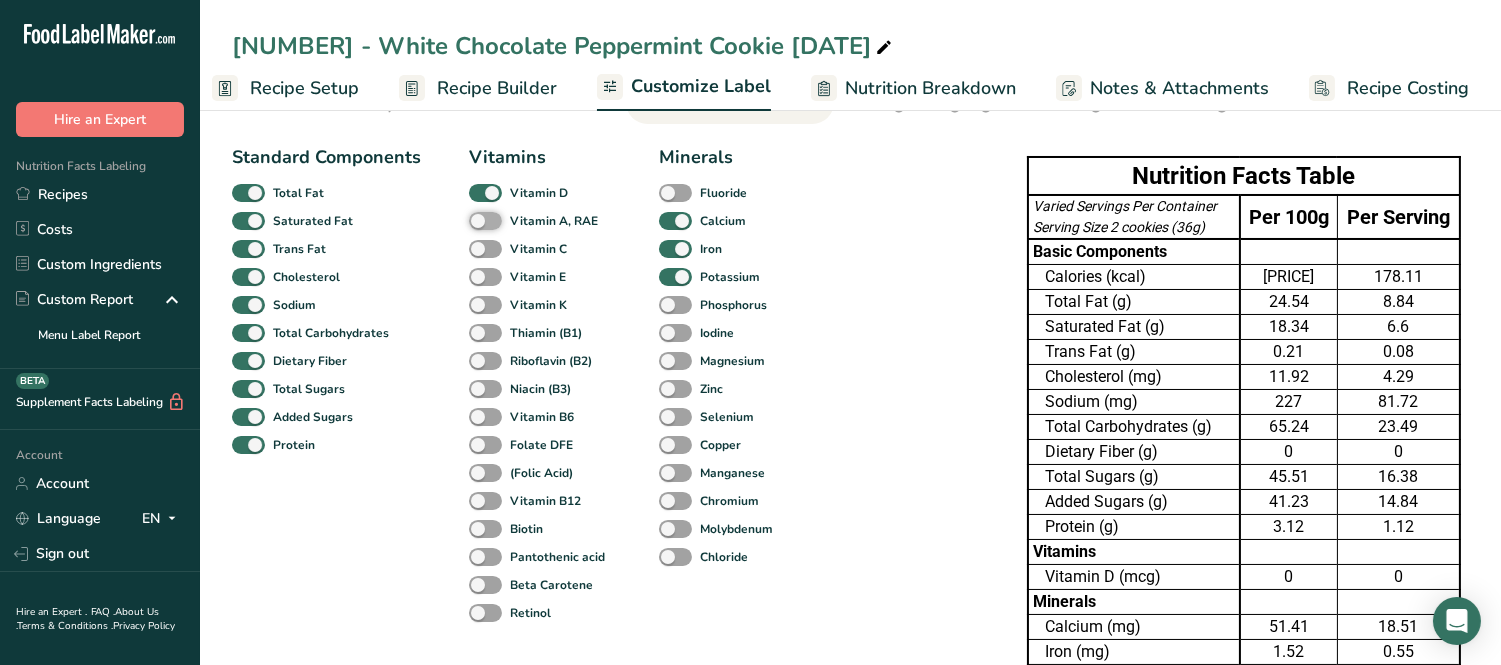 click on "Vitamin A, RAE" at bounding box center [475, 220] 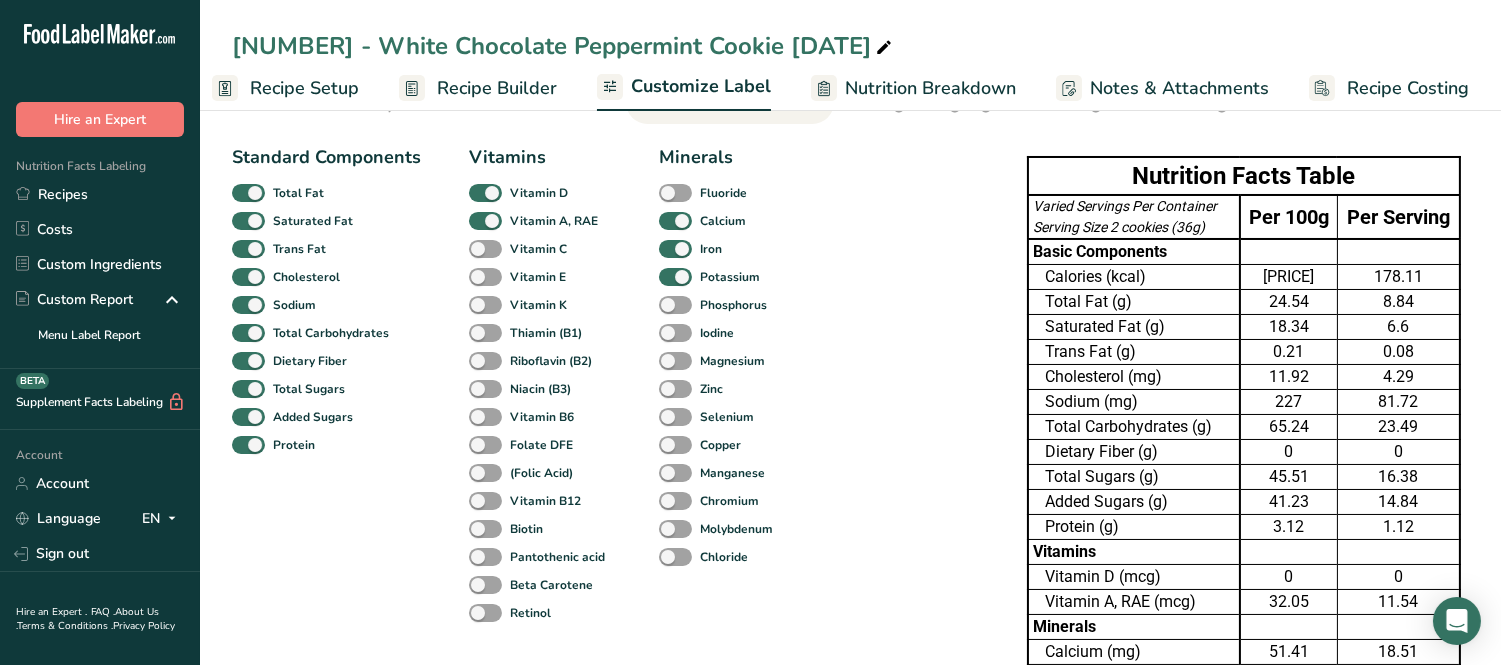 drag, startPoint x: 484, startPoint y: 236, endPoint x: 597, endPoint y: 274, distance: 119.218285 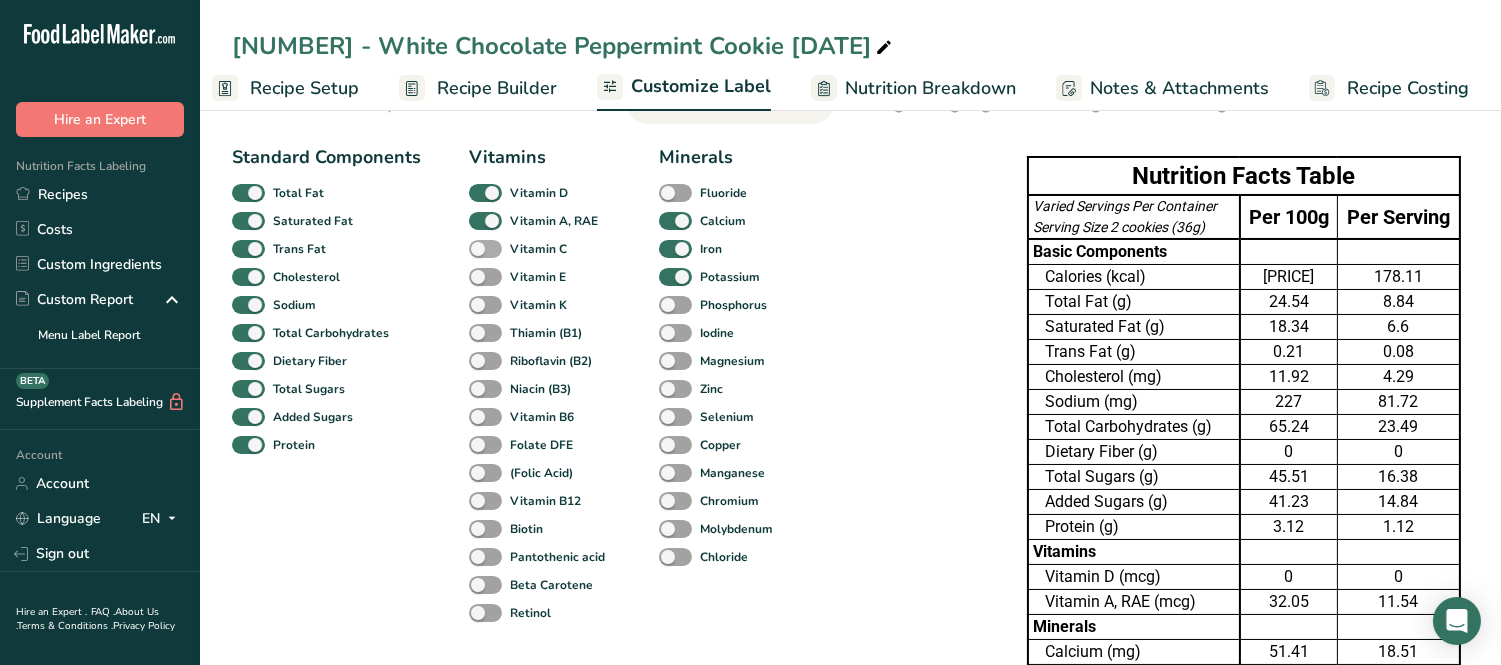 click at bounding box center [485, 249] 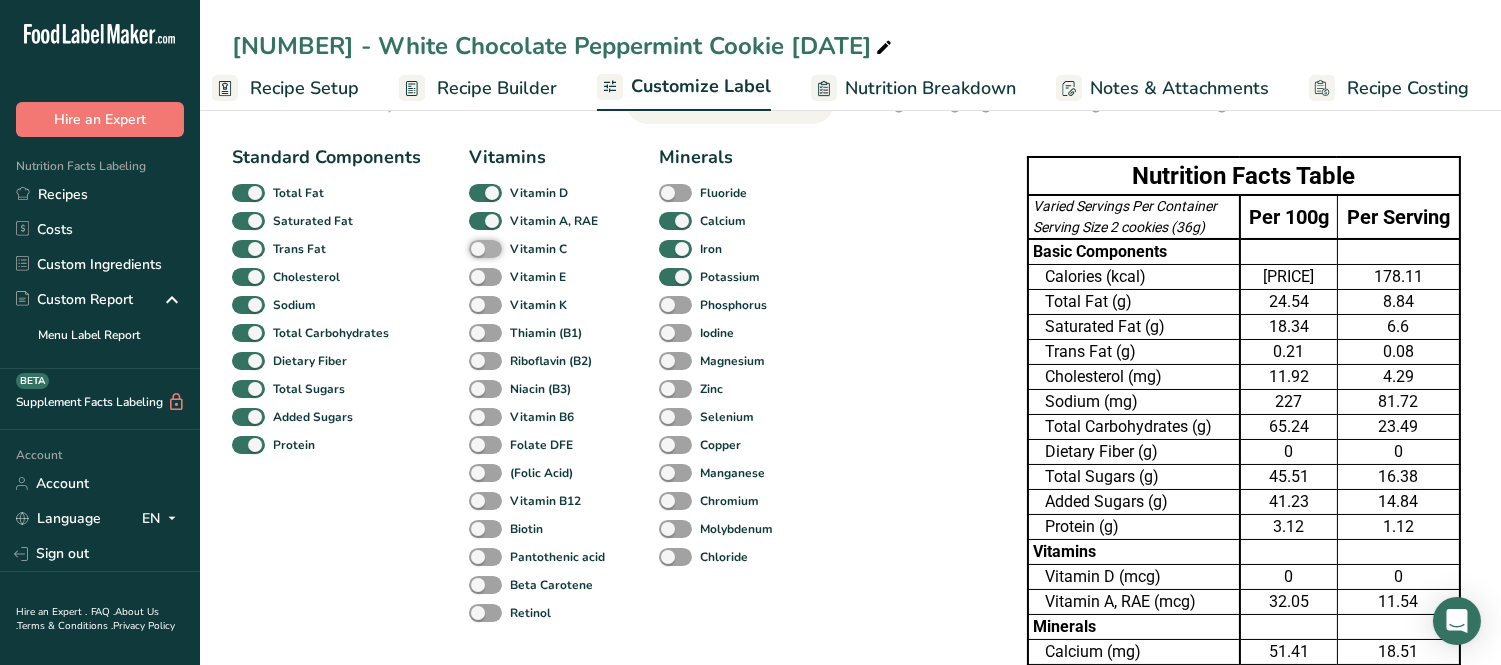 click on "Vitamin C" at bounding box center (475, 248) 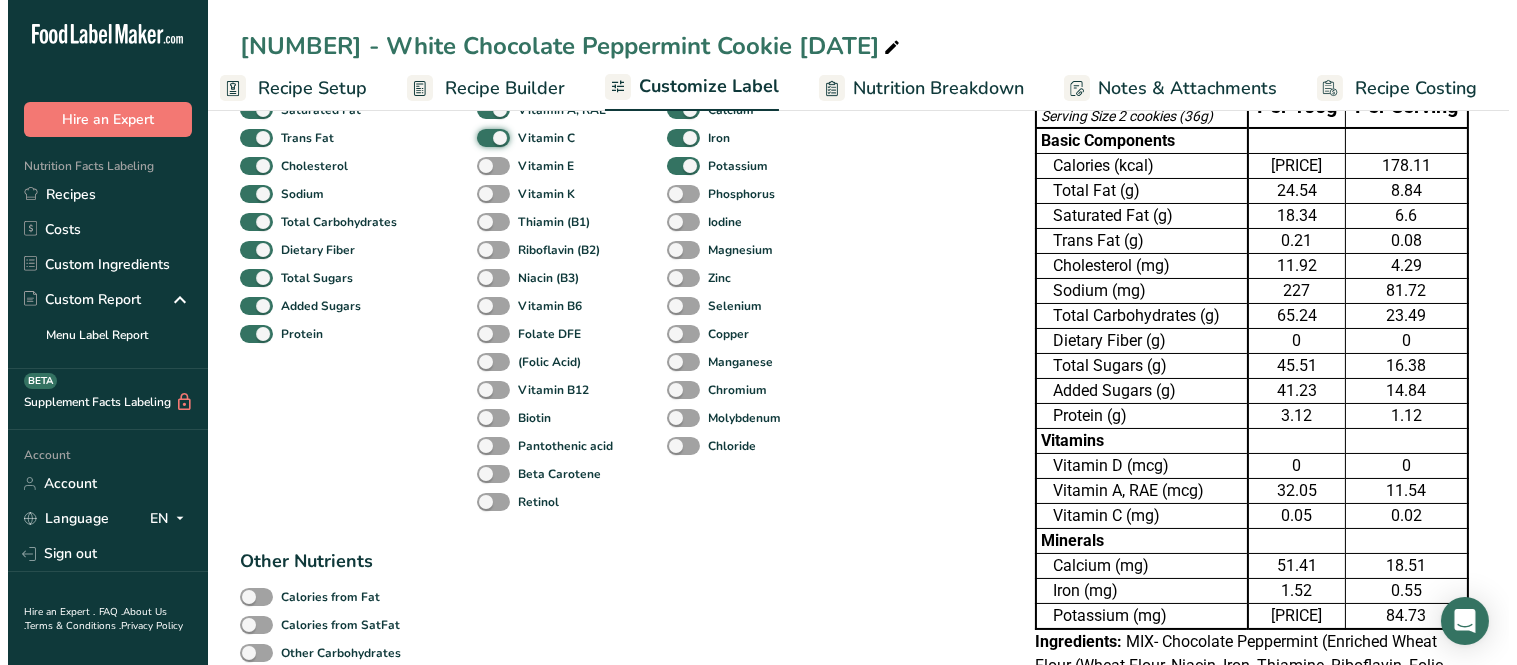 scroll, scrollTop: 0, scrollLeft: 0, axis: both 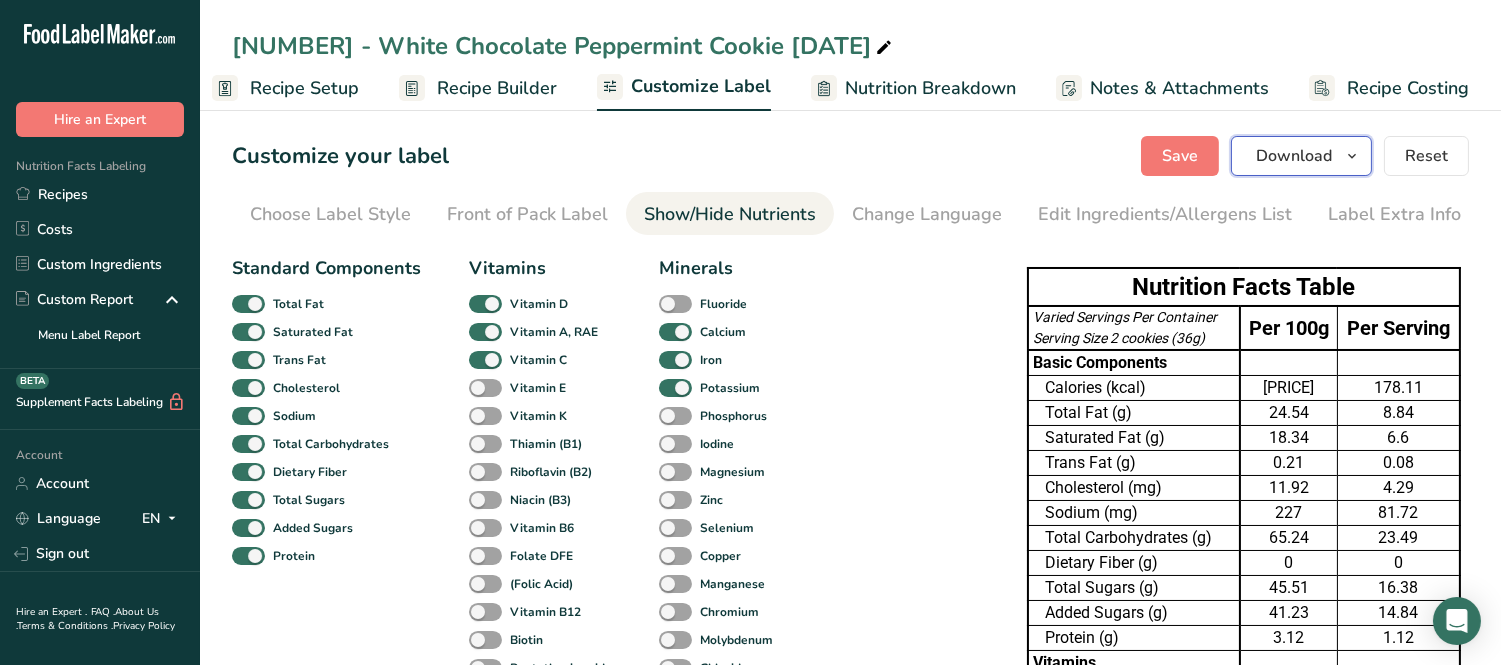 click on "Download" at bounding box center [1294, 156] 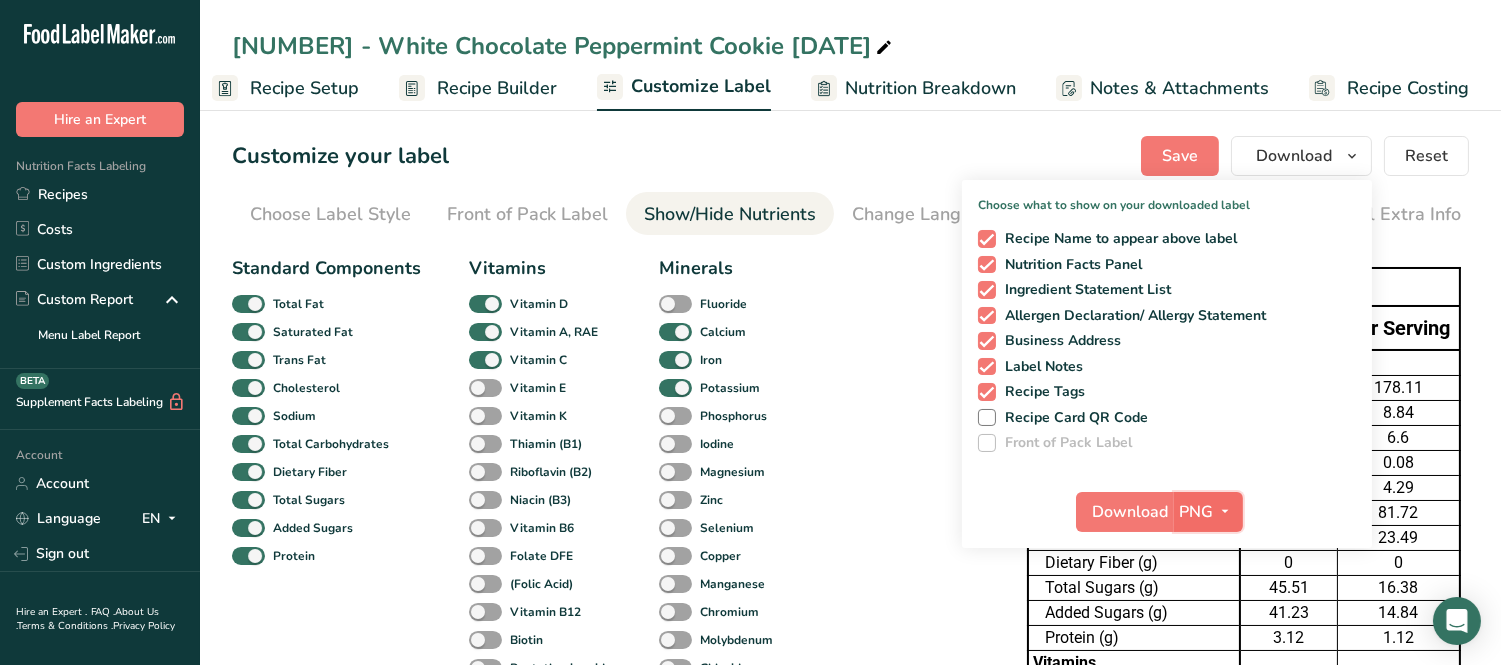 click on "PNG" at bounding box center [1197, 512] 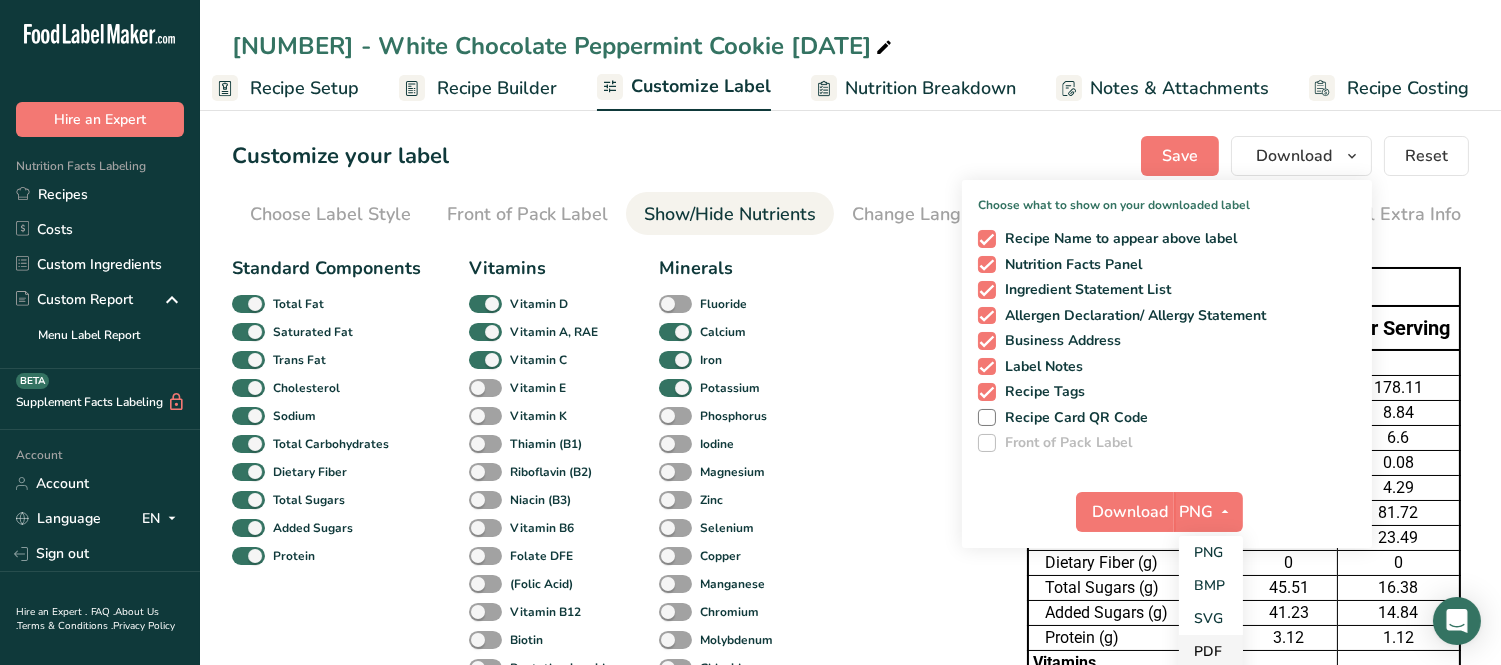 click on "PDF" at bounding box center (1211, 651) 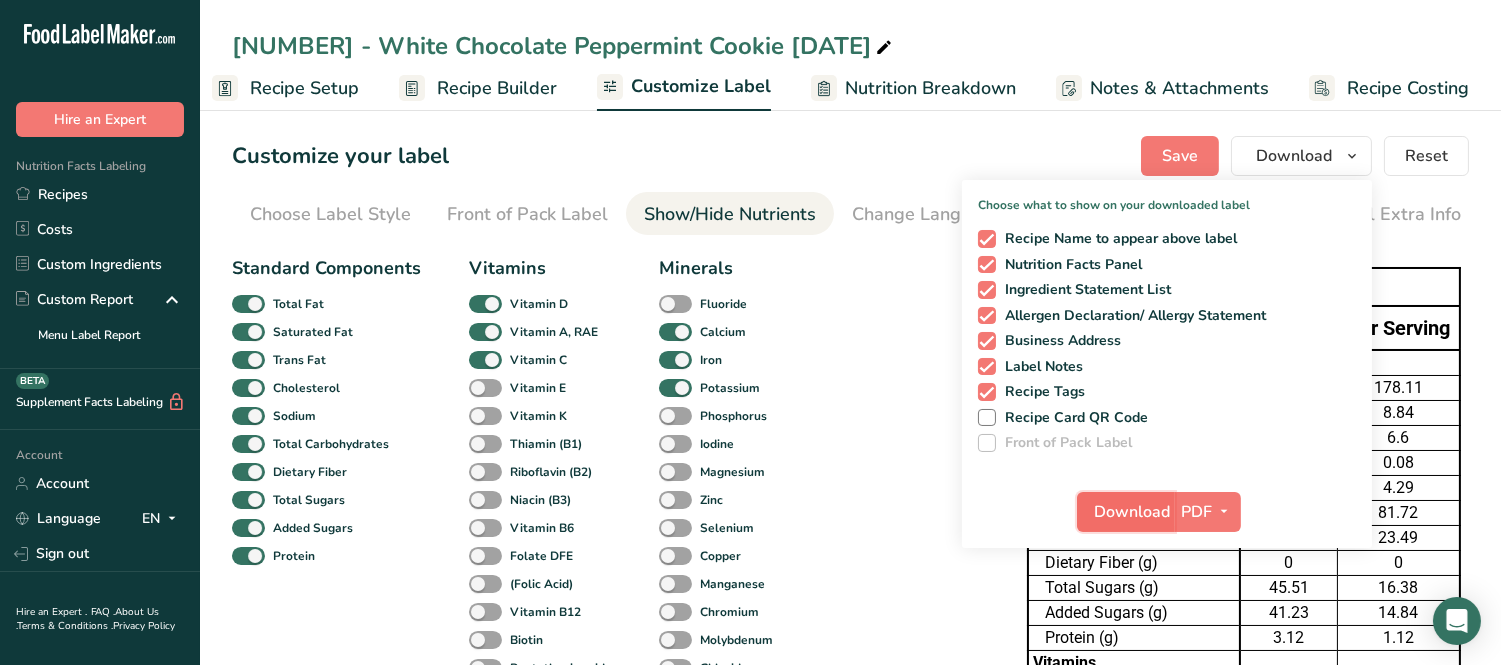 click on "Download" at bounding box center (1132, 512) 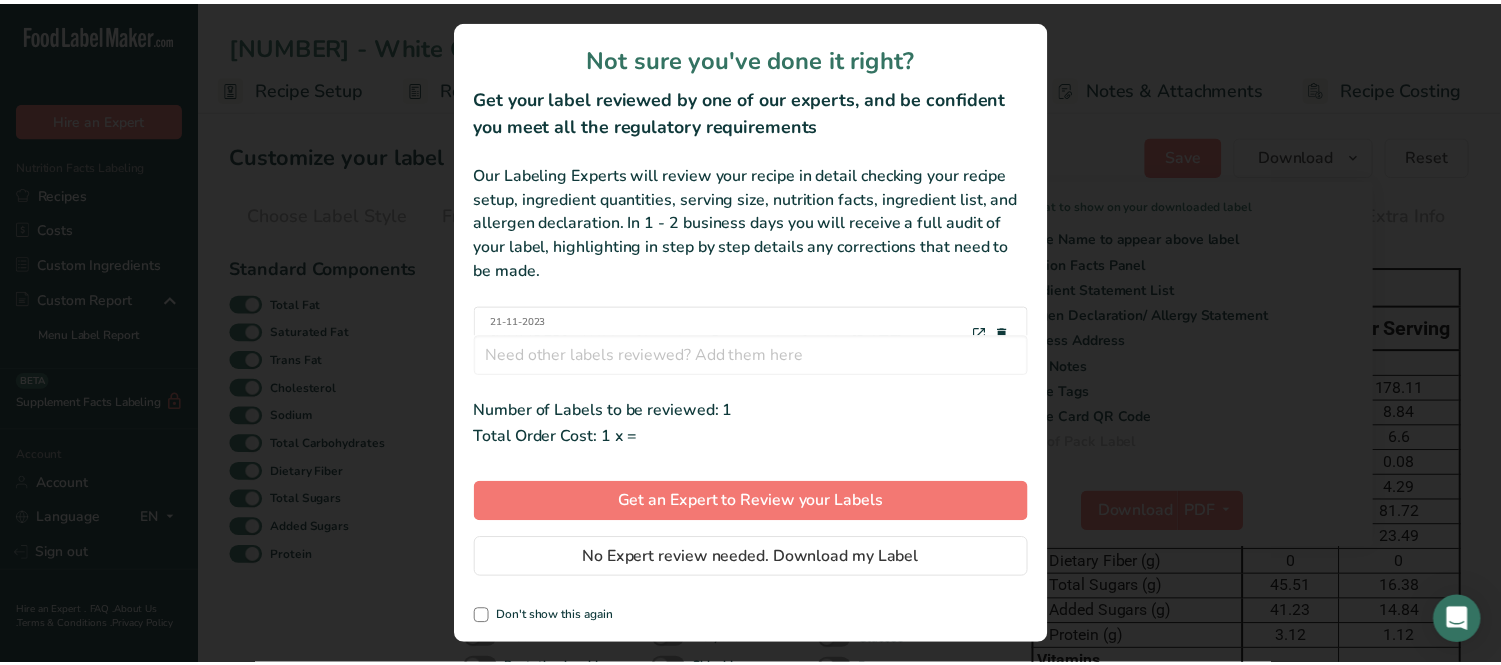 scroll, scrollTop: 0, scrollLeft: 3, axis: horizontal 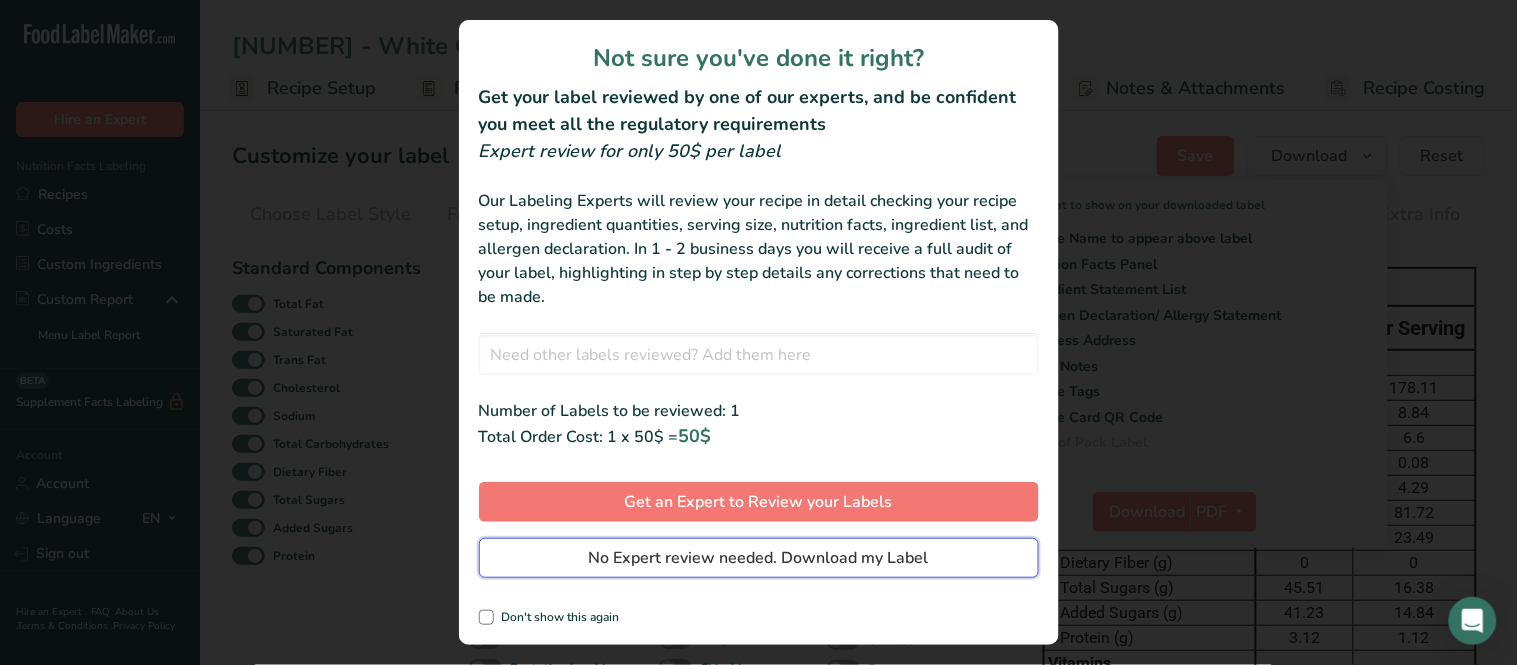 click on "No Expert review needed. Download my Label" at bounding box center (759, 558) 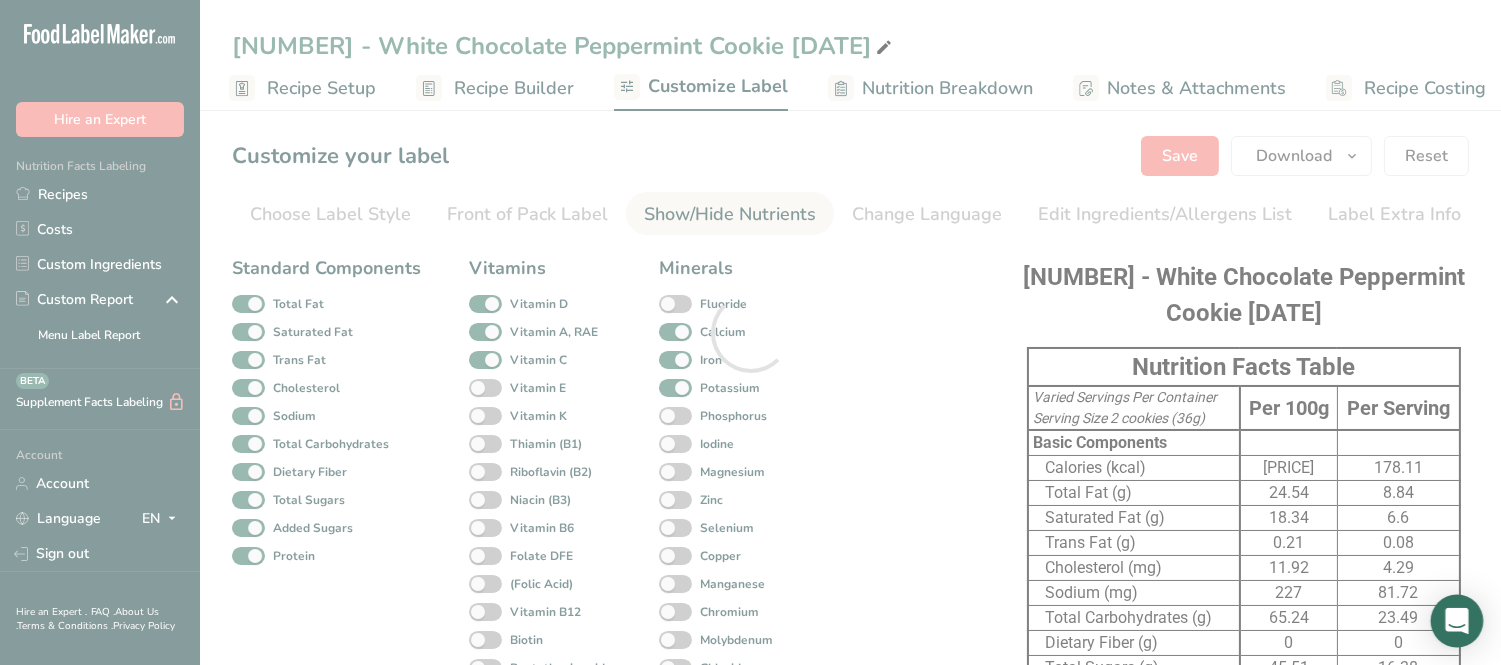 scroll, scrollTop: 0, scrollLeft: 0, axis: both 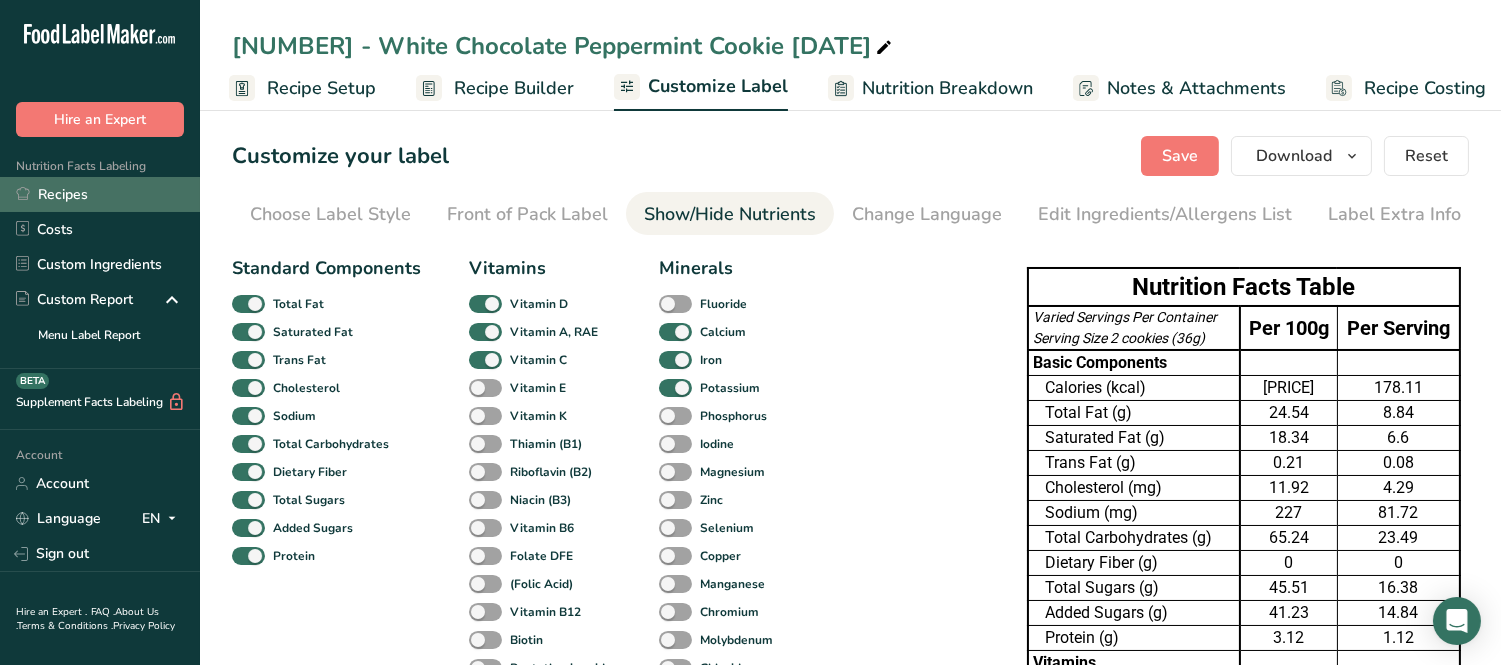 click on "Recipes" at bounding box center (100, 194) 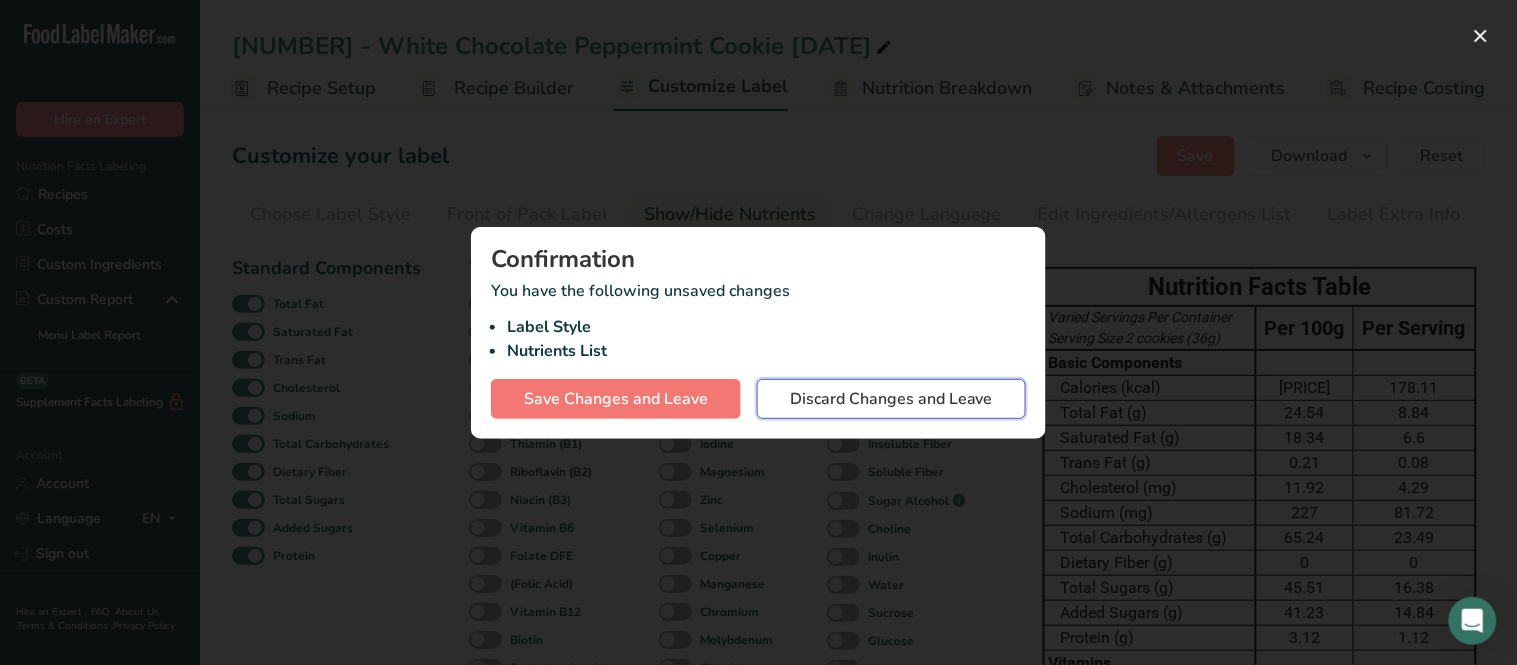 click on "Discard Changes and Leave" at bounding box center [891, 399] 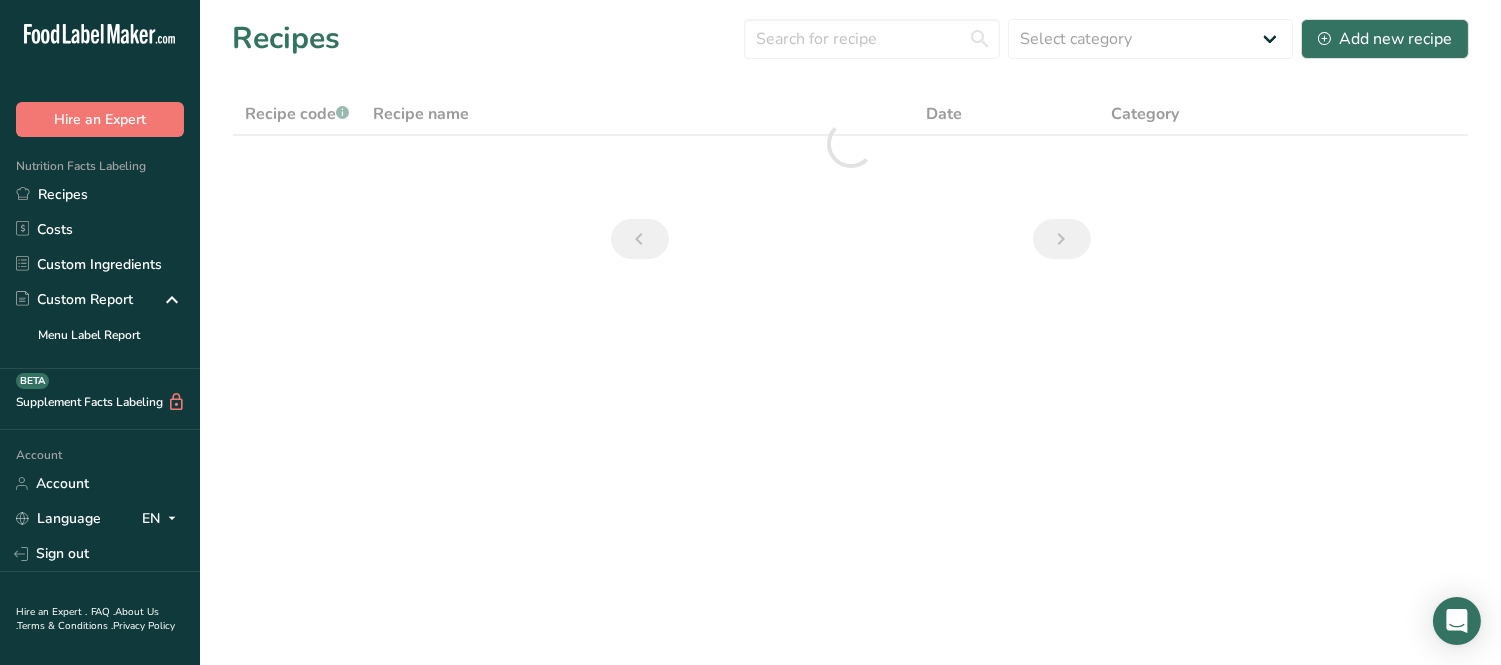 click on "Recipes
Select category
All
Baked Goods
Beverages
Confectionery
Cooked Meals, Salads, & Sauces
Dairy
Snacks
Add new recipe
Recipe code
.a-a{fill:#347362;}.b-a{fill:#fff;}          Recipe name   Date   Category" at bounding box center [850, 145] 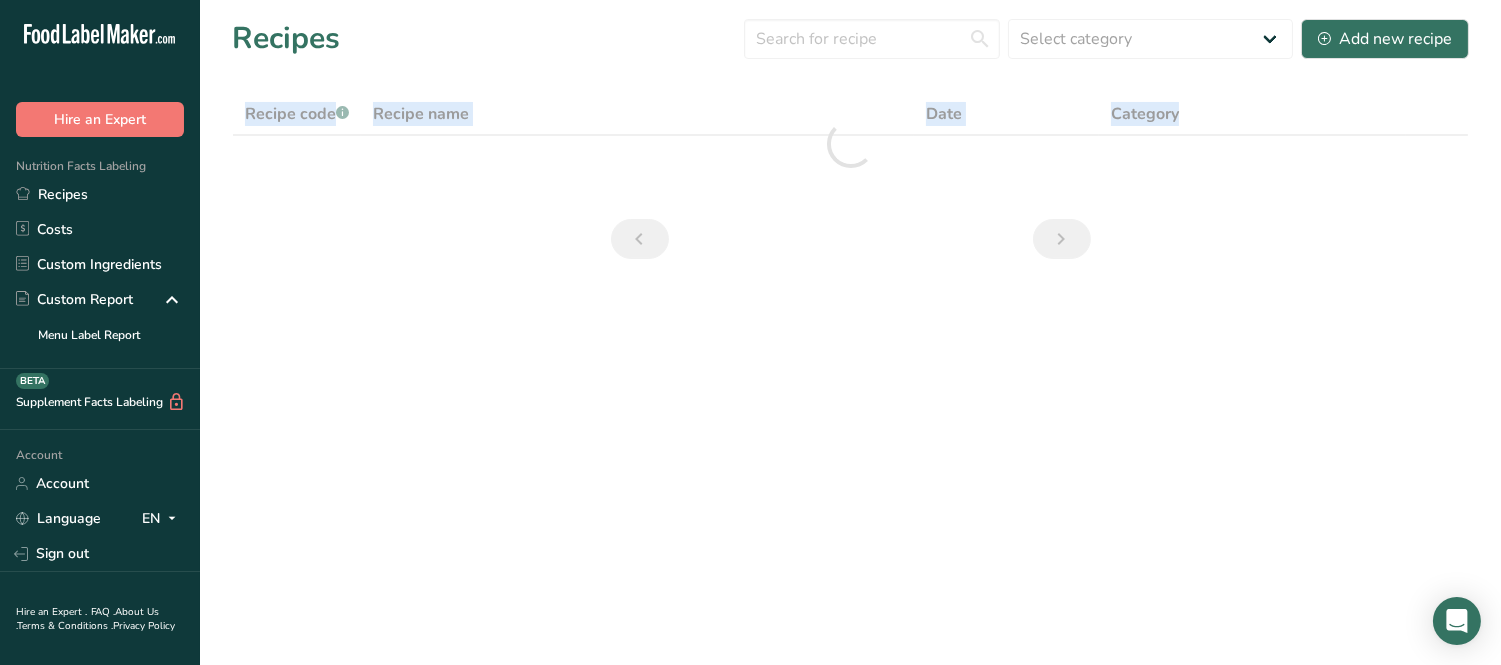 click on "Recipes
Select category
All
Baked Goods
Beverages
Confectionery
Cooked Meals, Salads, & Sauces
Dairy
Snacks
Add new recipe
Recipe code
.a-a{fill:#347362;}.b-a{fill:#fff;}          Recipe name   Date   Category" at bounding box center (850, 145) 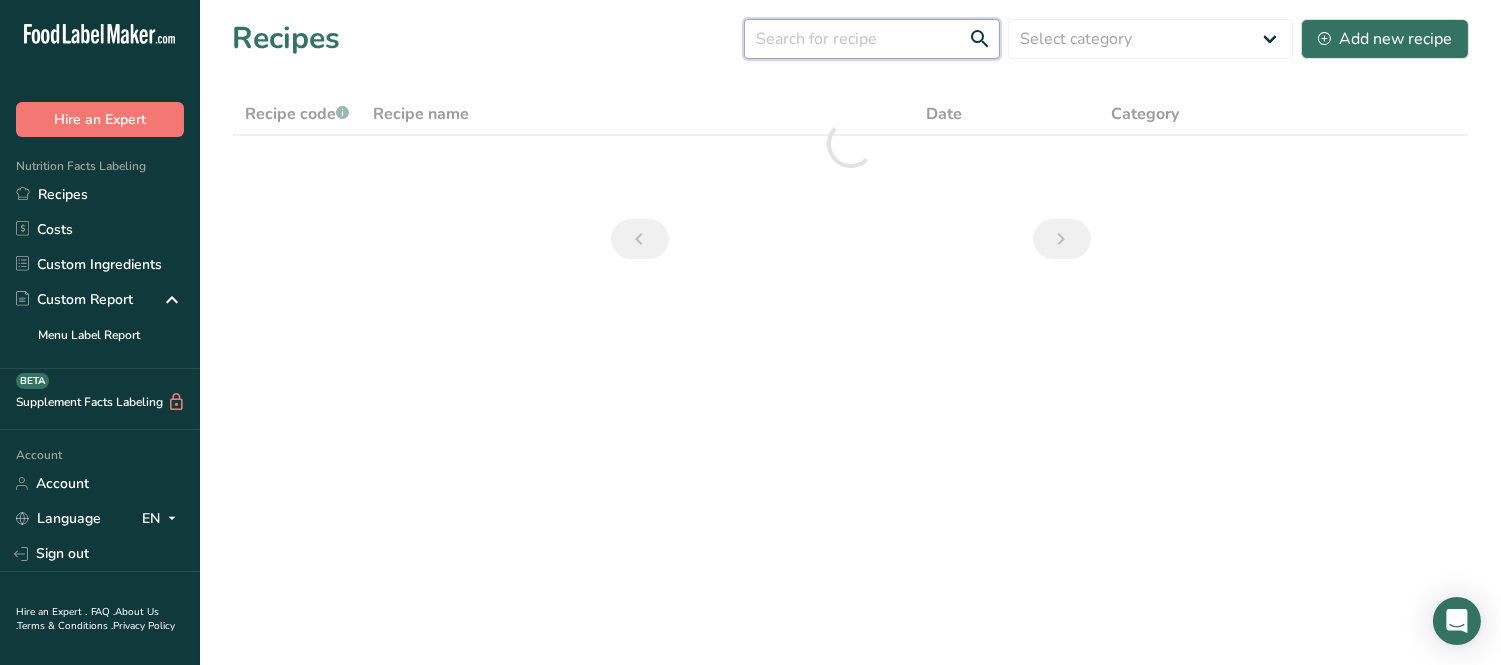 click at bounding box center [872, 39] 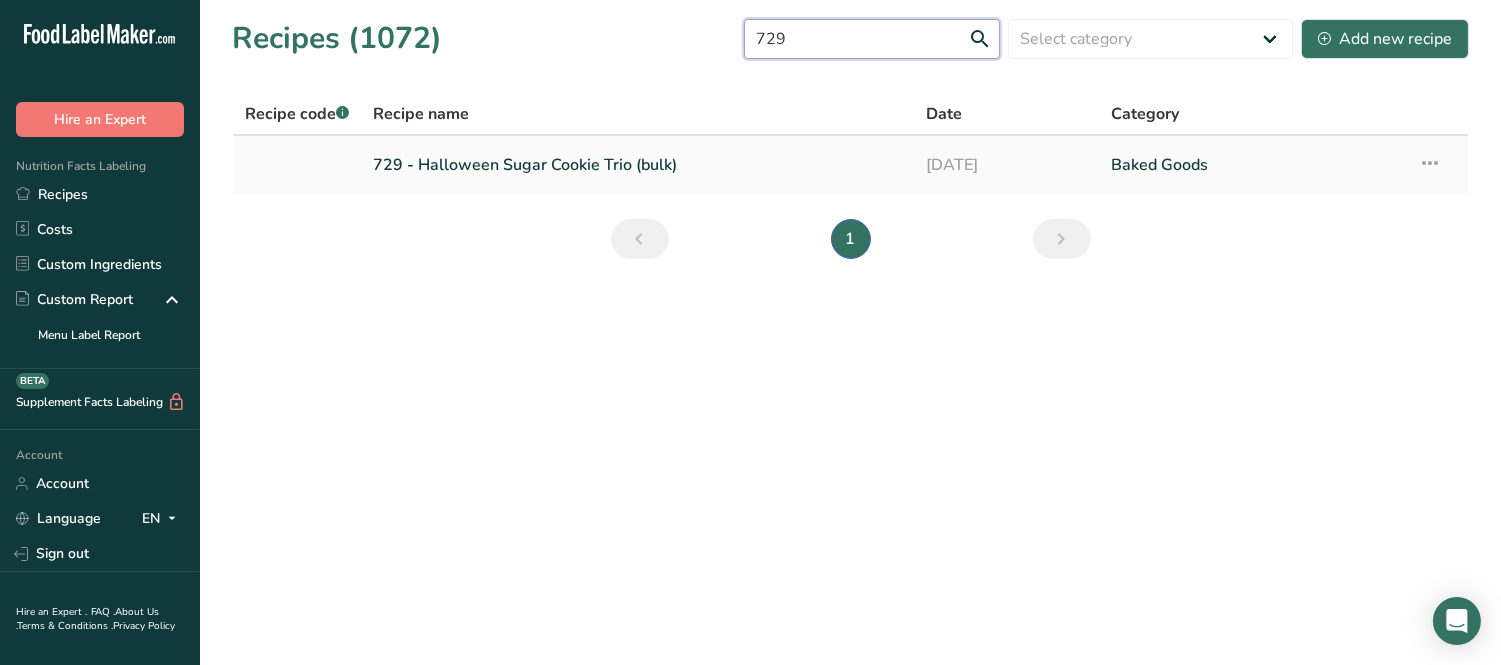 type on "729" 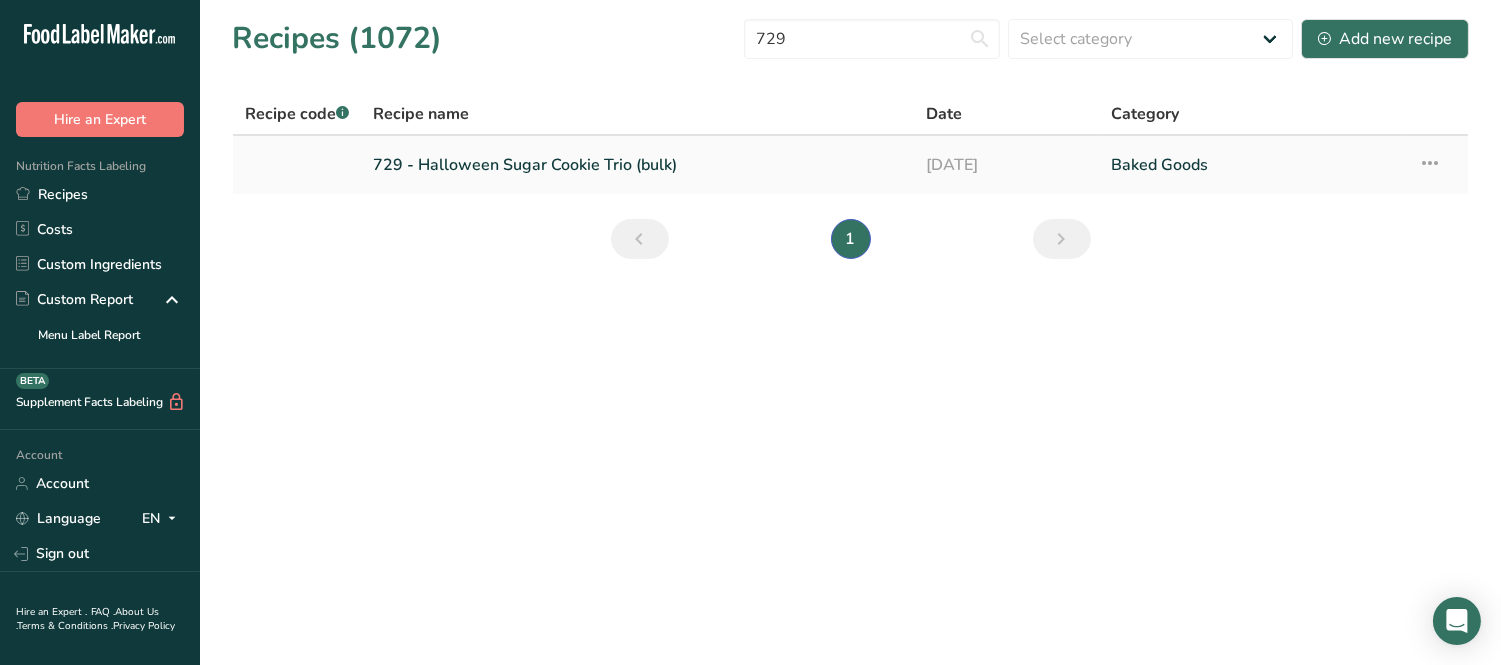 click on "729 - Halloween Sugar Cookie Trio (bulk)" at bounding box center [637, 165] 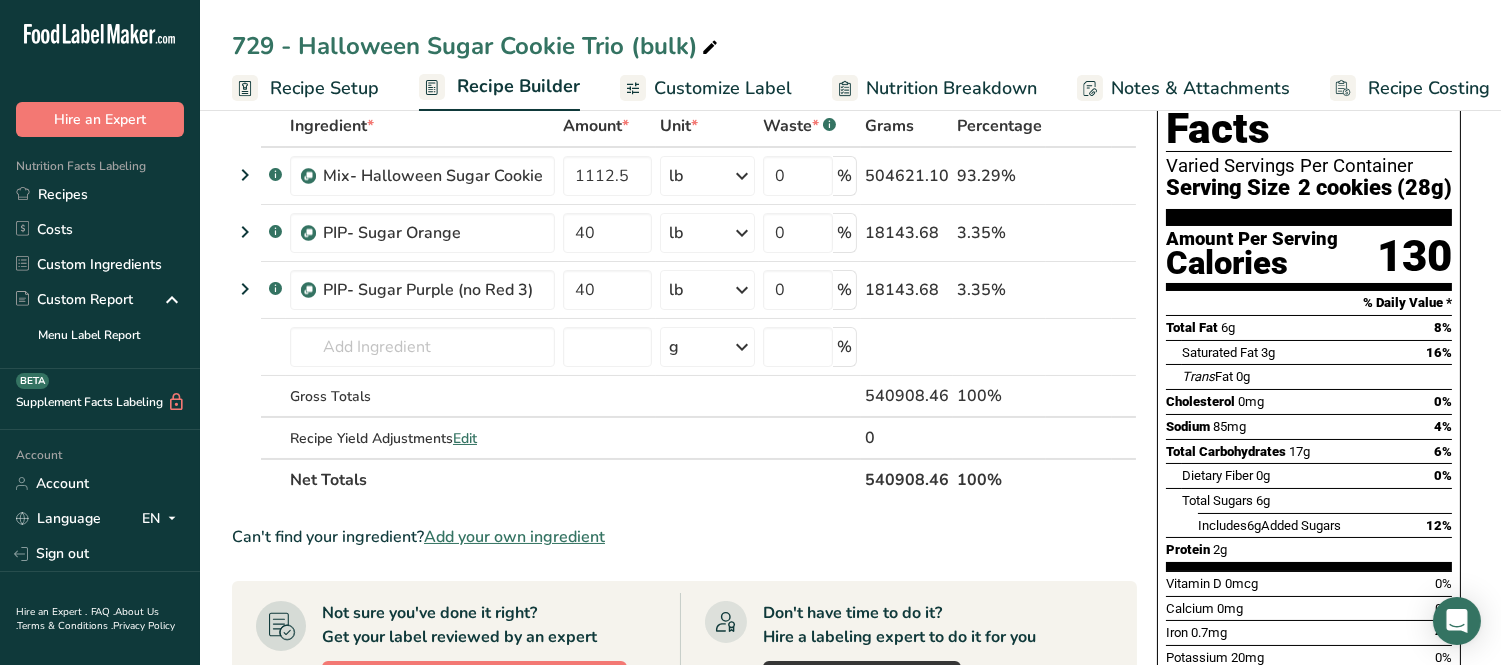 scroll, scrollTop: 0, scrollLeft: 0, axis: both 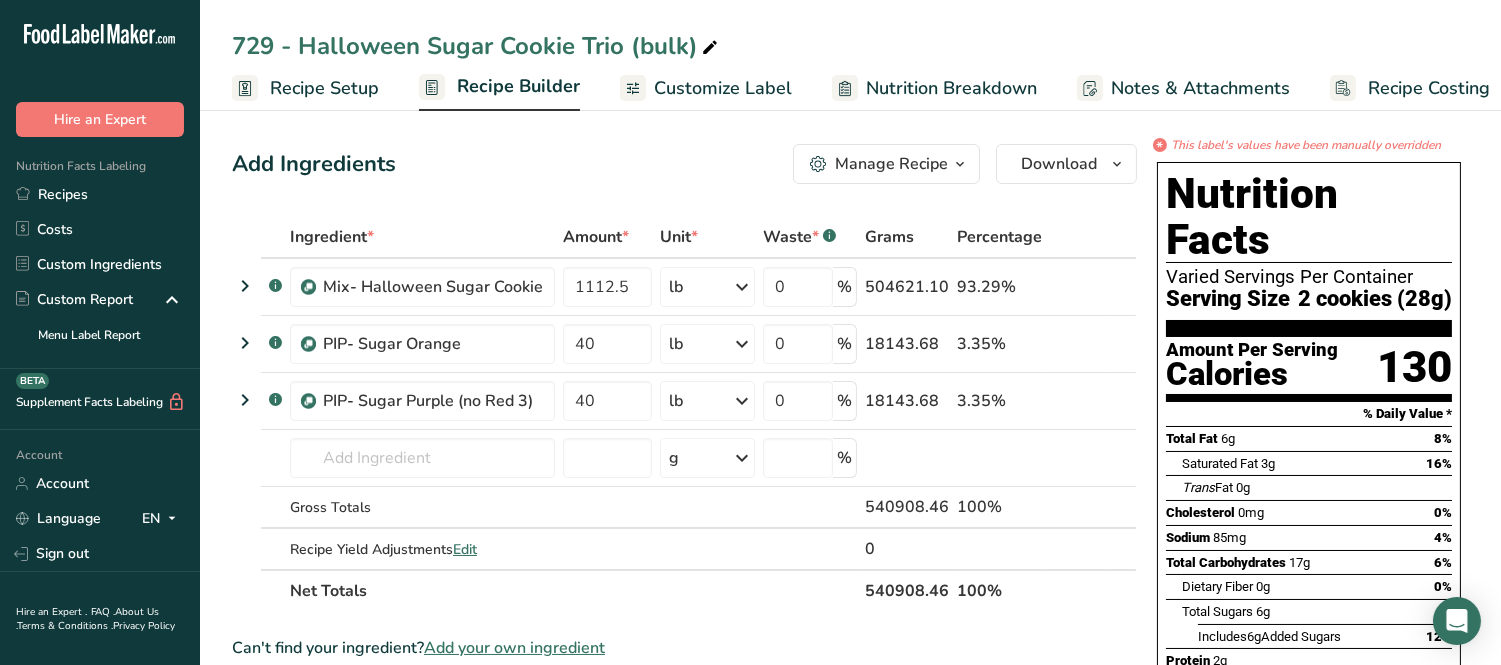 click on "Recipe Builder" at bounding box center (518, 86) 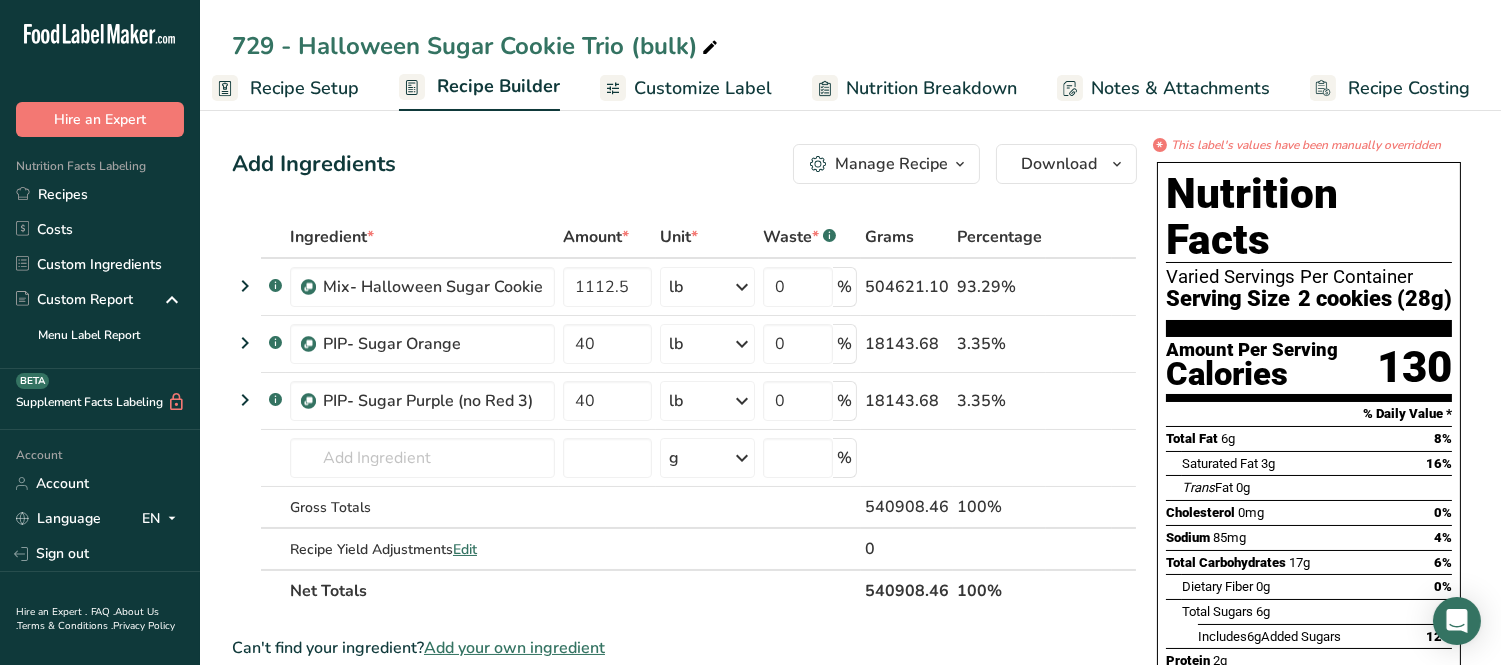 click on "Customize Label" at bounding box center (703, 88) 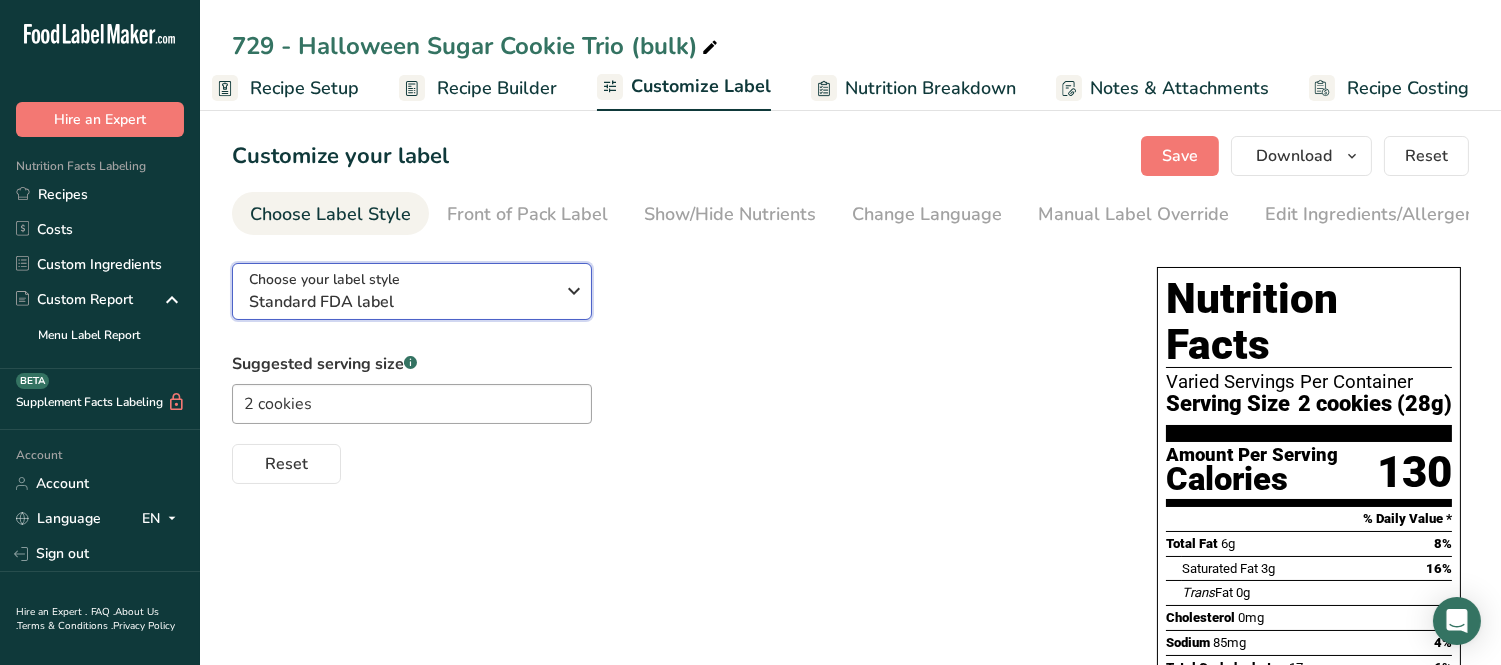 click on "Standard FDA label" at bounding box center (401, 302) 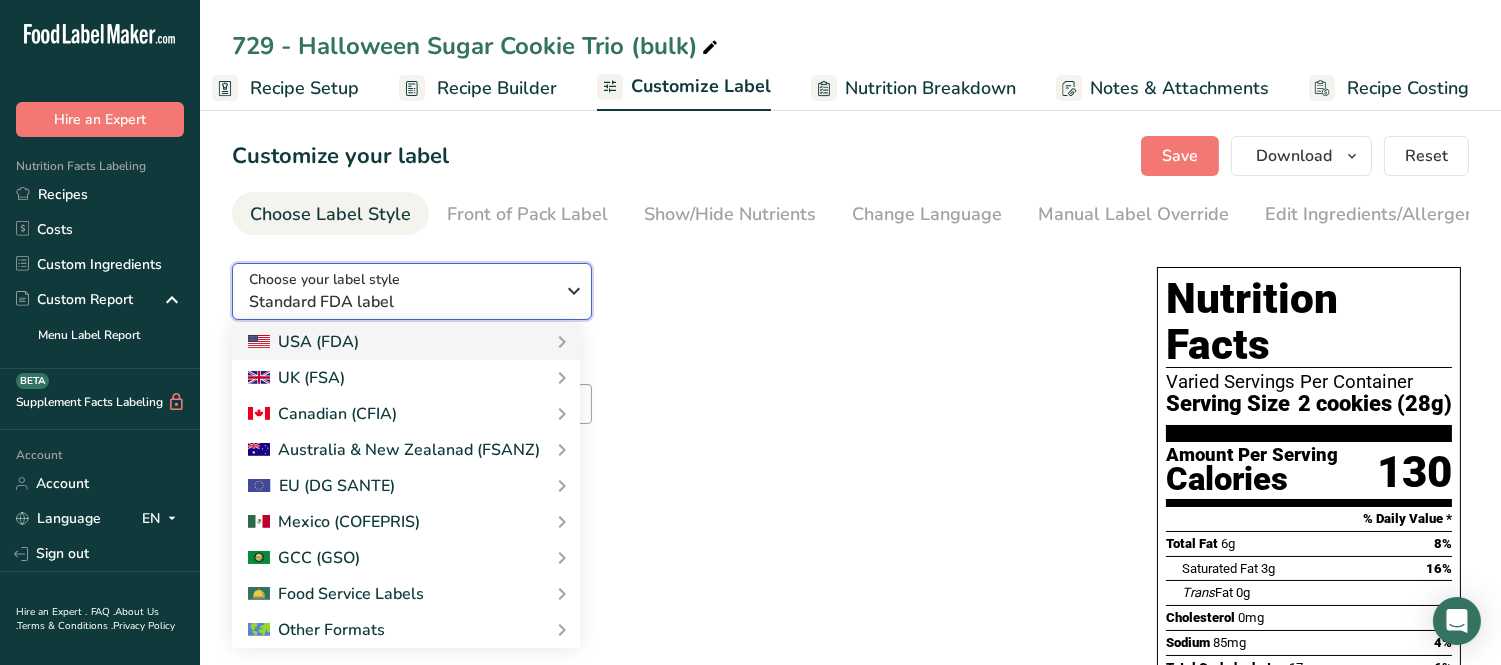 scroll, scrollTop: 333, scrollLeft: 0, axis: vertical 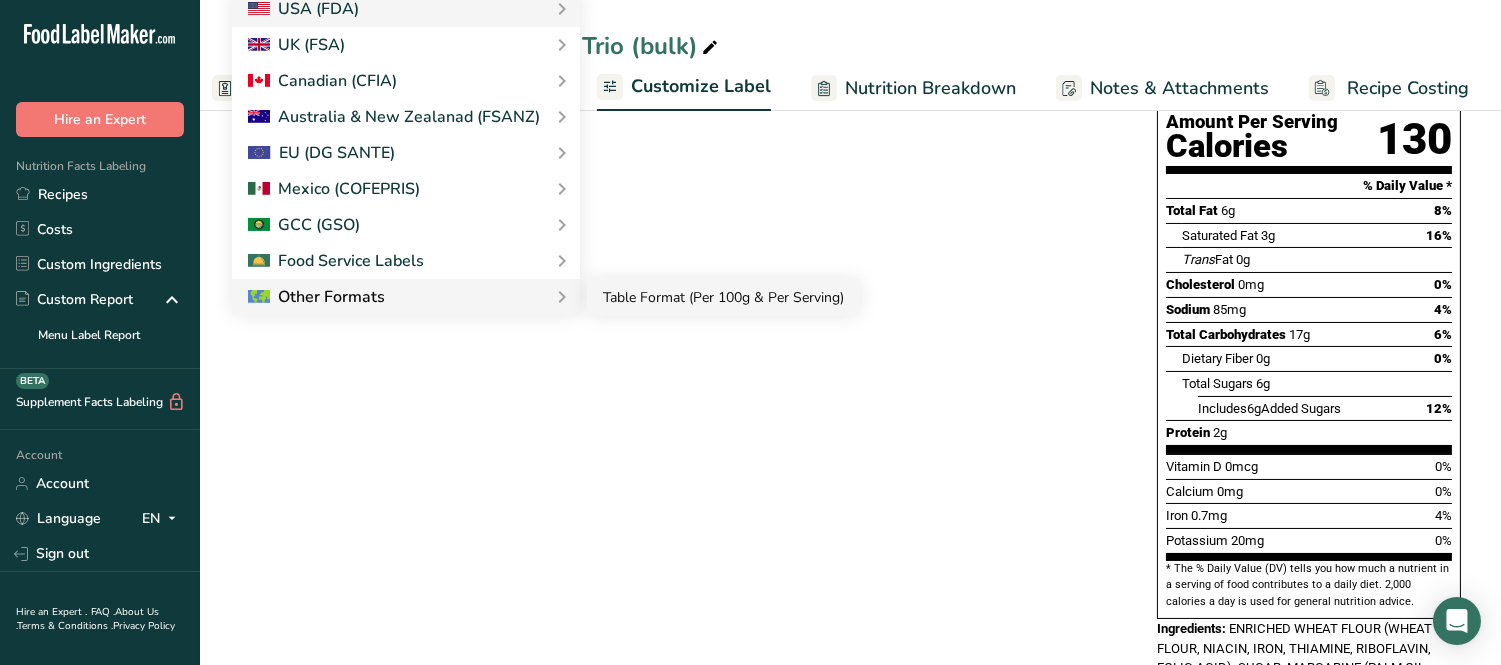 click on "Table Format (Per 100g & Per Serving)" at bounding box center [723, 297] 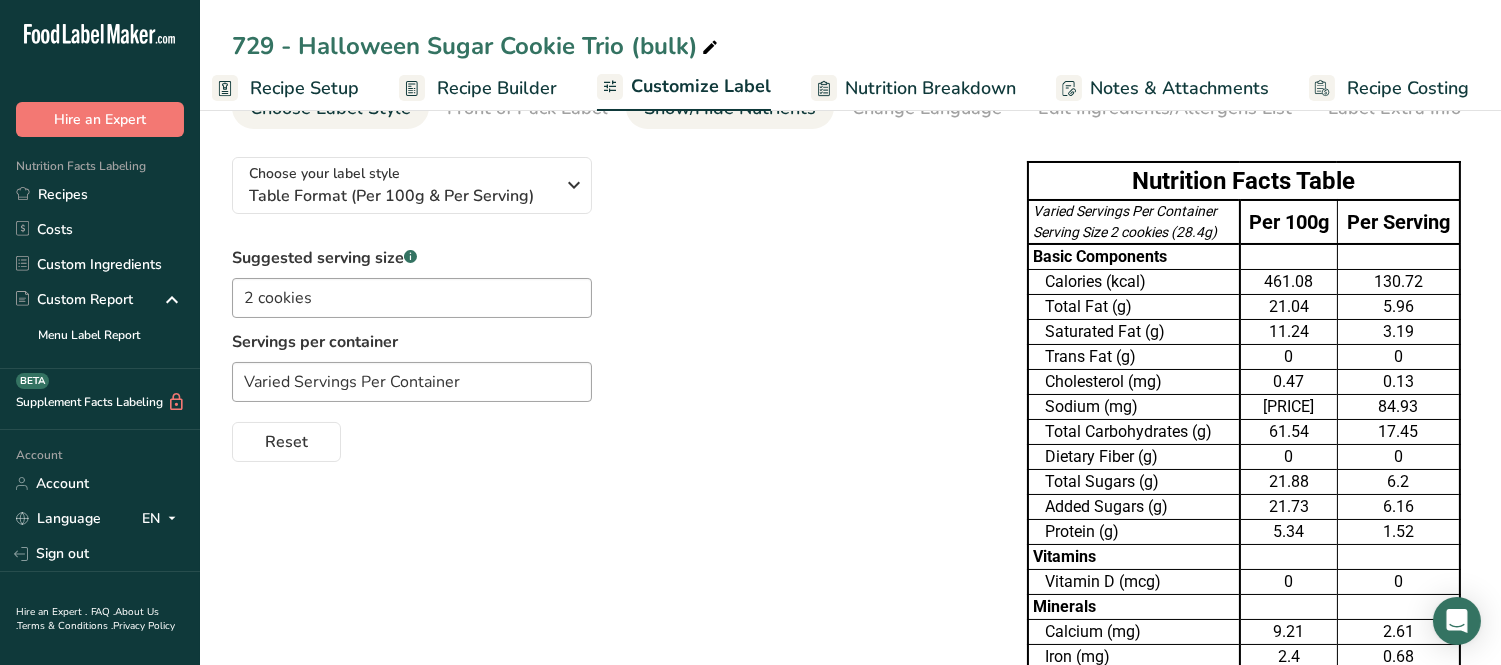 scroll, scrollTop: 0, scrollLeft: 0, axis: both 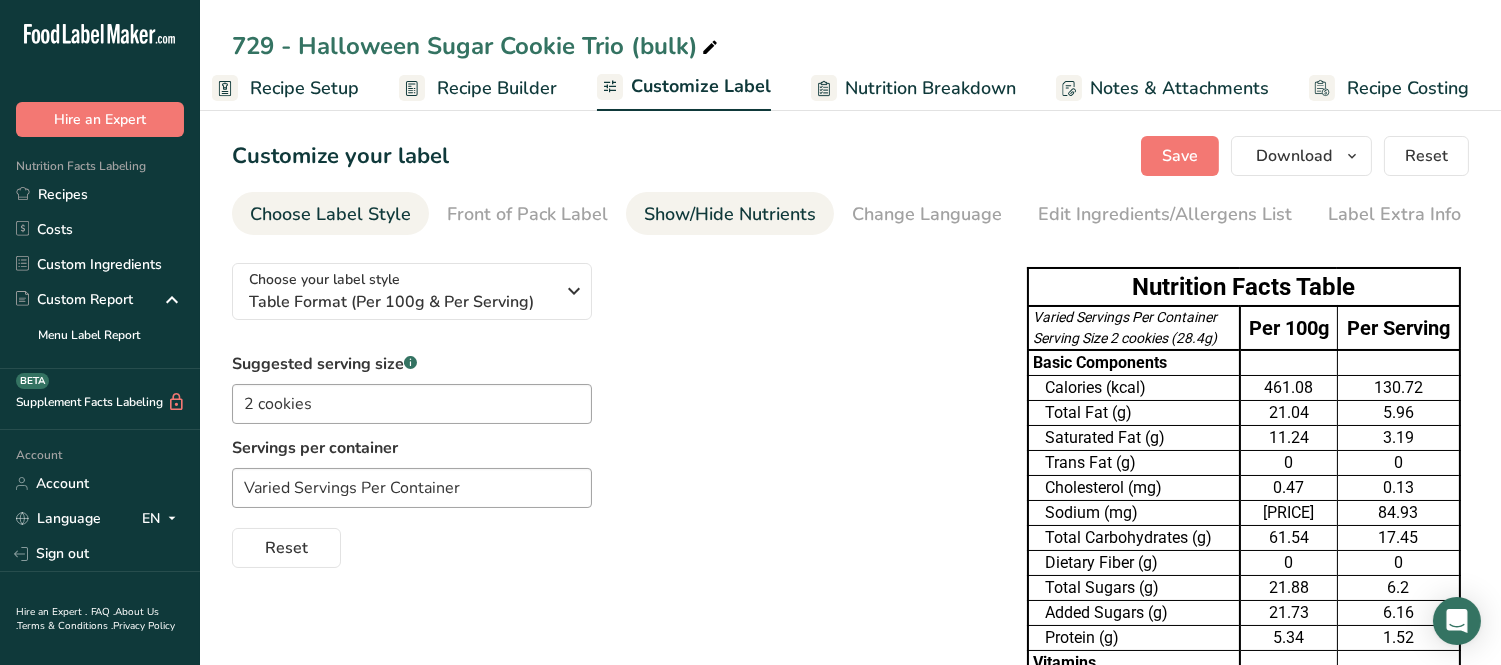 click on "Show/Hide Nutrients" at bounding box center (730, 214) 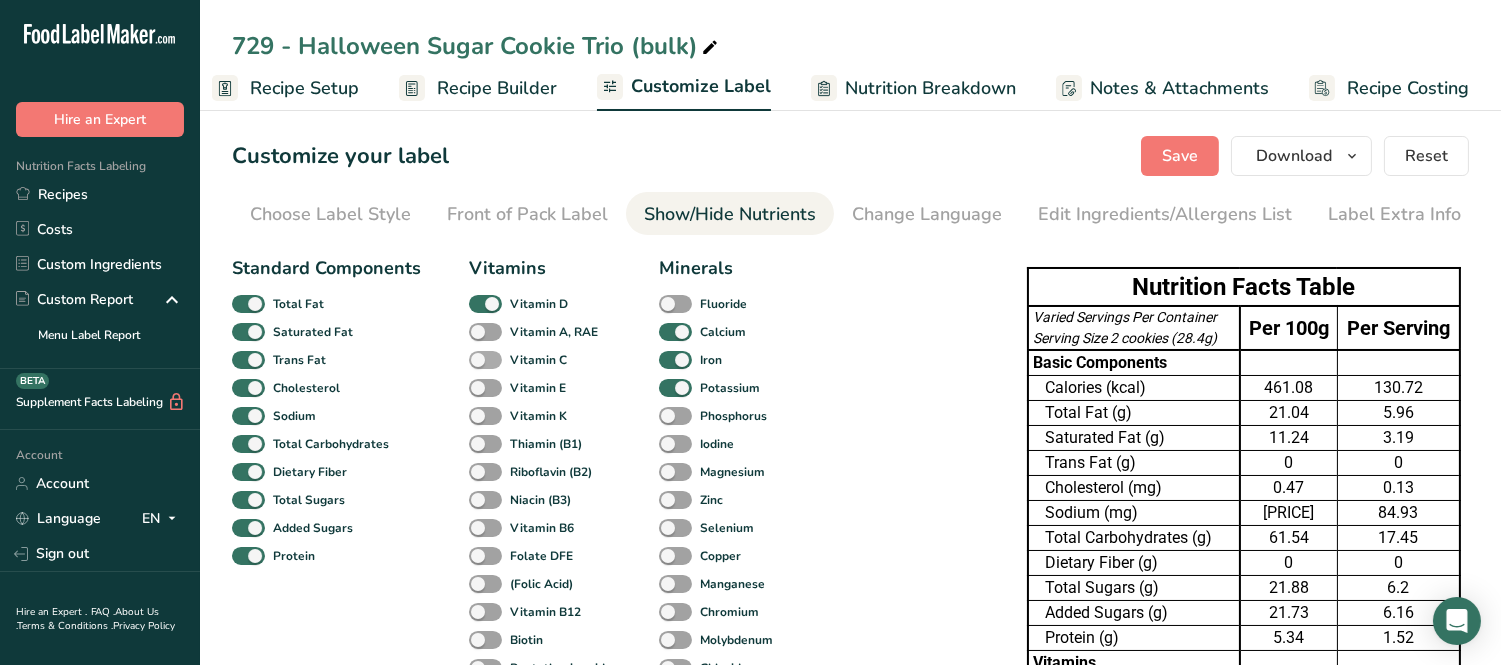 click on "Vitamin C" at bounding box center (538, 360) 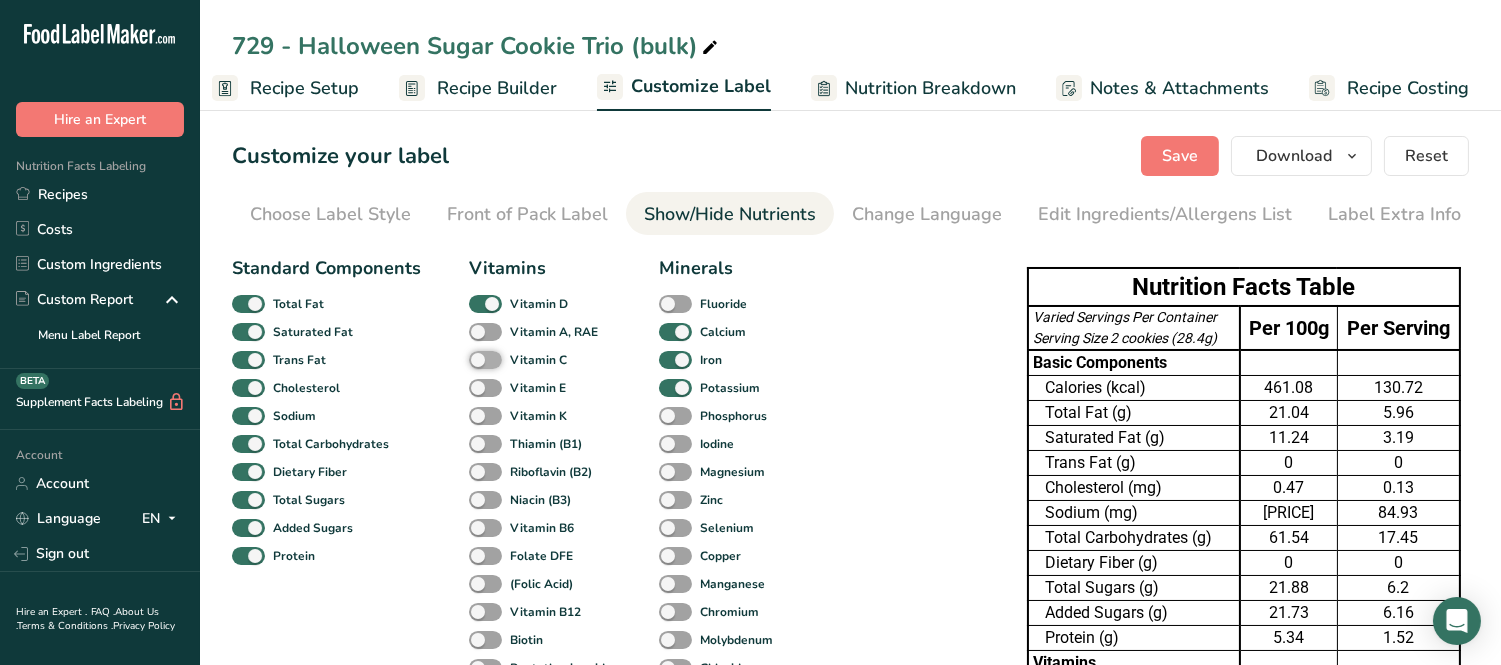 click on "Vitamin C" at bounding box center [475, 359] 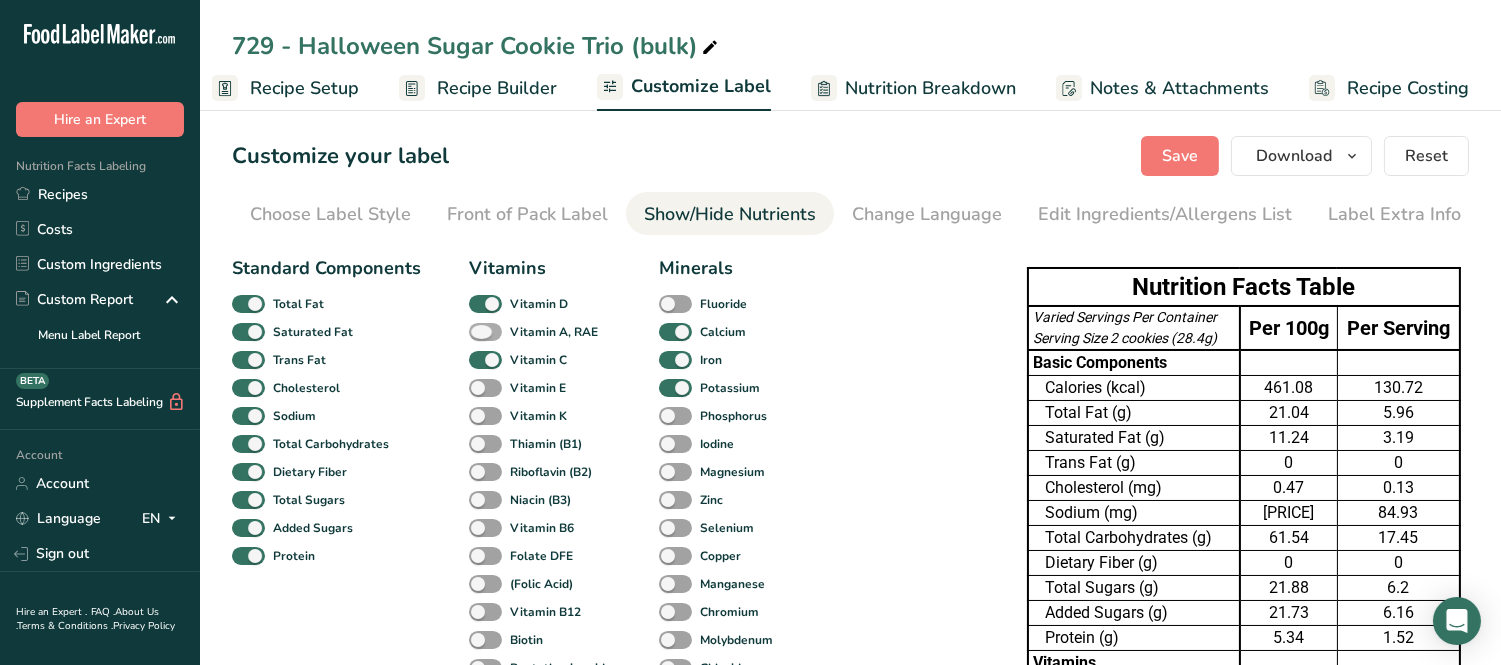 click on "Vitamin A, RAE" at bounding box center (550, 332) 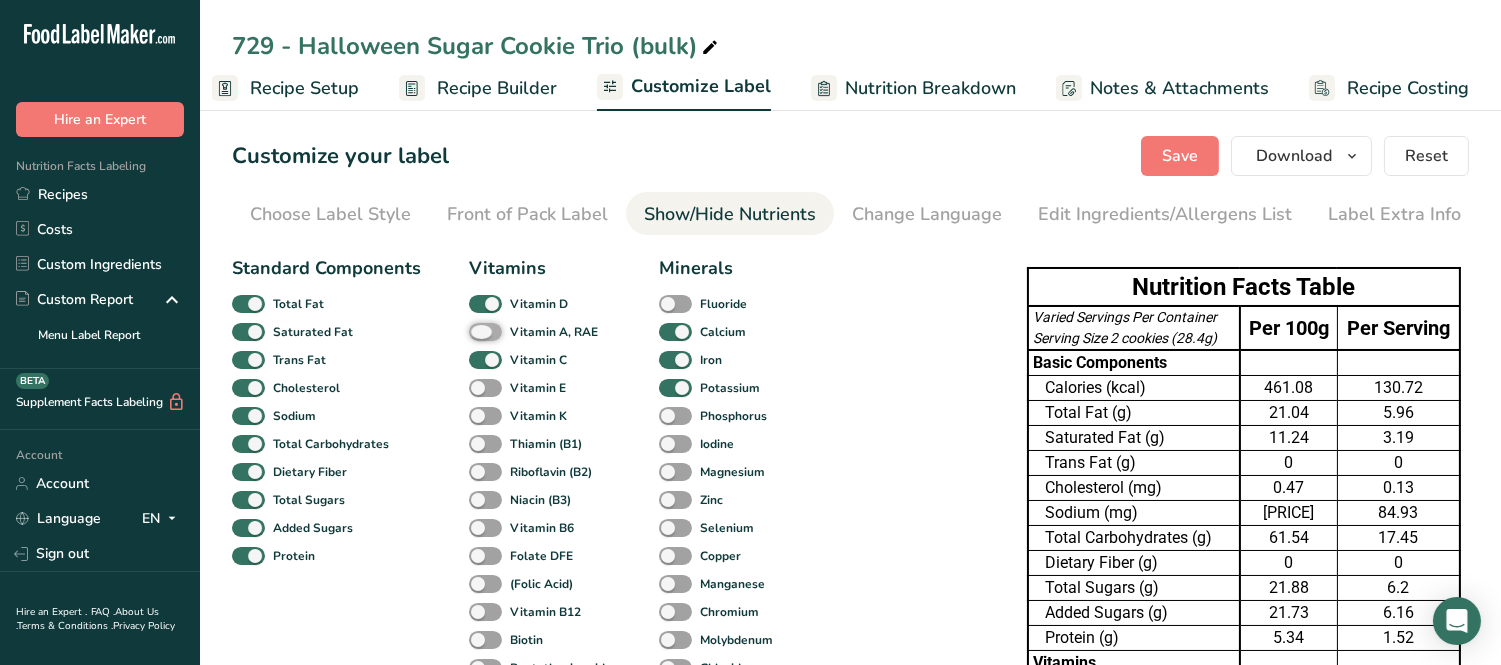 click on "Vitamin A, RAE" at bounding box center (475, 331) 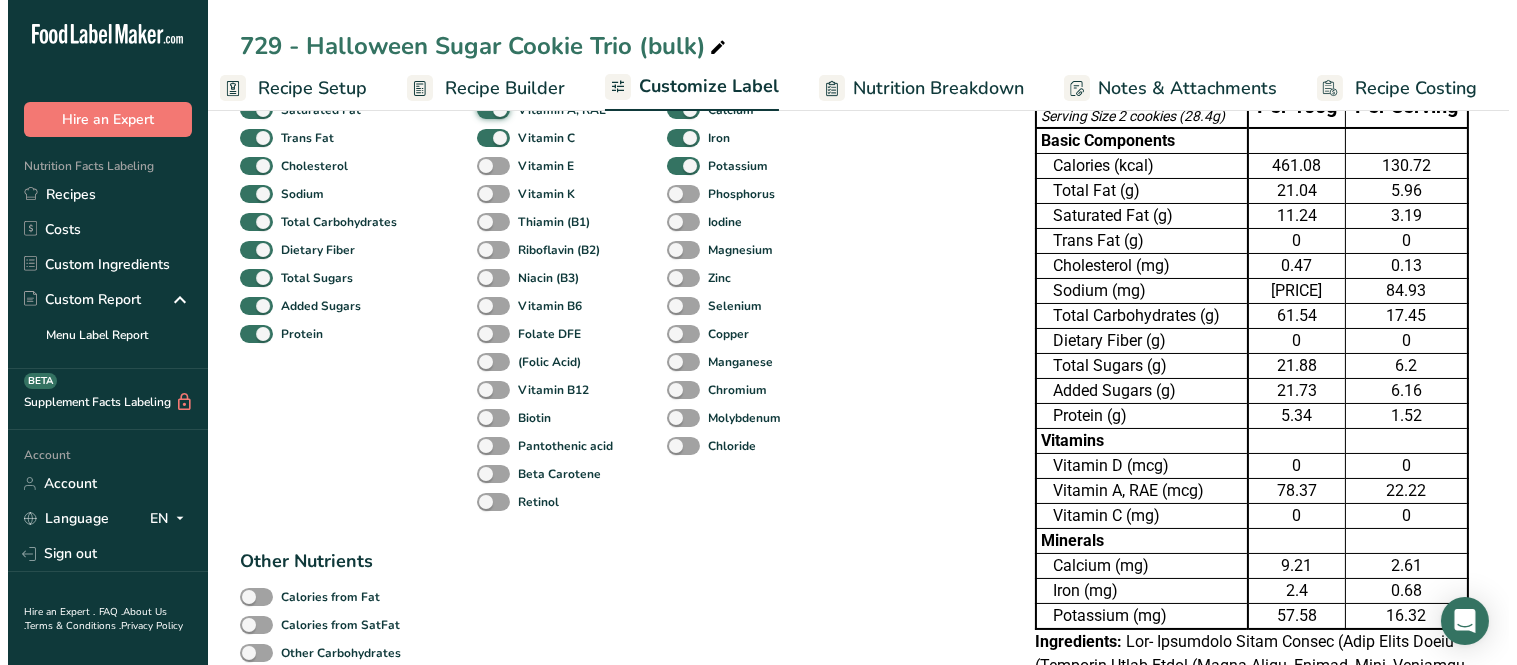 scroll, scrollTop: 0, scrollLeft: 0, axis: both 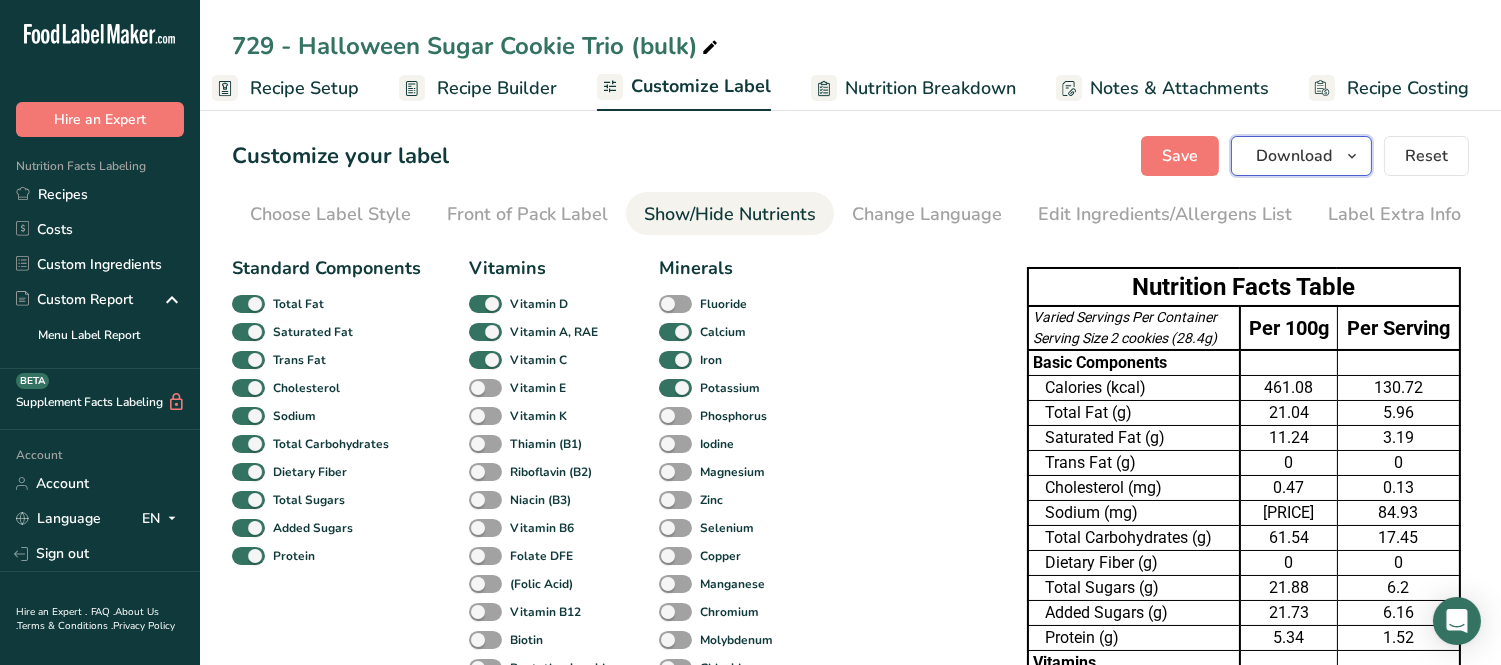 click on "Download" at bounding box center (1294, 156) 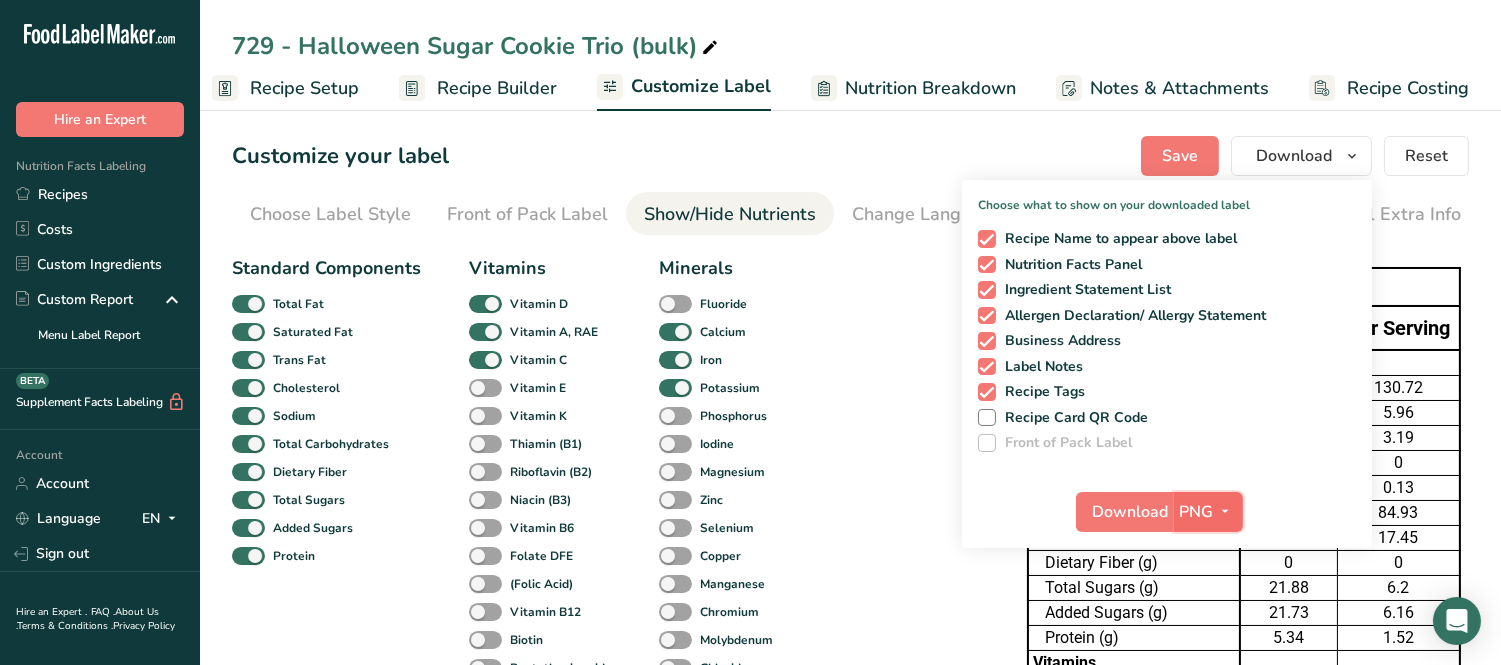 click on "PNG" at bounding box center (1197, 512) 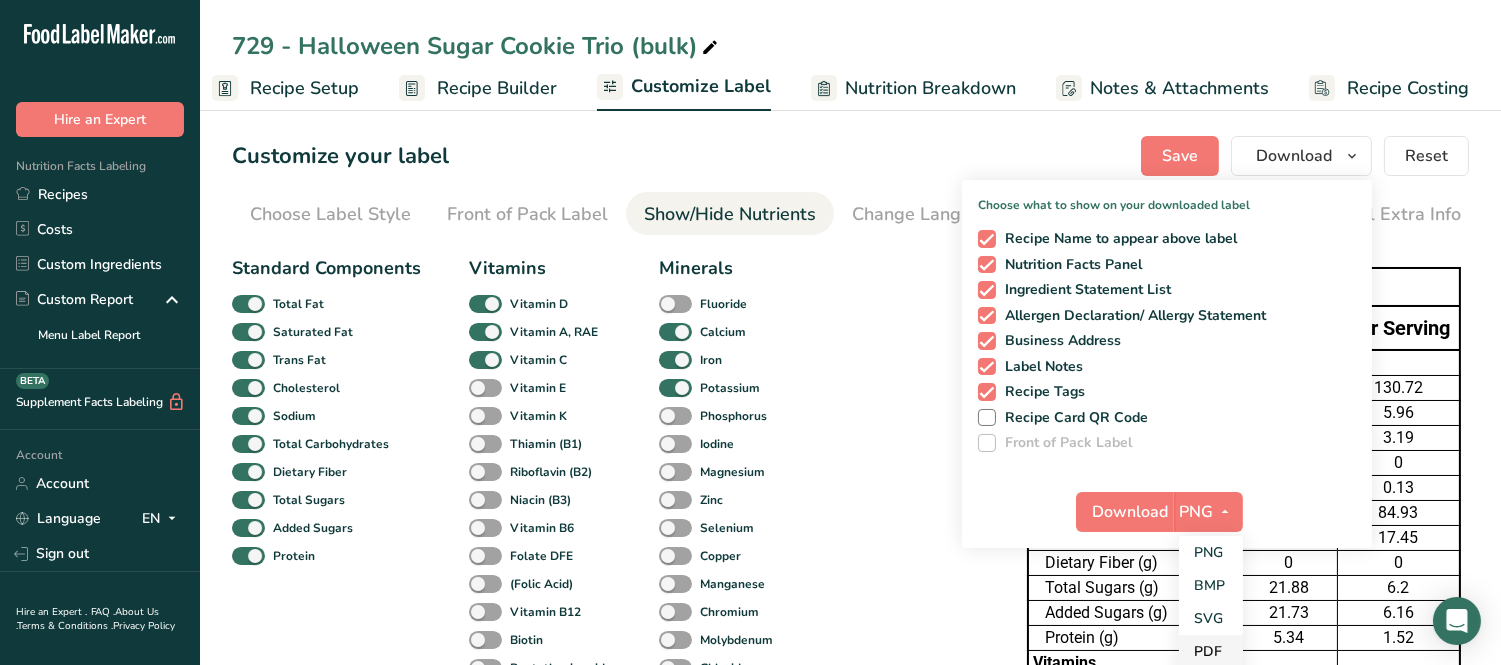 click on "PDF" at bounding box center [1211, 651] 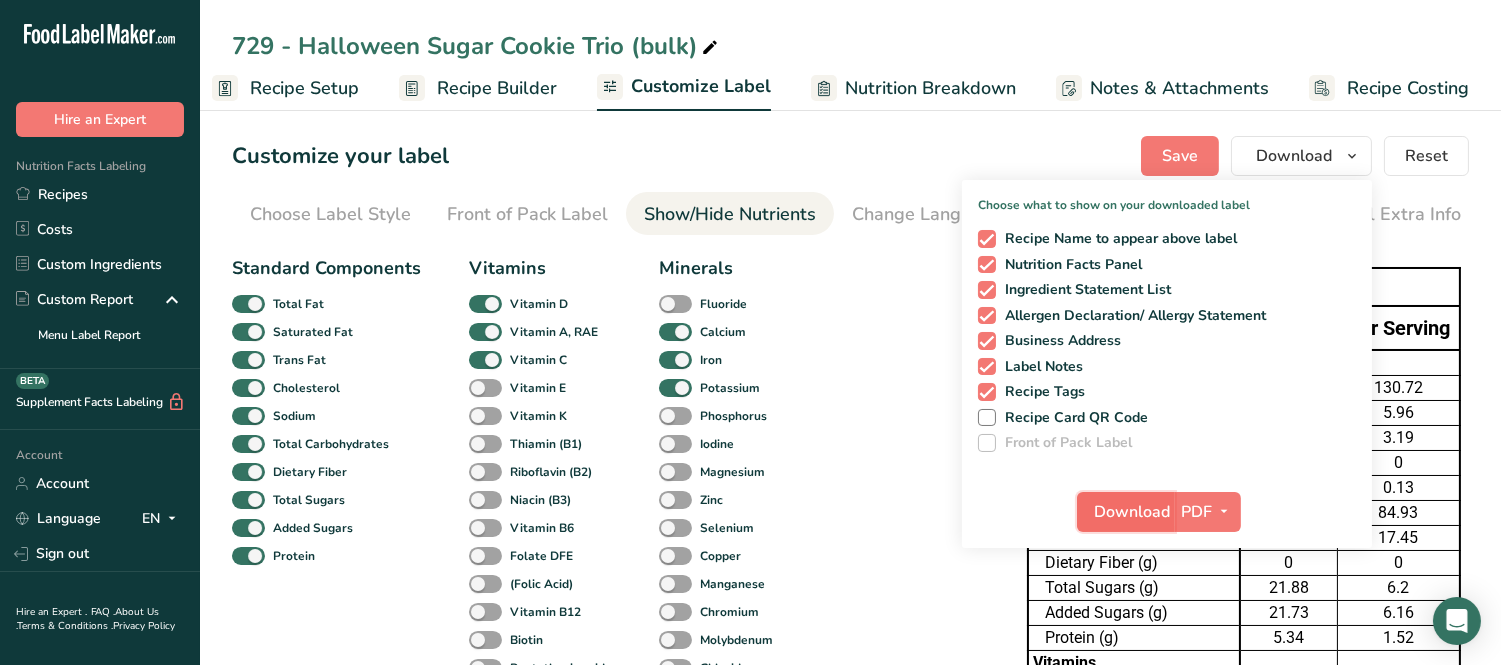 click on "Download" at bounding box center (1132, 512) 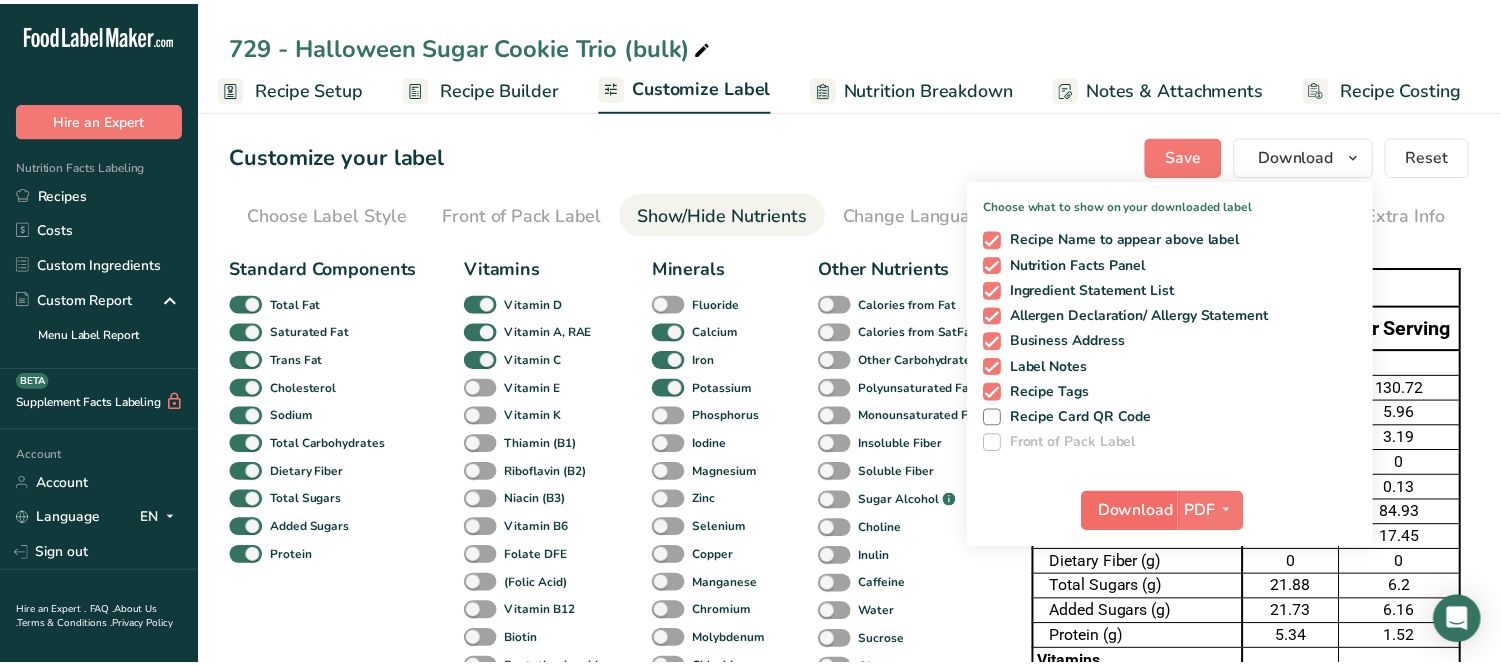 scroll, scrollTop: 0, scrollLeft: 3, axis: horizontal 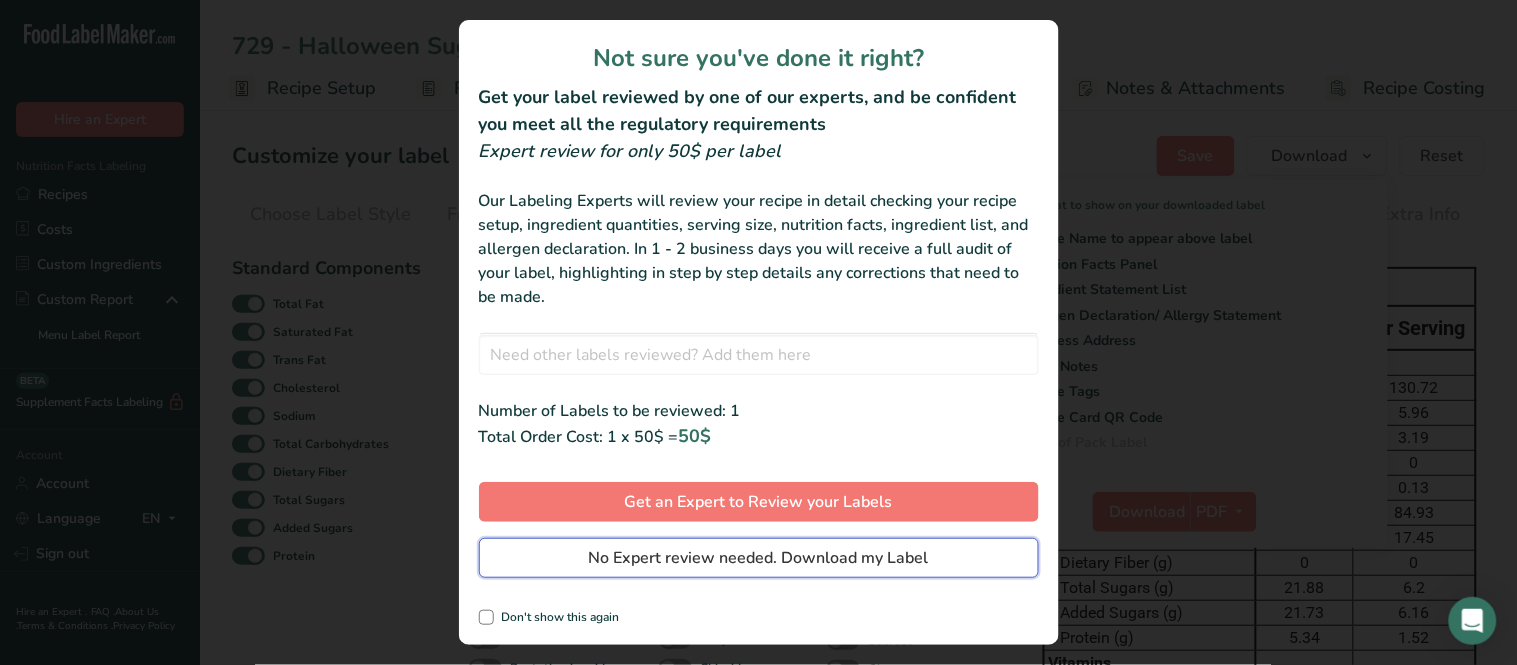 click on "No Expert review needed. Download my Label" at bounding box center [759, 558] 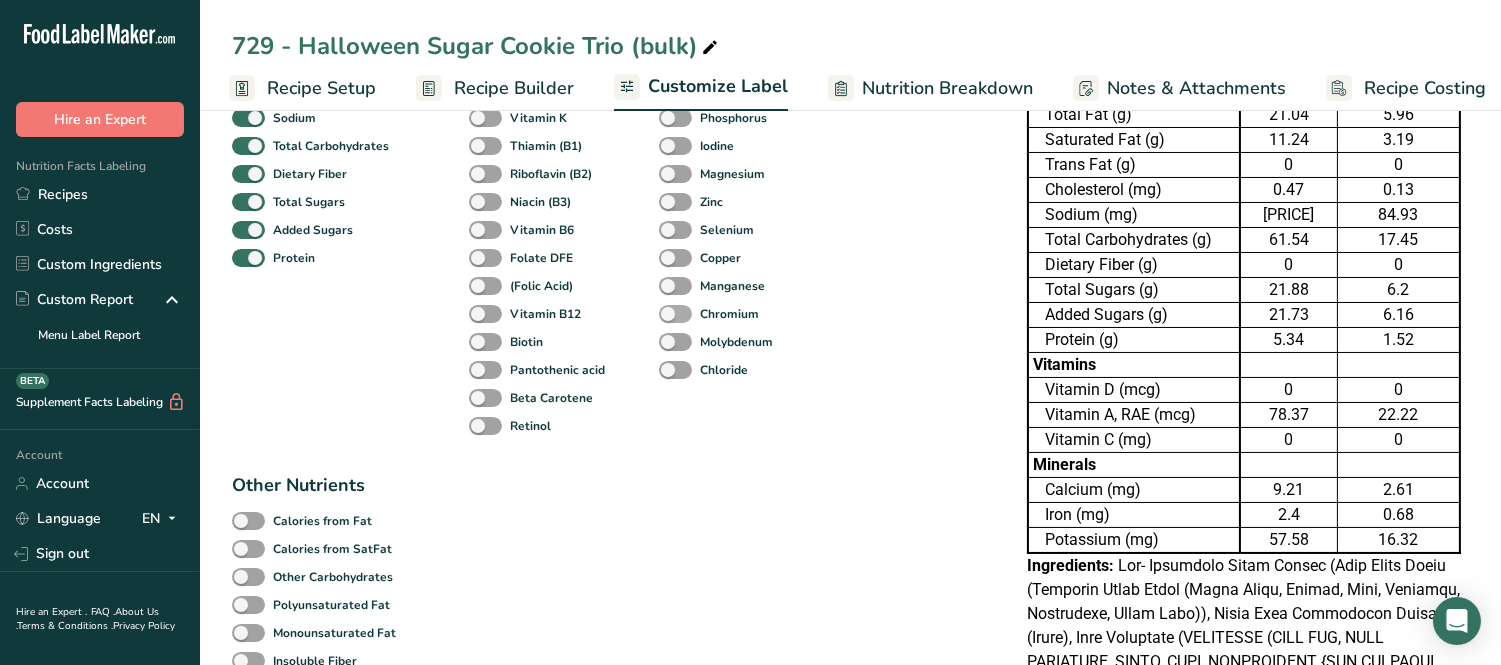 scroll, scrollTop: 0, scrollLeft: 0, axis: both 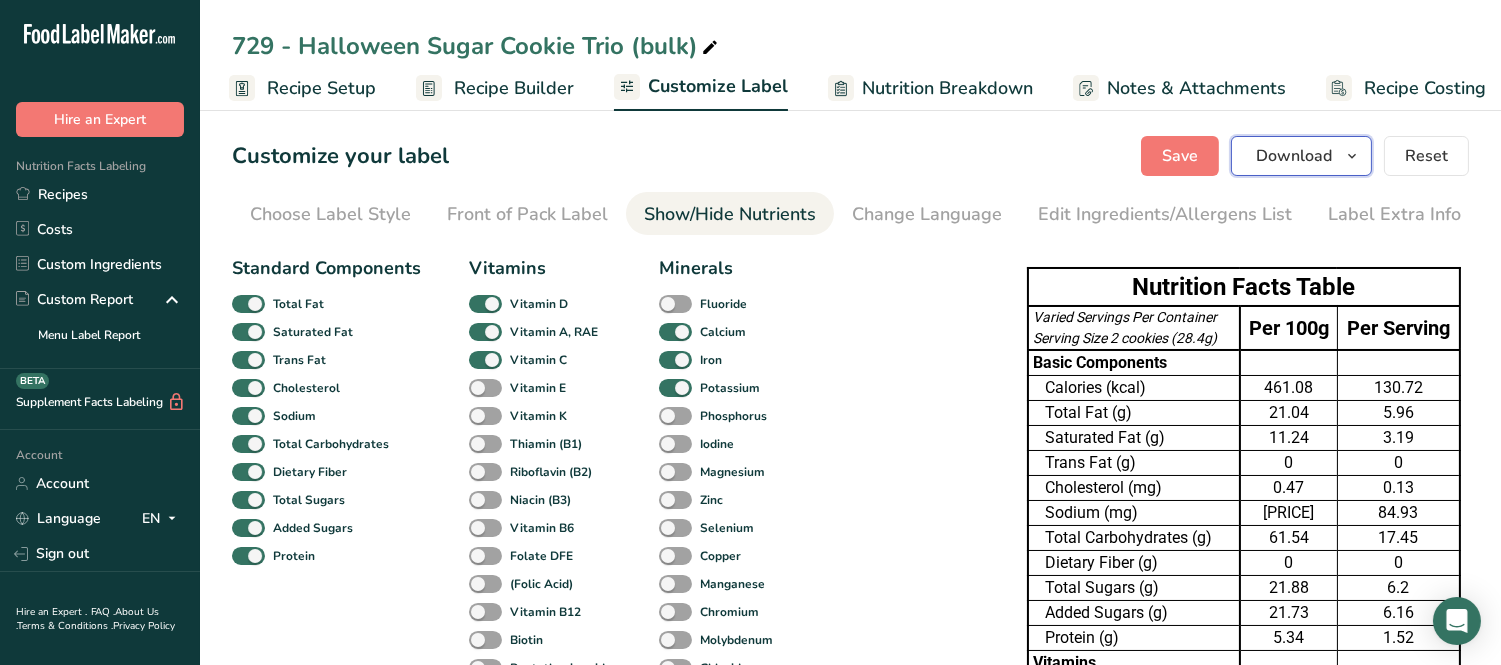 click on "Download" at bounding box center (1294, 156) 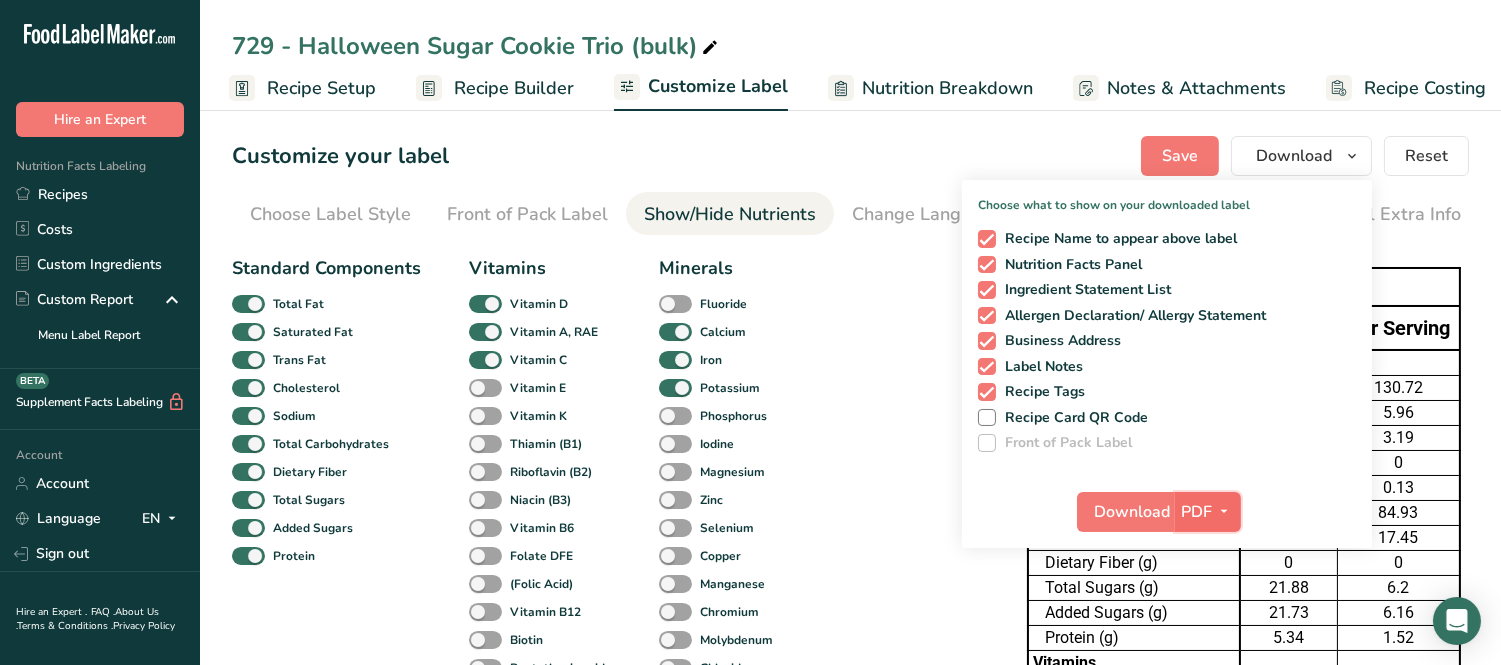 click on "PDF" at bounding box center (1208, 512) 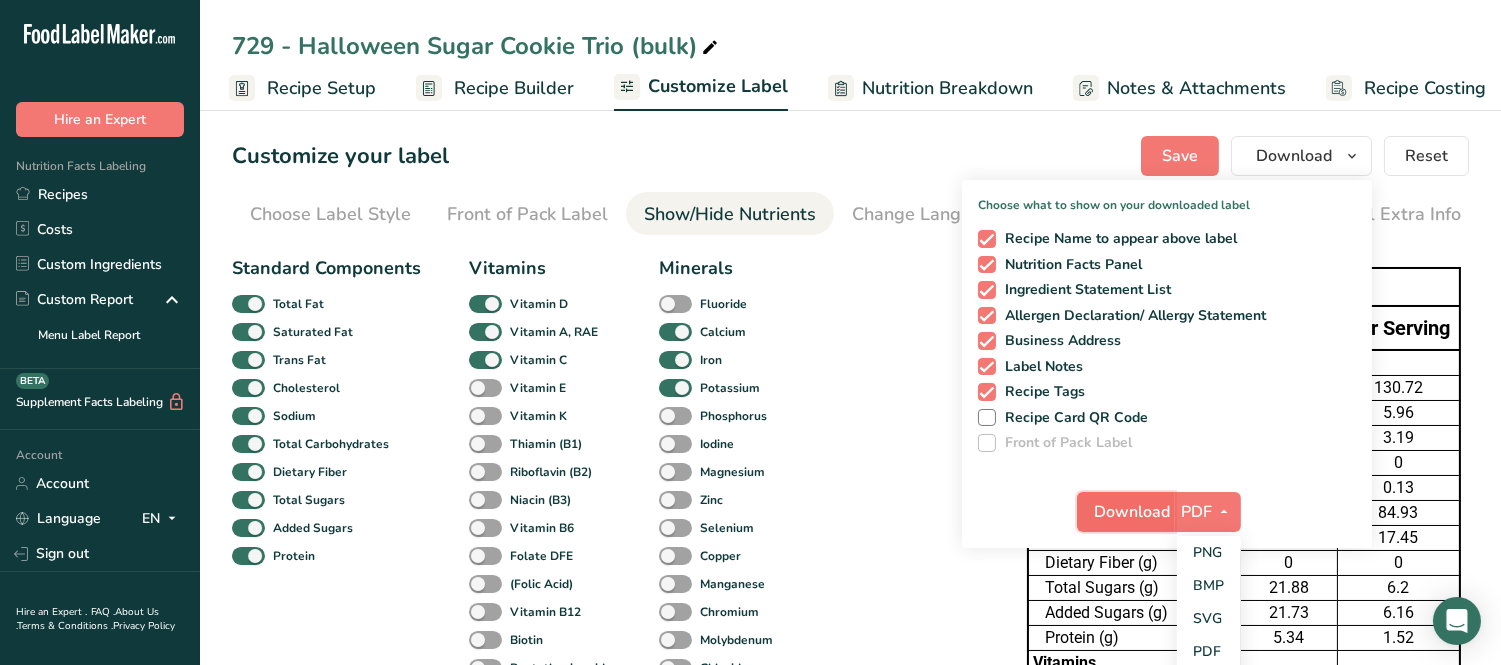 click on "Download" at bounding box center [1132, 512] 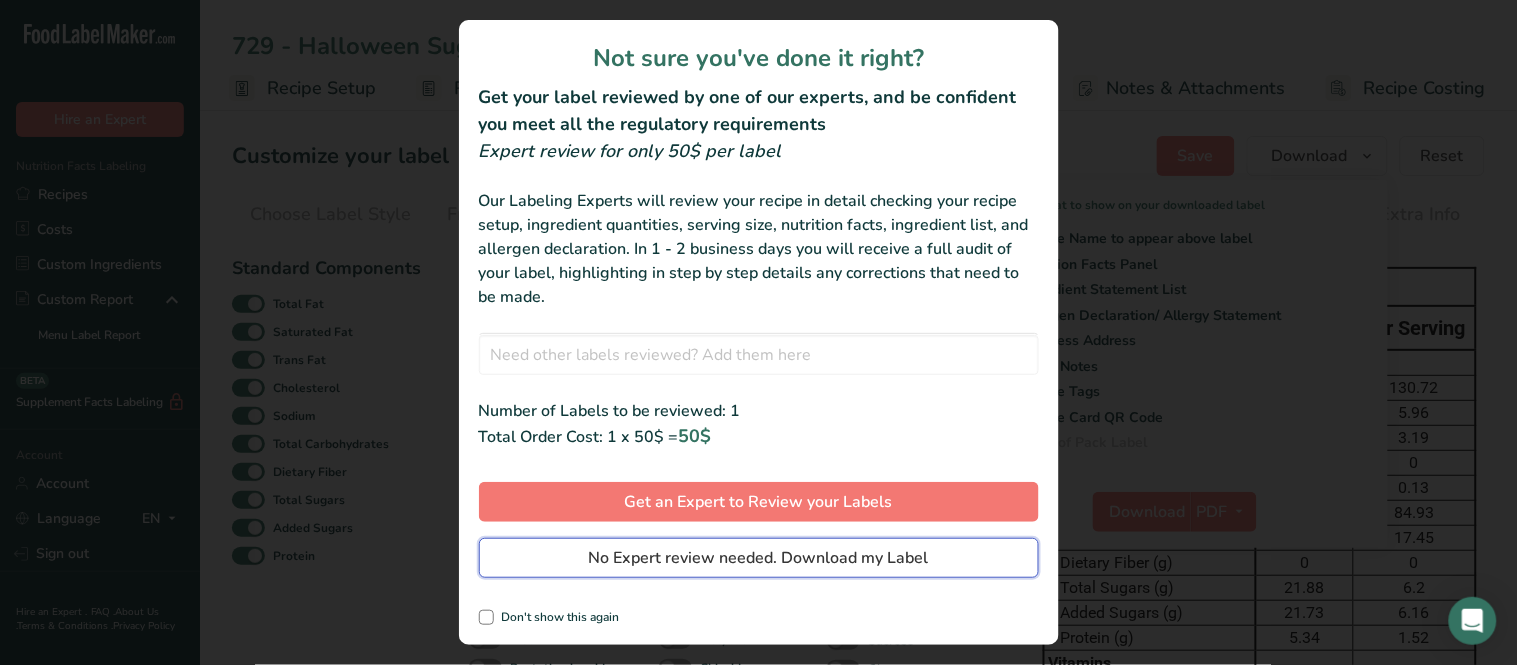 click on "No Expert review needed. Download my Label" at bounding box center [759, 558] 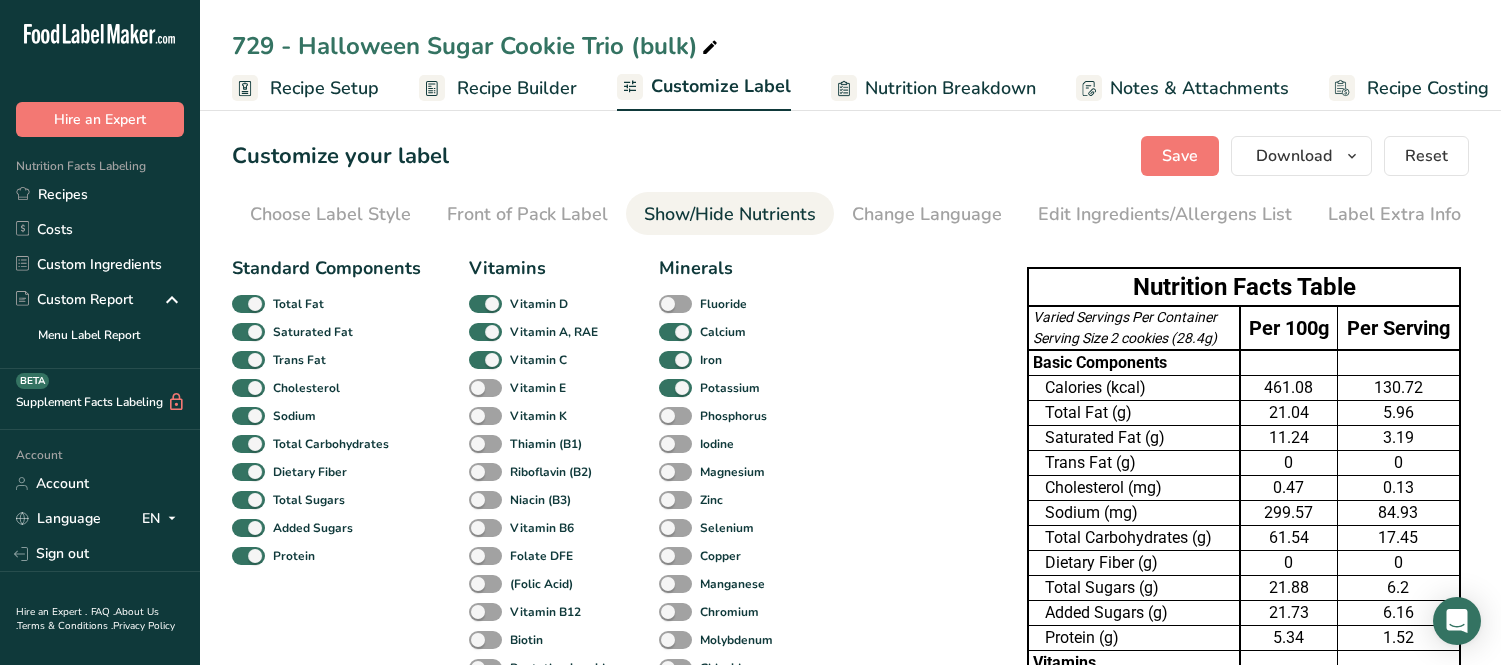 scroll, scrollTop: 0, scrollLeft: 0, axis: both 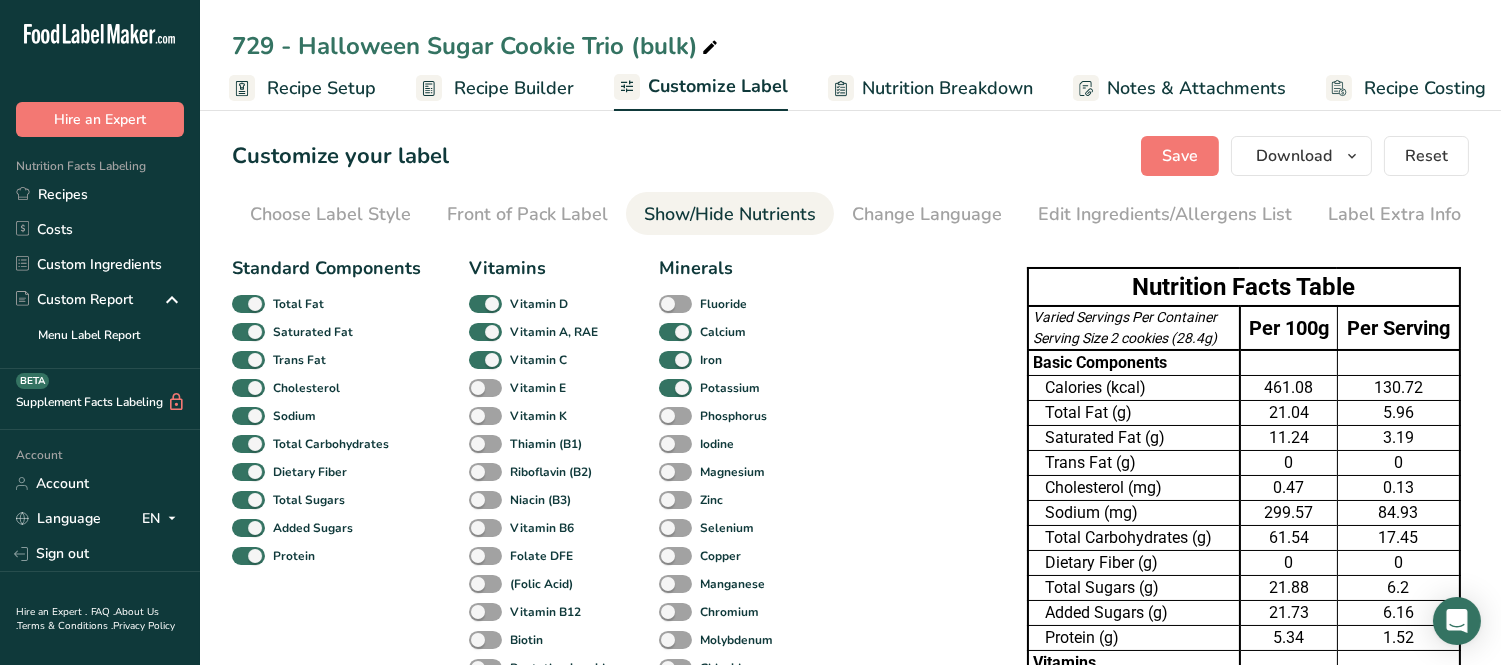 click on "Recipe Builder" at bounding box center [514, 88] 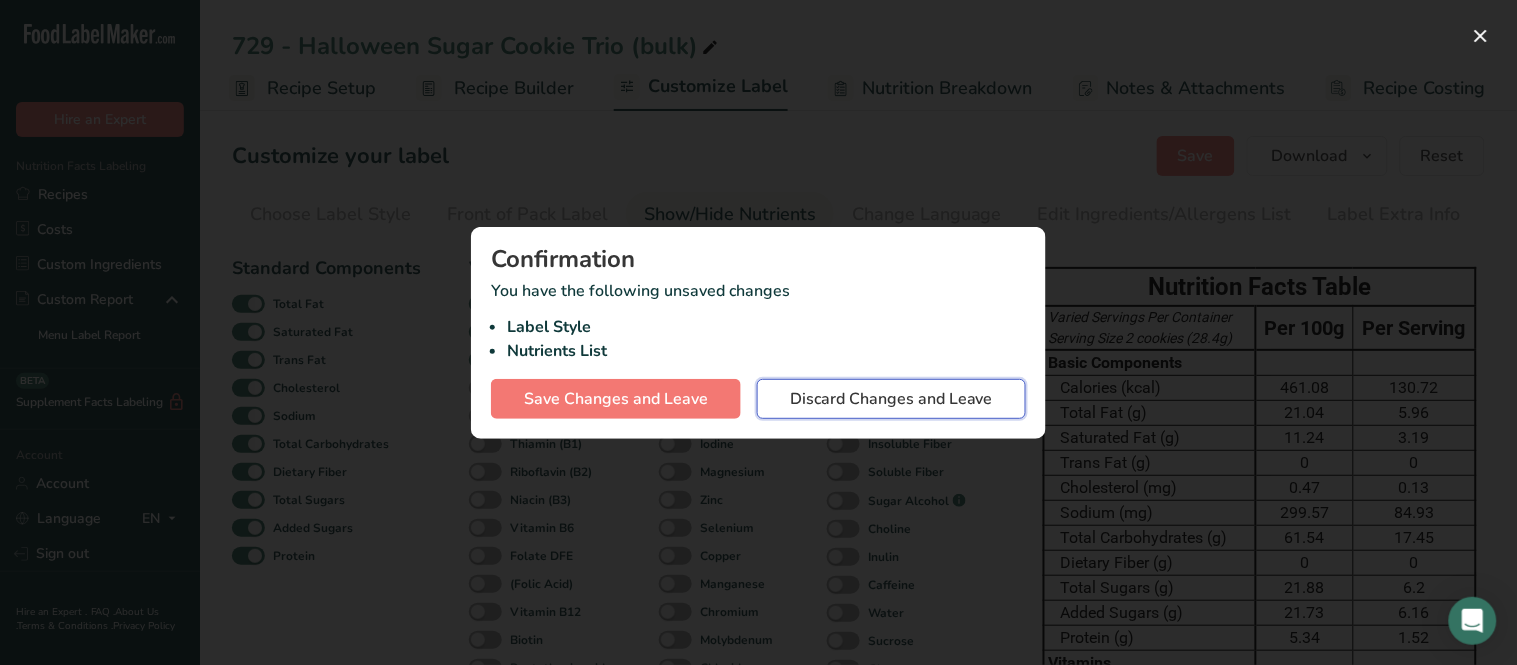drag, startPoint x: 810, startPoint y: 394, endPoint x: 824, endPoint y: 368, distance: 29.529646 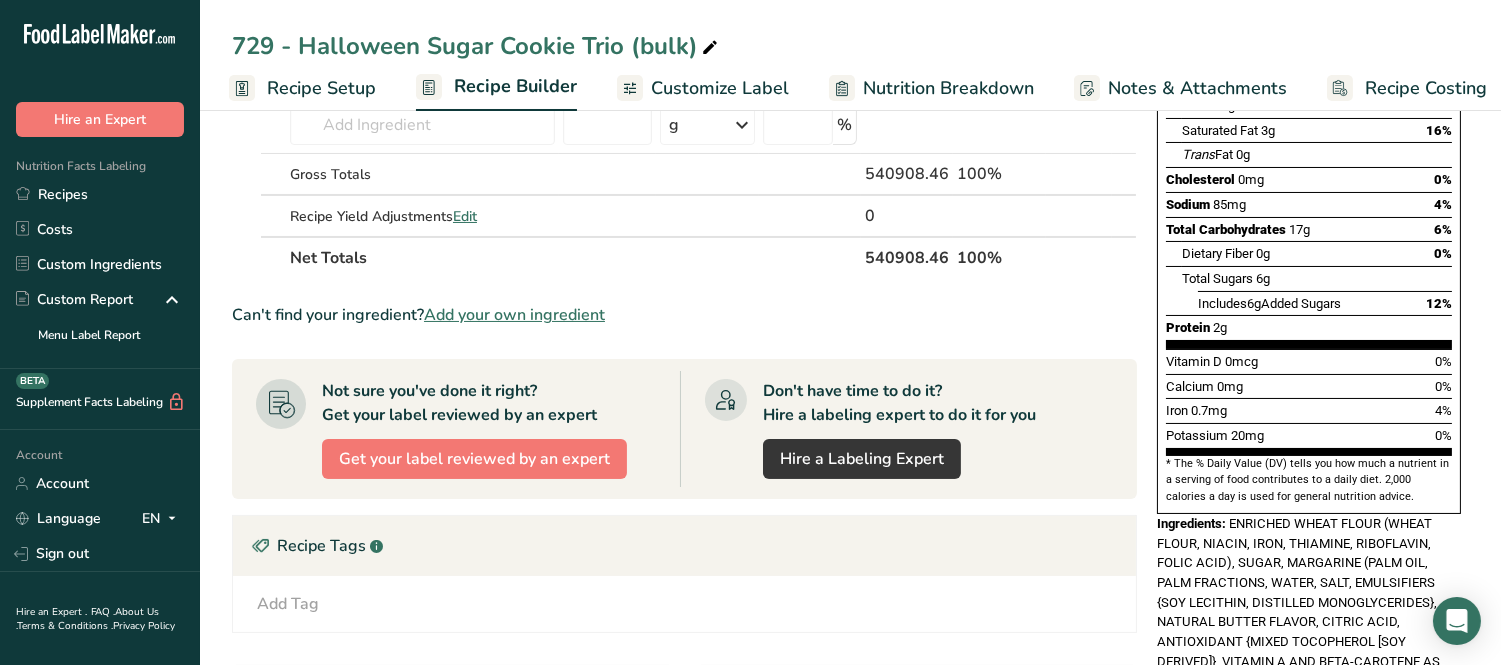 scroll, scrollTop: 0, scrollLeft: 0, axis: both 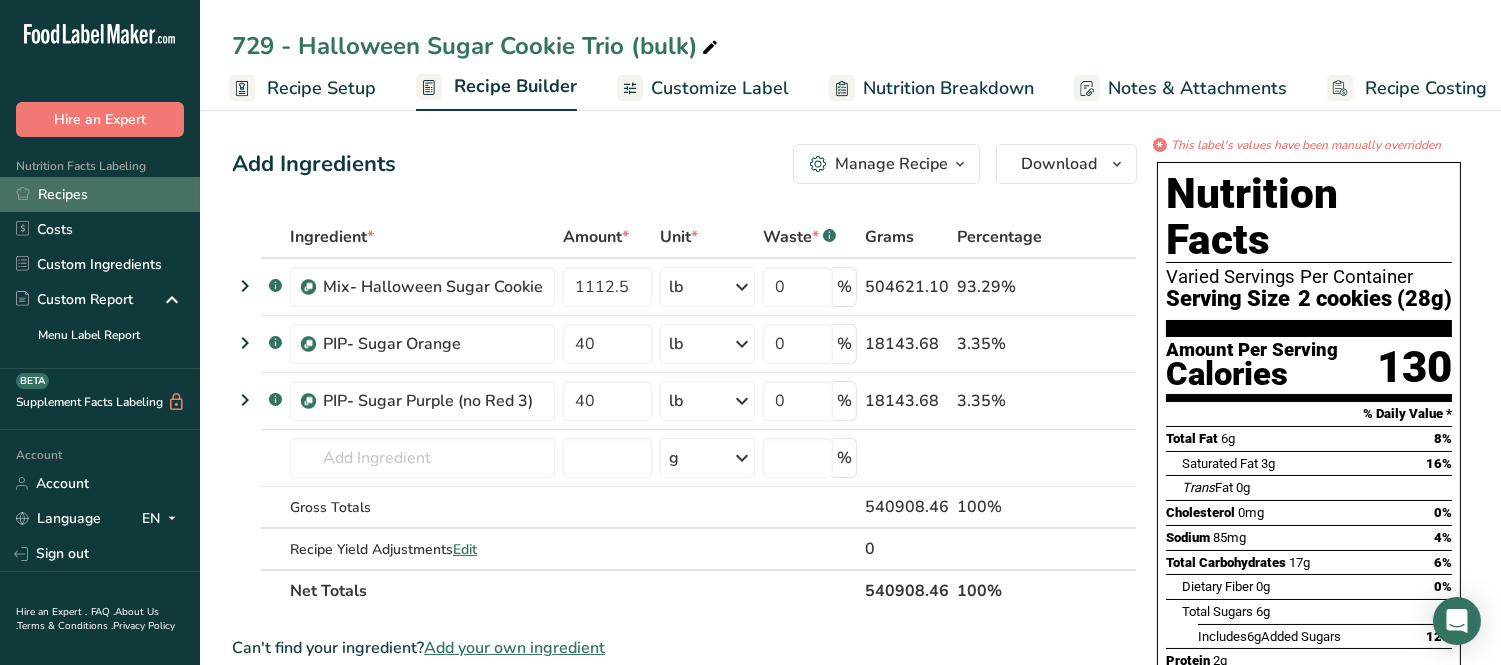 click on "Recipes" at bounding box center [100, 194] 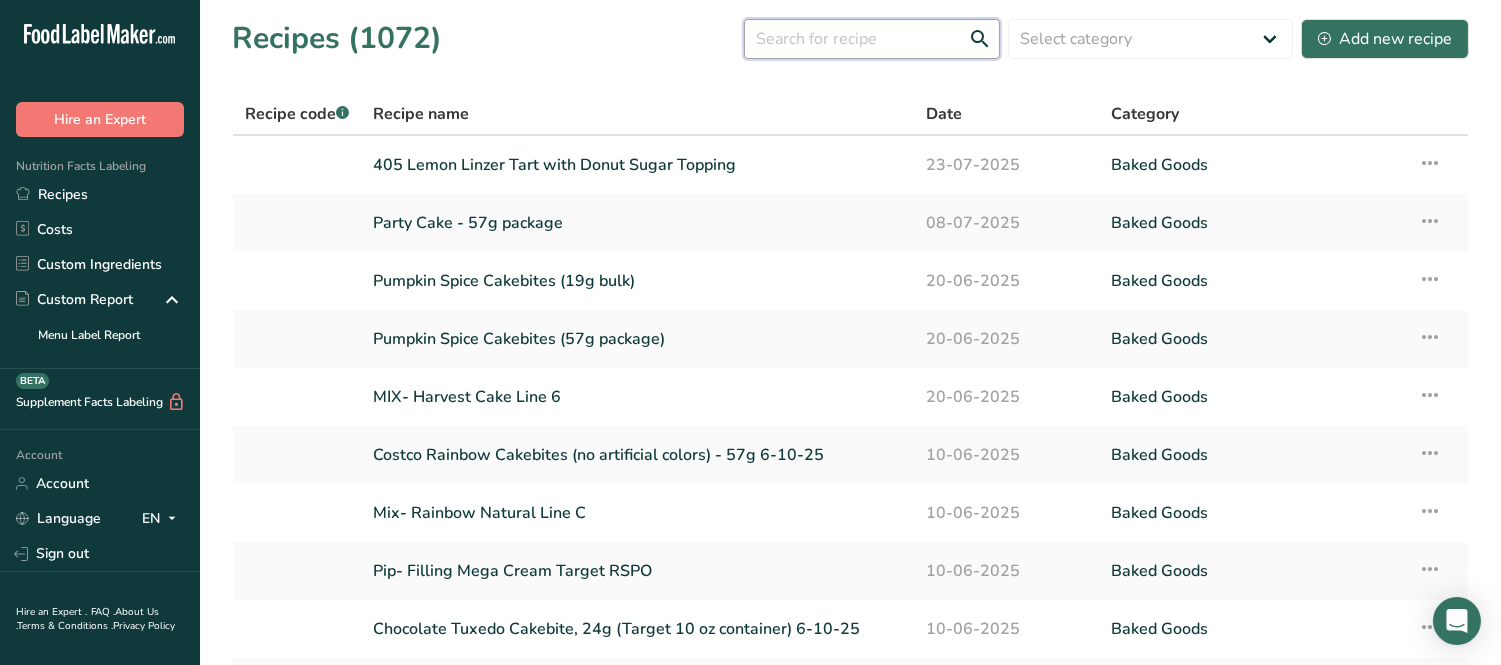 click at bounding box center (872, 39) 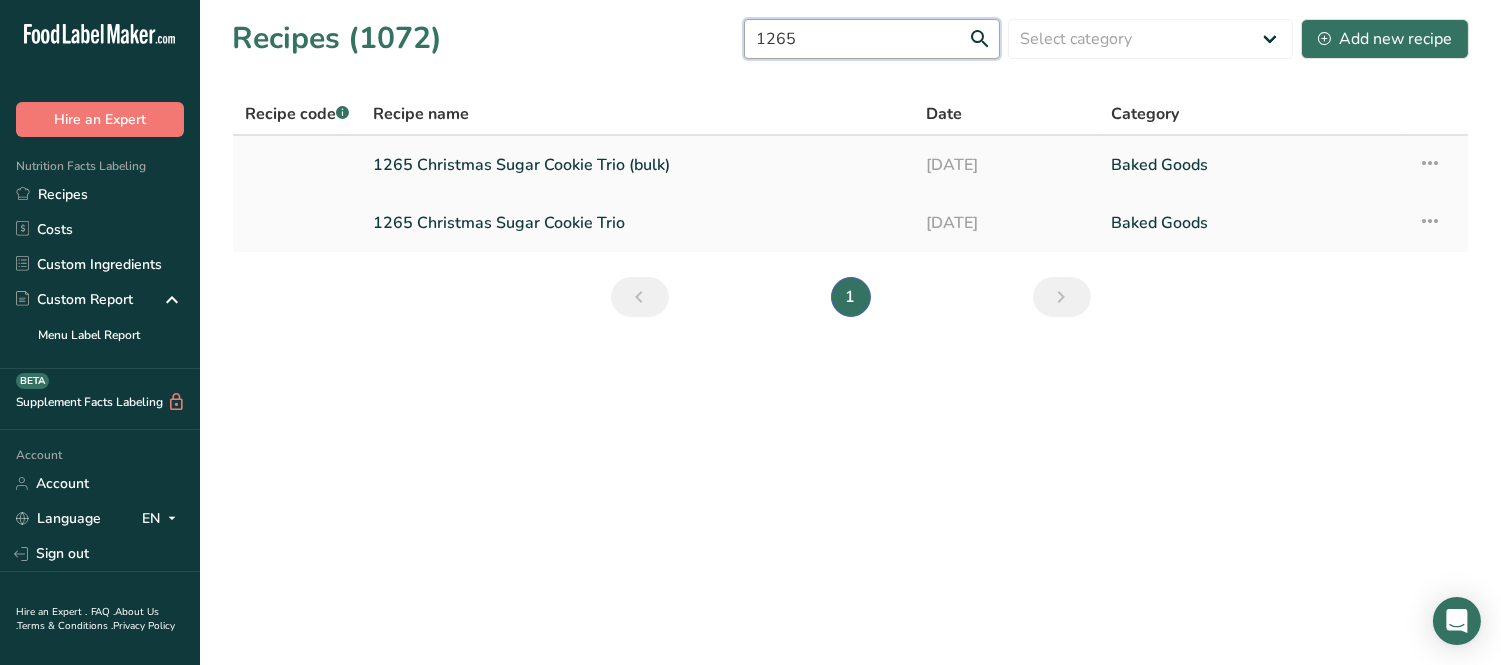 type on "1265" 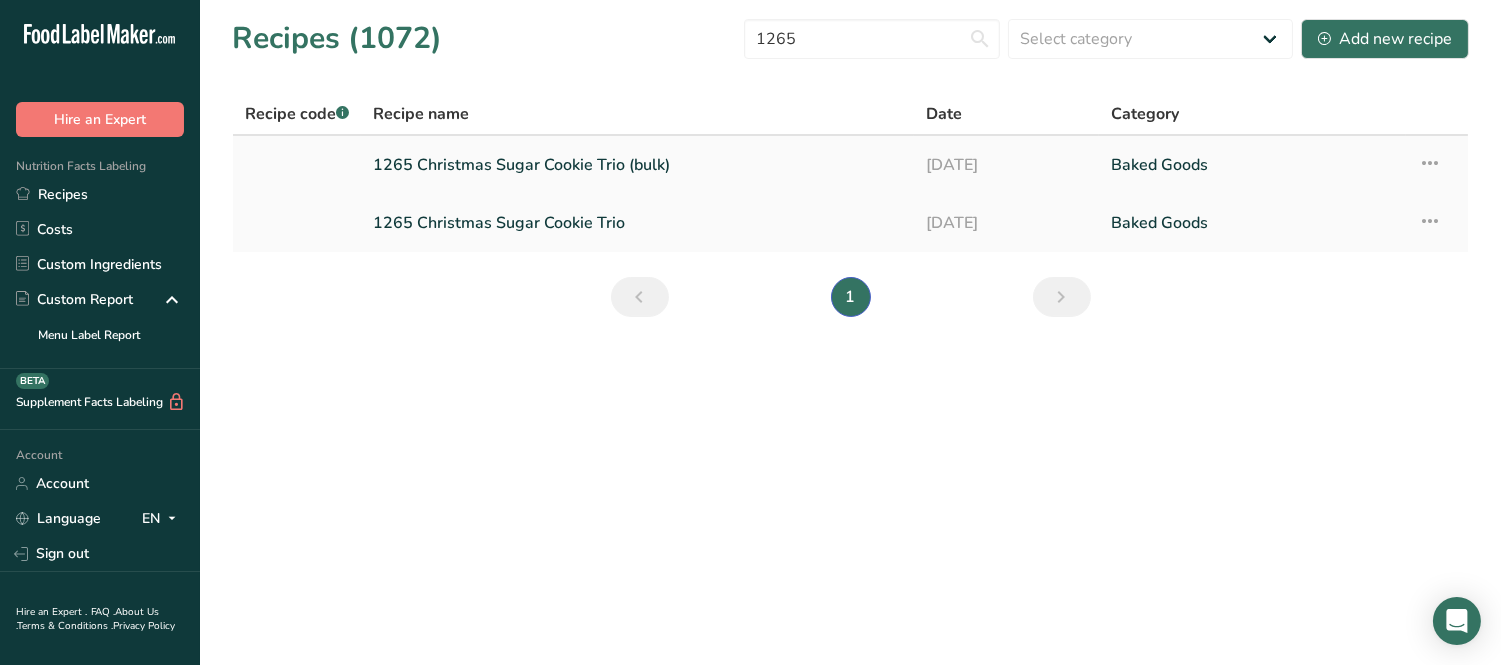 click on "1265 Christmas Sugar Cookie Trio (bulk)" at bounding box center (637, 165) 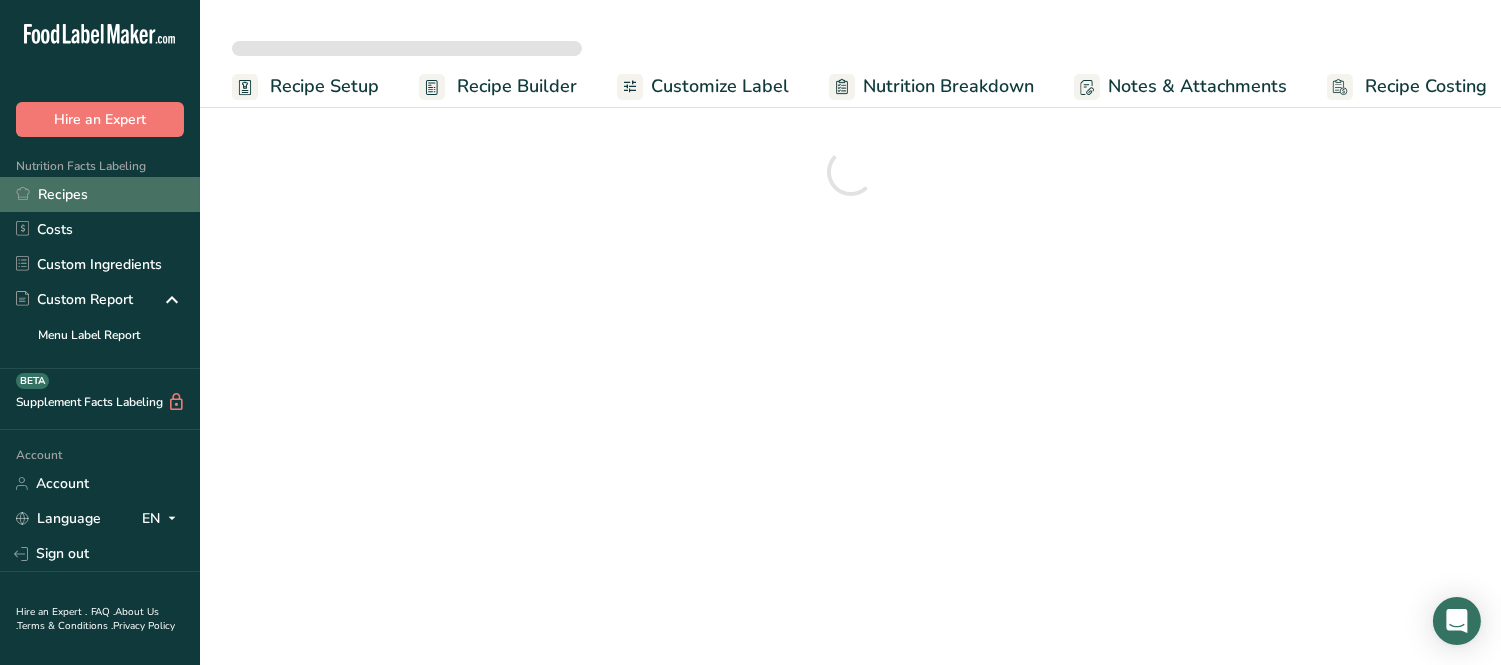 click on "Recipes" at bounding box center [100, 194] 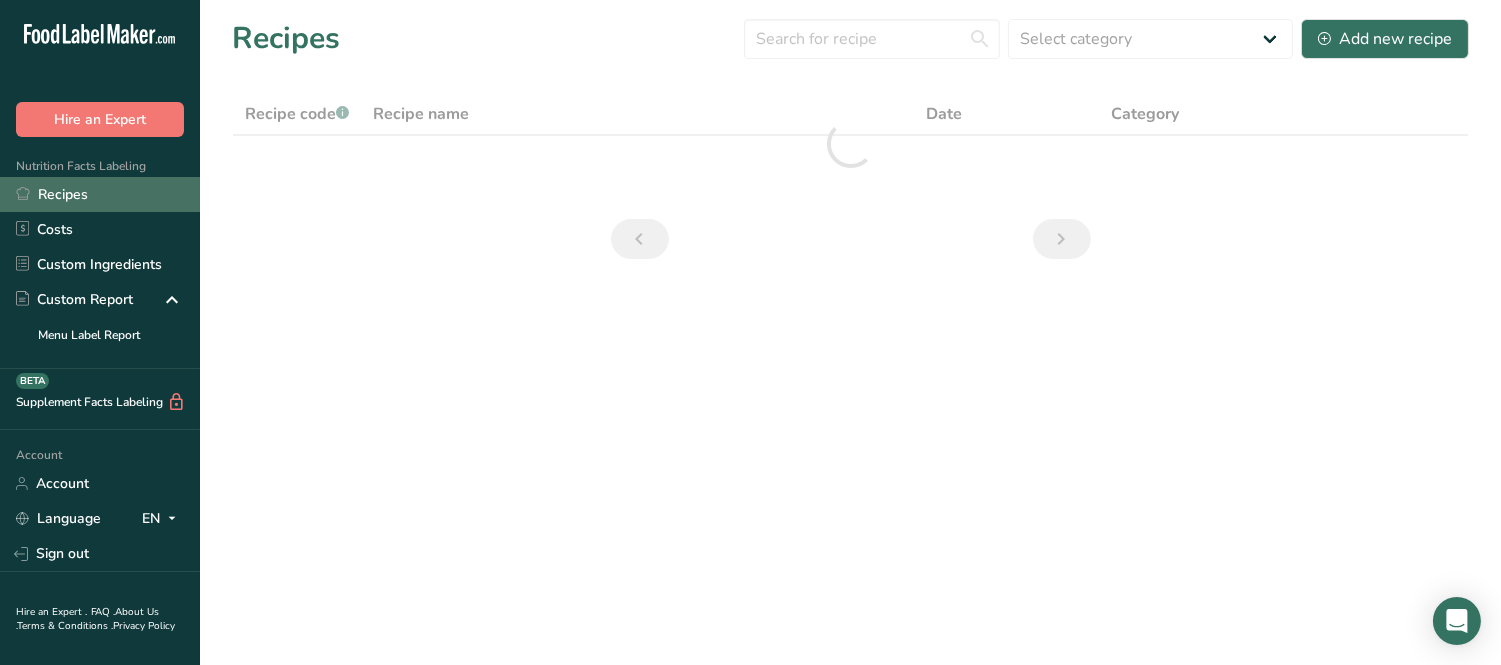 click on "Recipes" at bounding box center [100, 194] 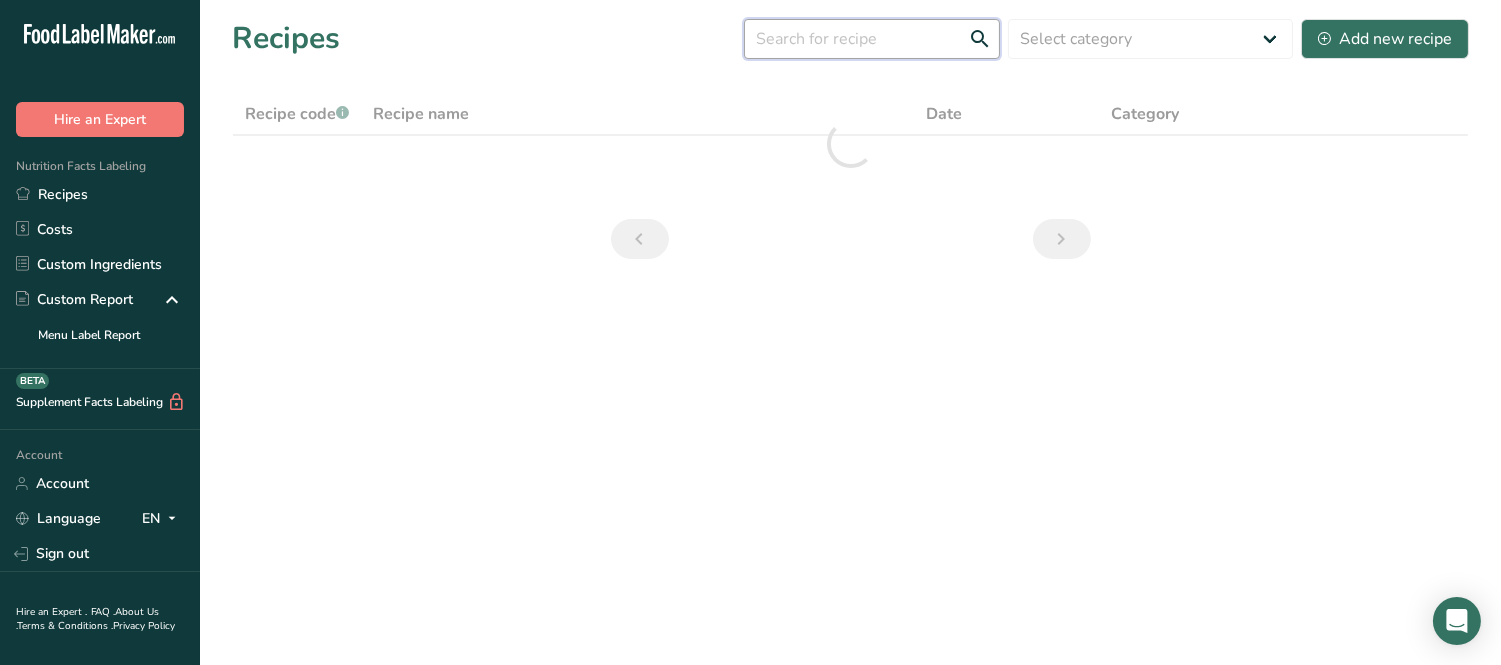 drag, startPoint x: 890, startPoint y: 54, endPoint x: 882, endPoint y: 45, distance: 12.0415945 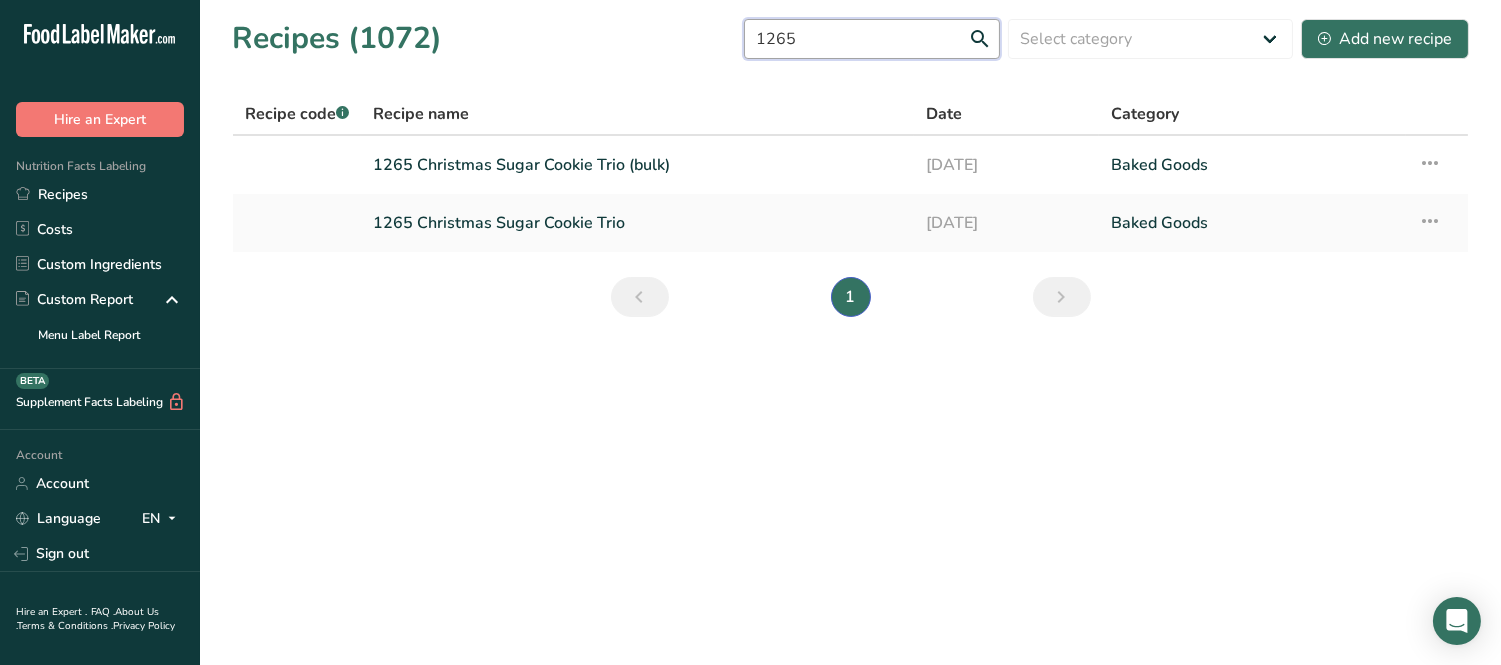 type on "1265" 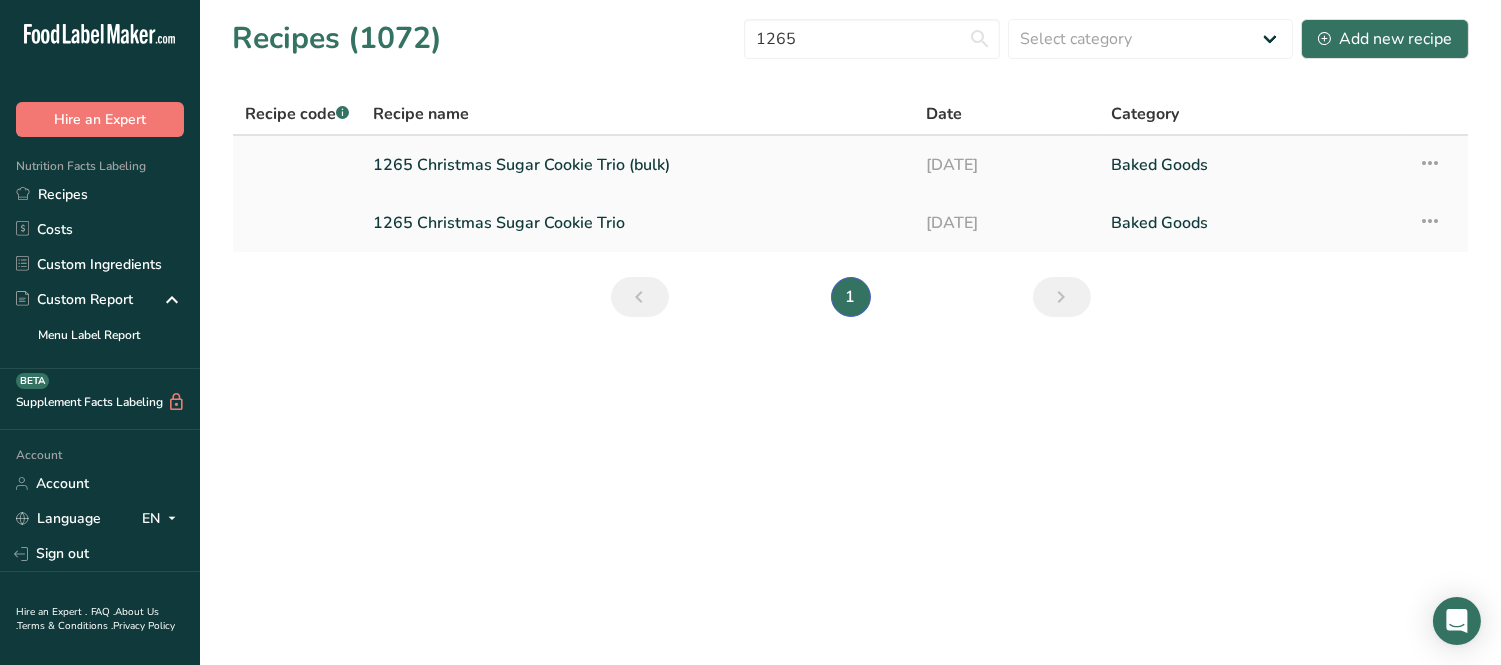 click on "1265 Christmas Sugar Cookie Trio (bulk)" at bounding box center [637, 165] 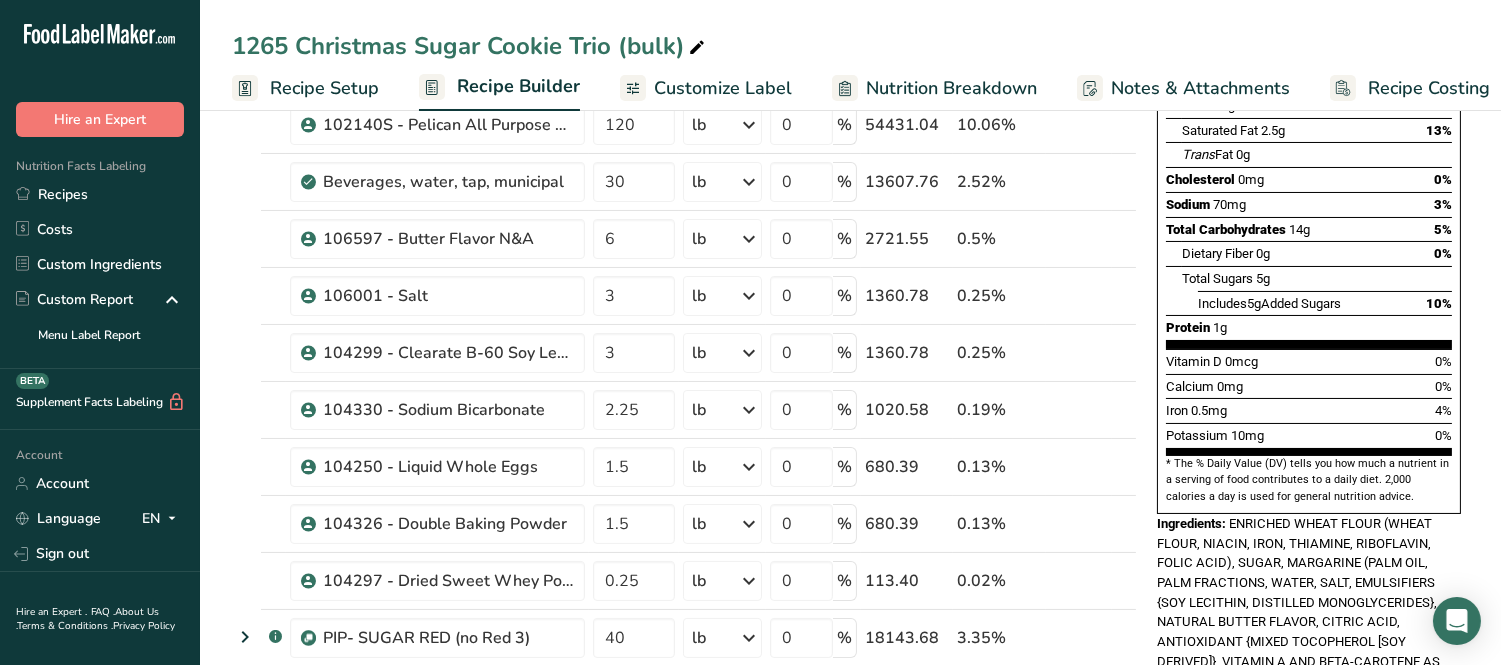 scroll, scrollTop: 0, scrollLeft: 0, axis: both 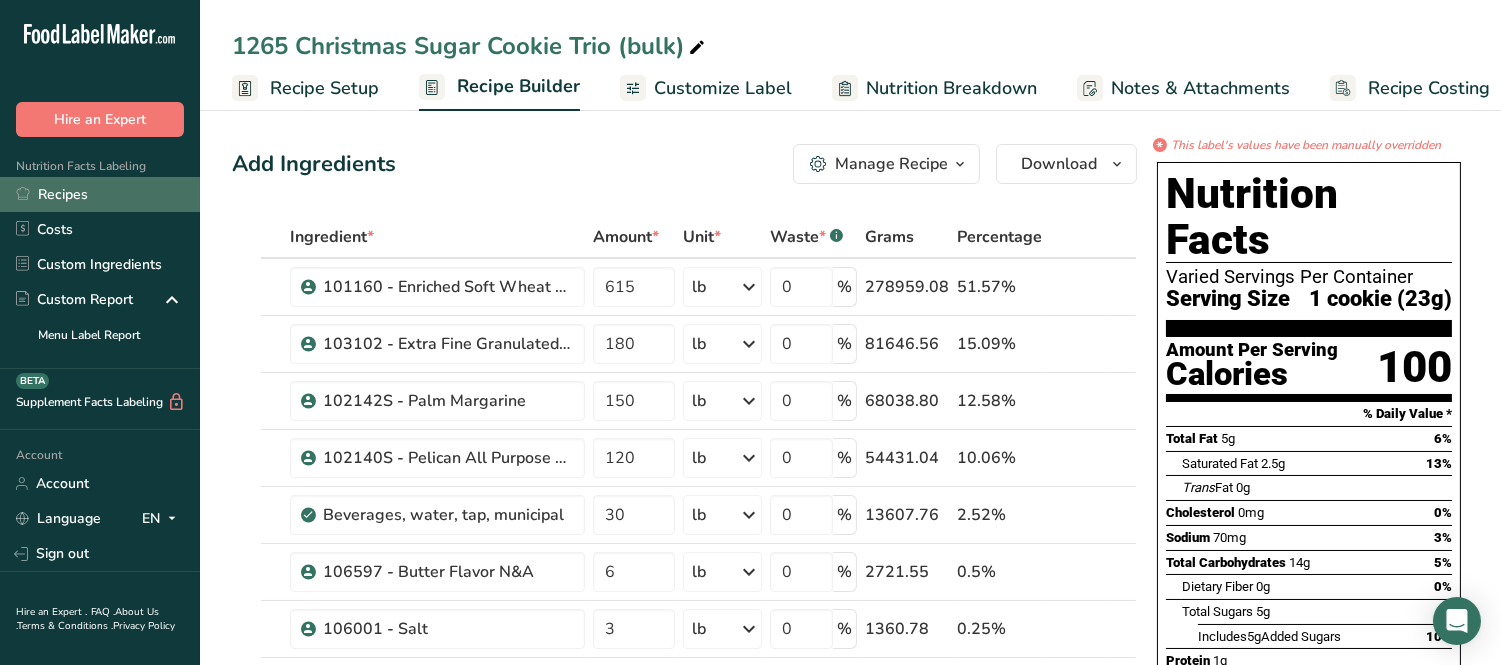 click on "Recipes" at bounding box center (100, 194) 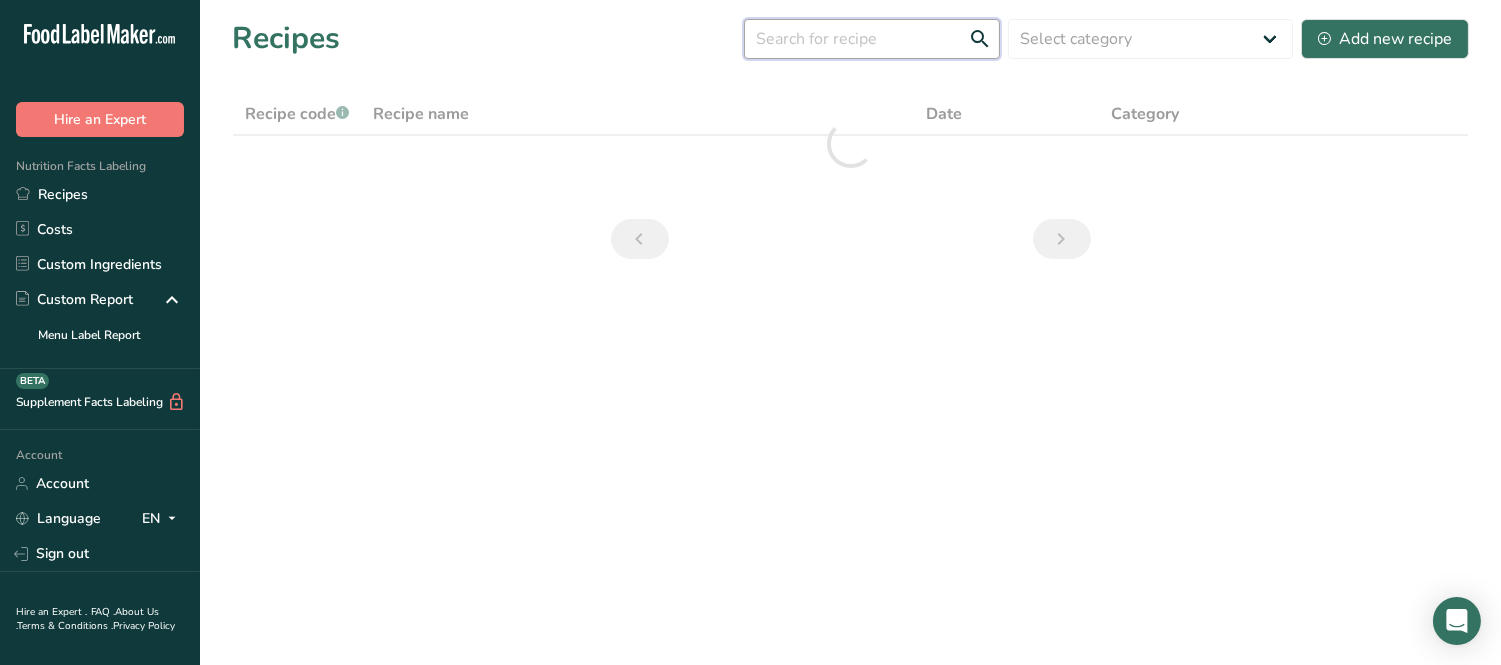click at bounding box center (872, 39) 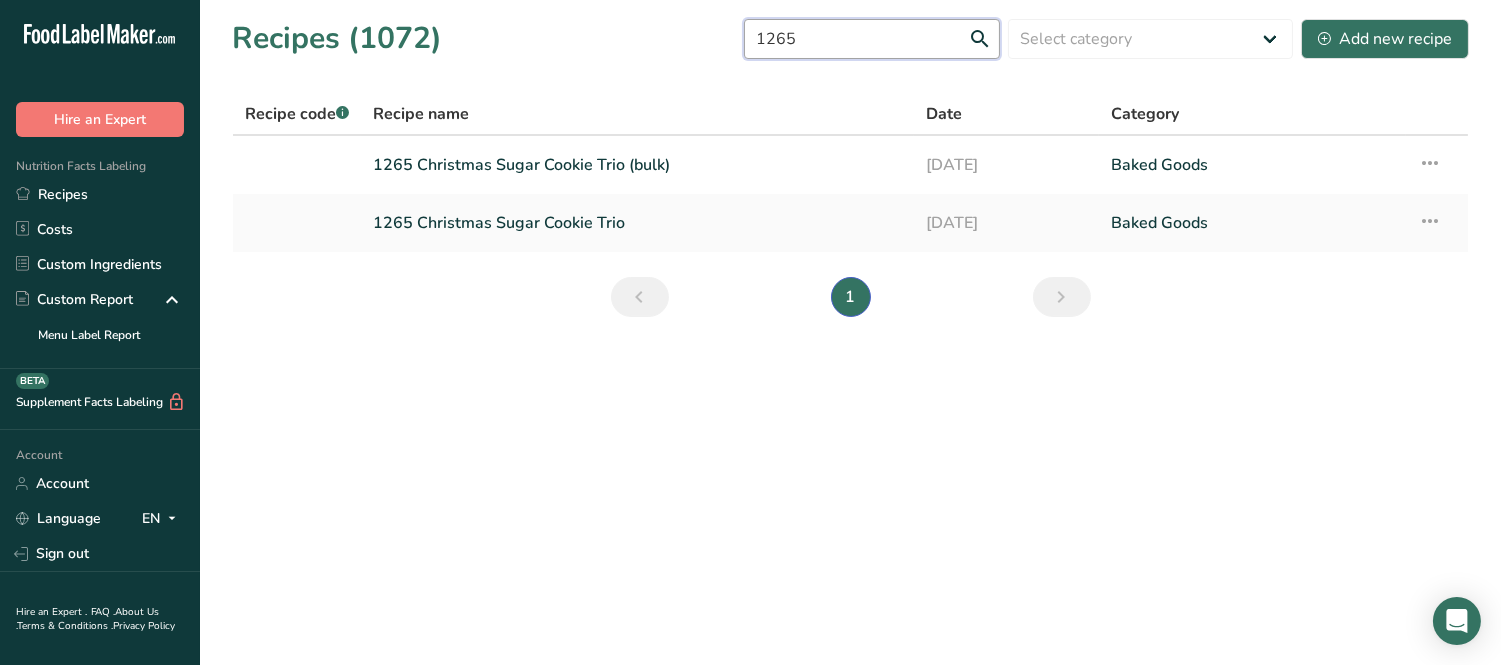 type on "1265" 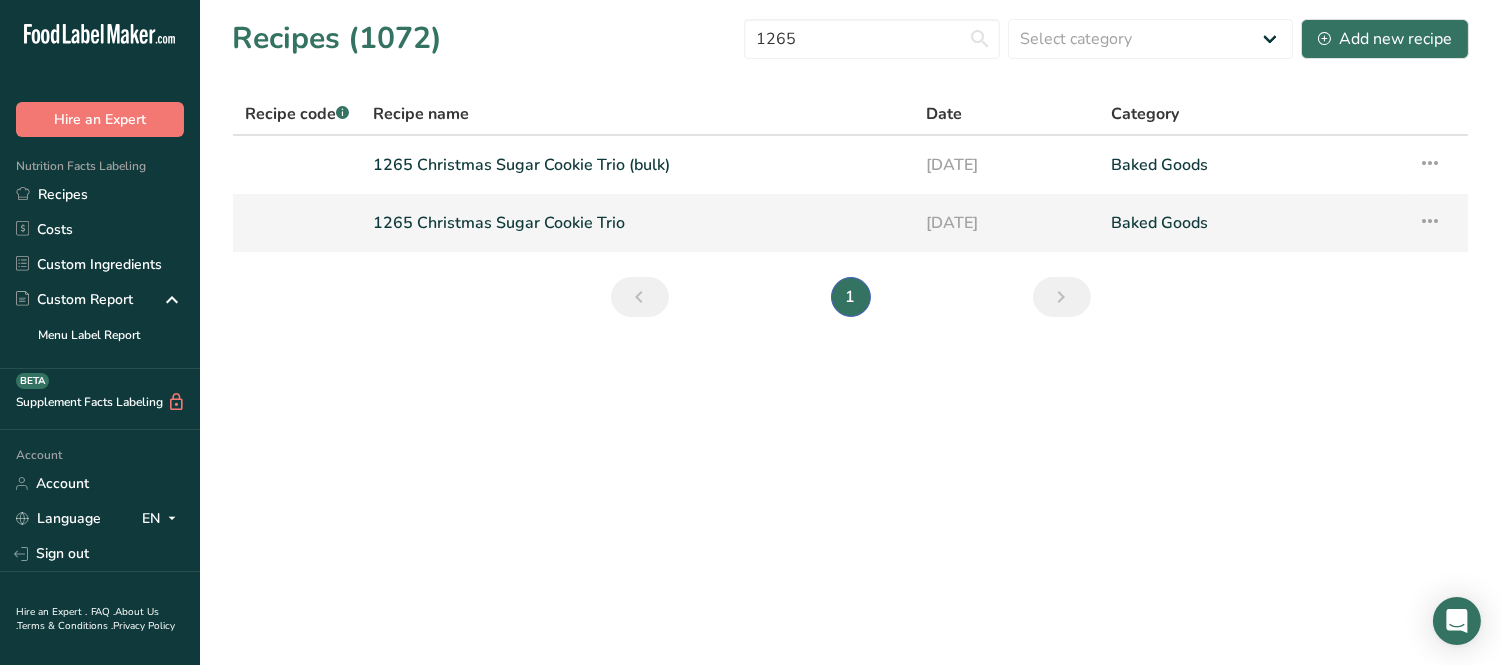 click on "1265 Christmas Sugar Cookie Trio" at bounding box center [637, 223] 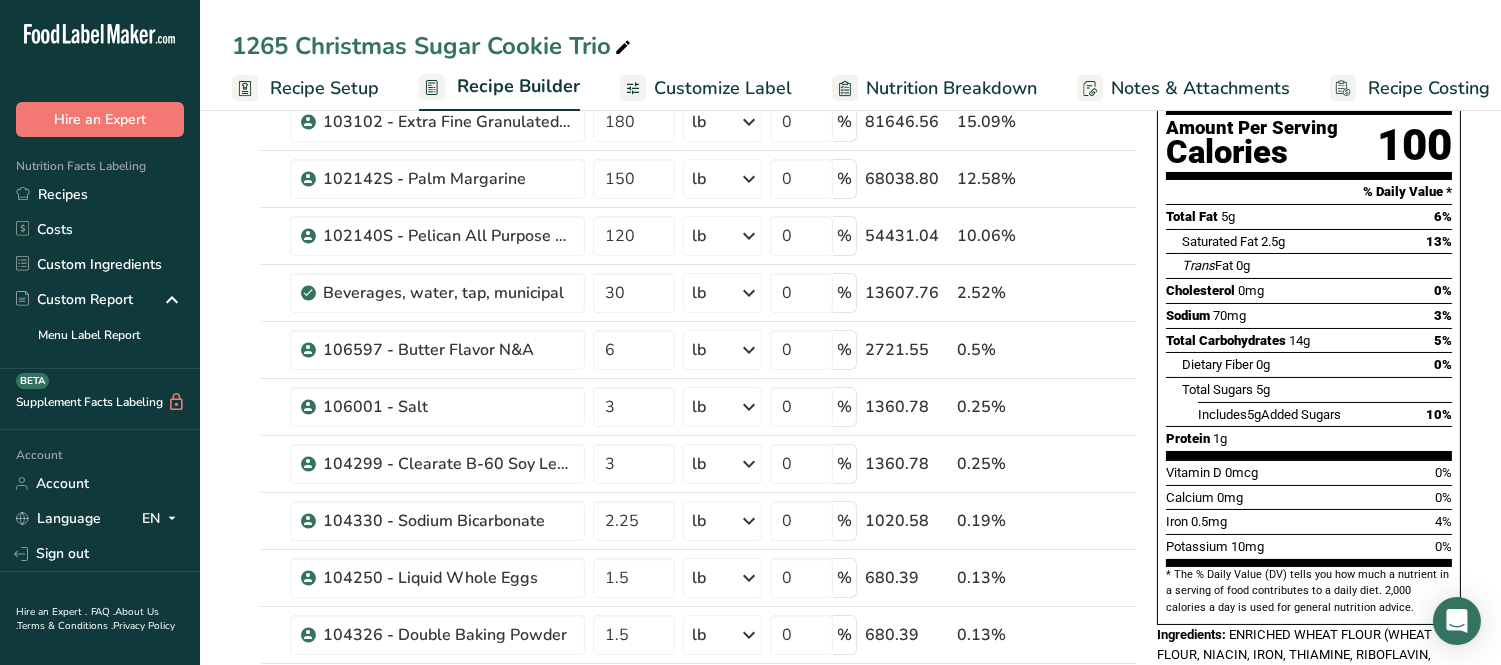 scroll, scrollTop: 0, scrollLeft: 0, axis: both 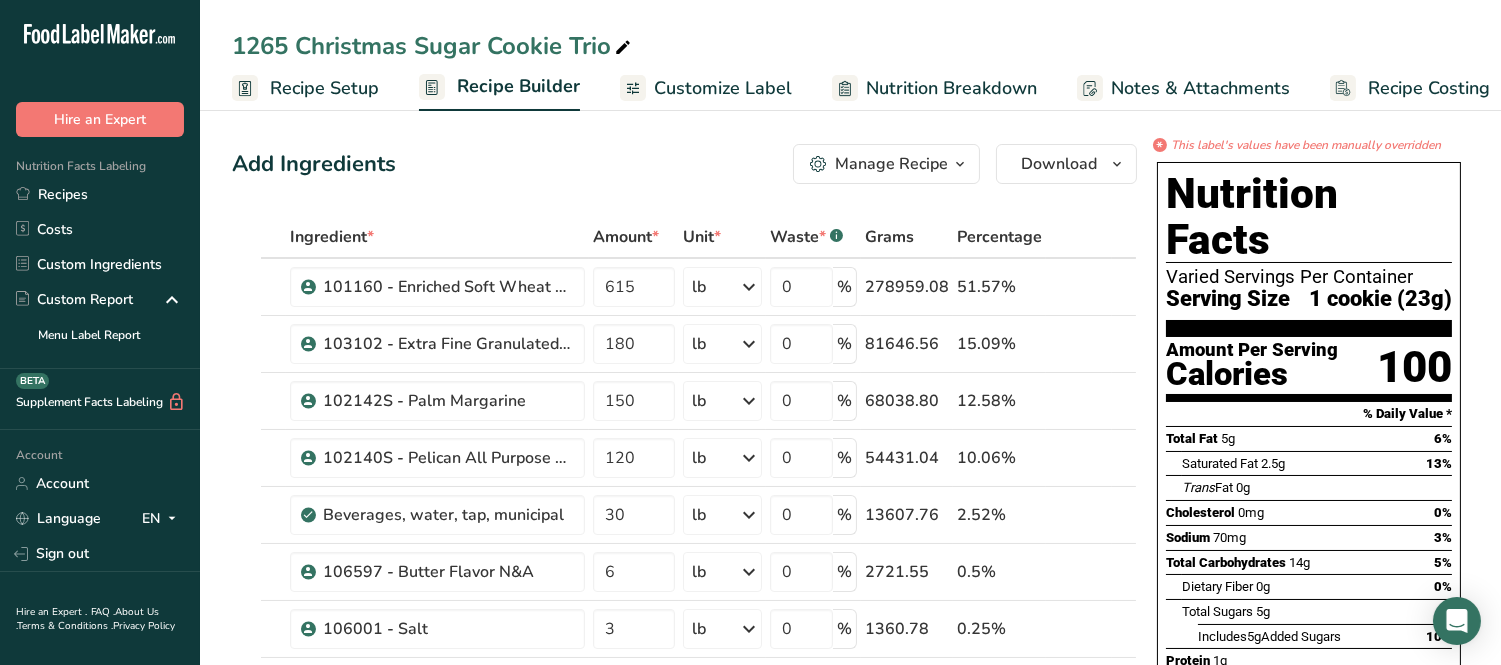 click on "Customize Label" at bounding box center [723, 88] 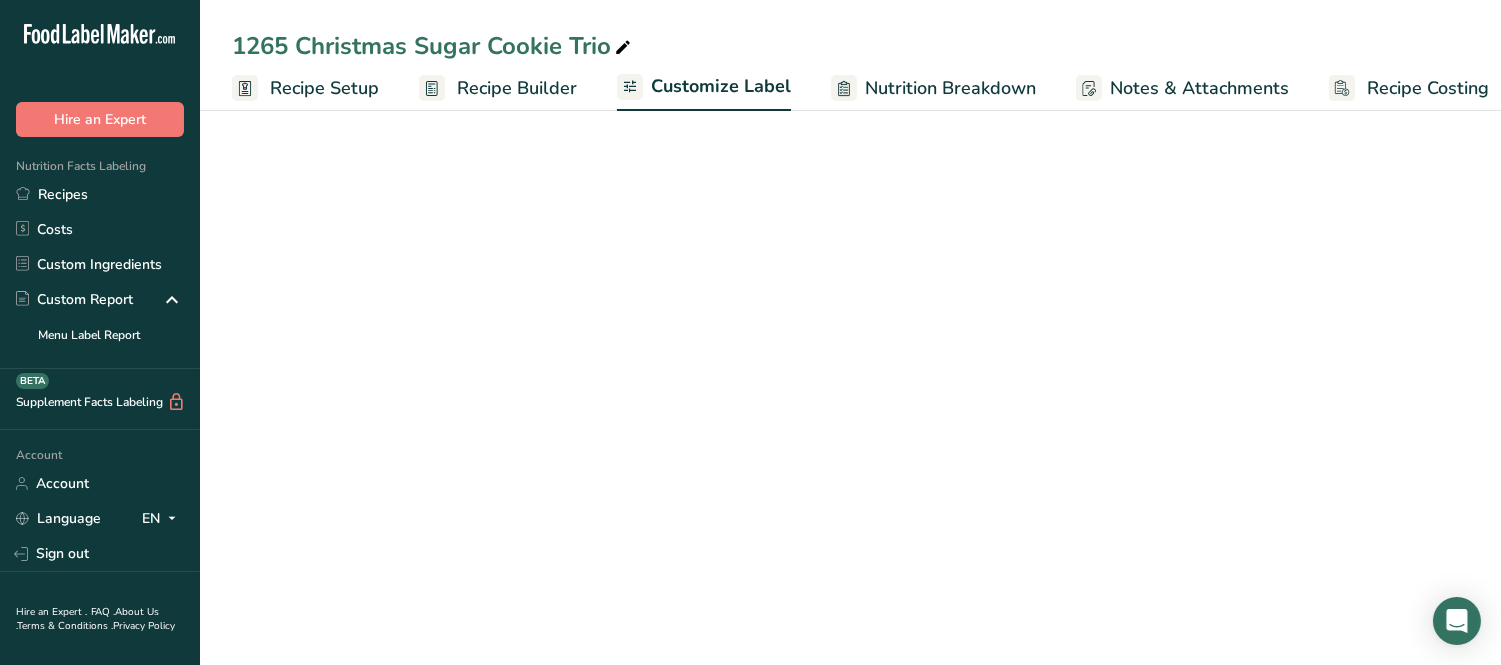 scroll, scrollTop: 0, scrollLeft: 20, axis: horizontal 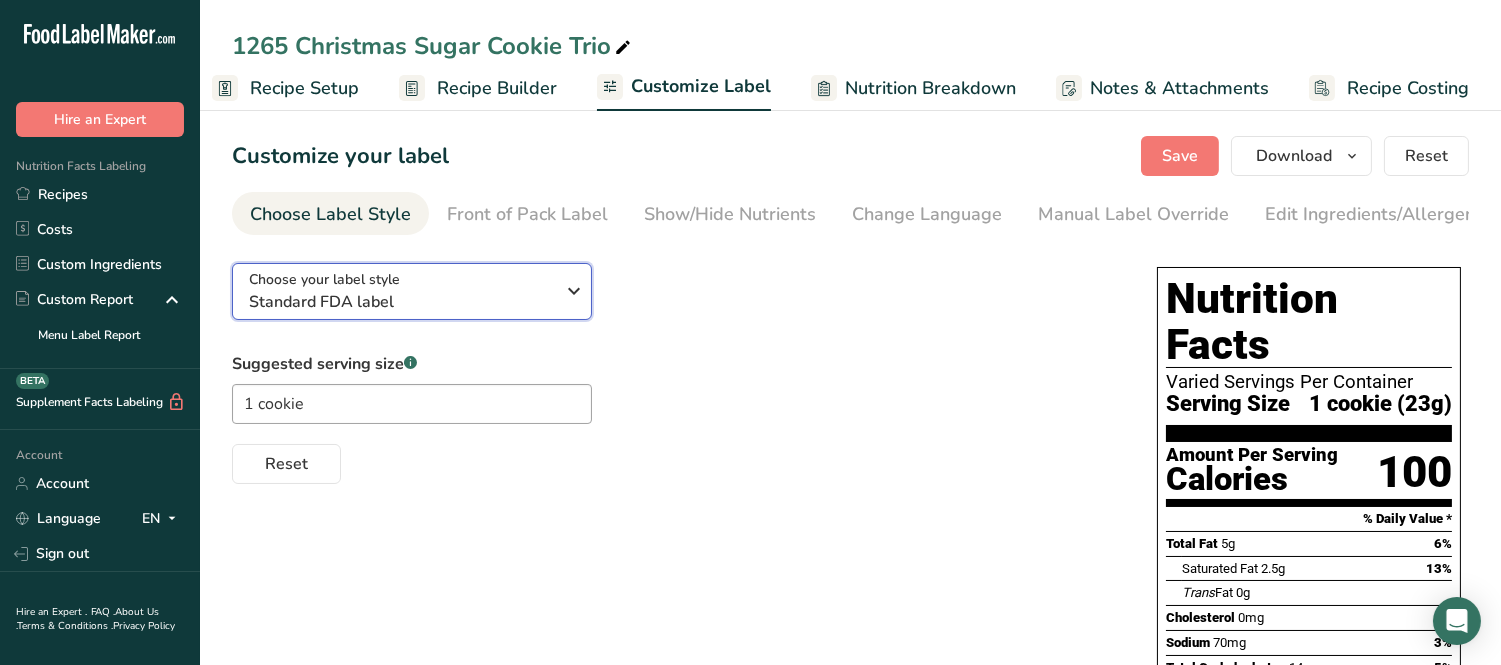 click on "Standard FDA label" at bounding box center [401, 302] 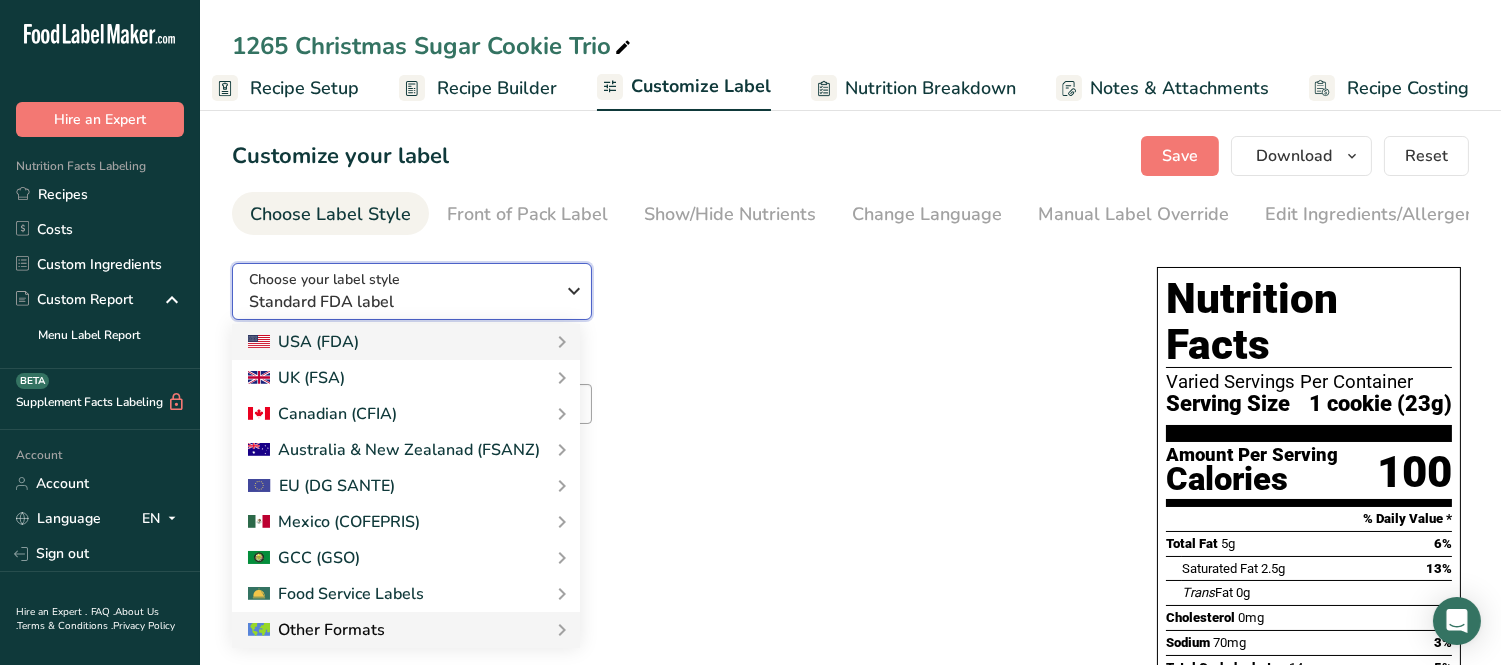 scroll, scrollTop: 111, scrollLeft: 0, axis: vertical 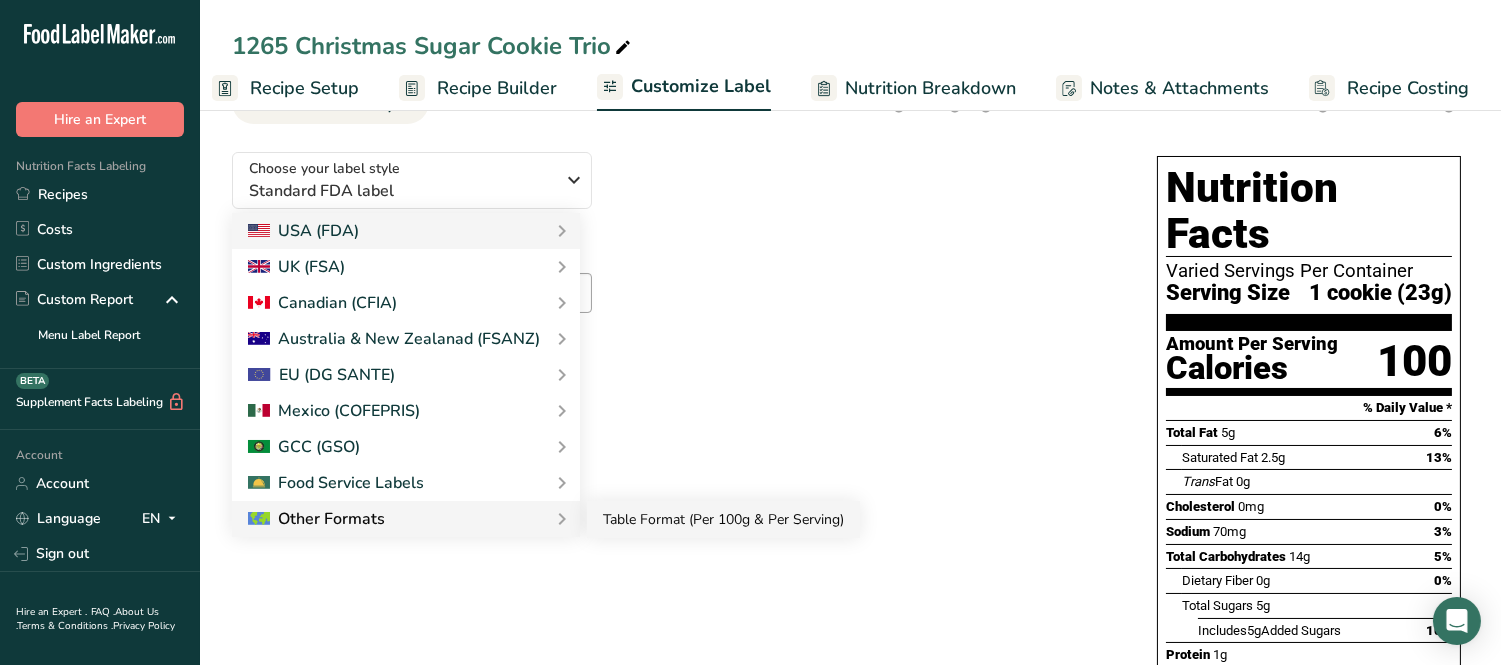 click on "Table Format (Per 100g & Per Serving)" at bounding box center (723, 519) 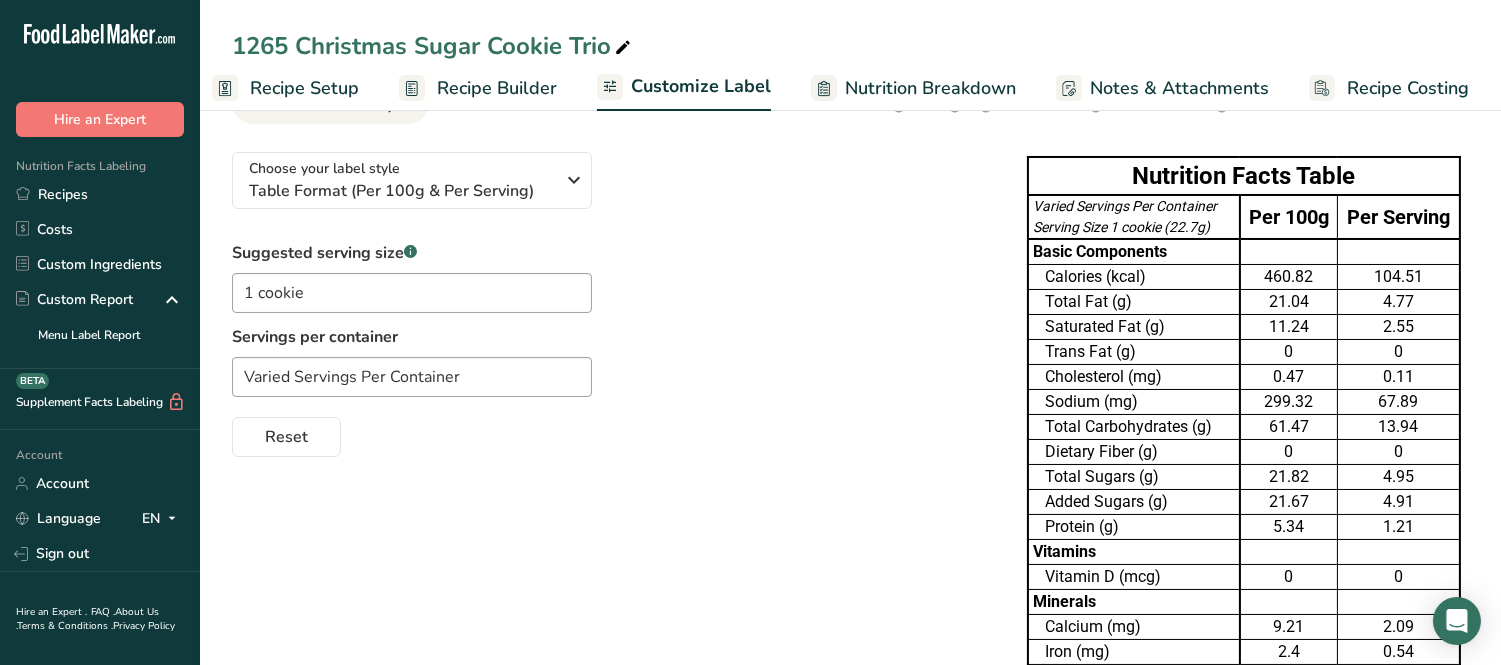 scroll, scrollTop: 0, scrollLeft: 0, axis: both 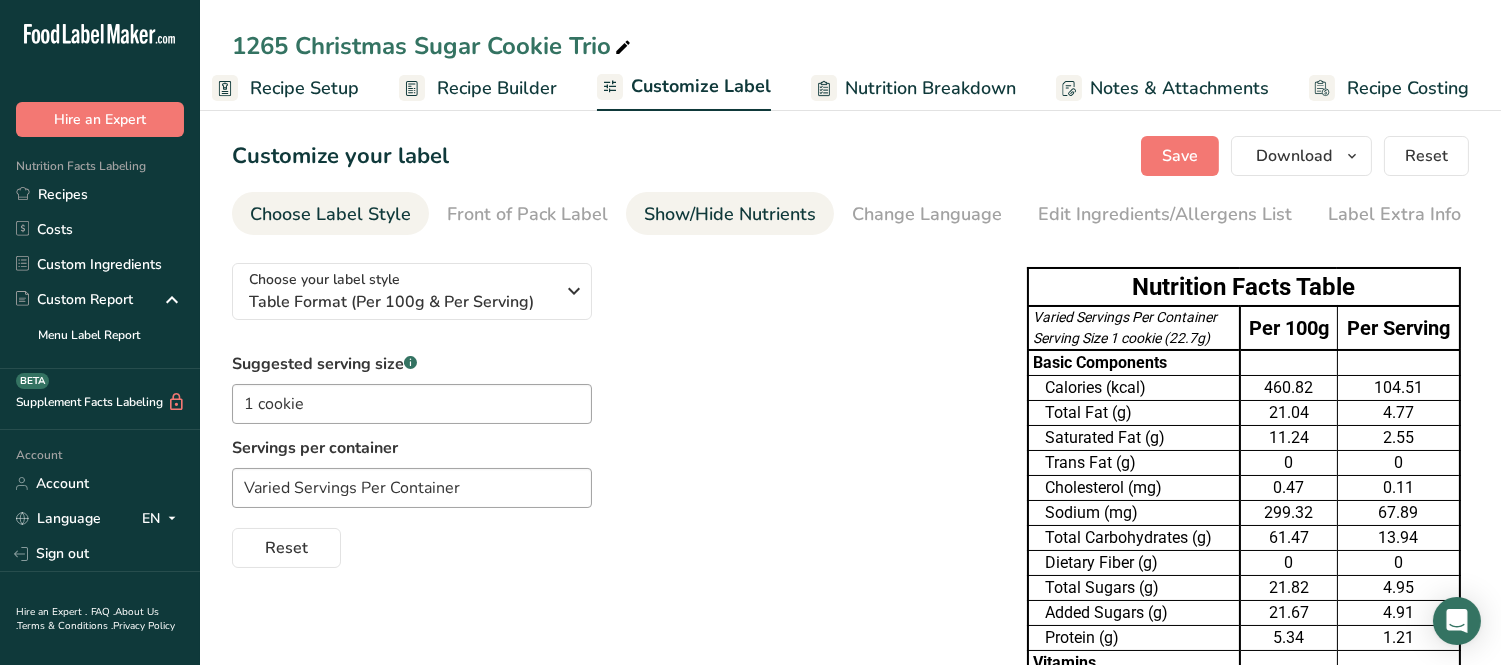 click on "Show/Hide Nutrients" at bounding box center [730, 214] 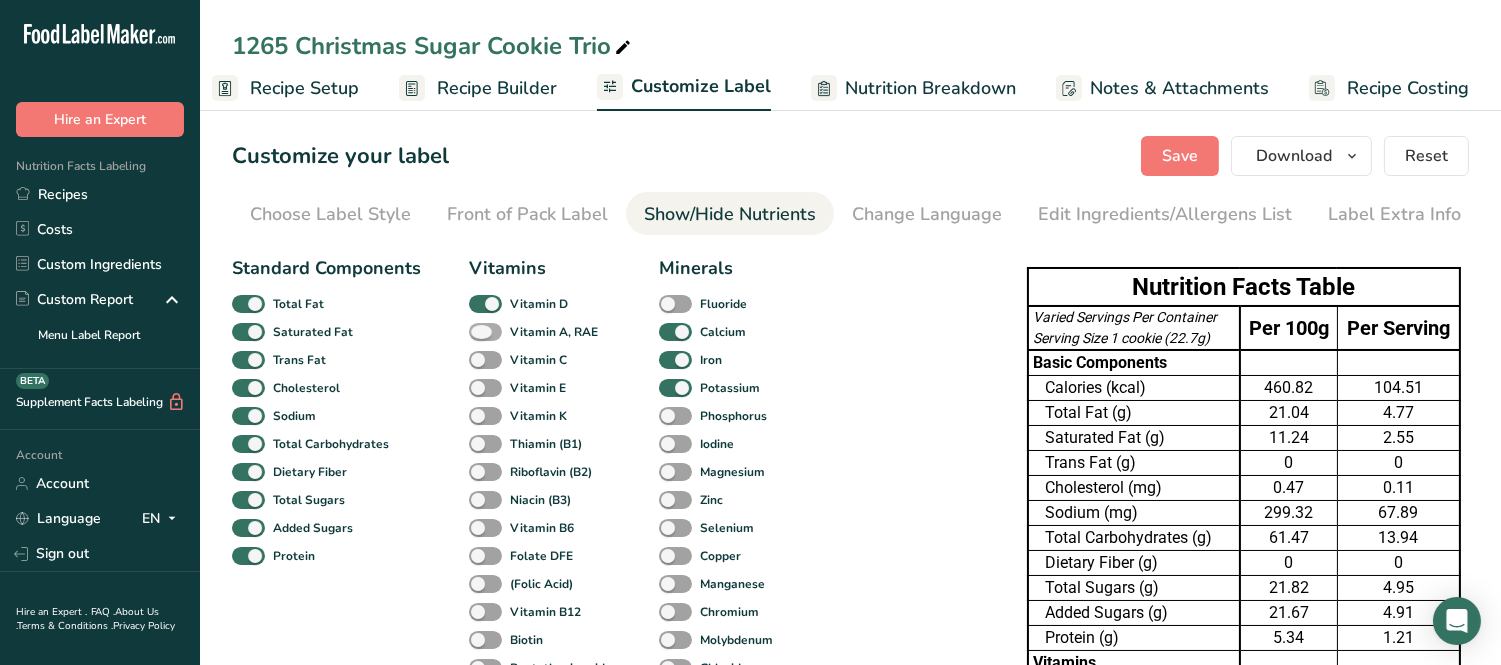 click at bounding box center [485, 332] 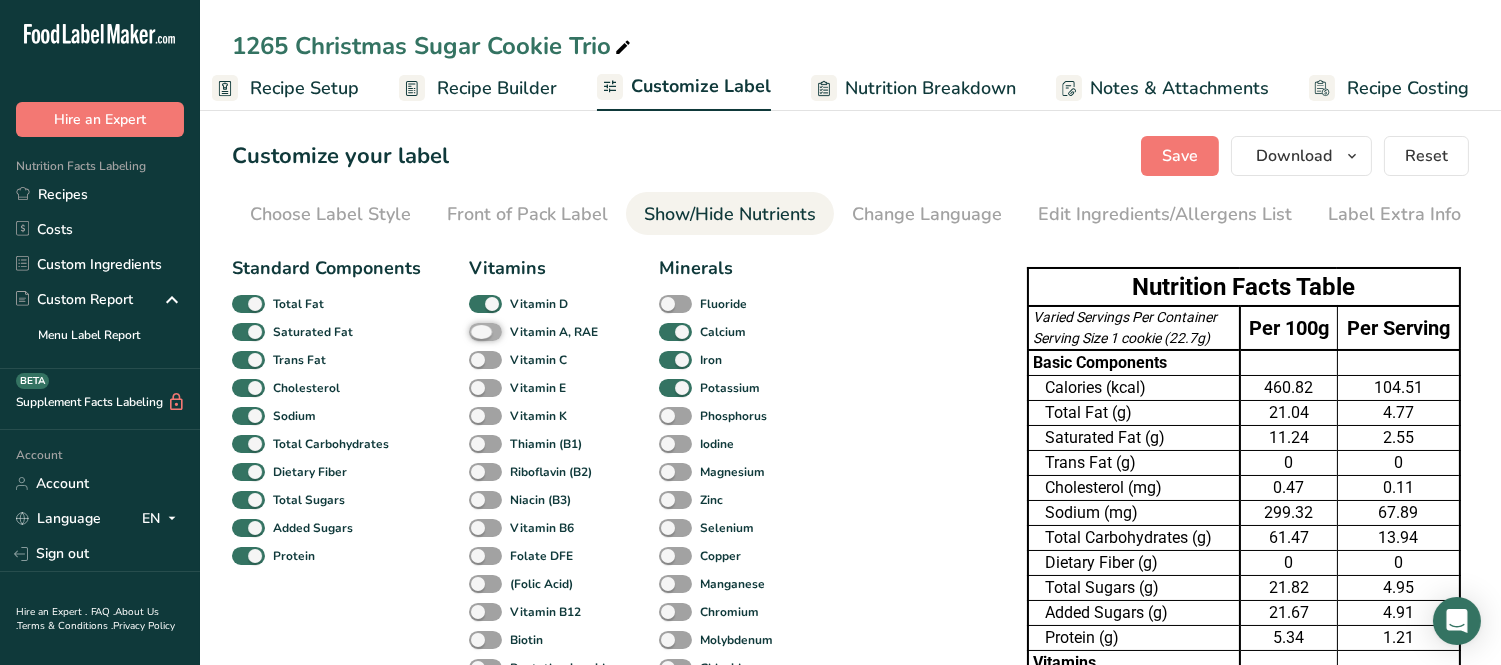 click on "Vitamin A, RAE" at bounding box center [475, 331] 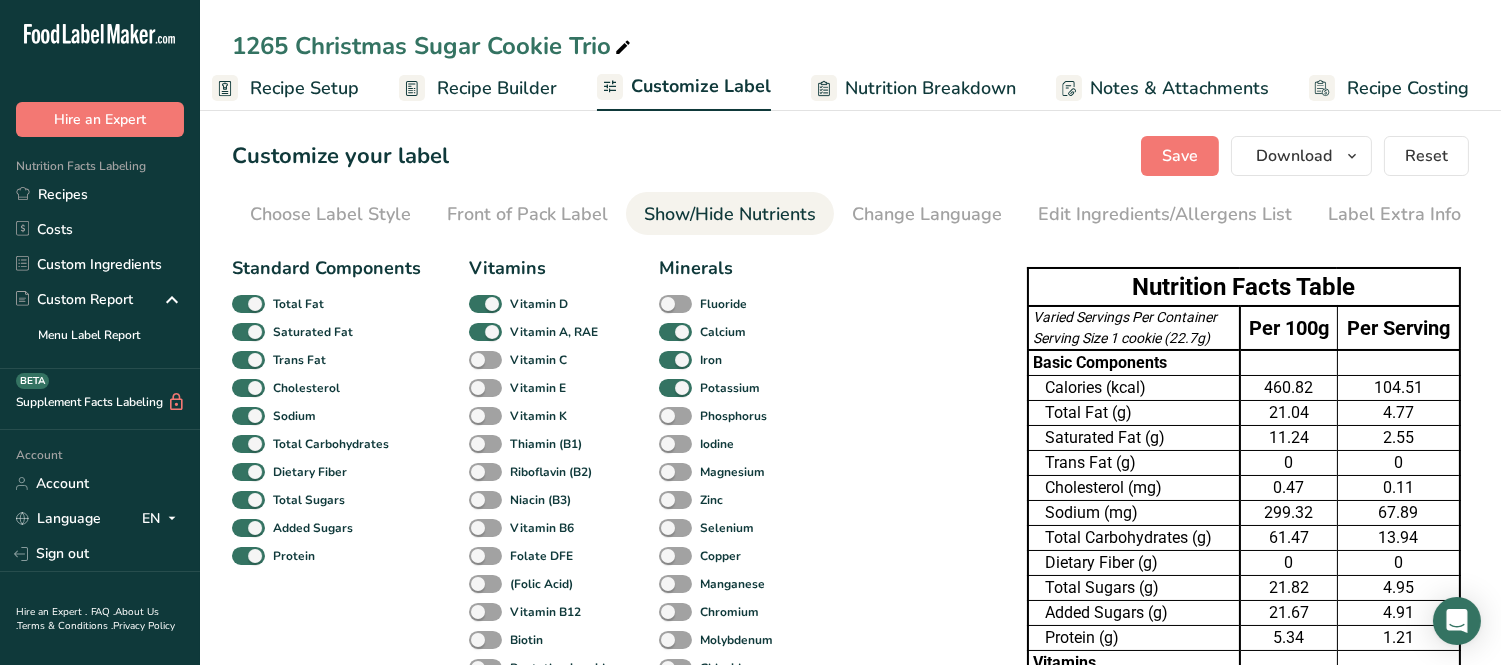 click on "Vitamin C" at bounding box center (487, 360) 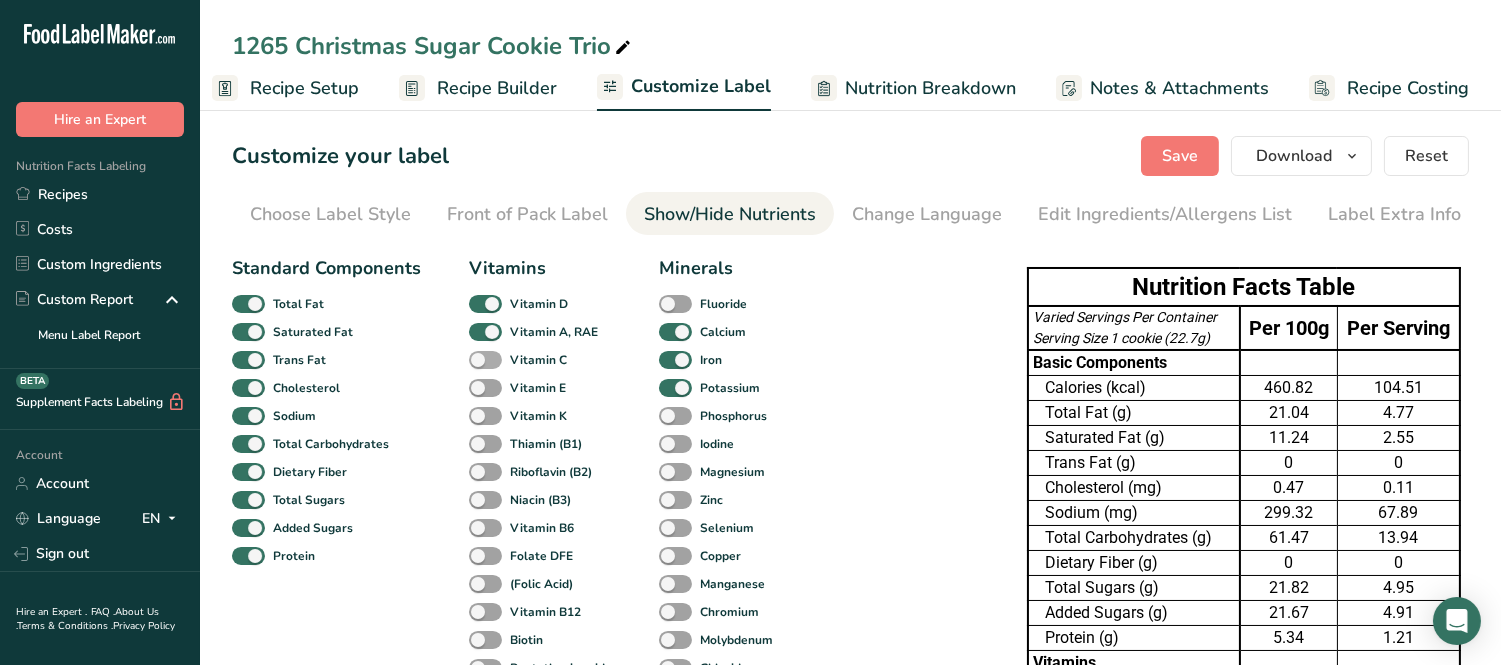 click at bounding box center (485, 360) 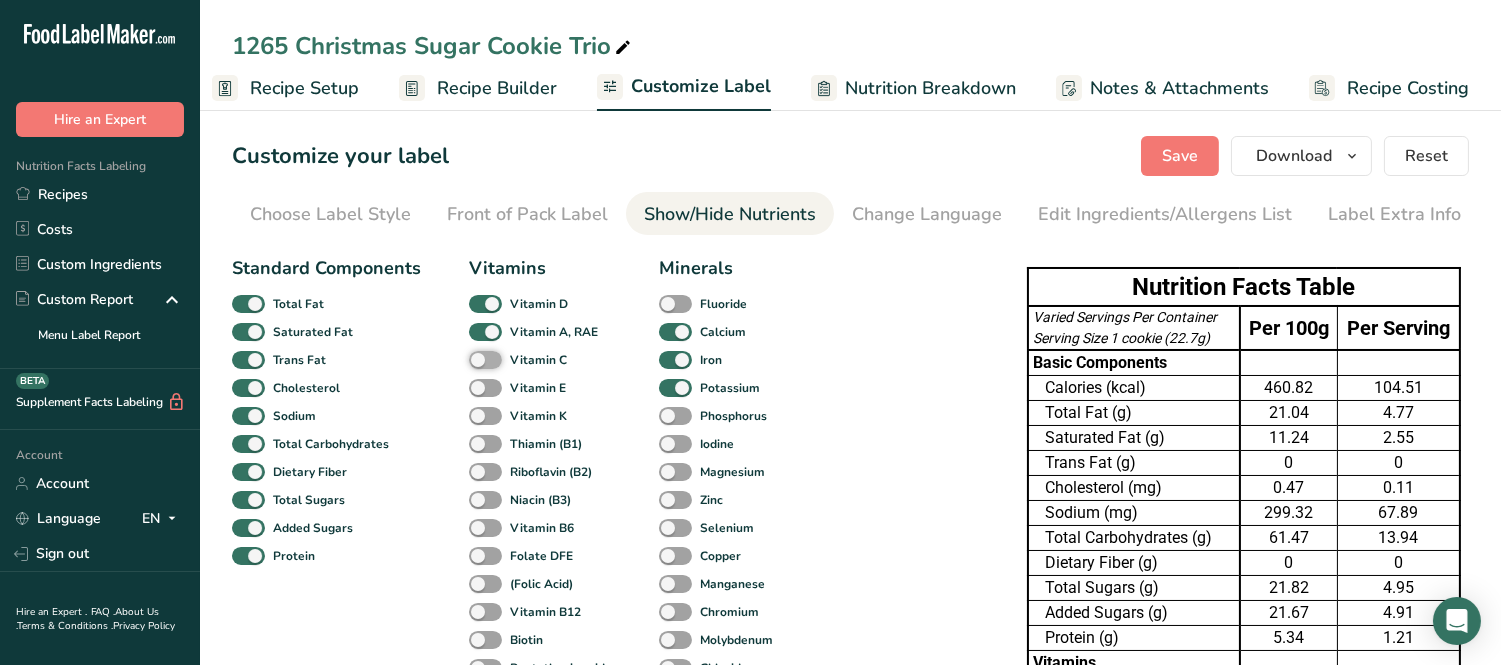 click on "Vitamin C" at bounding box center (475, 359) 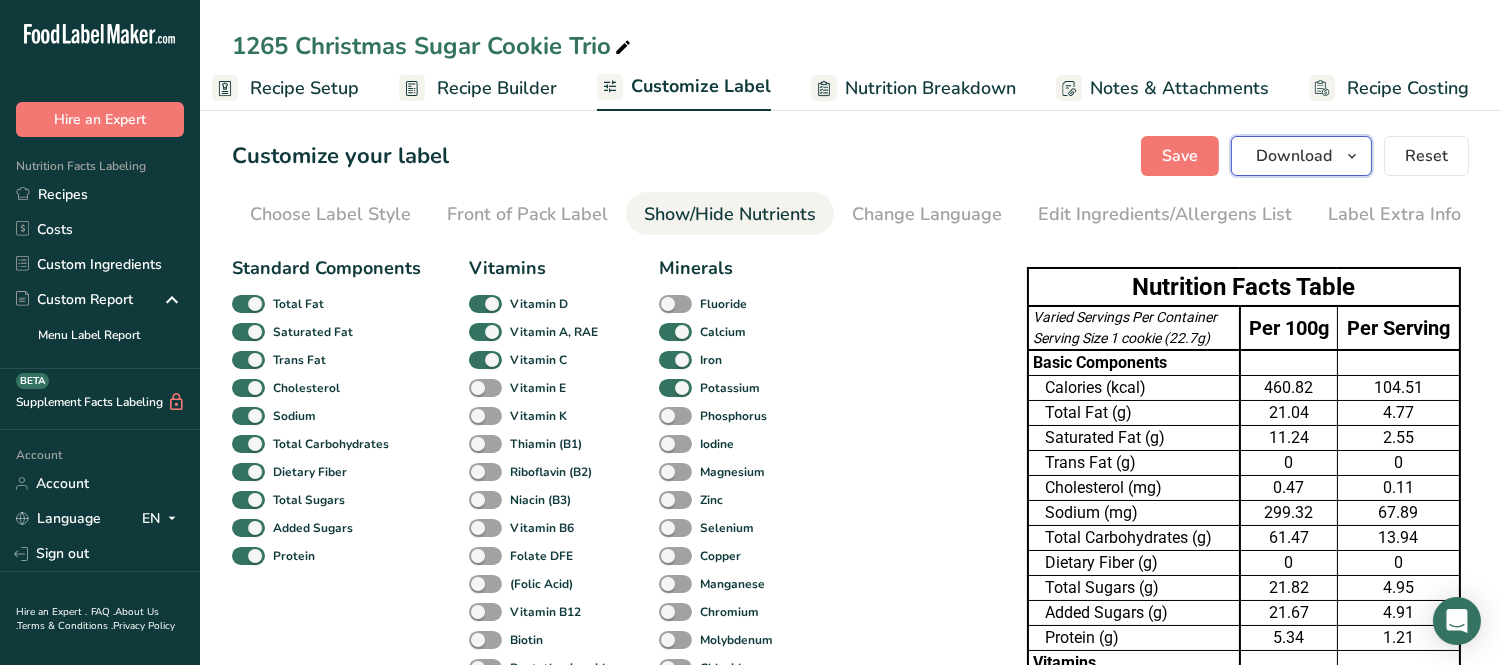 click on "Download" at bounding box center [1294, 156] 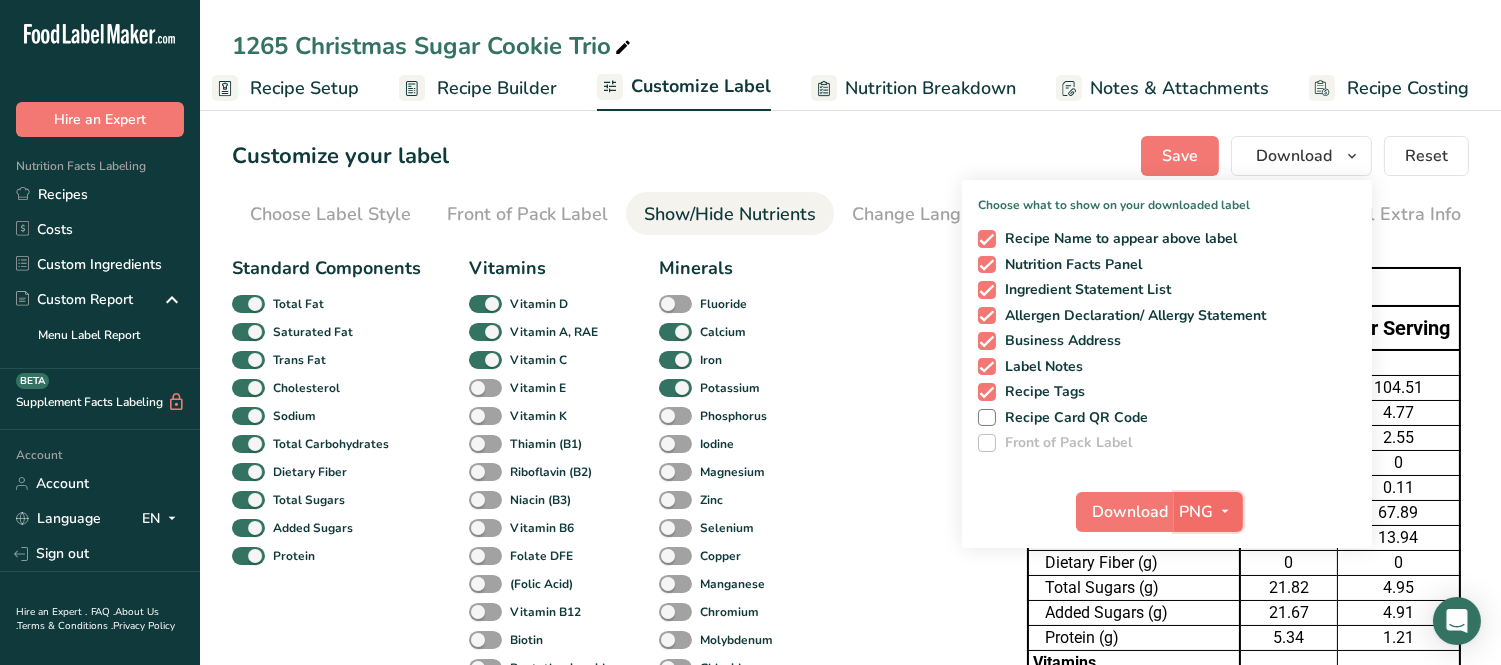 click on "PNG" at bounding box center [1208, 512] 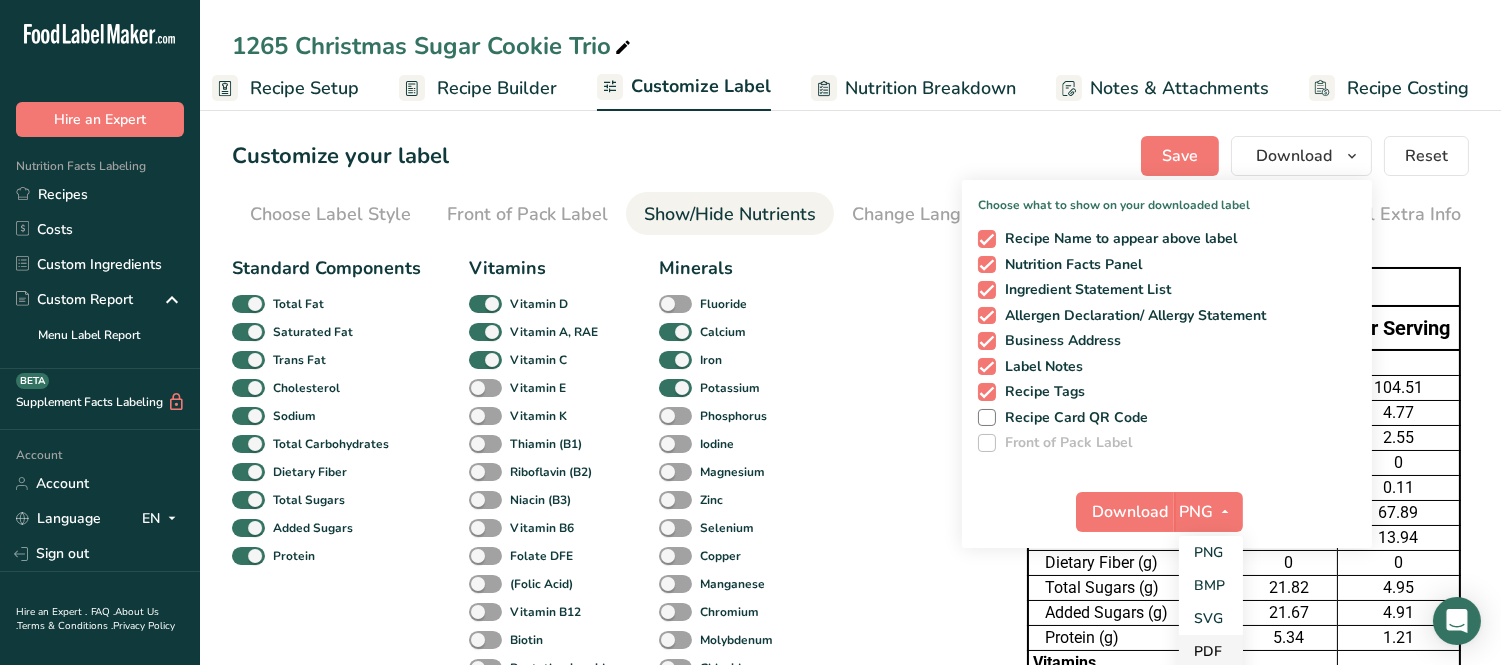 click on "PDF" at bounding box center [1211, 651] 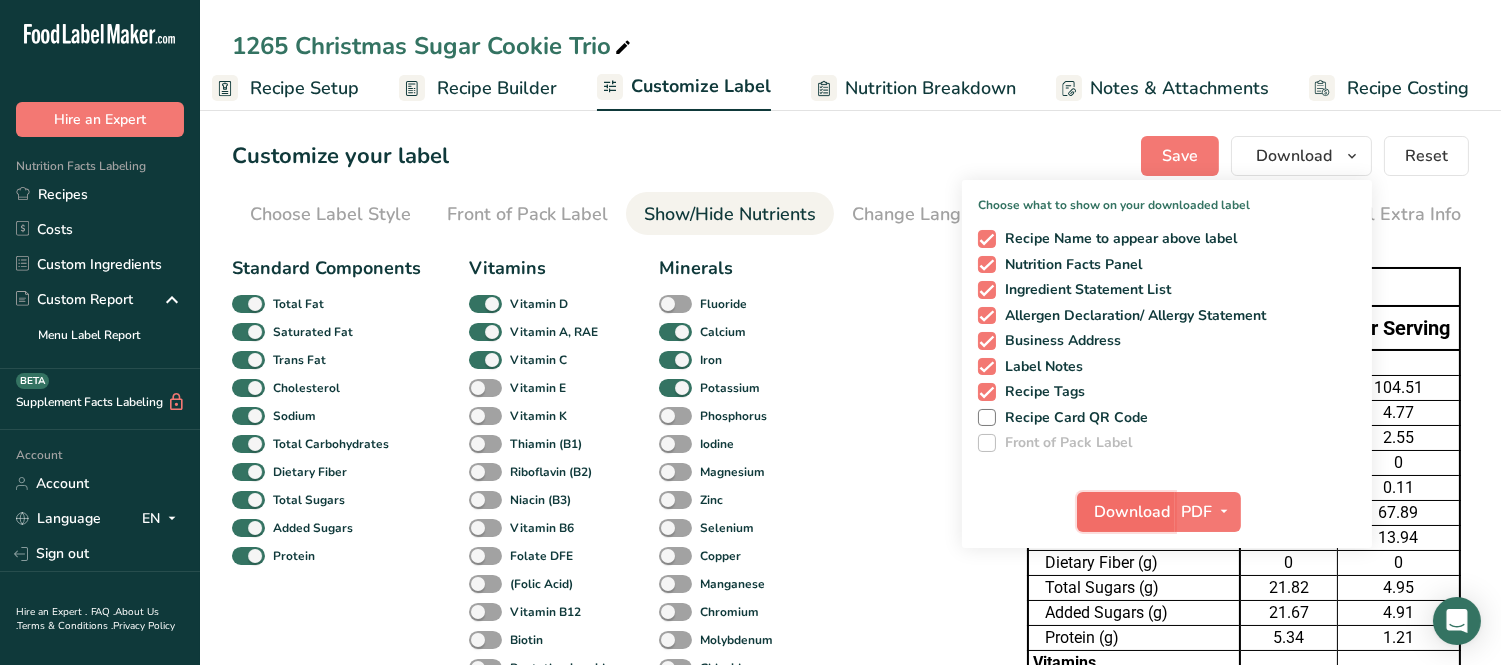click on "Download" at bounding box center [1132, 512] 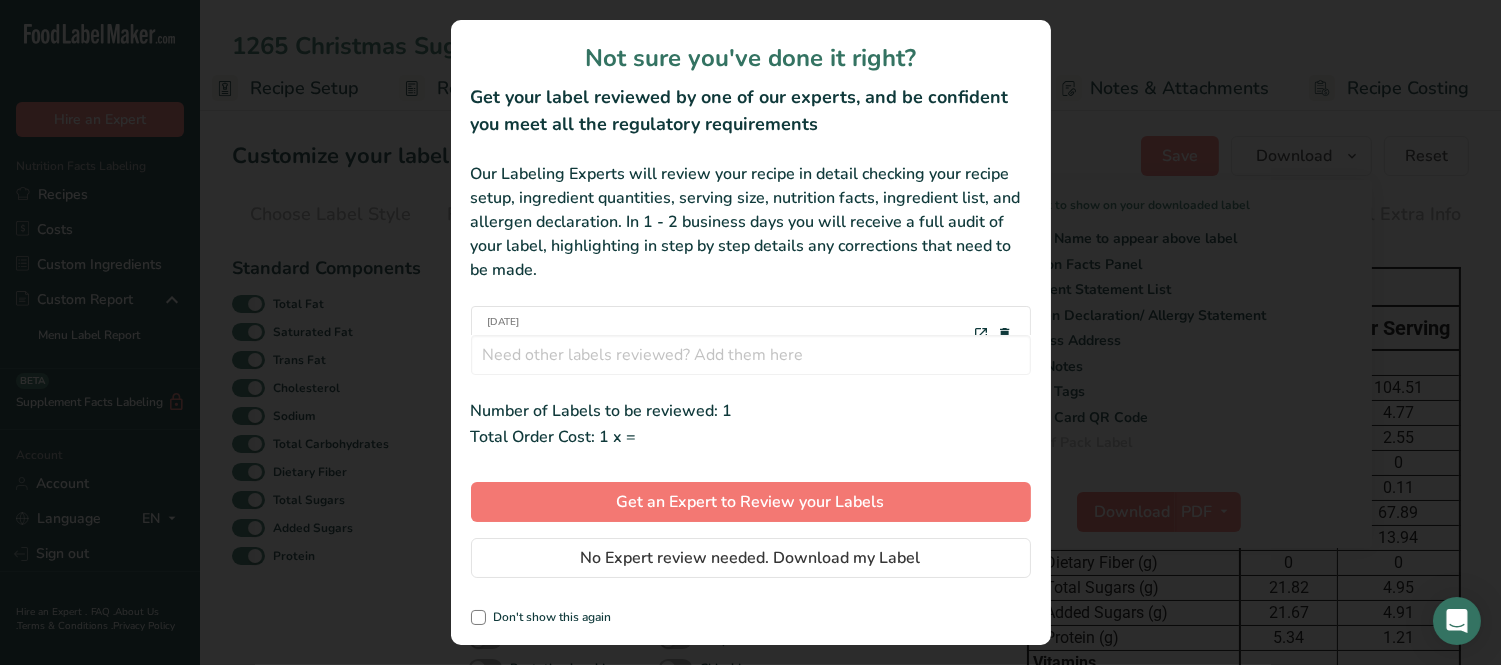 scroll, scrollTop: 0, scrollLeft: 3, axis: horizontal 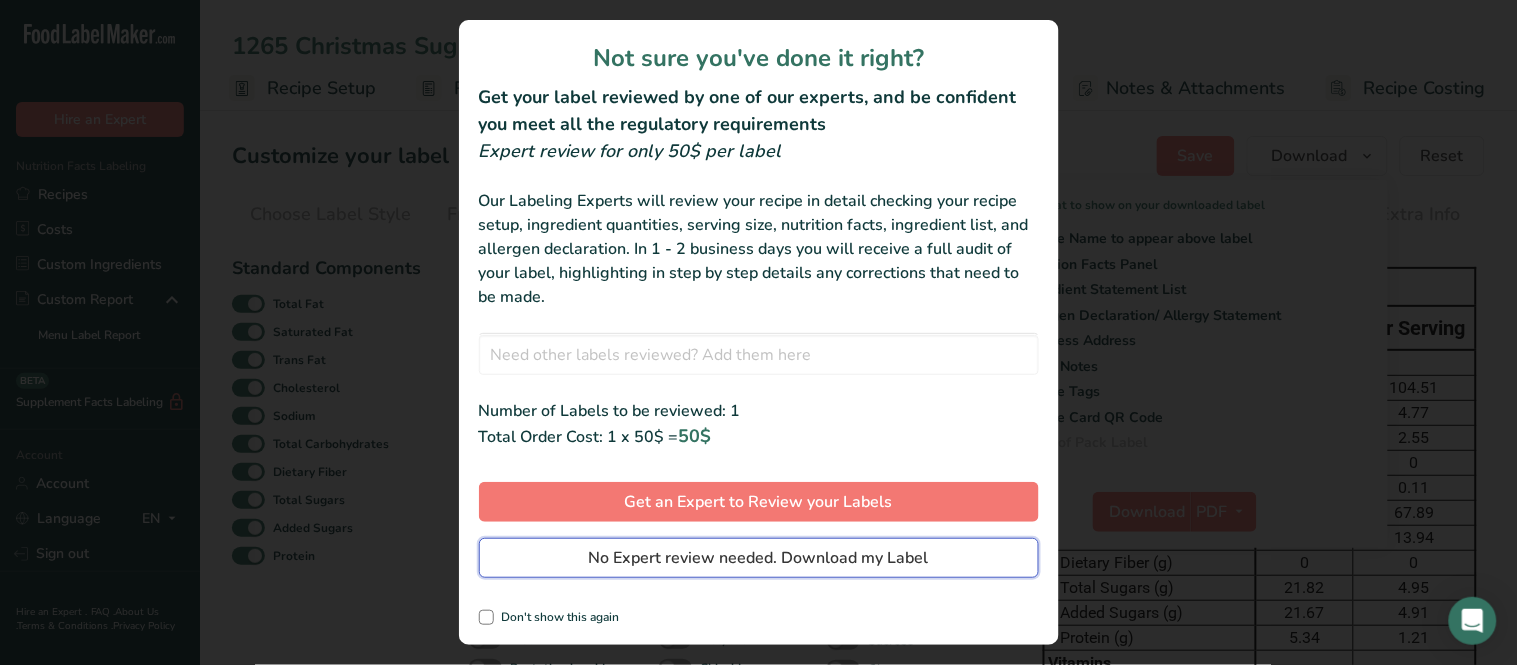 click on "No Expert review needed. Download my Label" at bounding box center (759, 558) 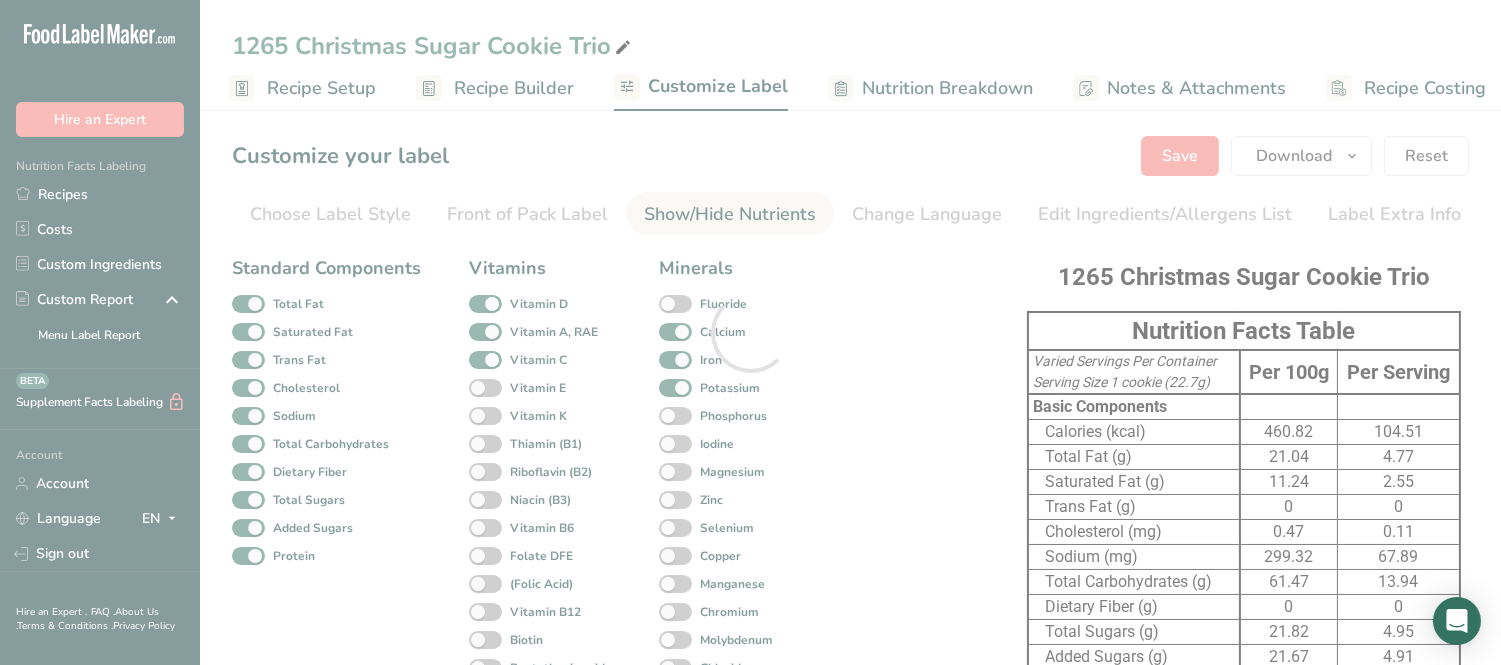 scroll, scrollTop: 0, scrollLeft: 0, axis: both 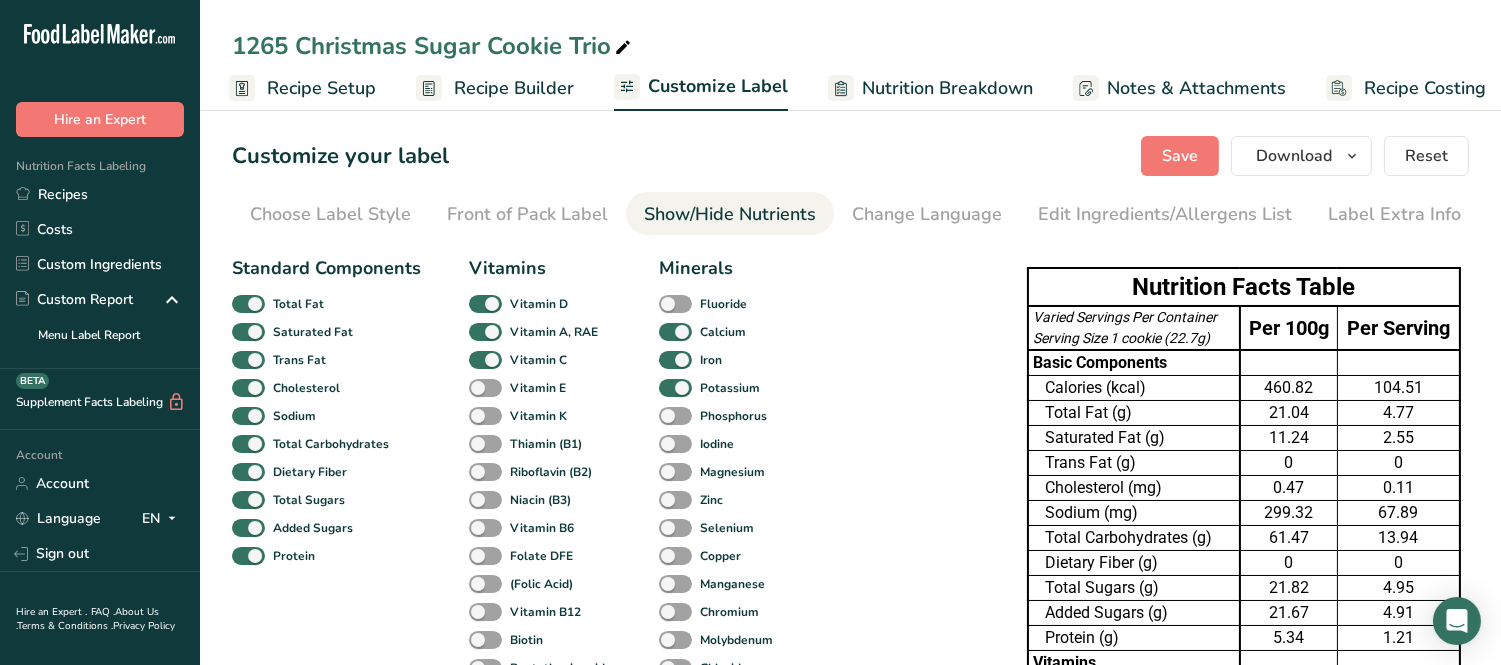 click on "Nutrition Facts Labeling
Recipes
Costs
Custom Ingredients
Custom Report
Menu Label Report" at bounding box center [100, 253] 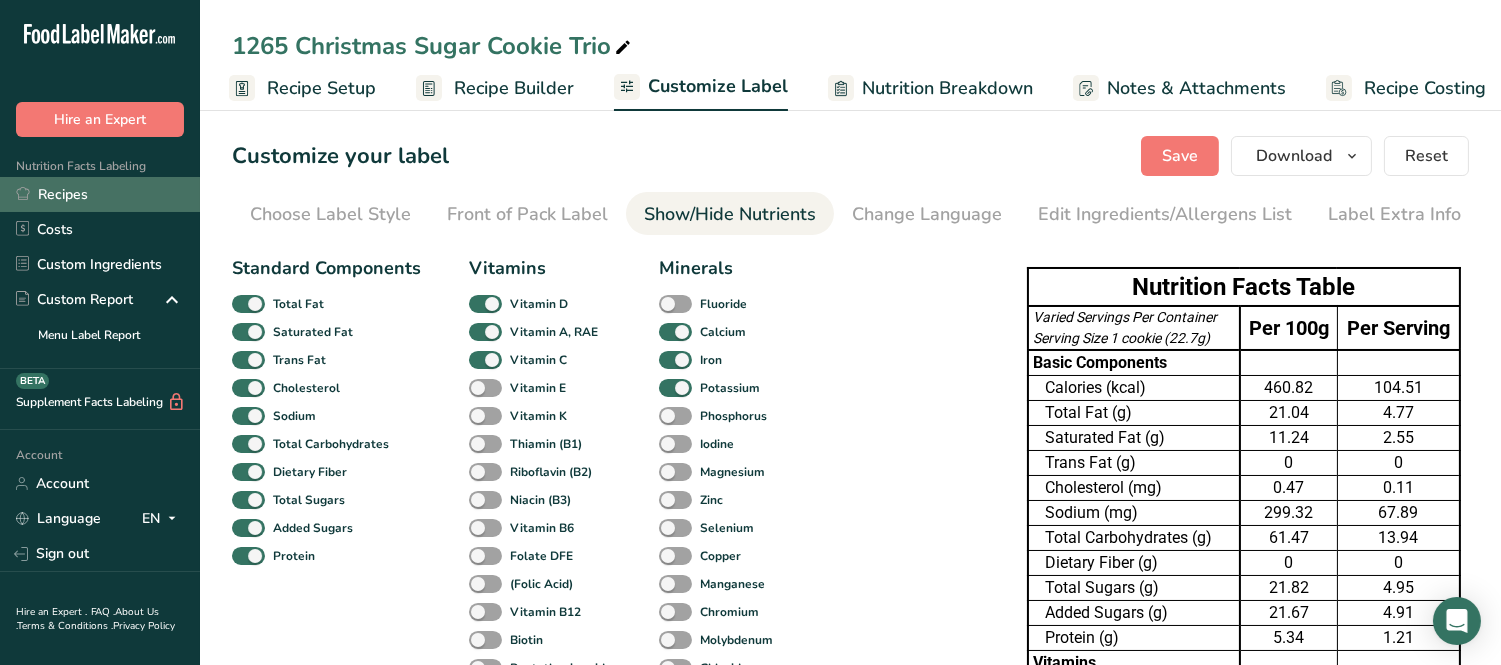 click on "Recipes" at bounding box center [100, 194] 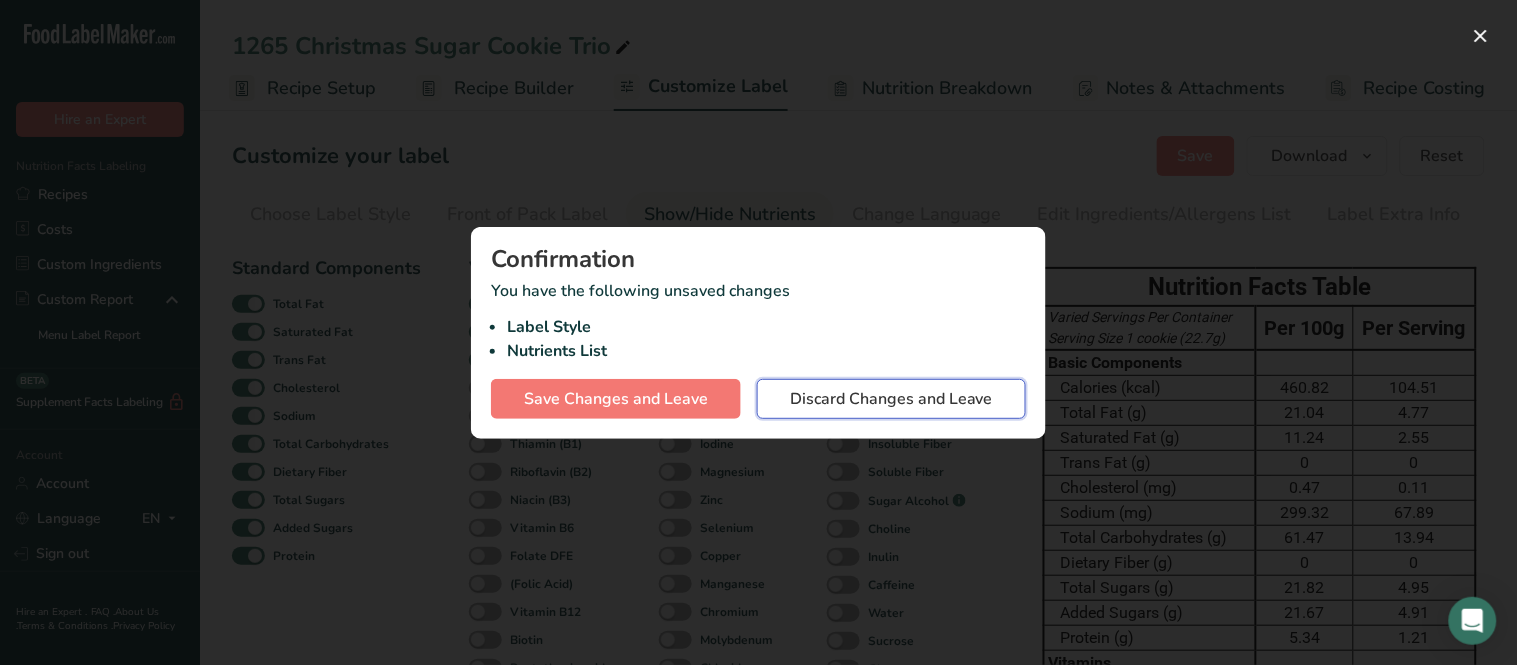 click on "Discard Changes and Leave" at bounding box center (891, 399) 